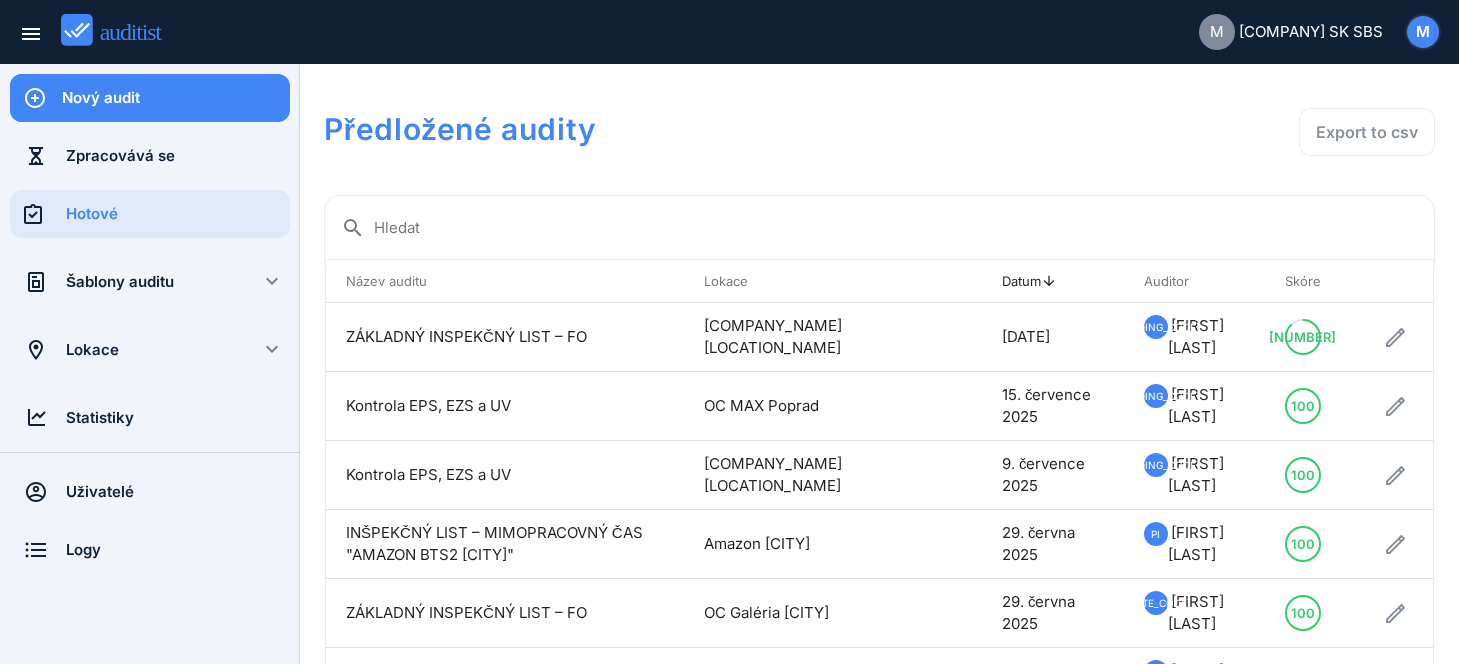 scroll, scrollTop: 0, scrollLeft: 0, axis: both 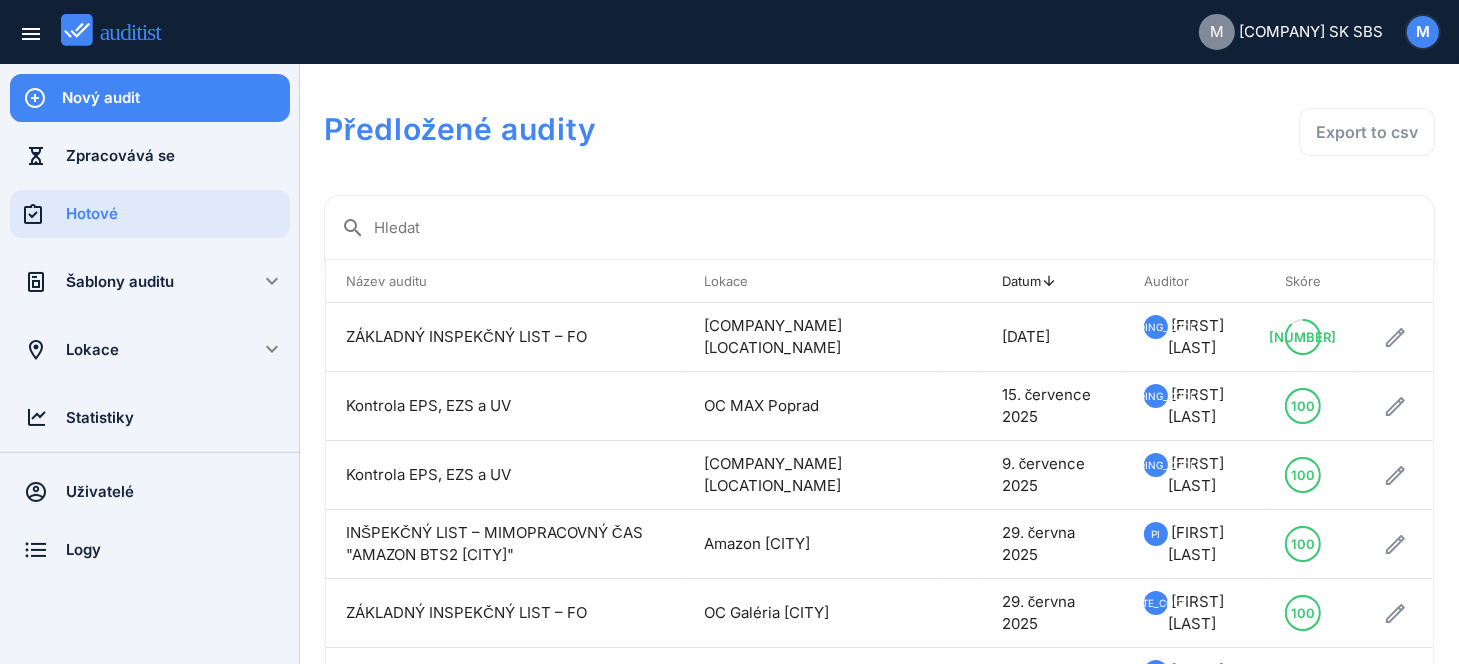 click on "Nový audit" at bounding box center (176, 98) 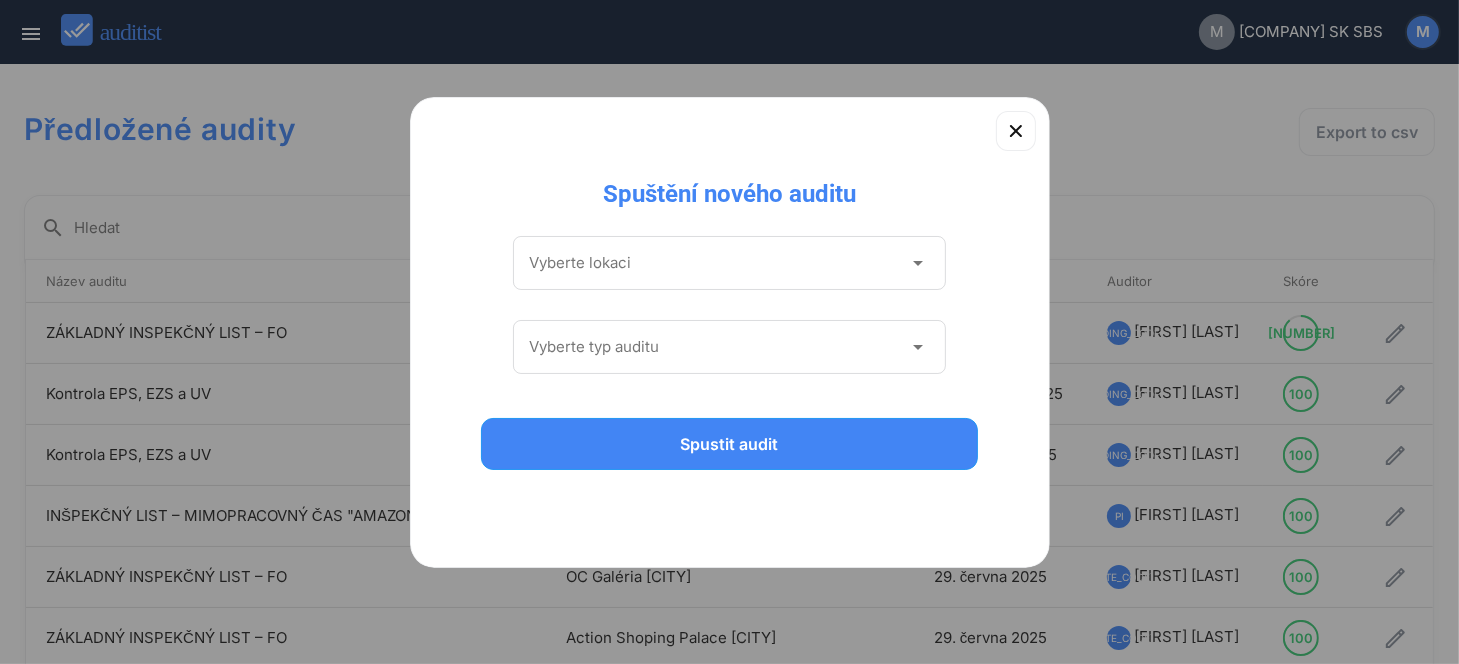 click at bounding box center (716, 263) 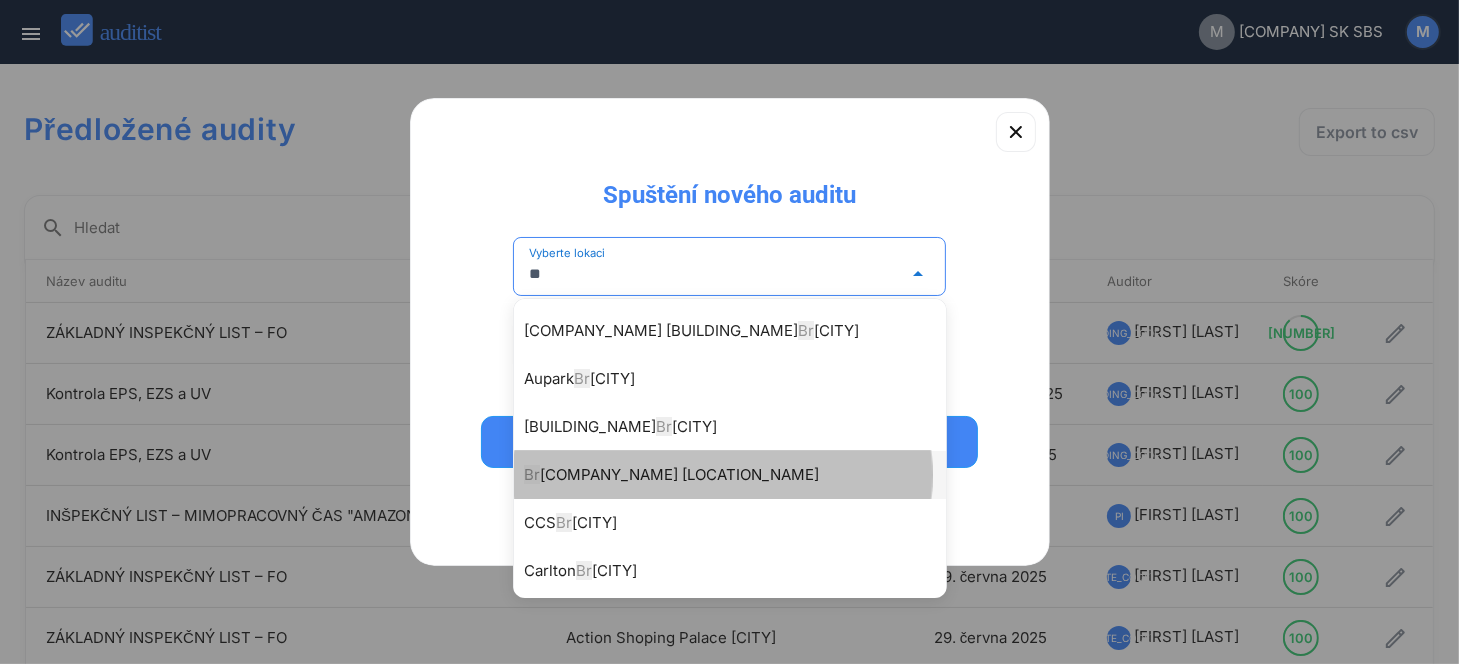 click on "[COMPANY_NAME] [LOCATION_NAME]" at bounding box center [740, 475] 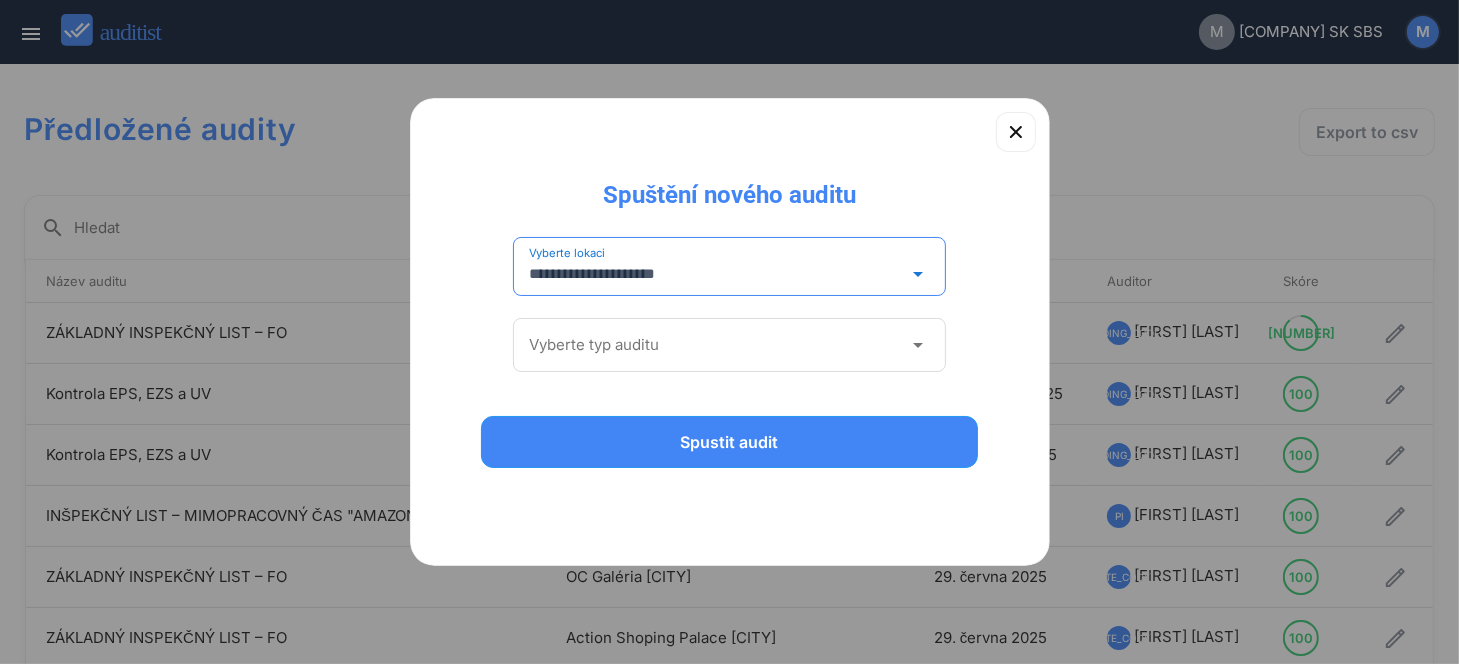 type on "**********" 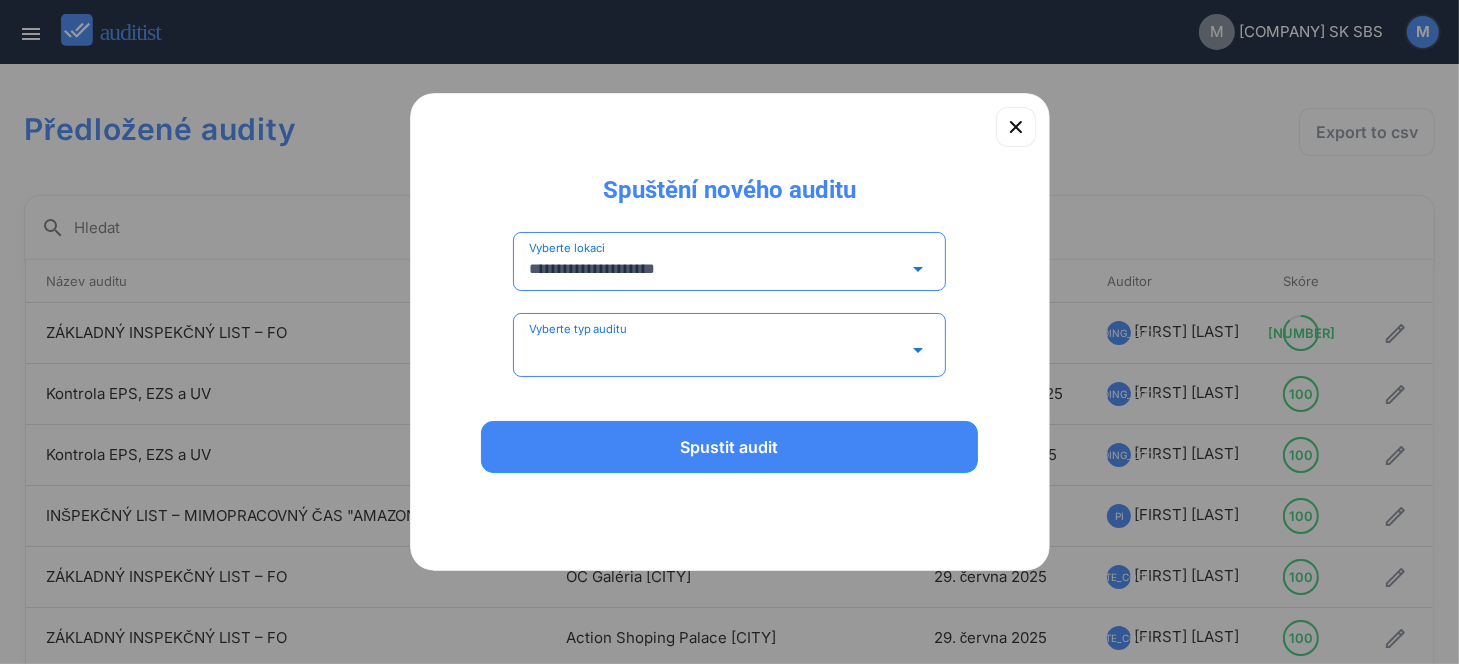 click at bounding box center (716, 350) 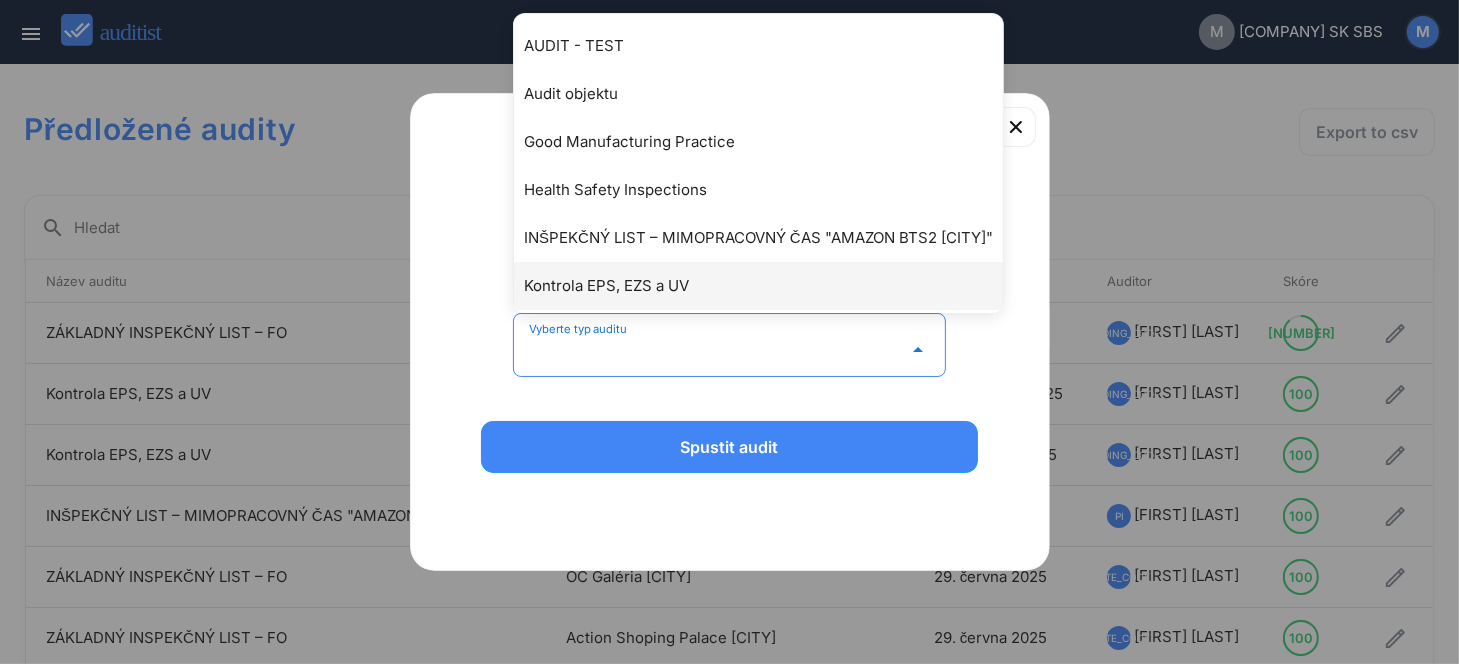 scroll, scrollTop: 197, scrollLeft: 0, axis: vertical 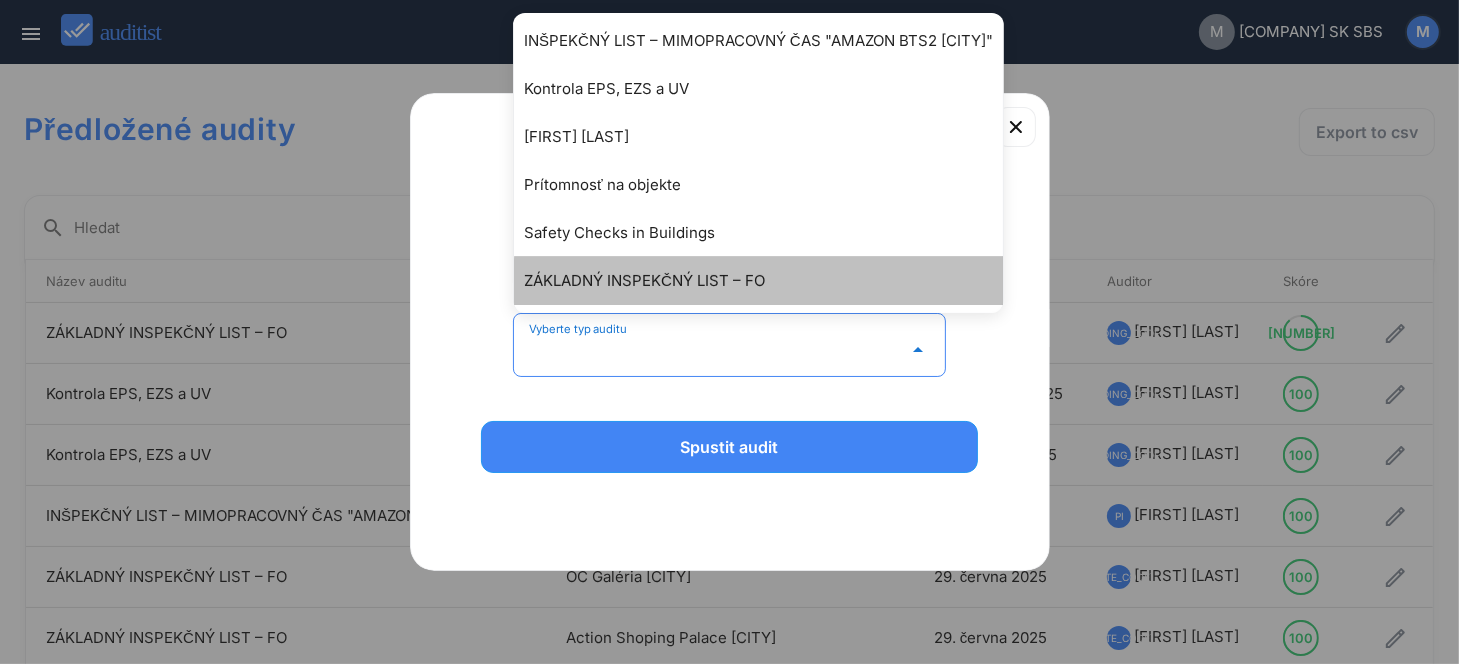 click on "ZÁKLADNÝ INSPEKČNÝ LIST – FO" at bounding box center (768, 281) 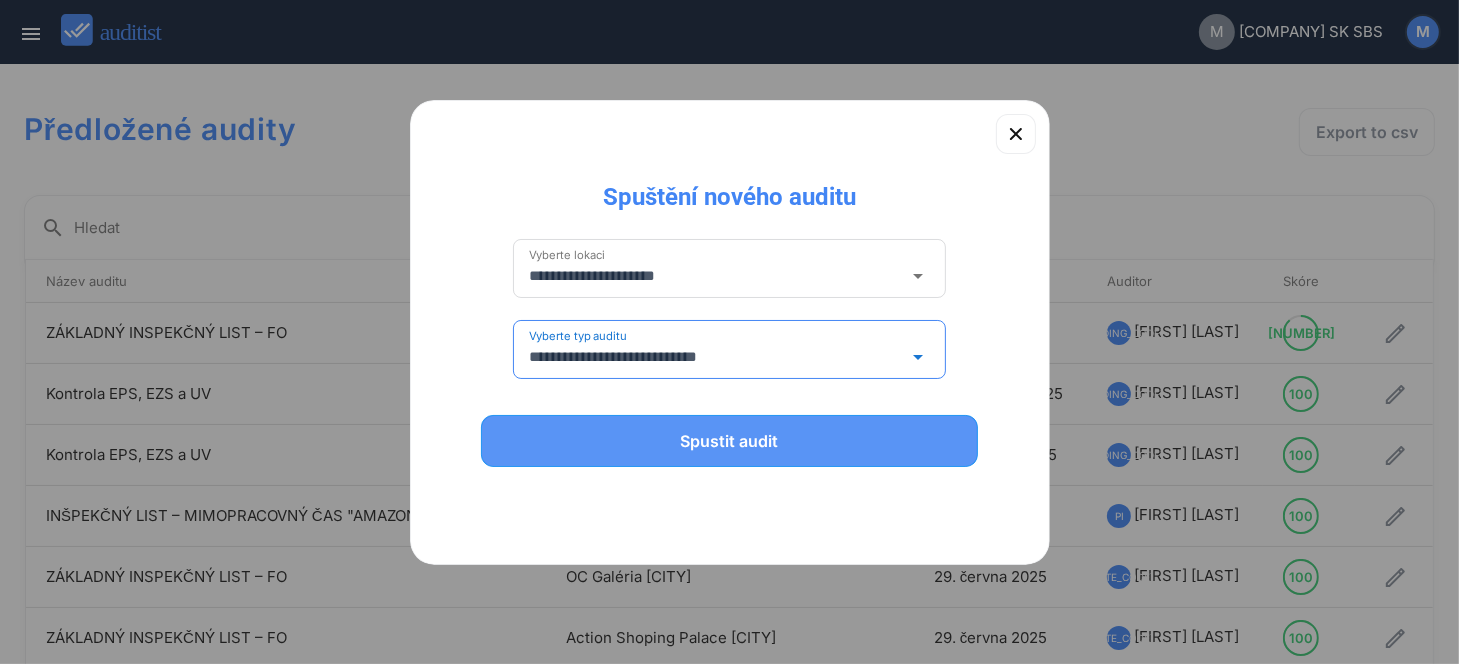 click on "Spustit audit" at bounding box center [730, 441] 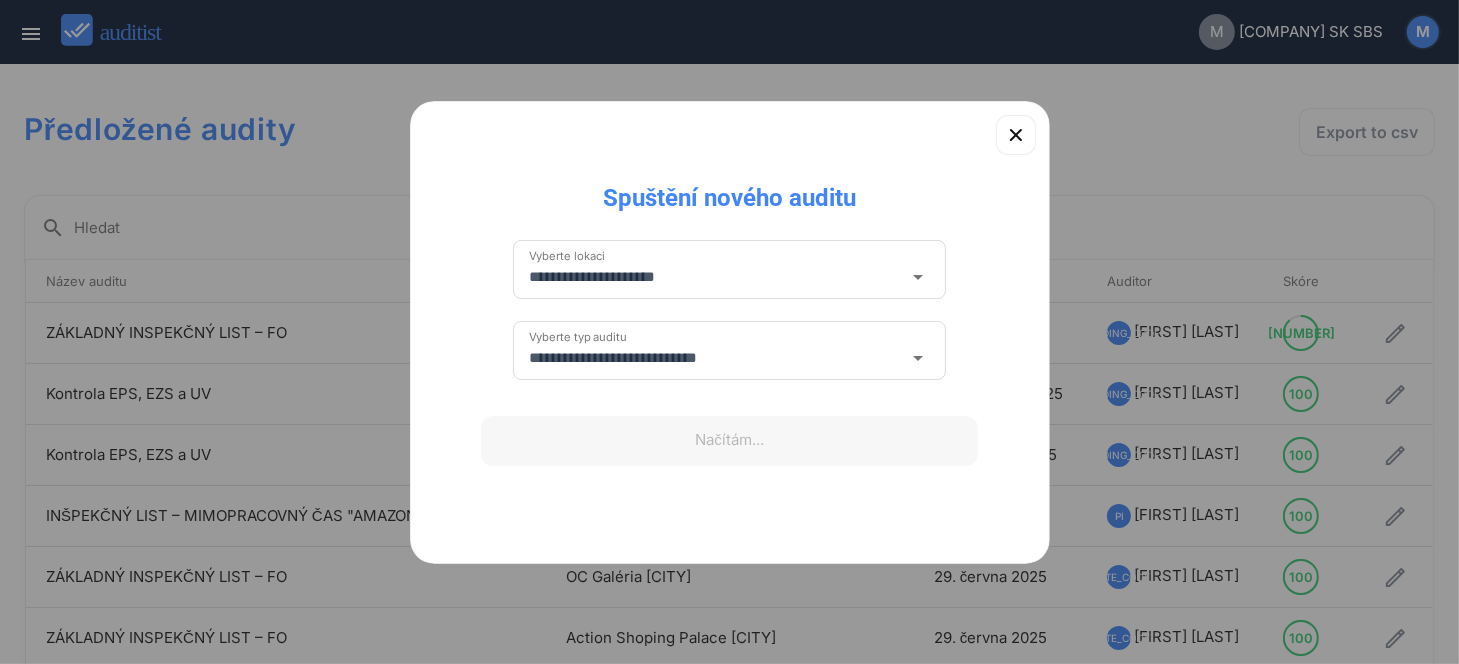 type 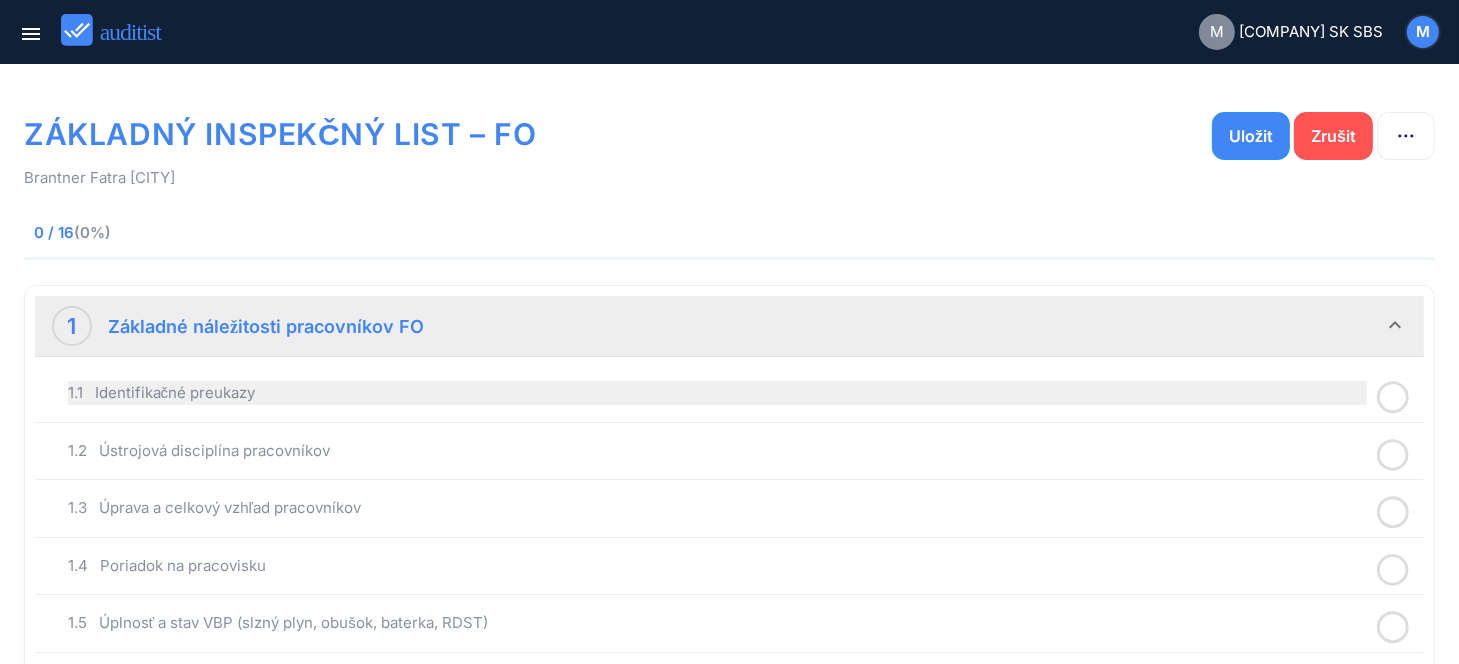 click on "1.1   Identifikačné preukazy" at bounding box center [717, 393] 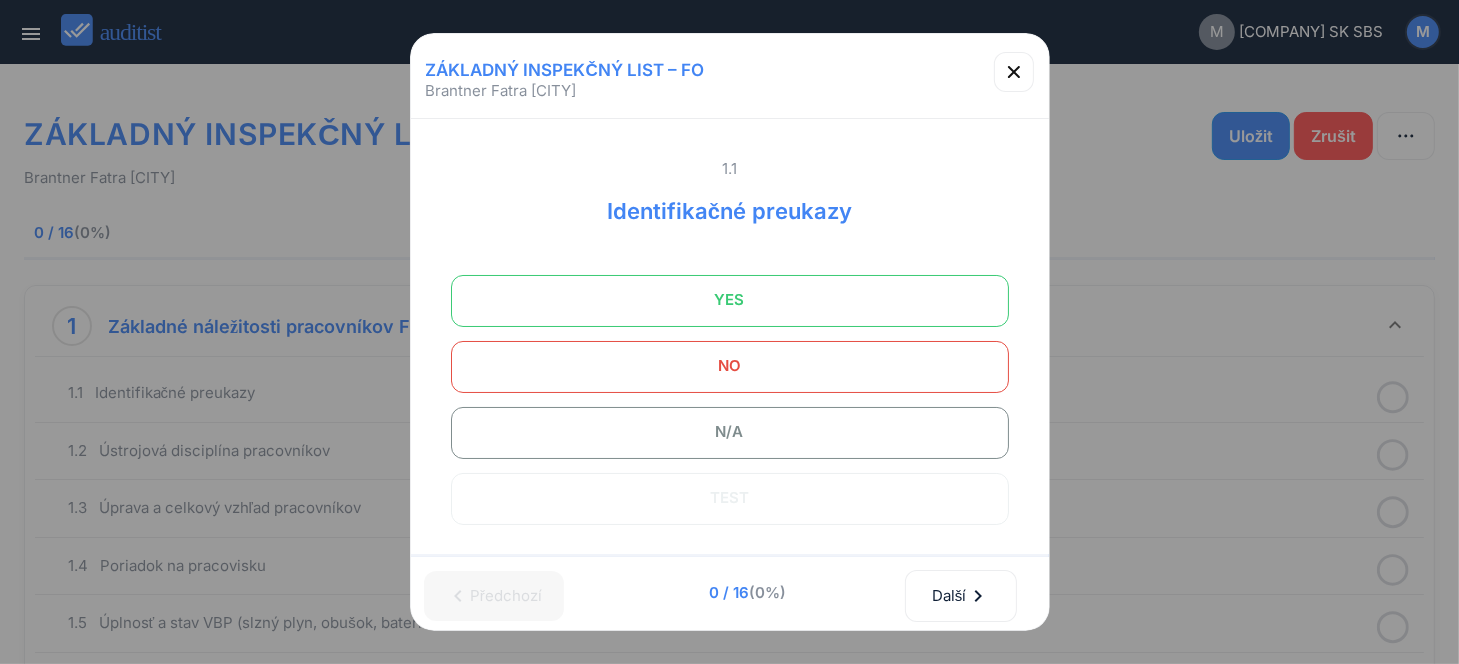 click on "YES" at bounding box center (730, 300) 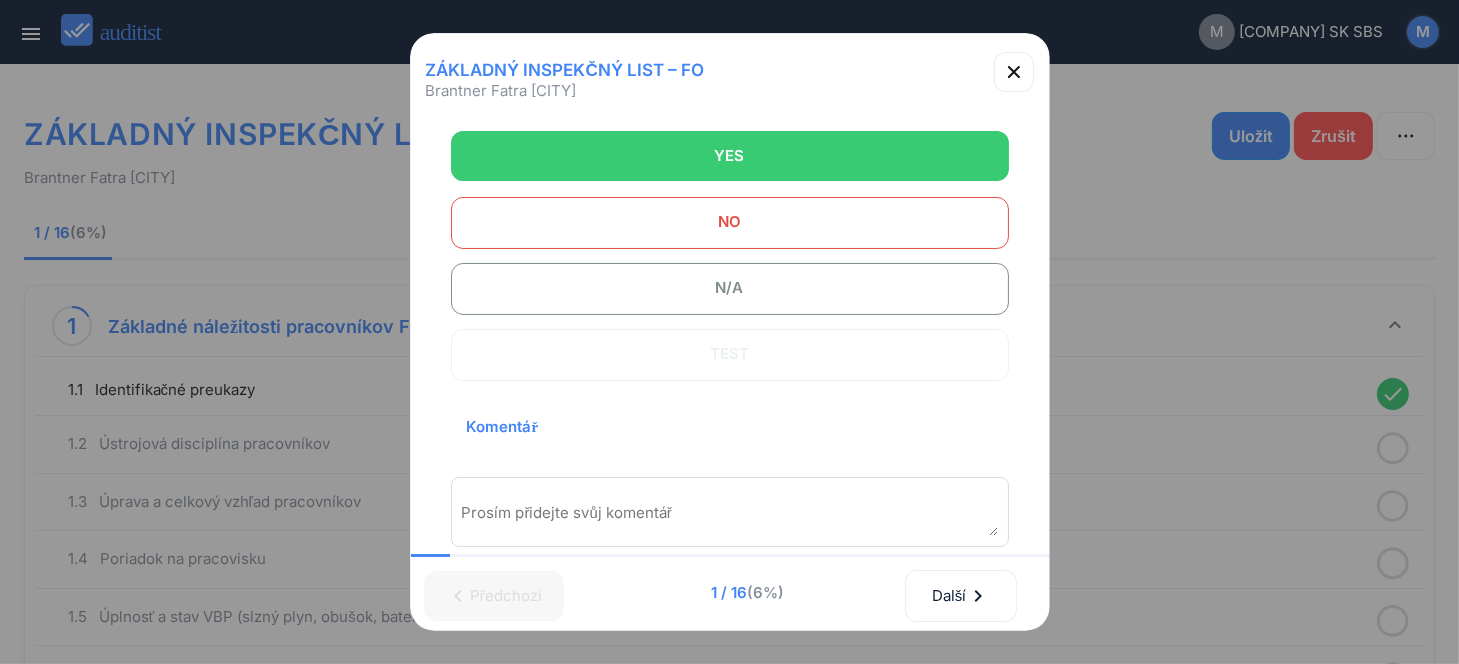 scroll, scrollTop: 300, scrollLeft: 0, axis: vertical 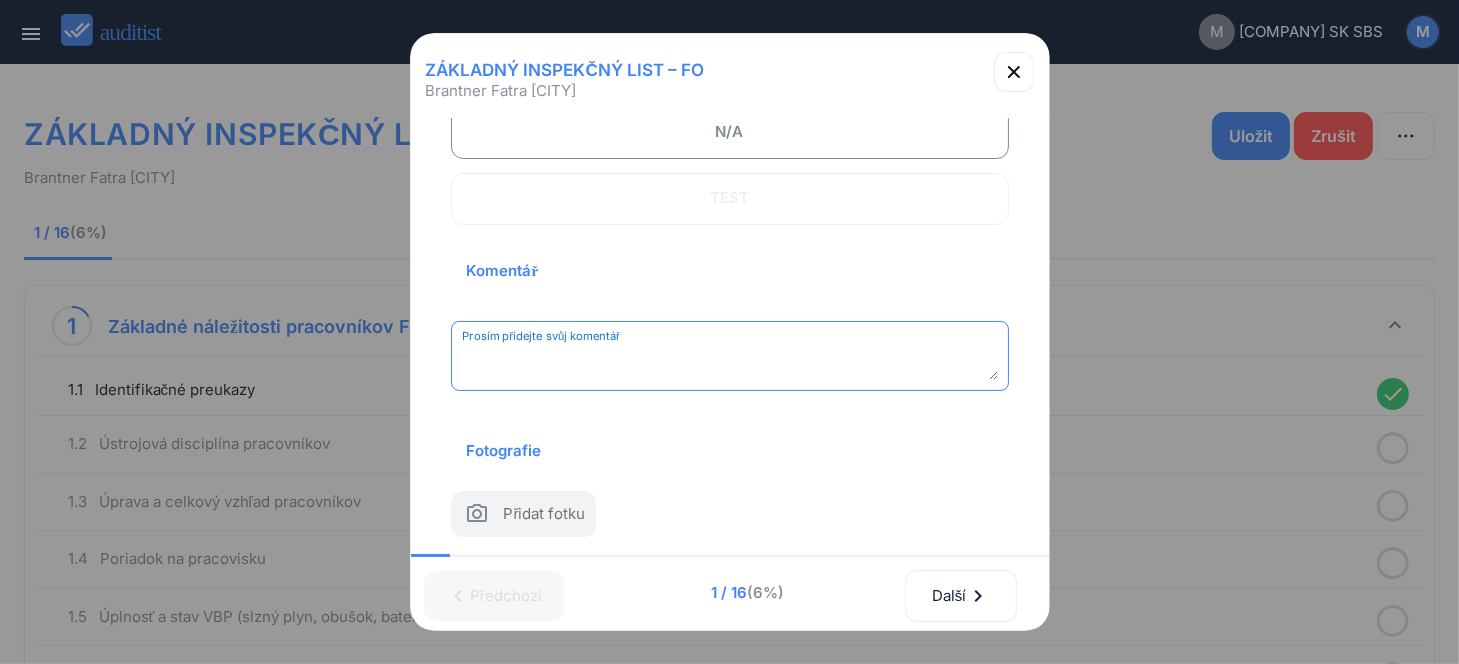 click at bounding box center (730, 363) 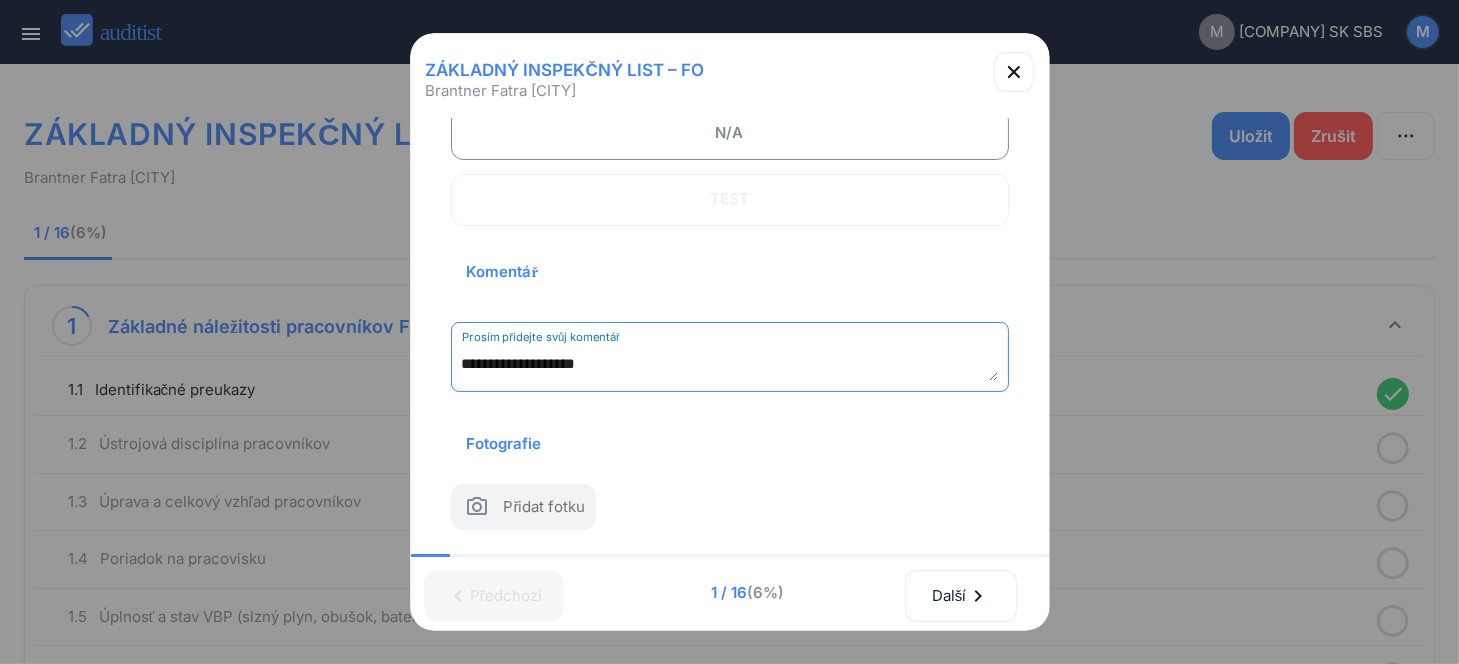 drag, startPoint x: 538, startPoint y: 361, endPoint x: 425, endPoint y: 362, distance: 113.004425 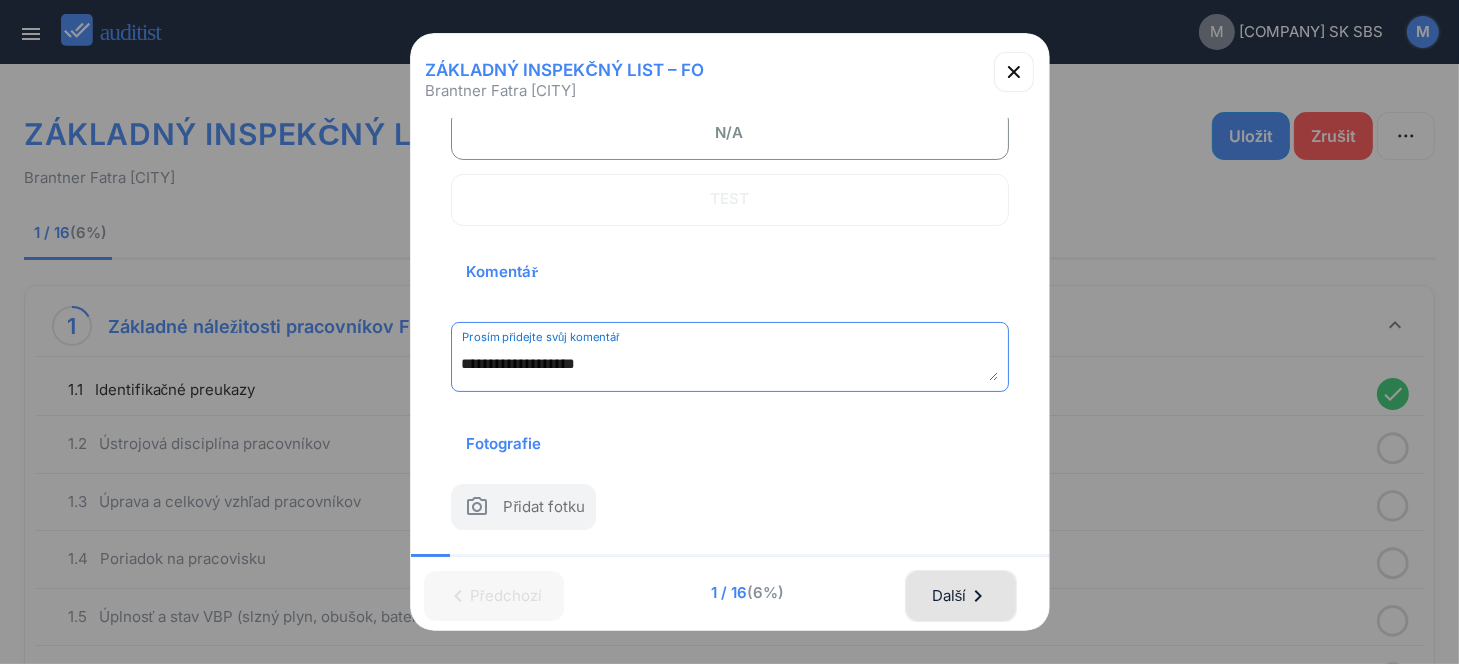 type on "**********" 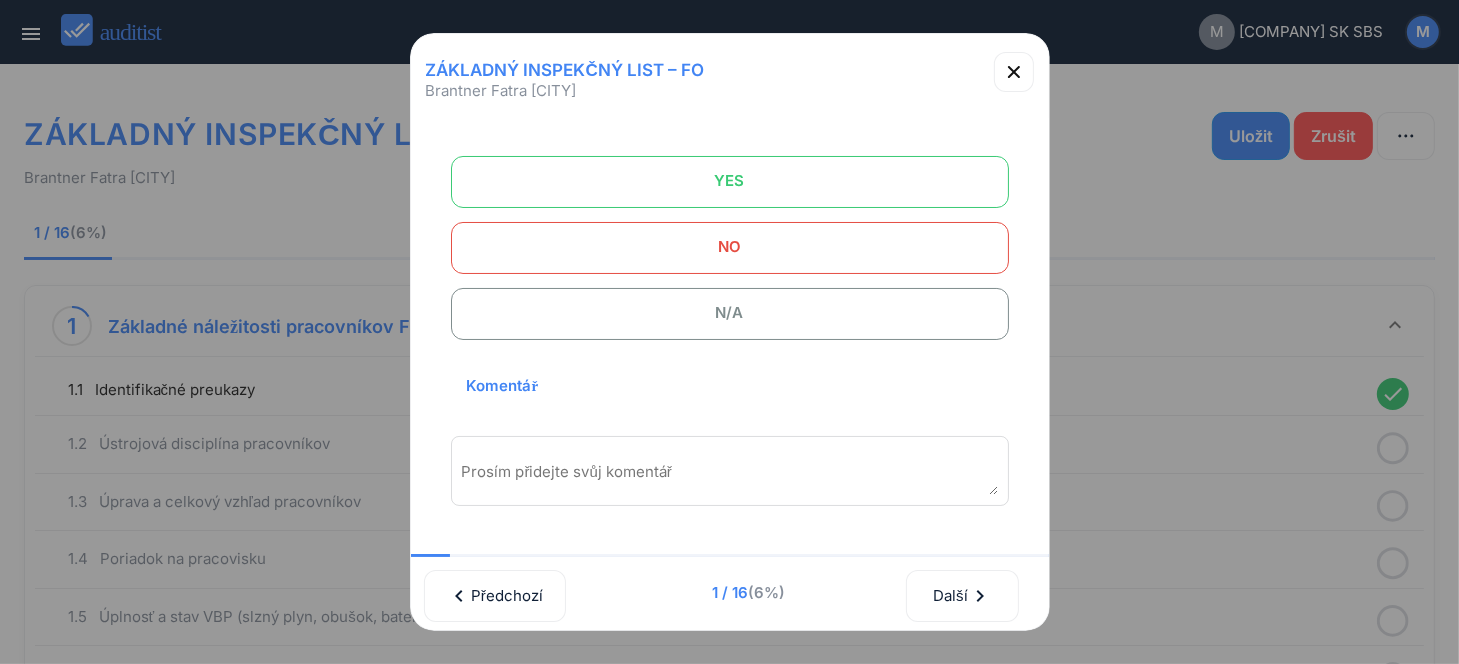 scroll, scrollTop: 0, scrollLeft: 0, axis: both 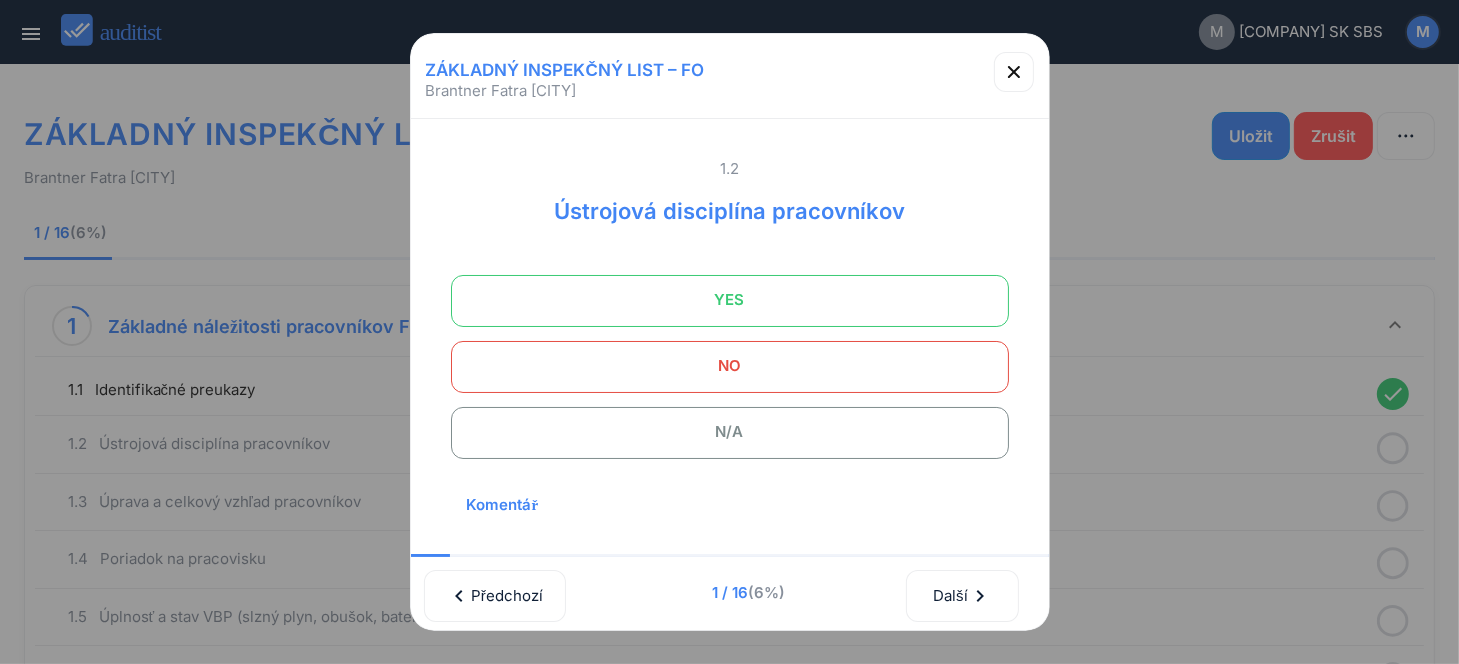 click on "YES" at bounding box center [730, 300] 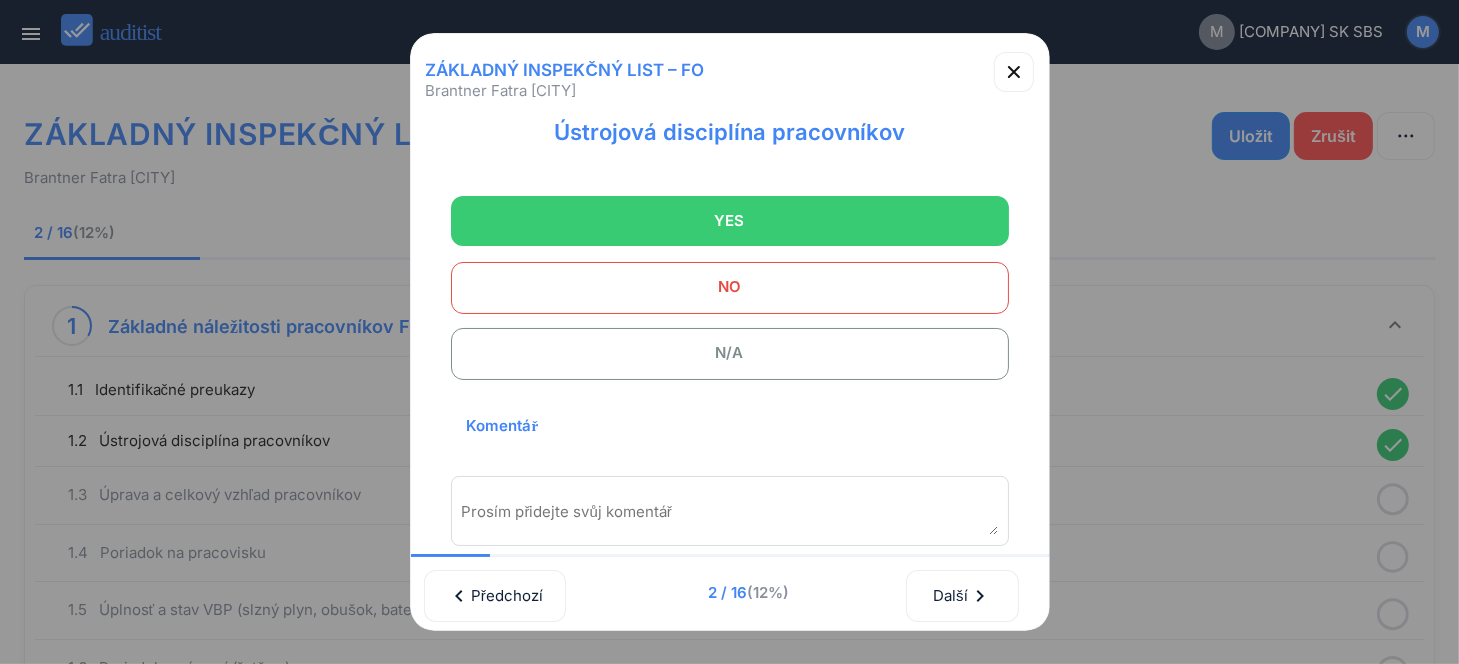 scroll, scrollTop: 270, scrollLeft: 0, axis: vertical 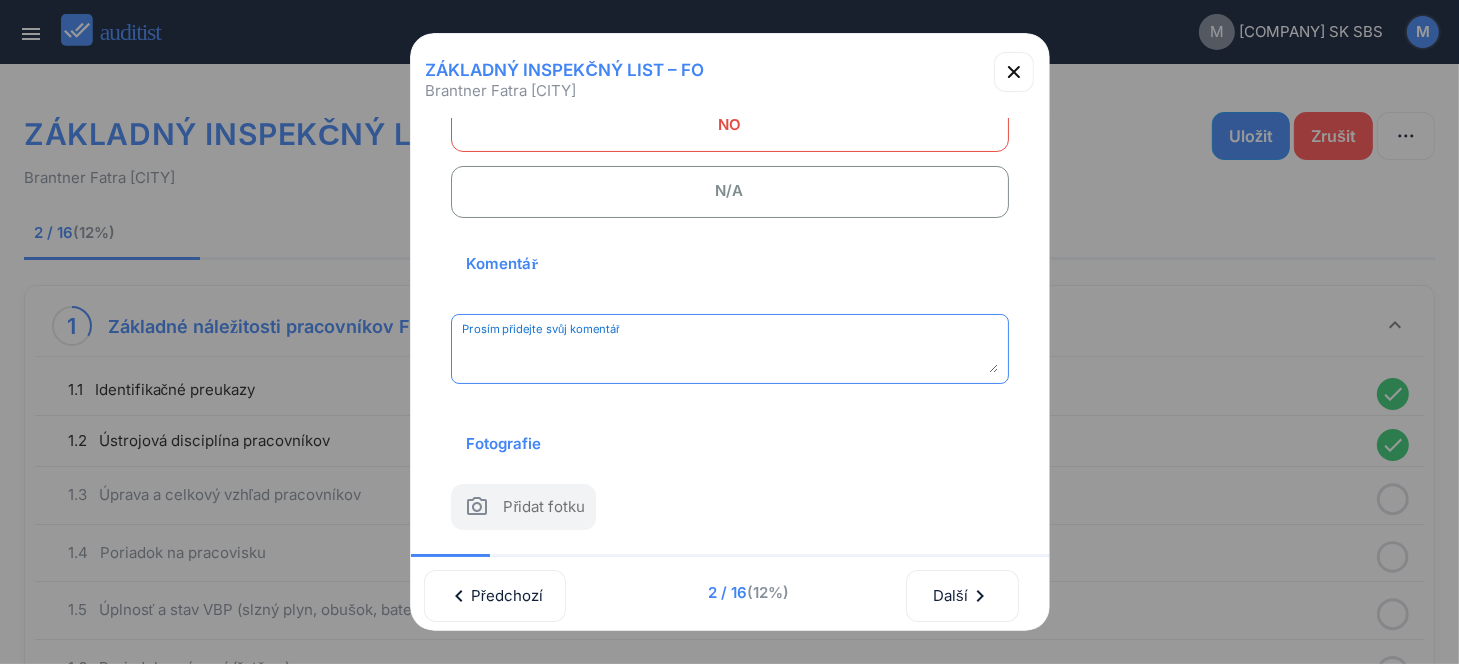 click at bounding box center [730, 356] 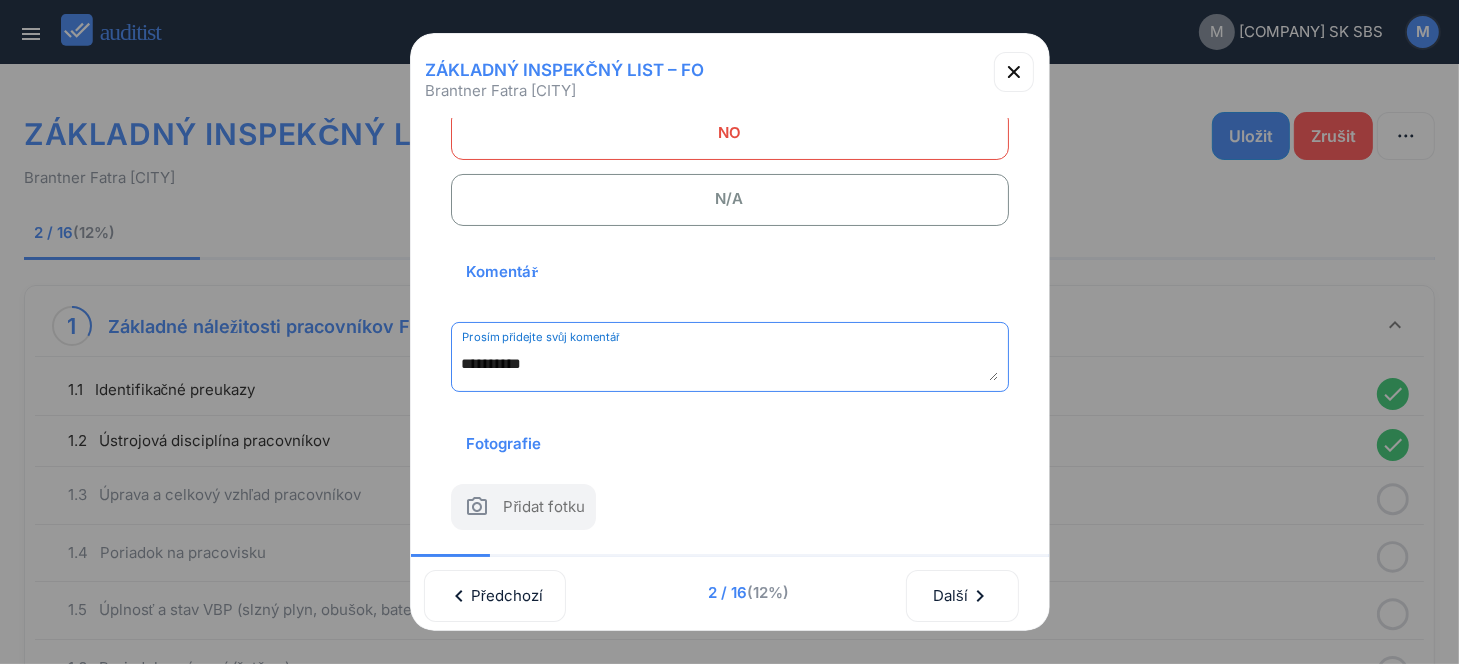 scroll, scrollTop: 262, scrollLeft: 0, axis: vertical 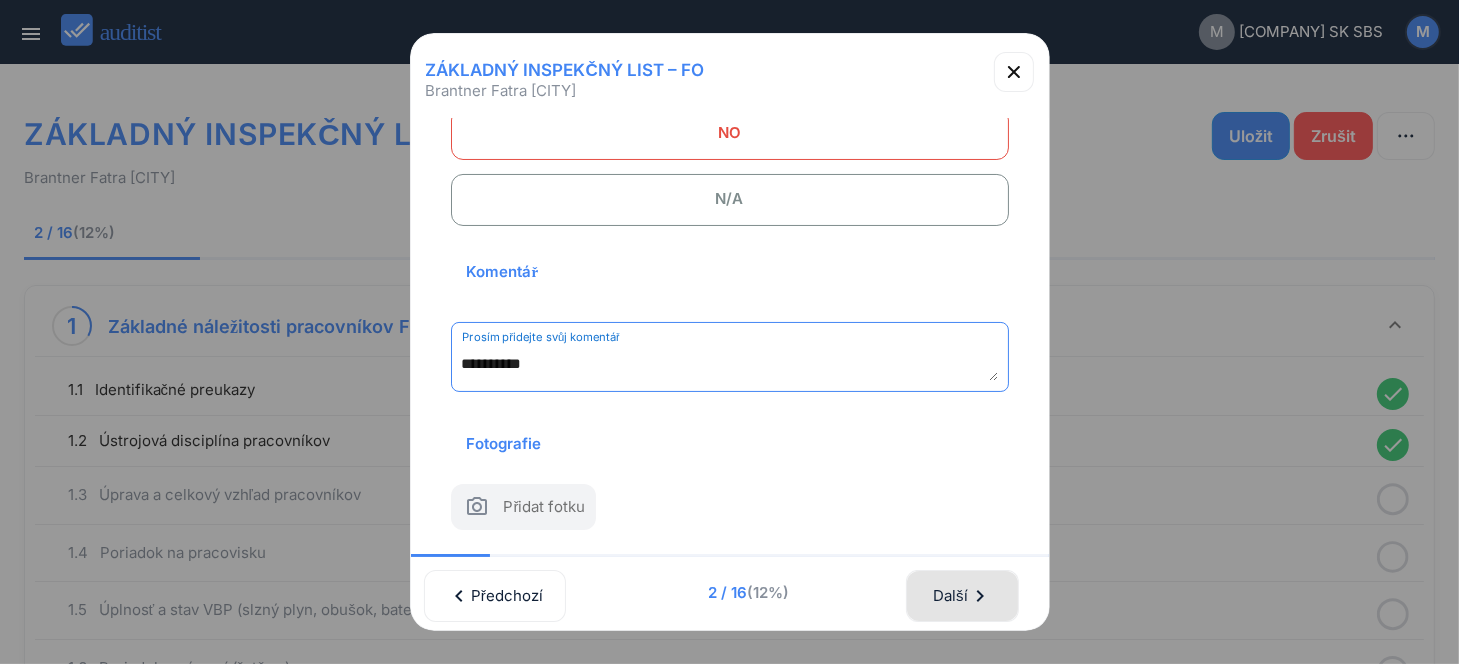 type on "**********" 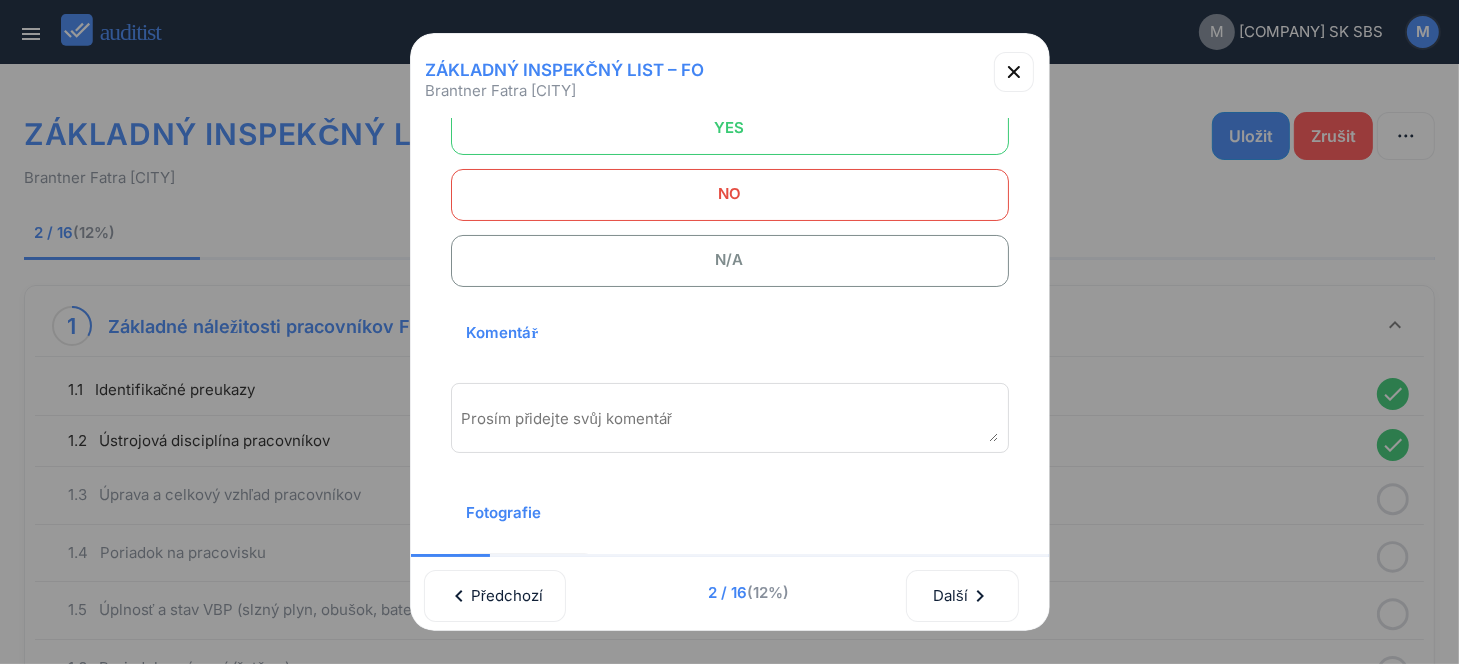 scroll, scrollTop: 0, scrollLeft: 0, axis: both 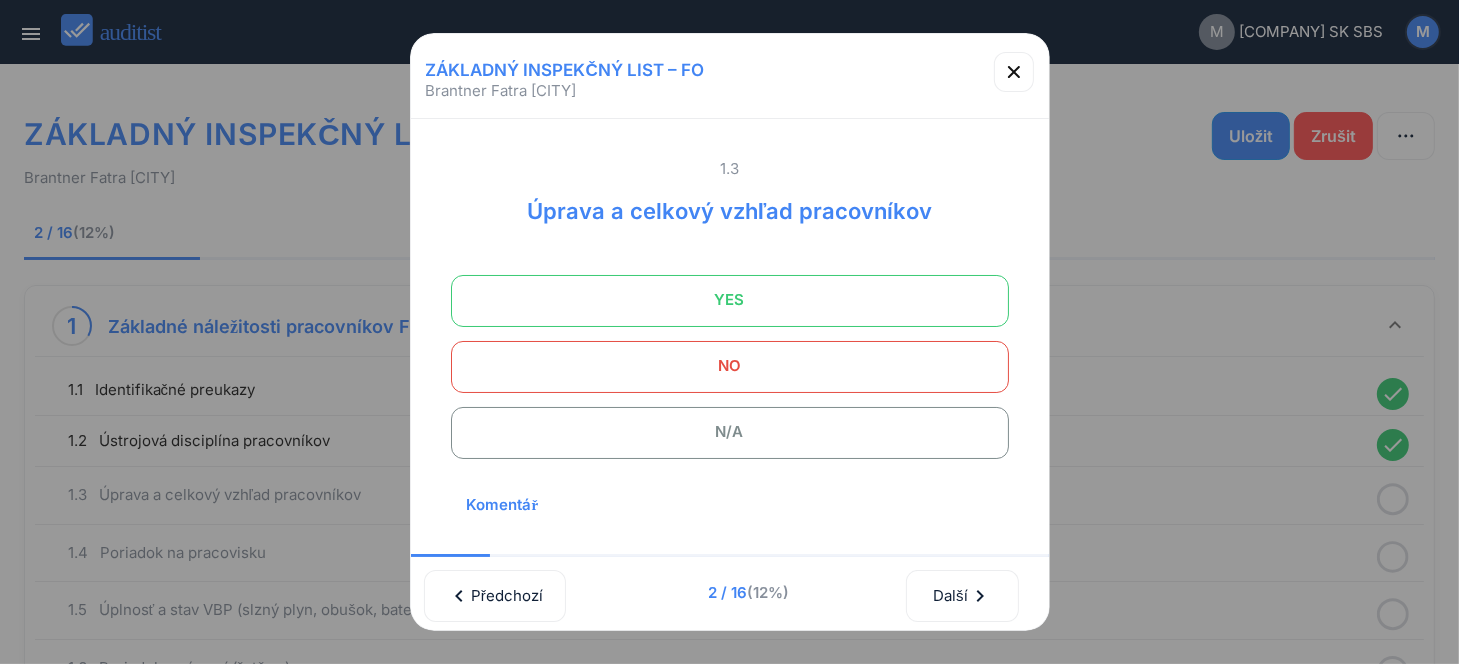 click on "YES" at bounding box center (730, 300) 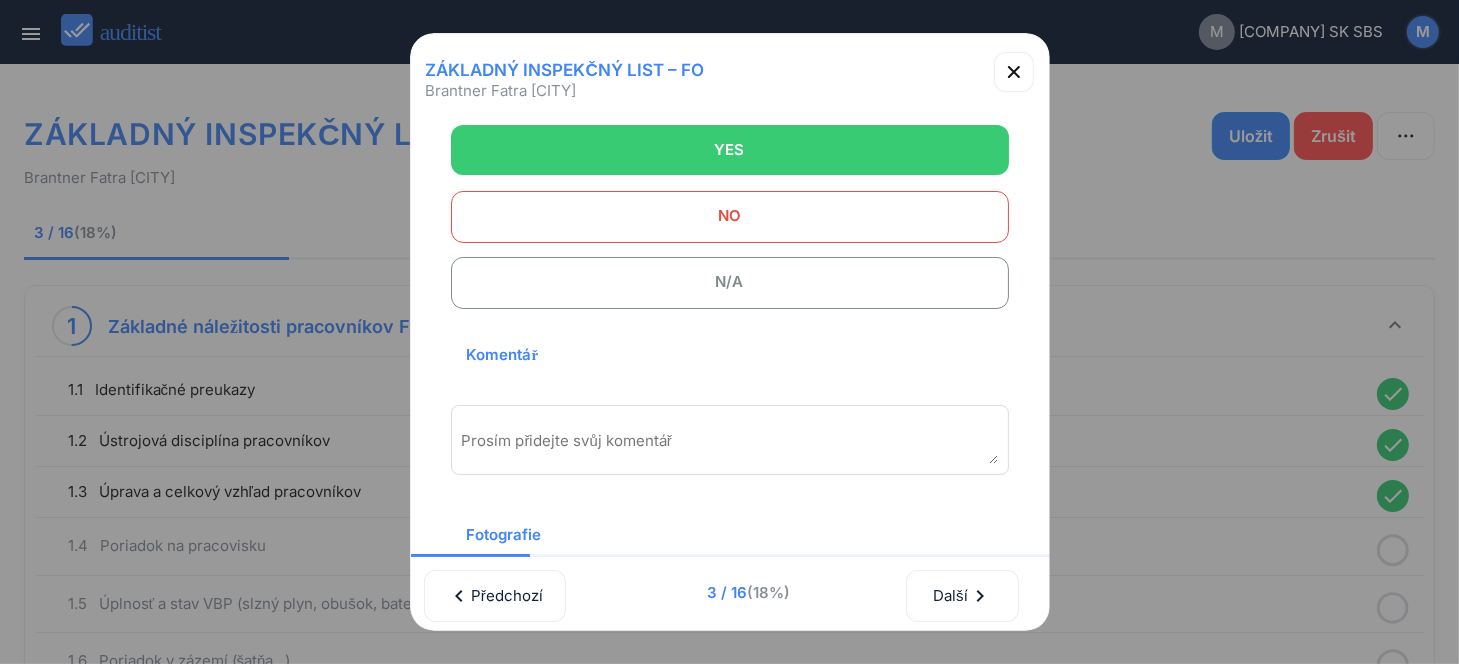 scroll, scrollTop: 270, scrollLeft: 0, axis: vertical 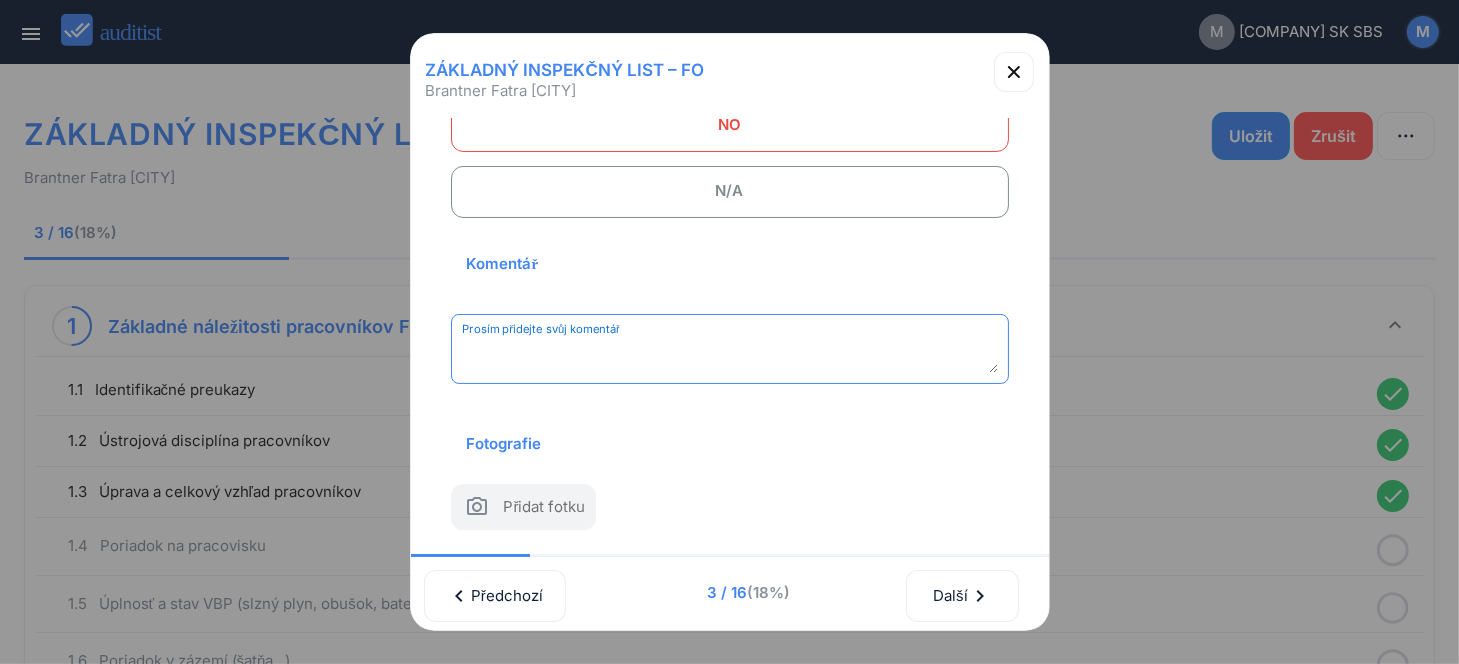 click at bounding box center [730, 356] 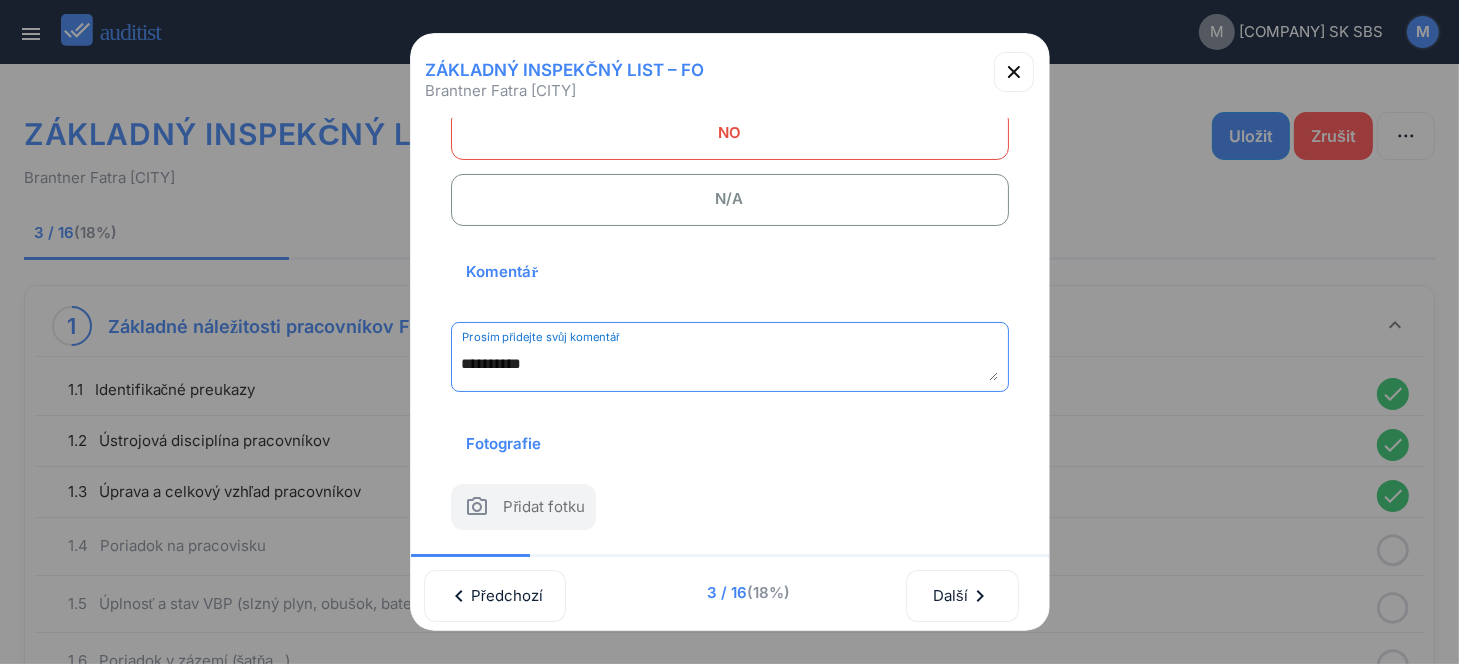scroll, scrollTop: 262, scrollLeft: 0, axis: vertical 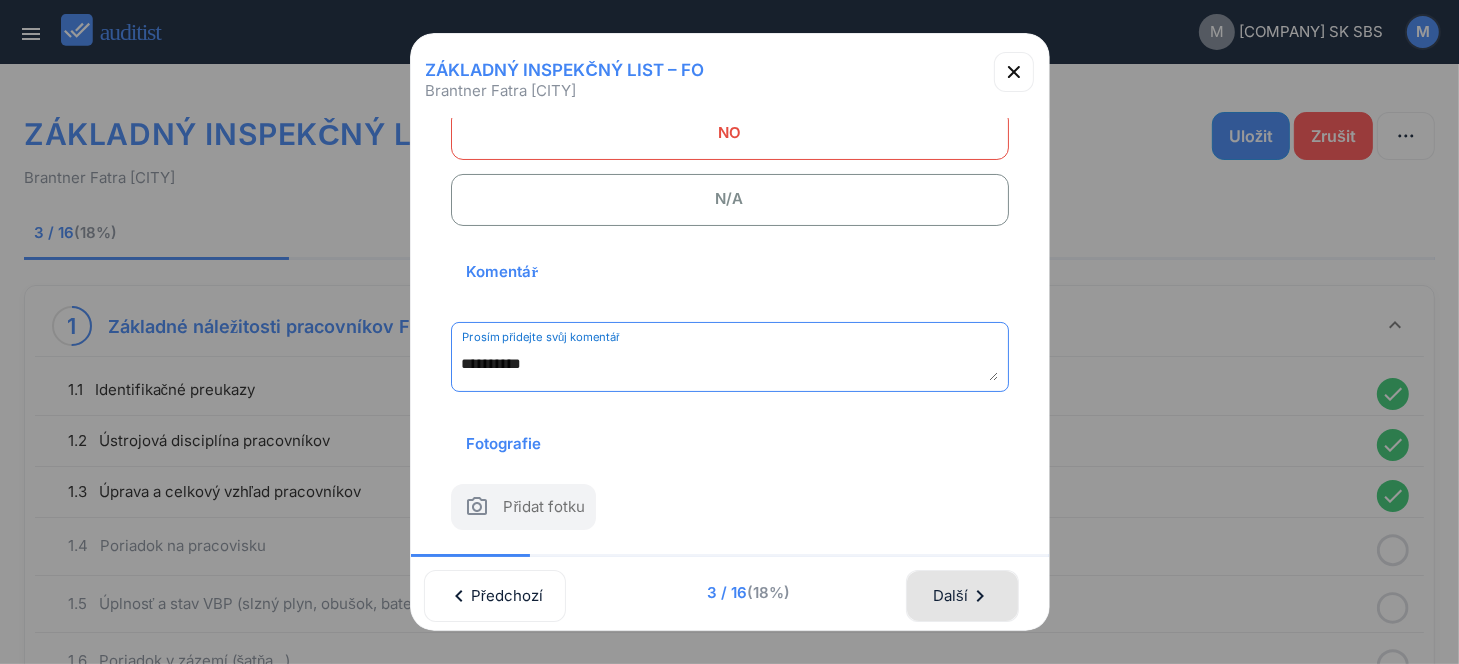 type on "**********" 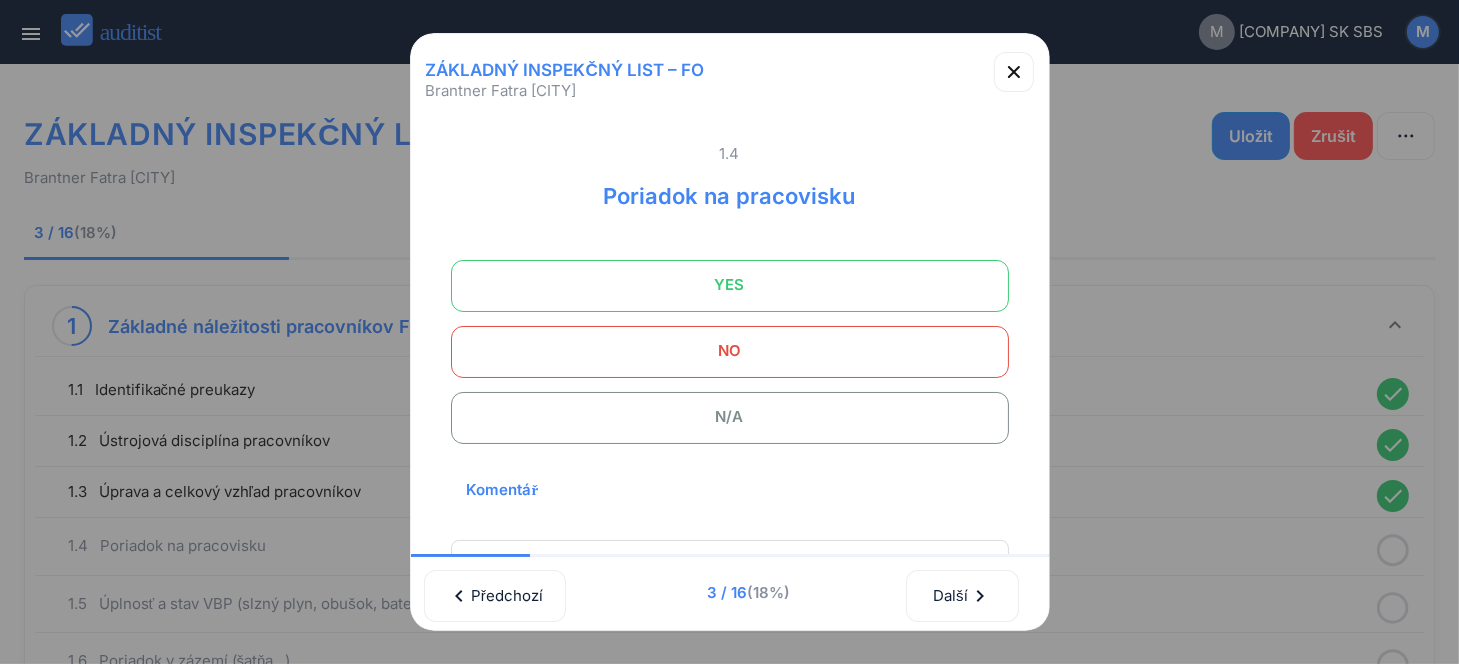 scroll, scrollTop: 0, scrollLeft: 0, axis: both 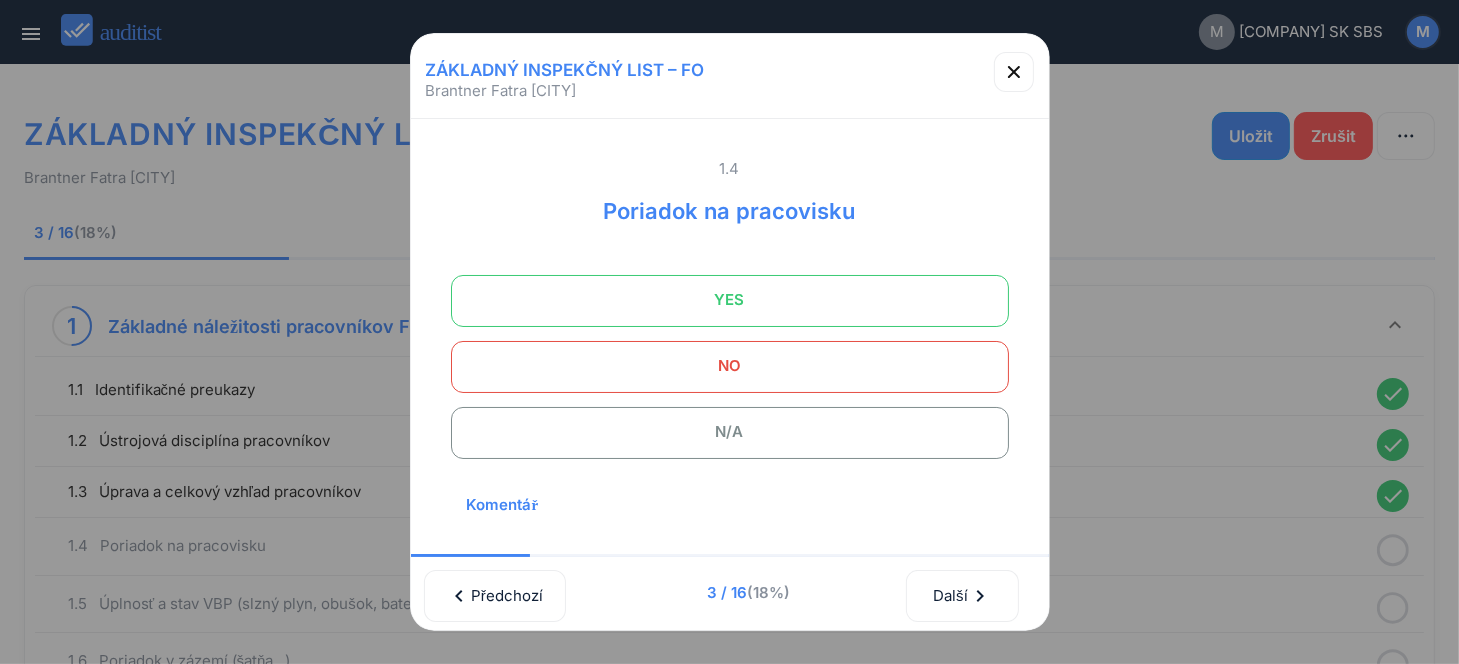 click on "YES" at bounding box center [730, 300] 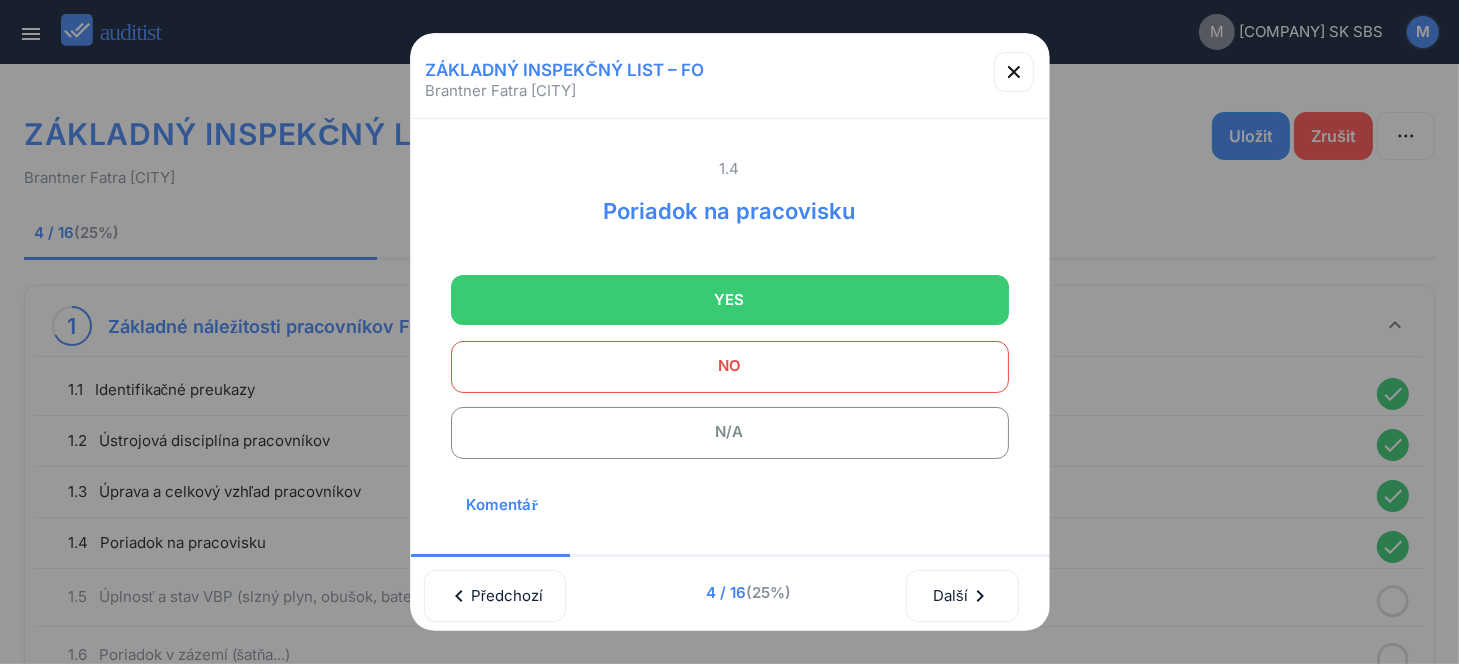 scroll, scrollTop: 270, scrollLeft: 0, axis: vertical 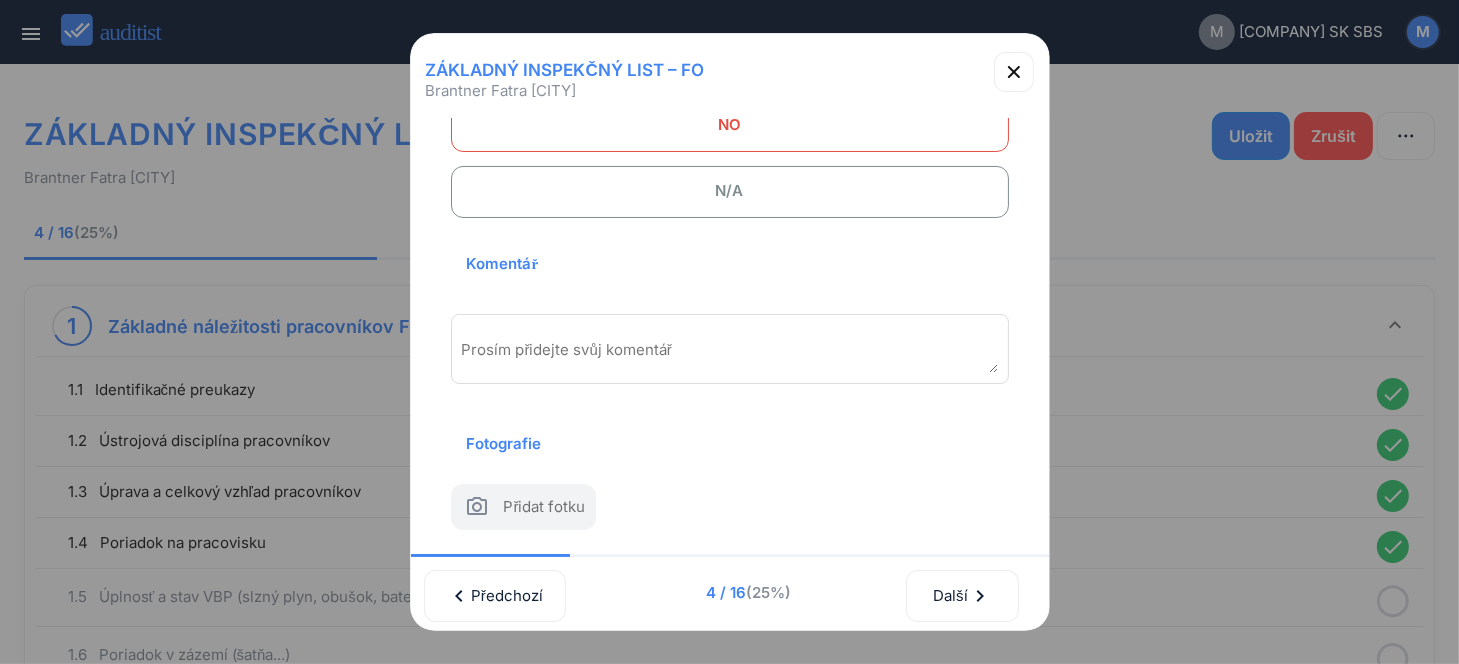 click at bounding box center [730, 356] 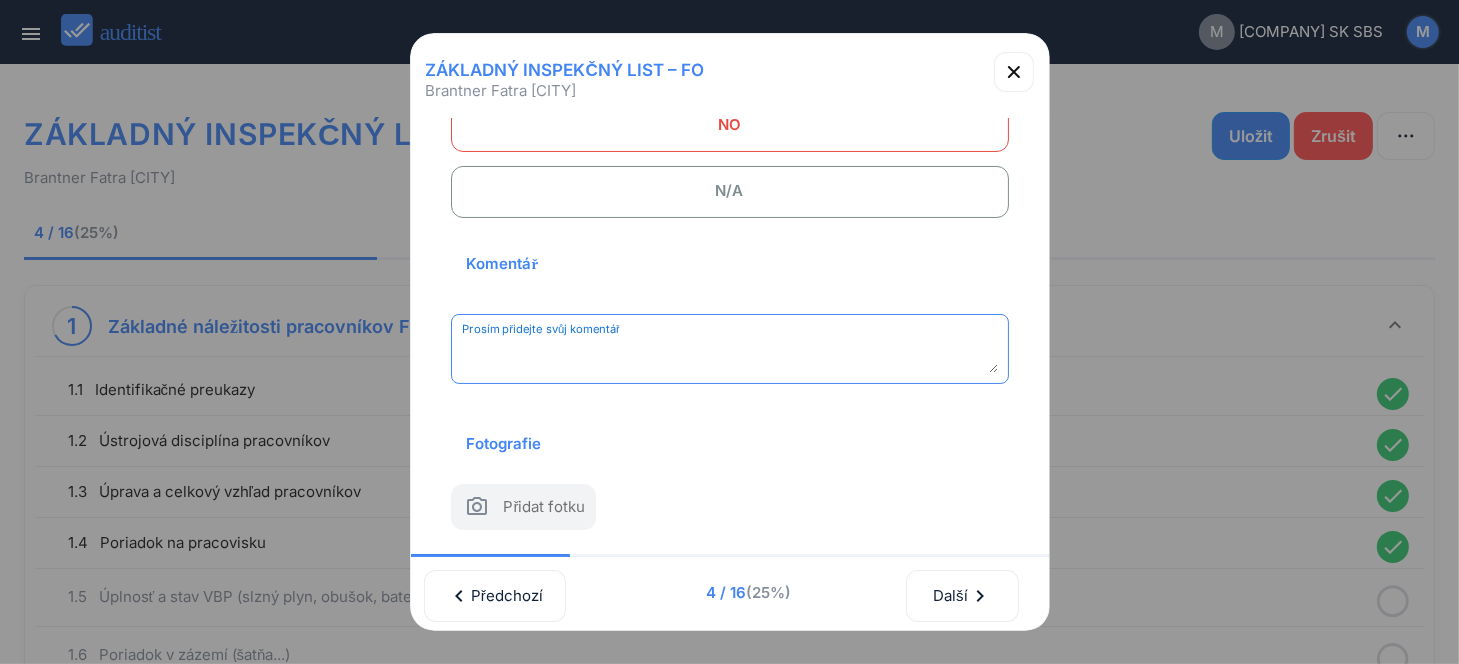 paste on "**********" 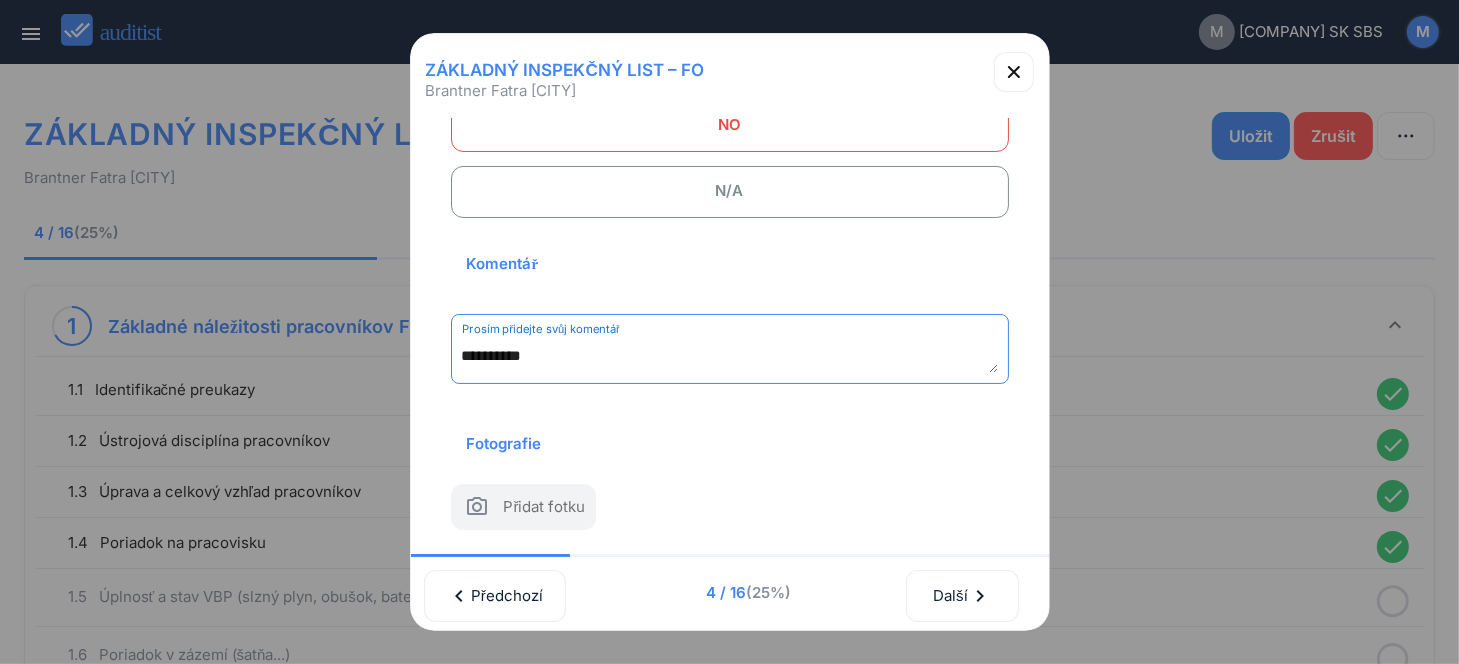 scroll, scrollTop: 262, scrollLeft: 0, axis: vertical 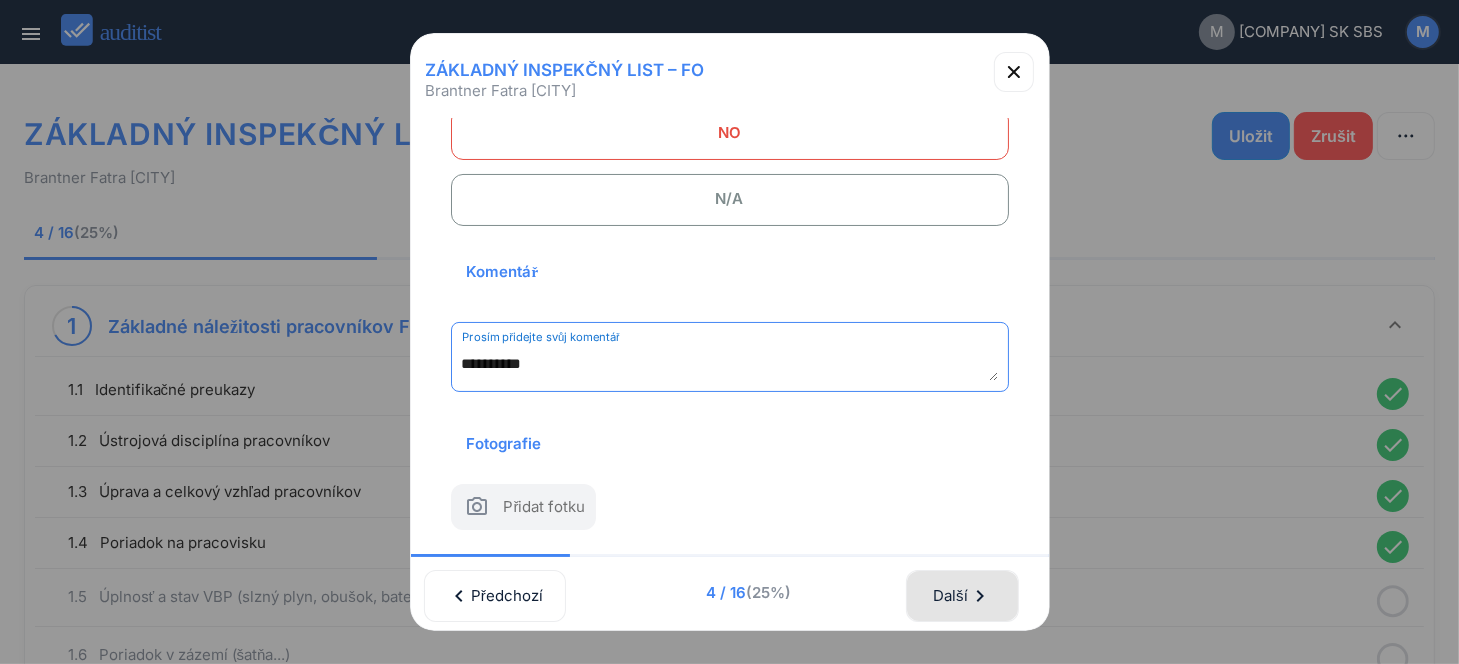type on "**********" 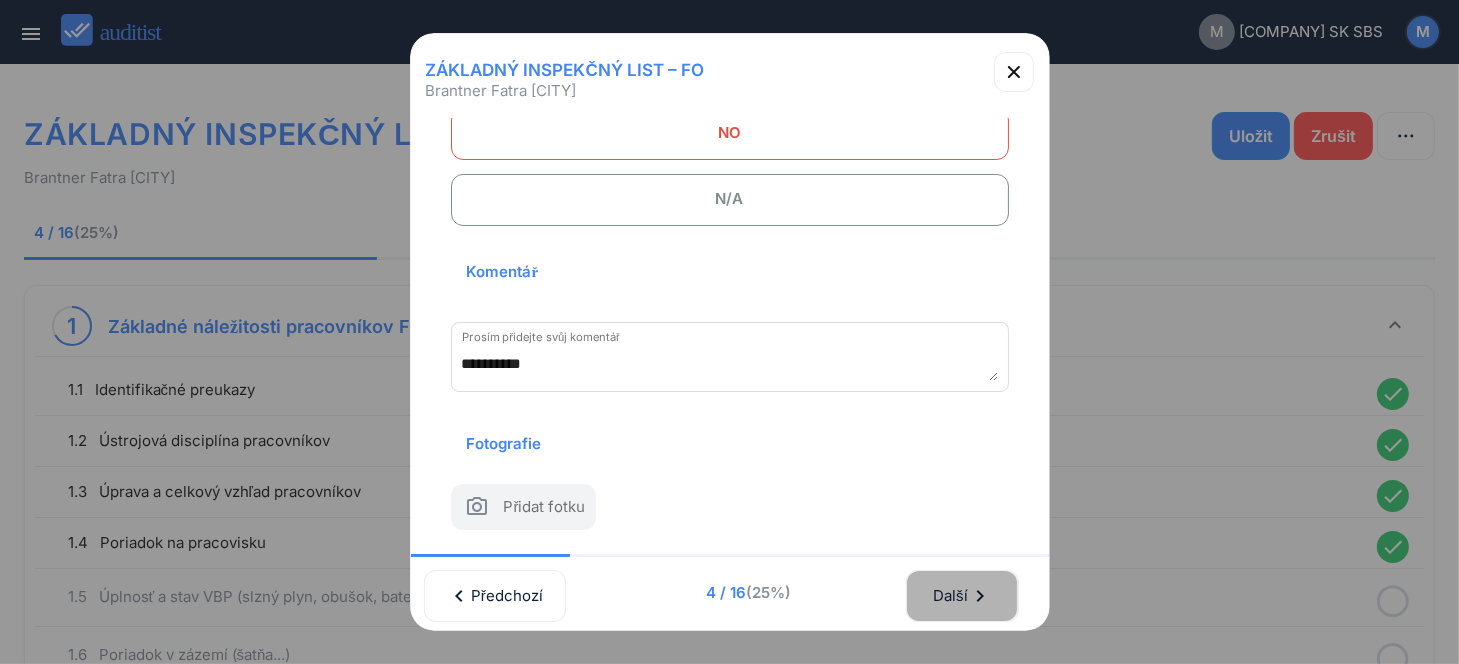 click on "Další
chevron_right" at bounding box center (962, 596) 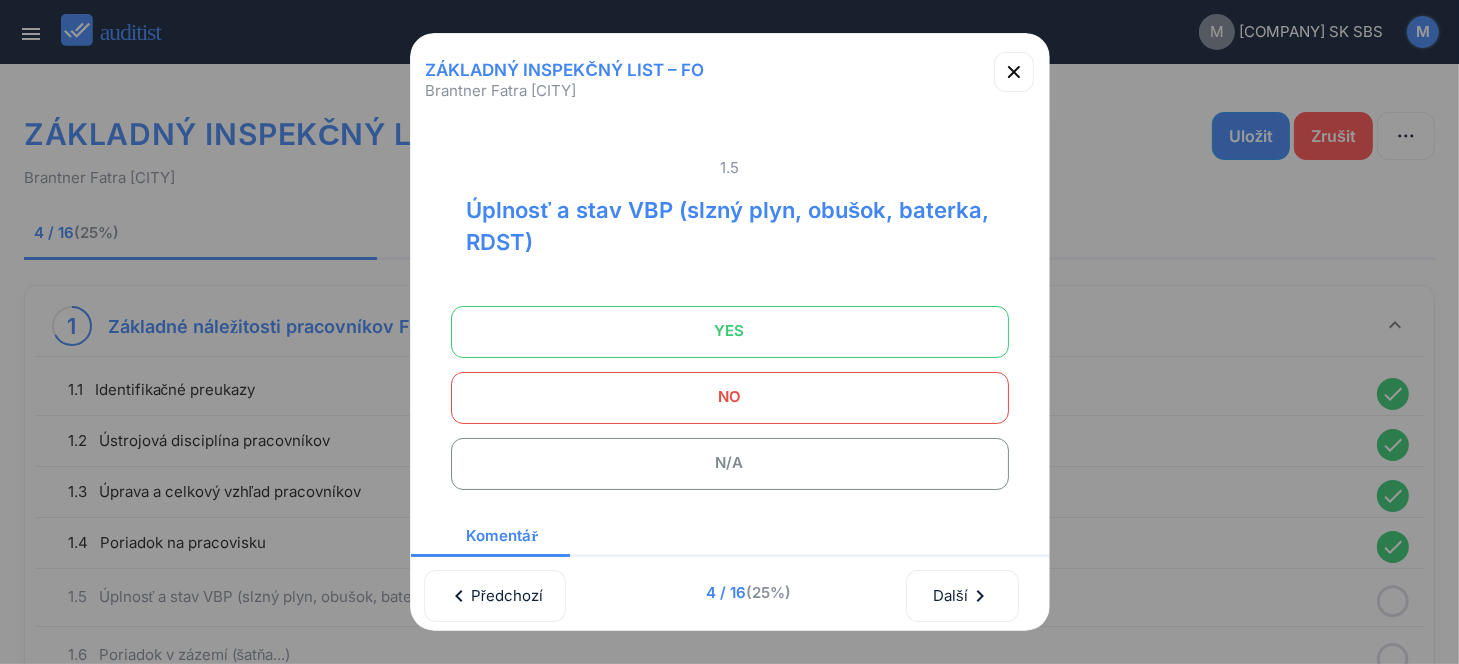 scroll, scrollTop: 0, scrollLeft: 0, axis: both 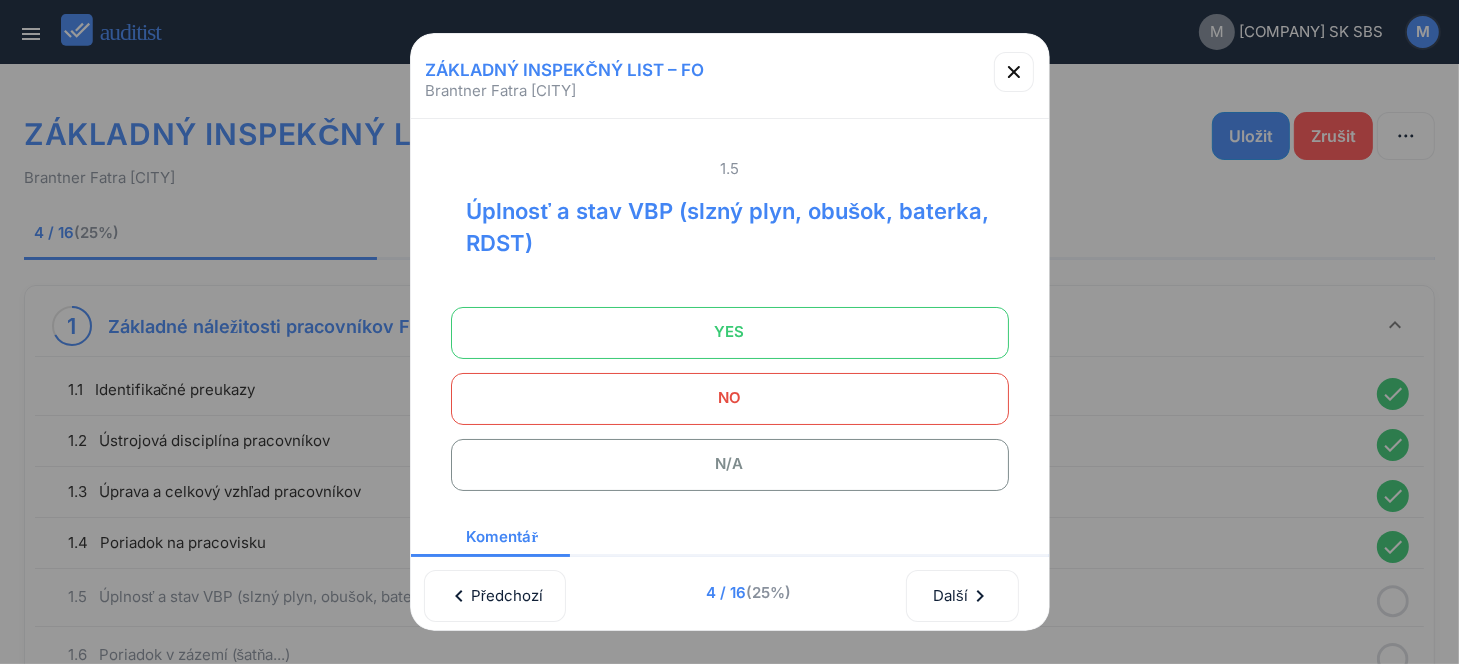 click on "N/A" at bounding box center [730, 464] 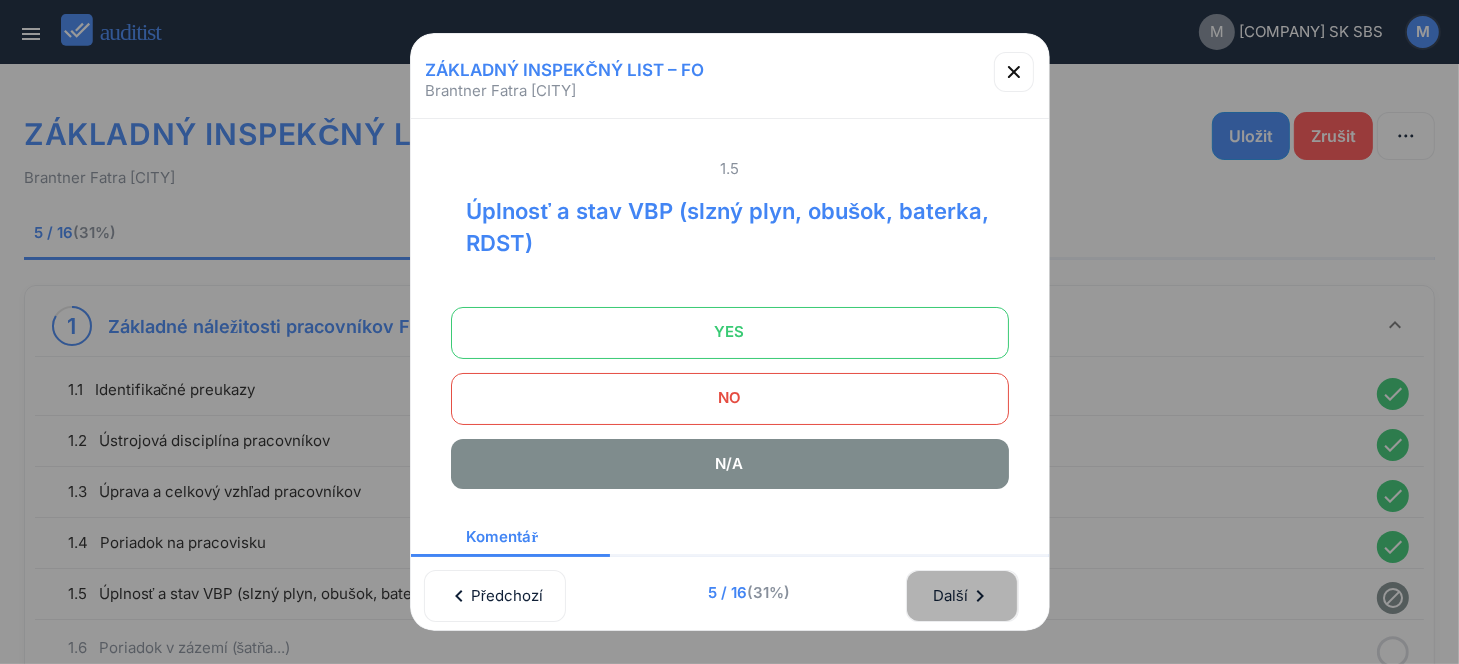 click on "Další
chevron_right" at bounding box center [962, 596] 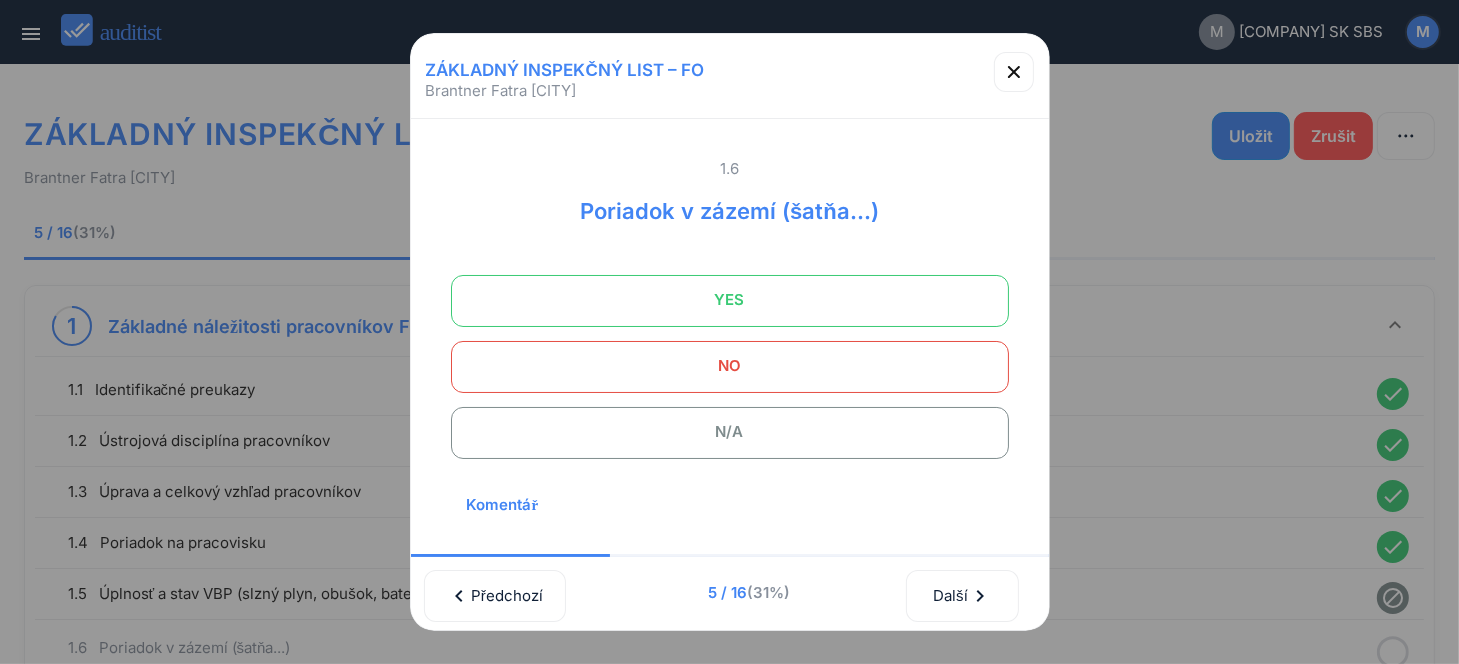 click on "N/A" at bounding box center [730, 432] 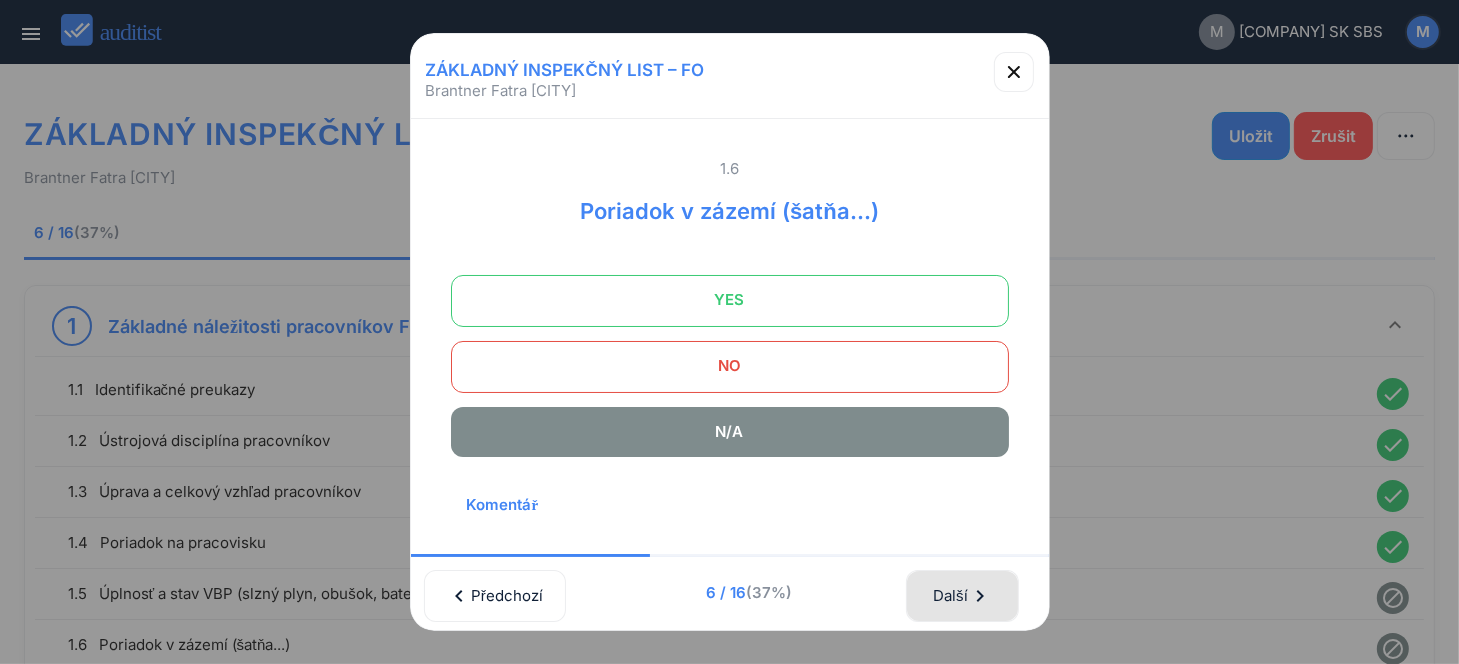 click on "Další
chevron_right" at bounding box center [962, 596] 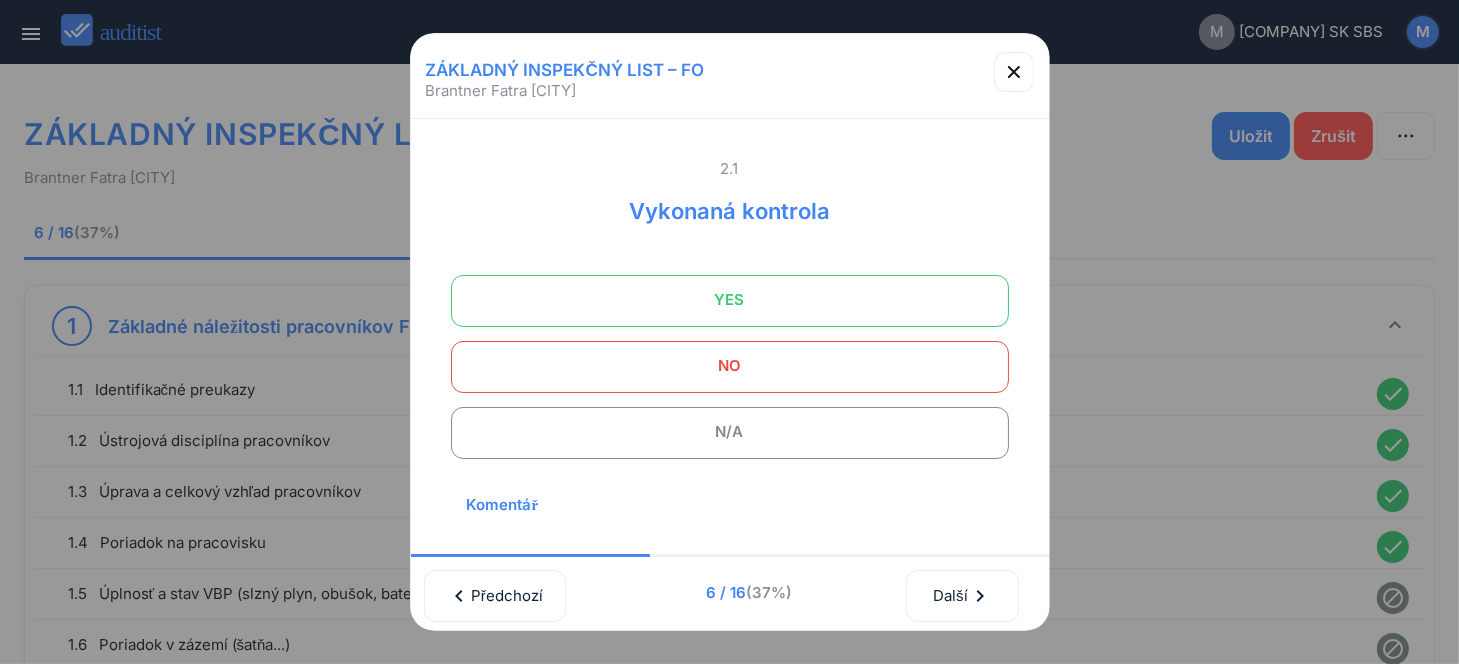 click on "N/A" at bounding box center [730, 432] 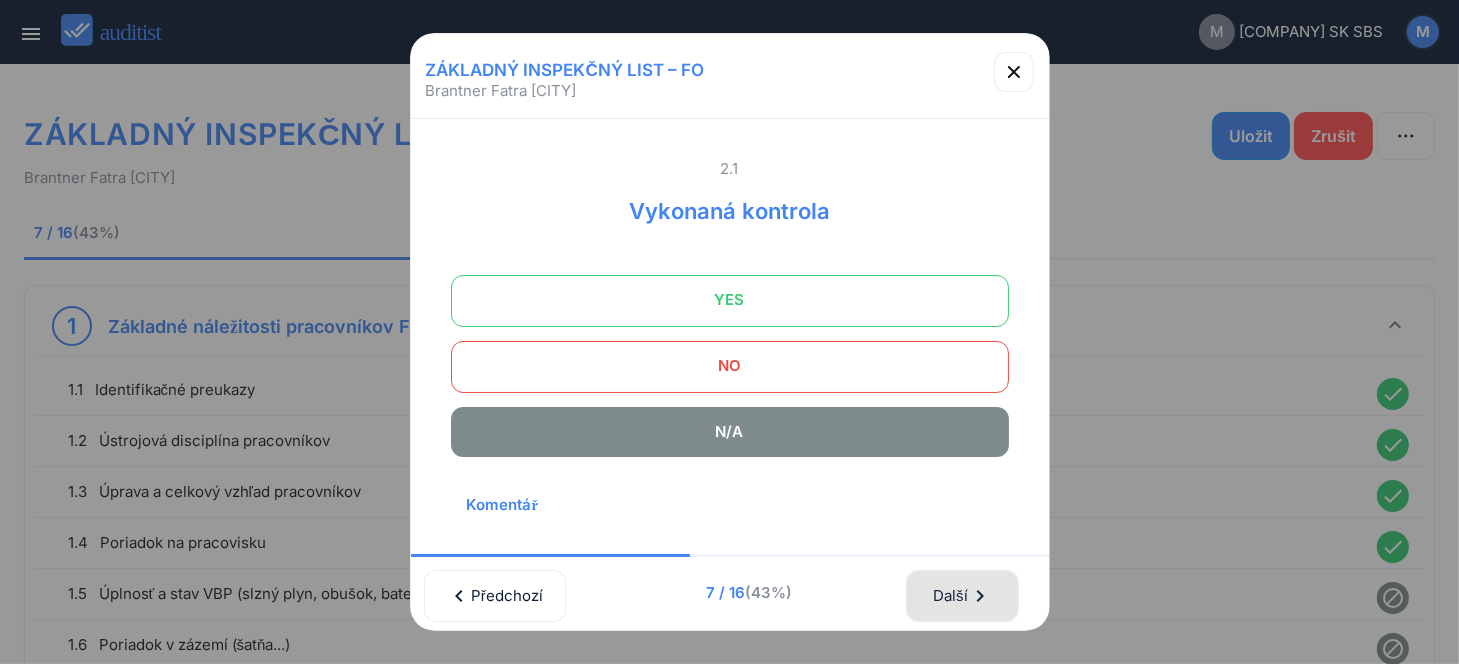 click on "Další
chevron_right" at bounding box center [962, 596] 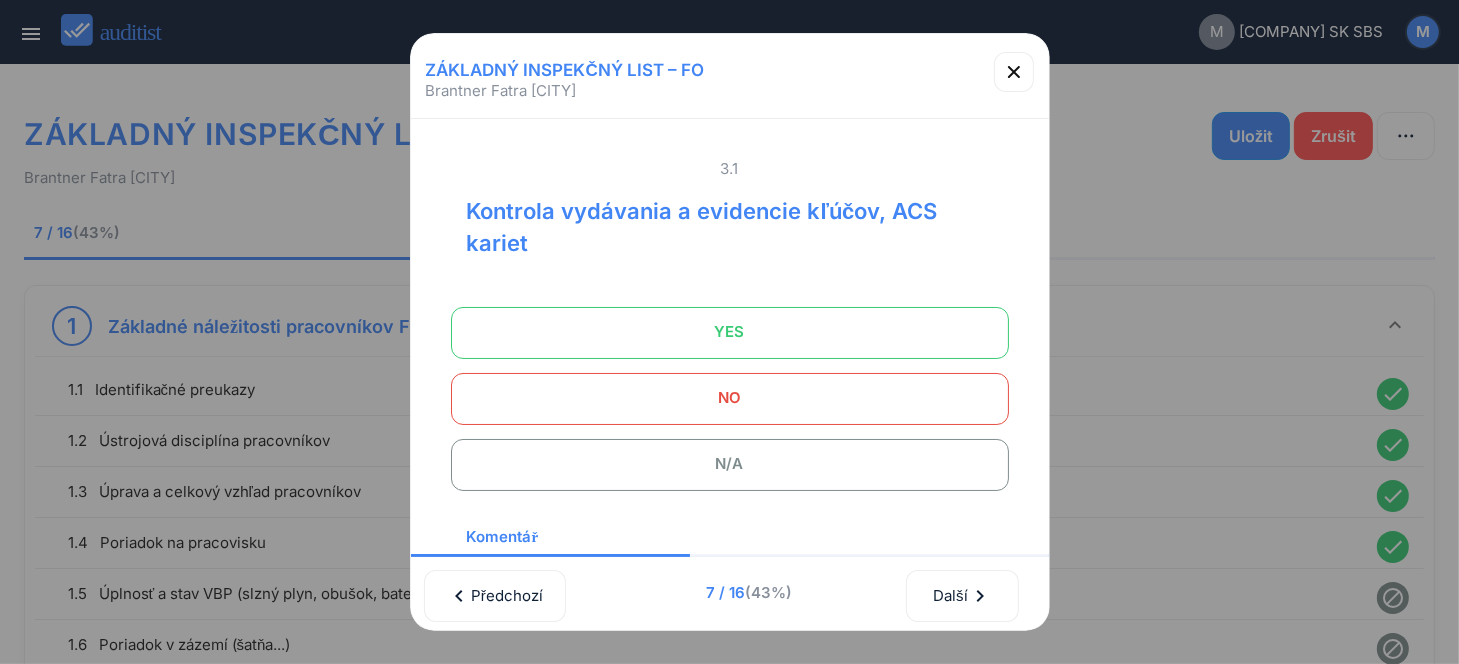 click on "YES" at bounding box center (730, 332) 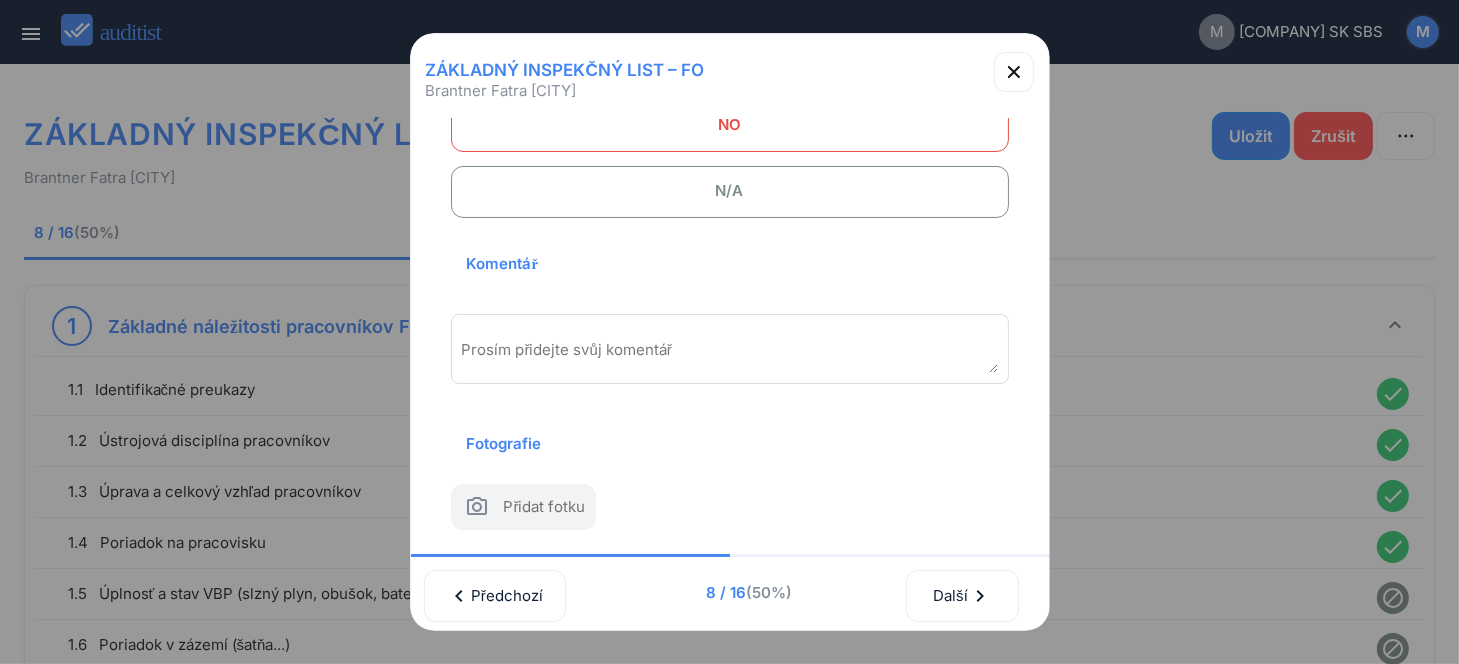 scroll, scrollTop: 302, scrollLeft: 0, axis: vertical 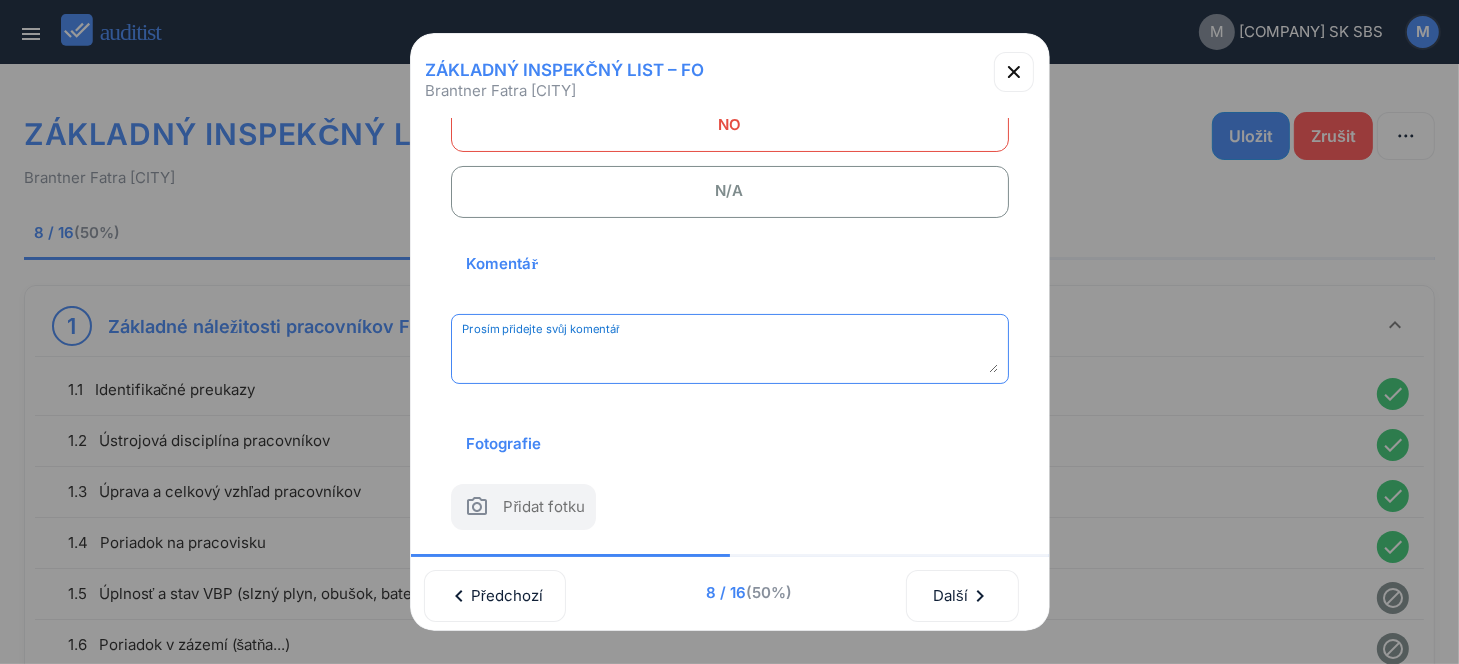 paste on "**********" 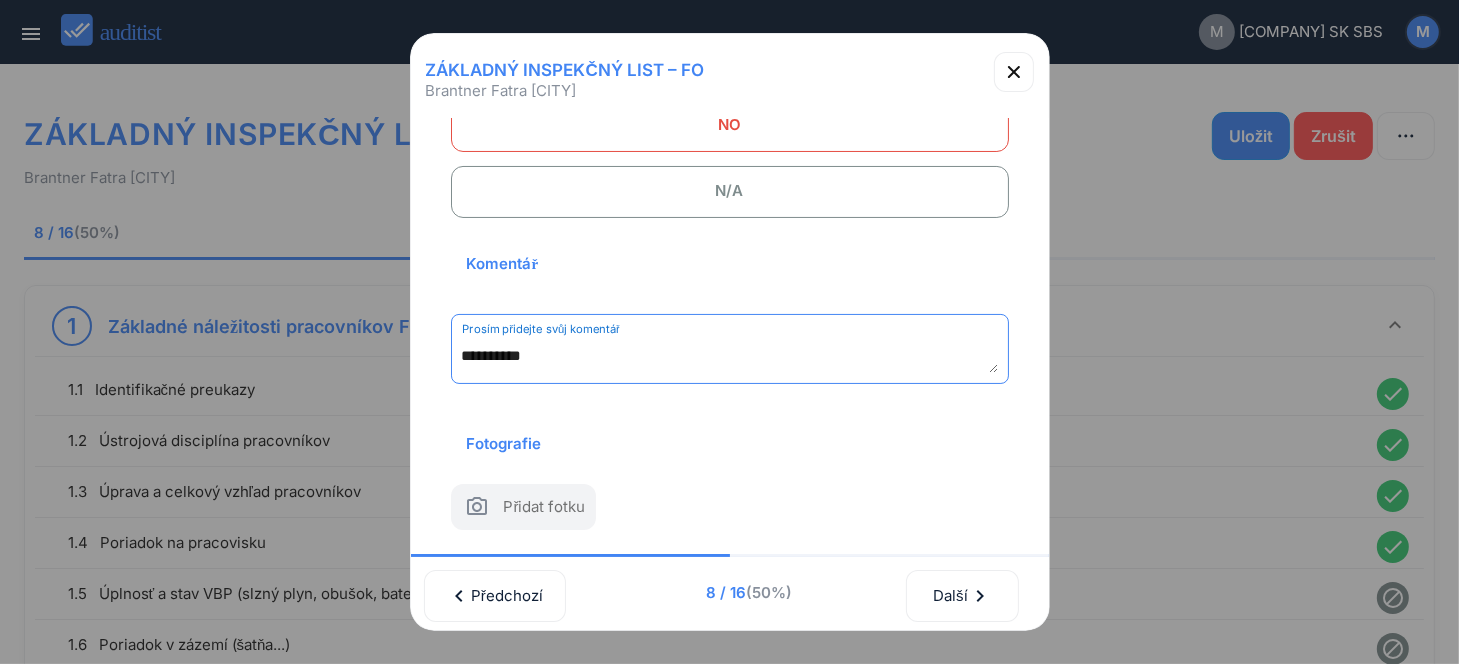 scroll, scrollTop: 294, scrollLeft: 0, axis: vertical 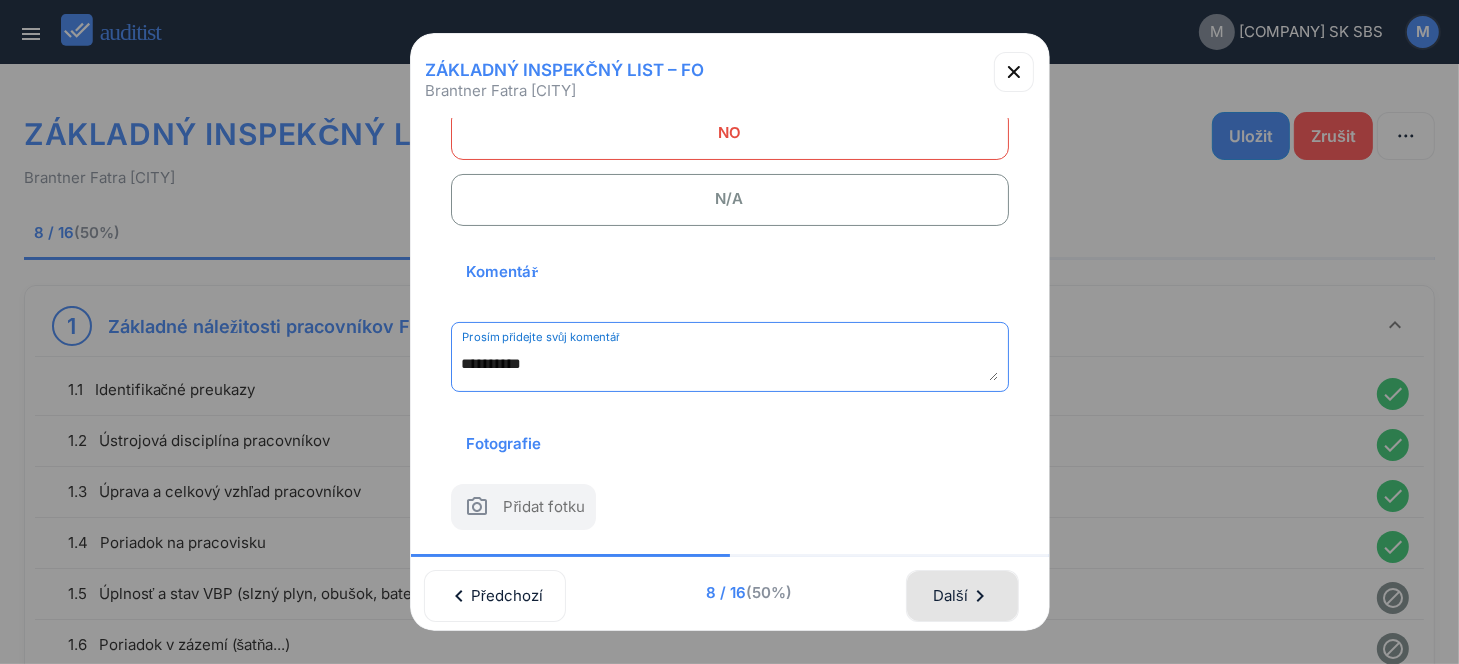 type on "**********" 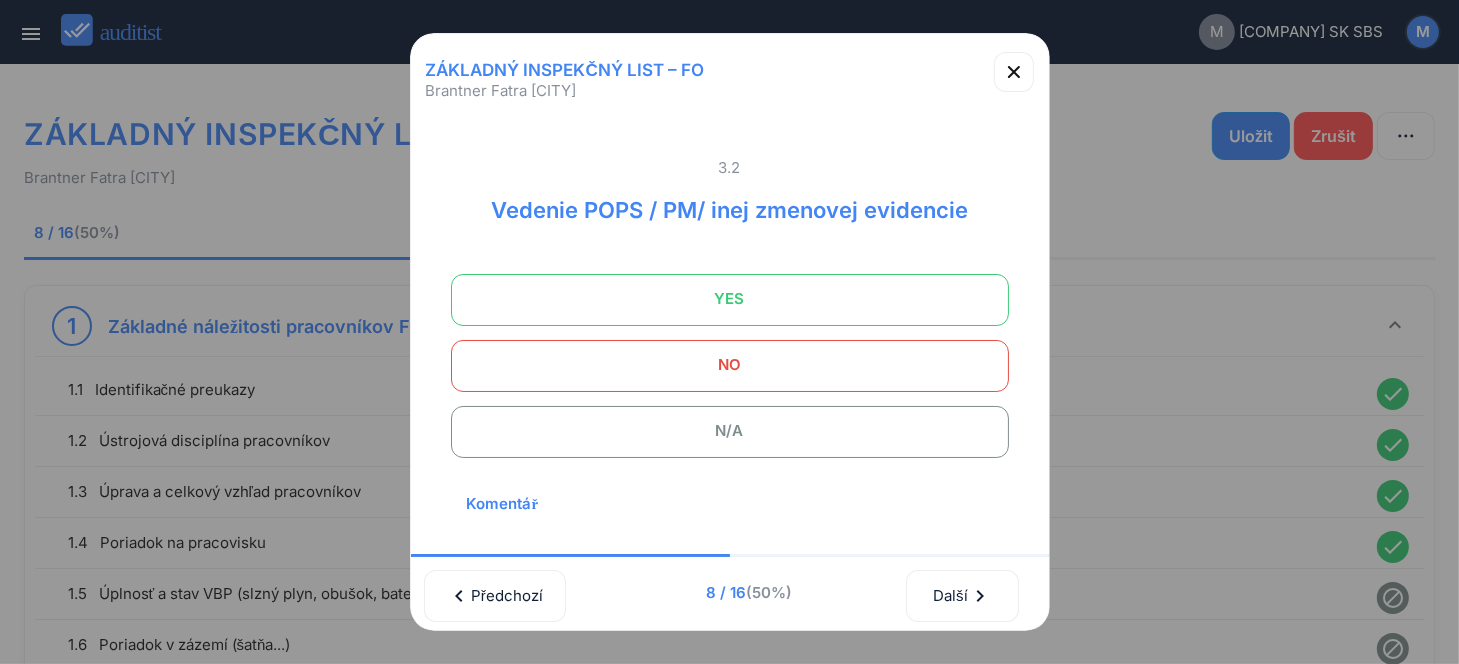 scroll, scrollTop: 0, scrollLeft: 0, axis: both 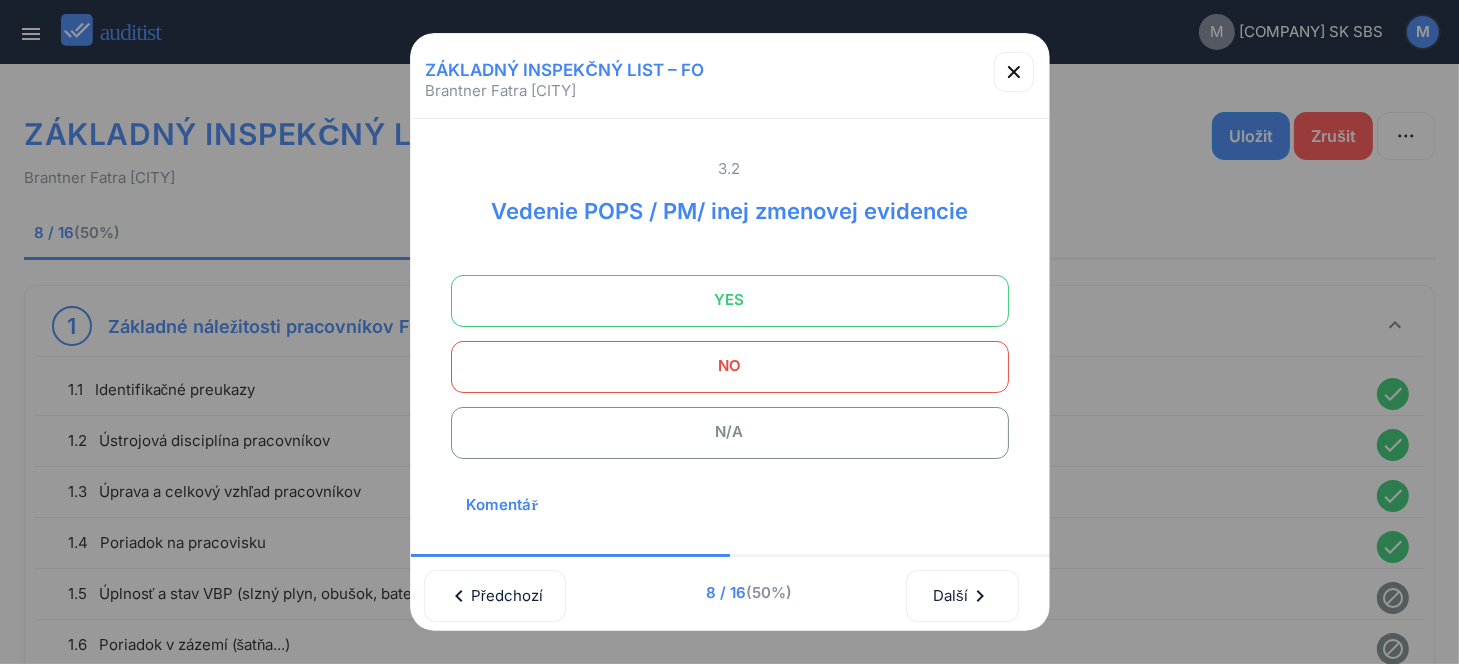 click on "3.2    Vedenie POPS / PM/ inej zmenovej evidencie           YES       NO       N/A     Komentář   Prosím přidejte svůj komentář   Fotografie     Přidat fotku" at bounding box center (730, 469) 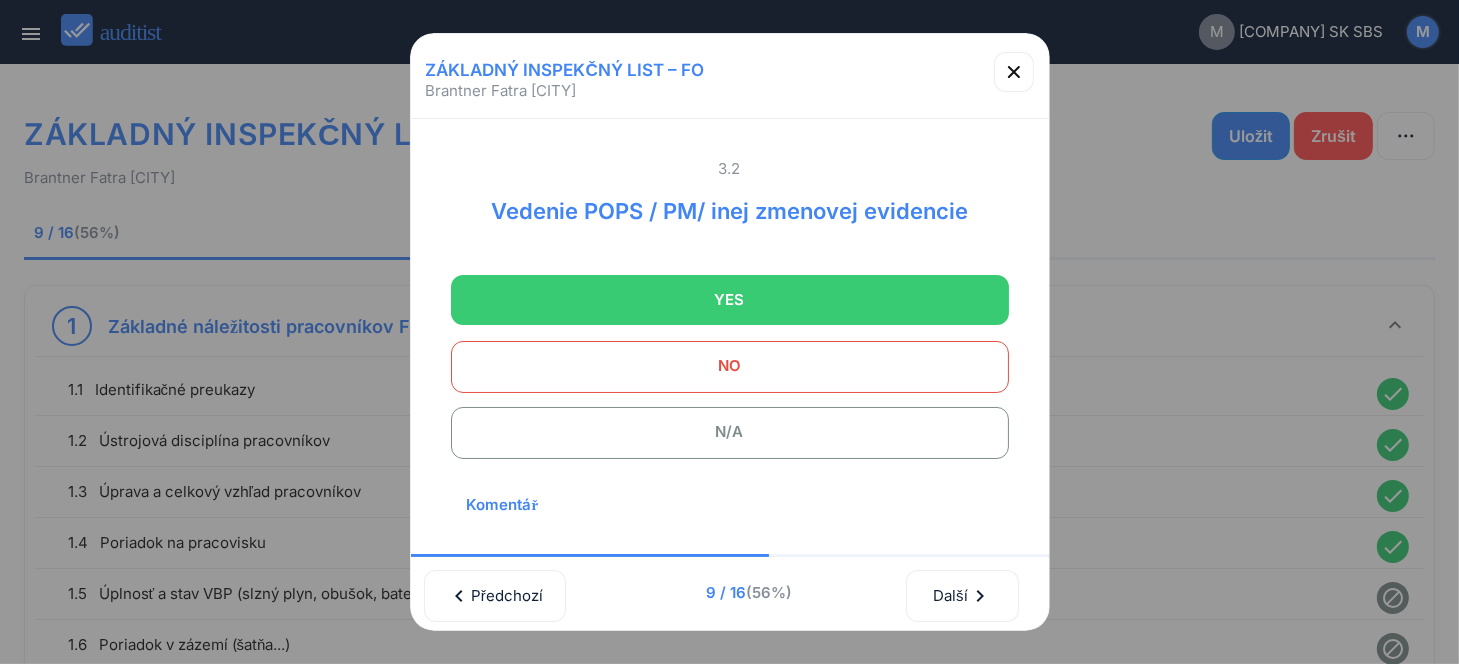 scroll, scrollTop: 270, scrollLeft: 0, axis: vertical 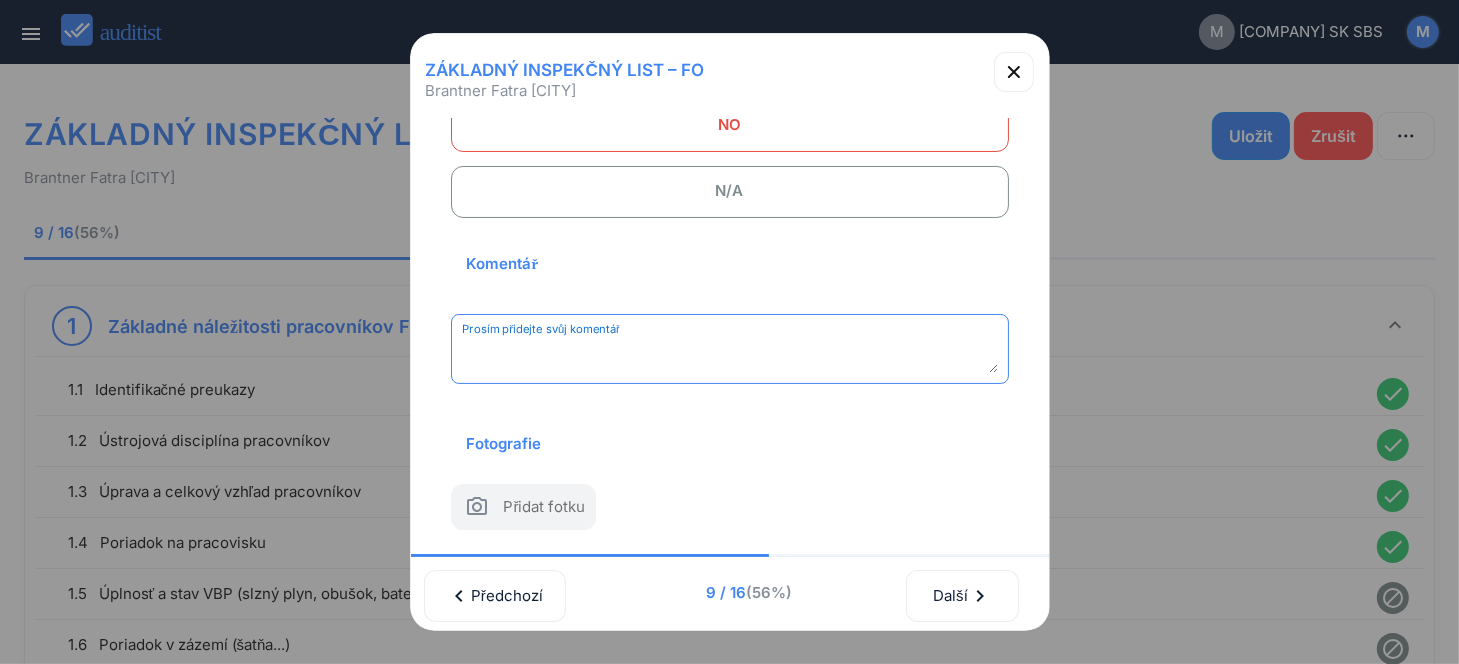 click at bounding box center [730, 356] 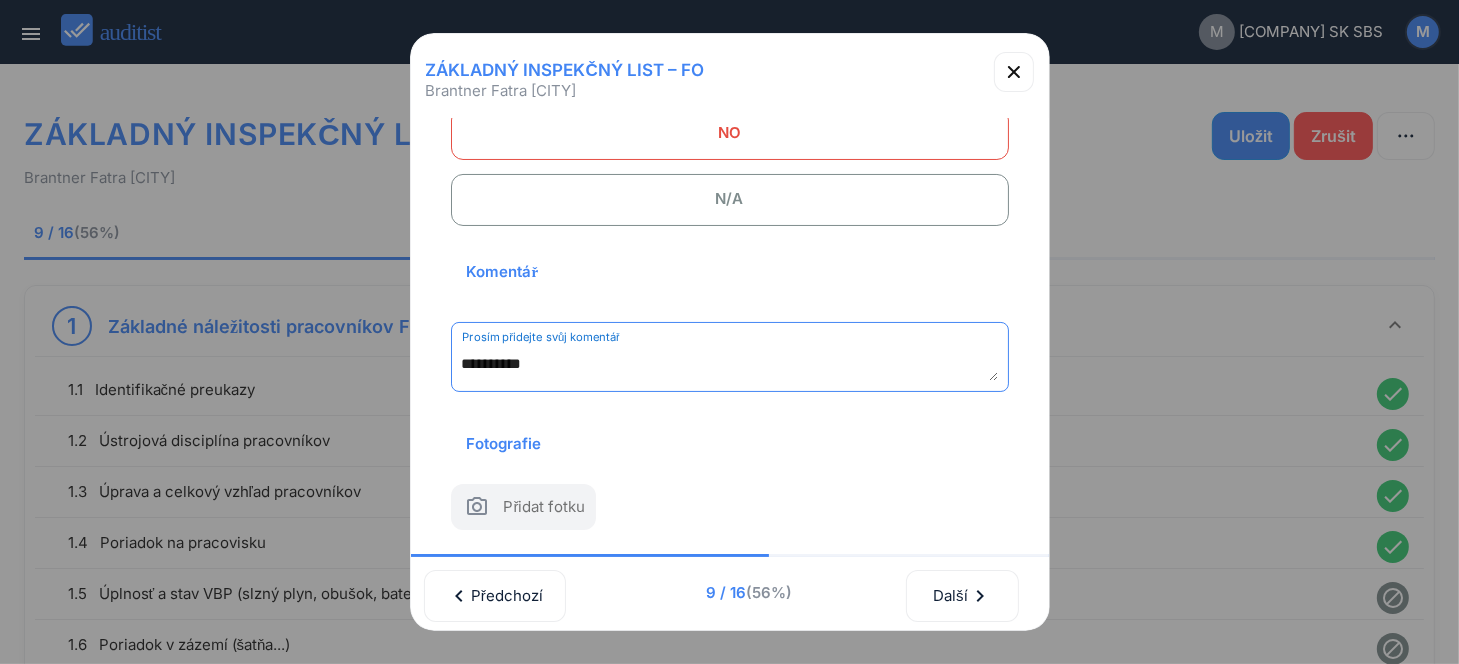 scroll, scrollTop: 262, scrollLeft: 0, axis: vertical 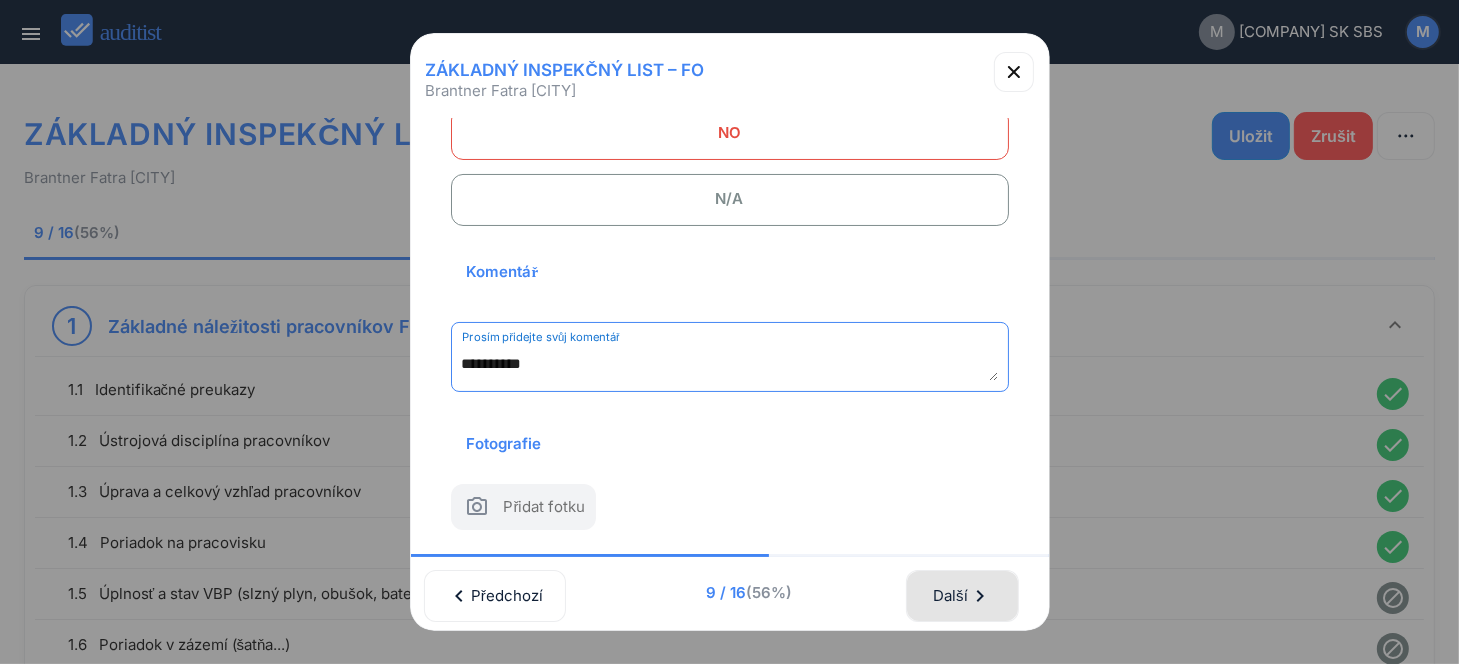 type on "**********" 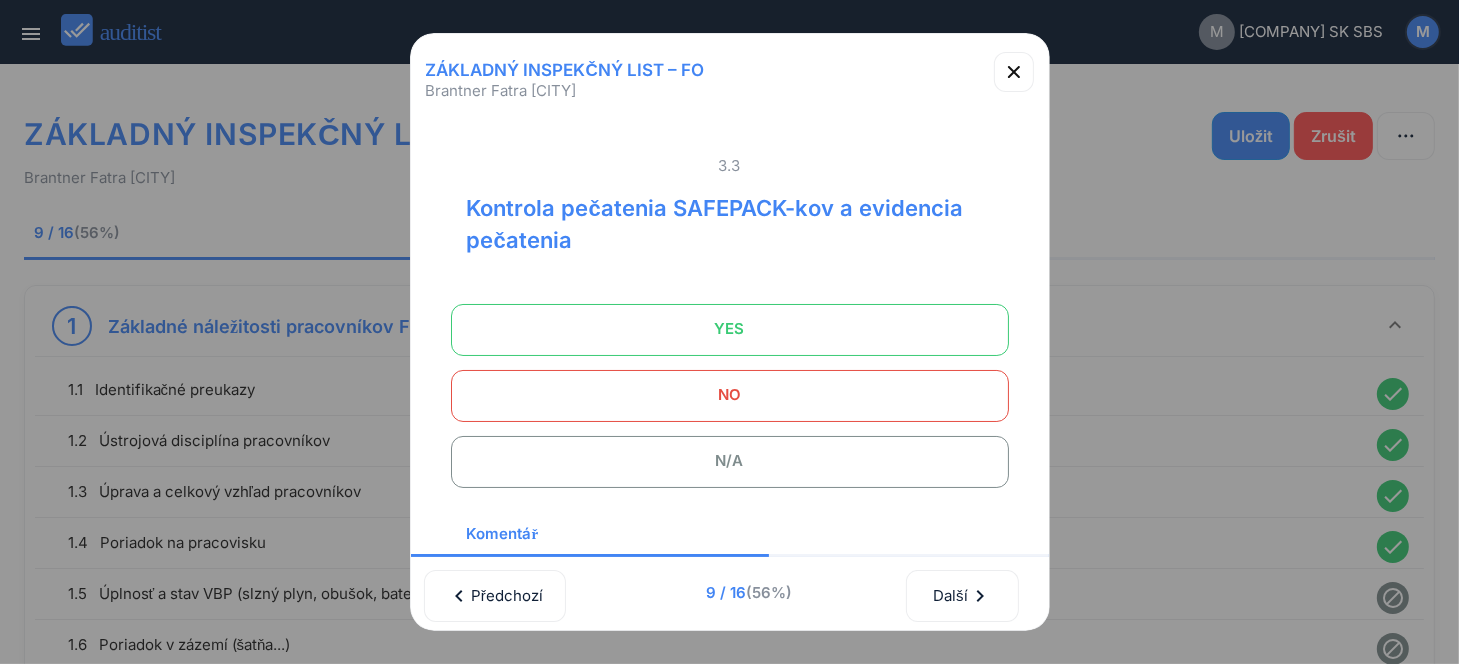 scroll, scrollTop: 0, scrollLeft: 0, axis: both 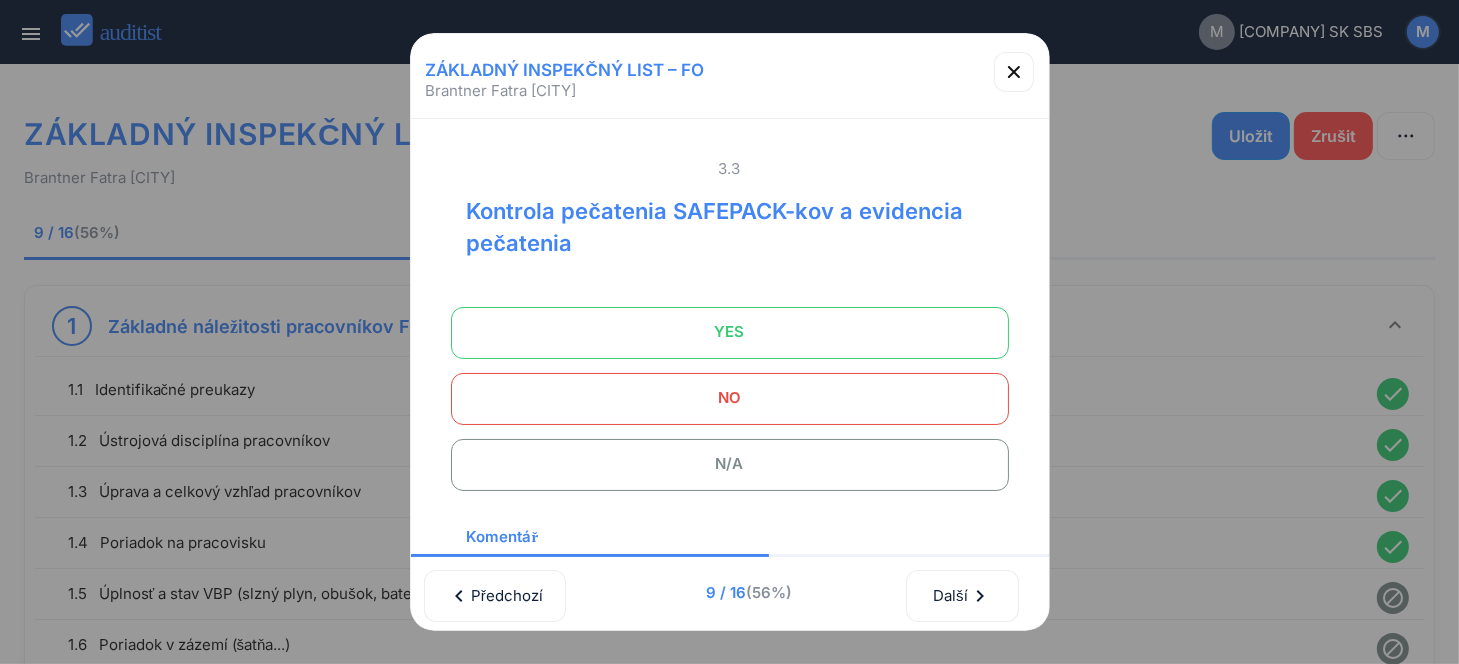 click on "N/A" at bounding box center [730, 464] 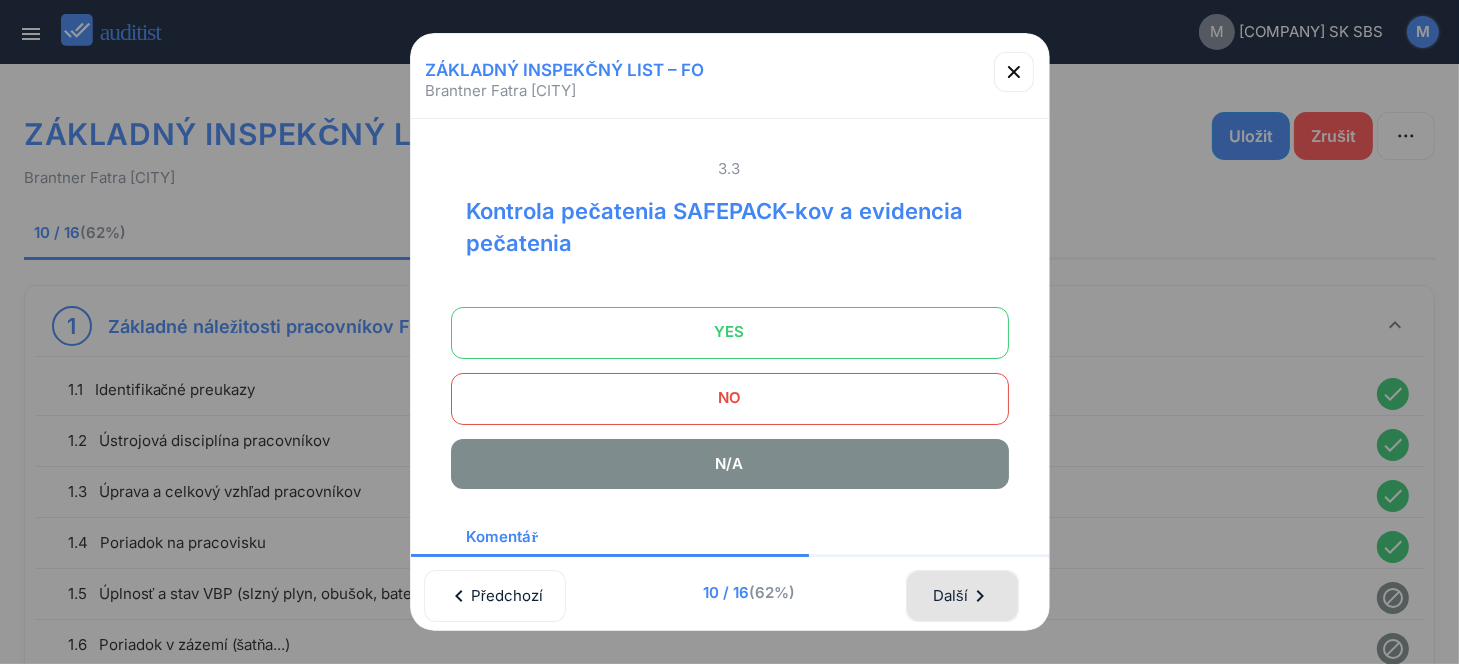 click on "Další
chevron_right" at bounding box center (962, 596) 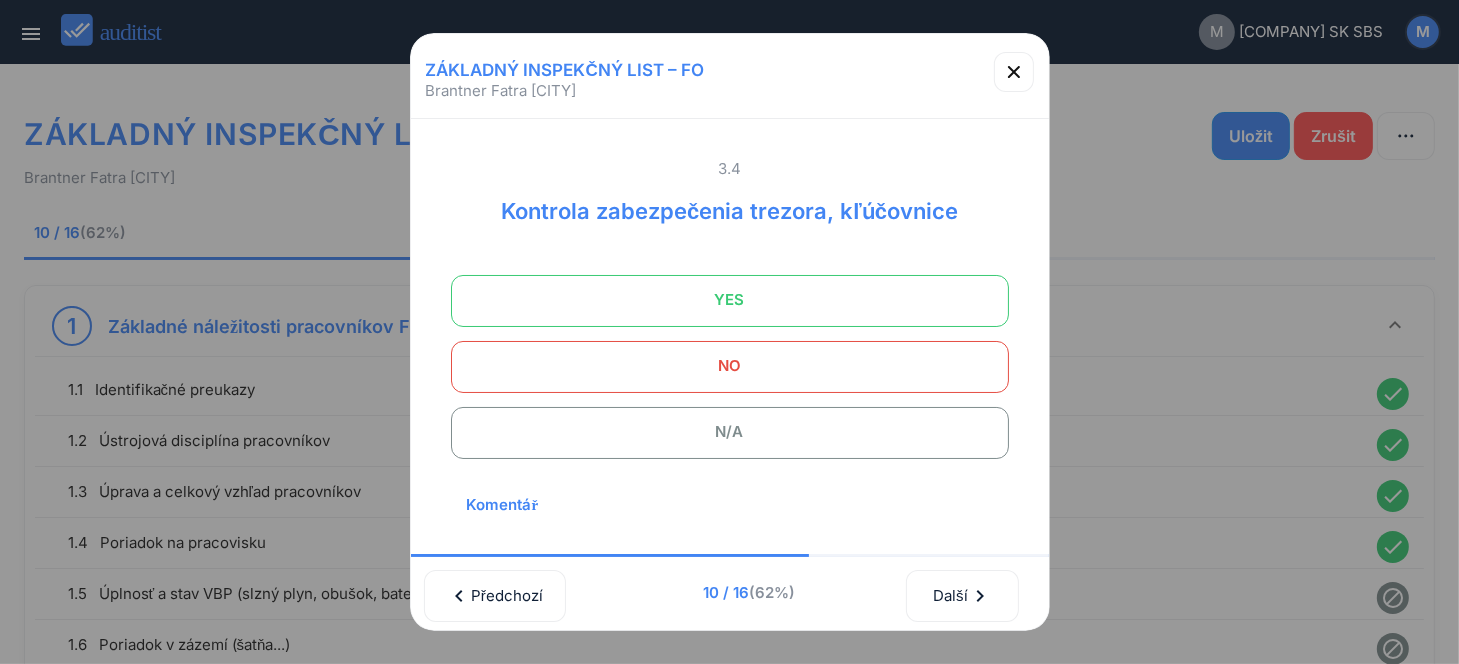click on "N/A" at bounding box center [730, 432] 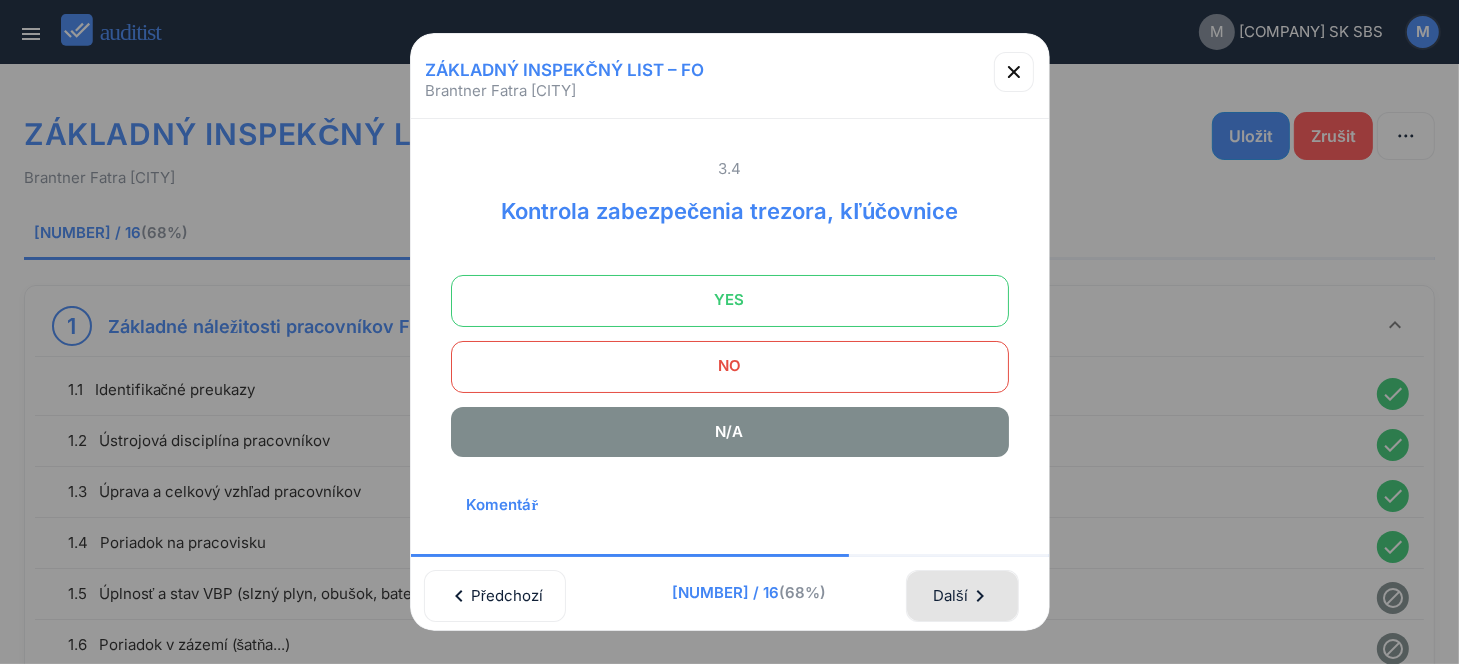 click on "Další
chevron_right" at bounding box center [962, 596] 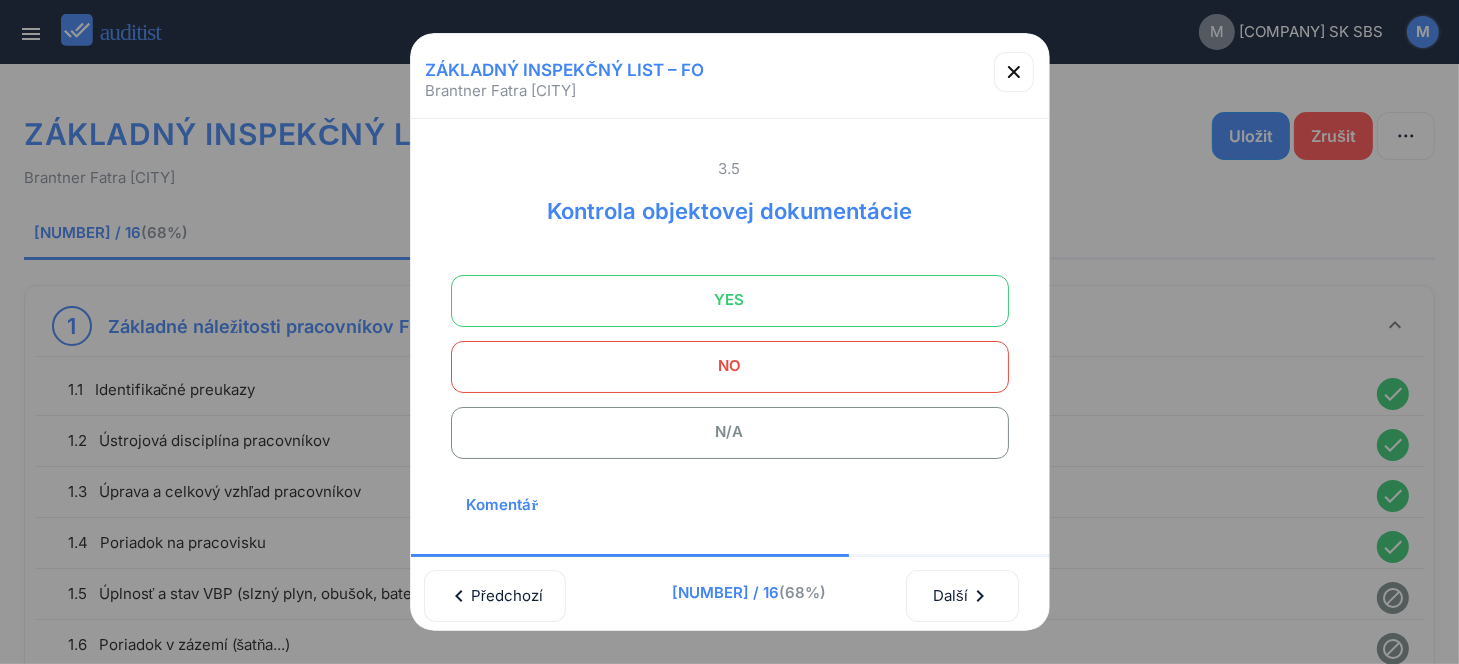 click on "N/A" at bounding box center (730, 432) 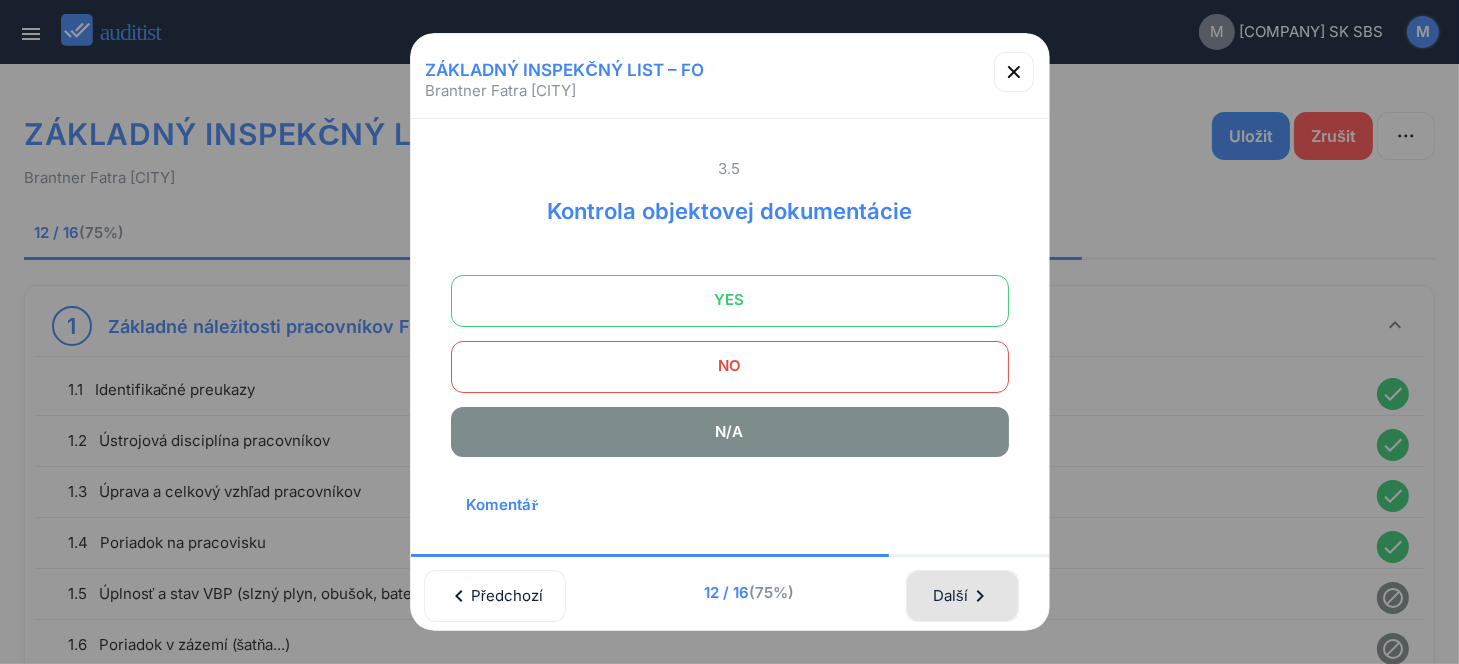click on "Další
chevron_right" at bounding box center [962, 596] 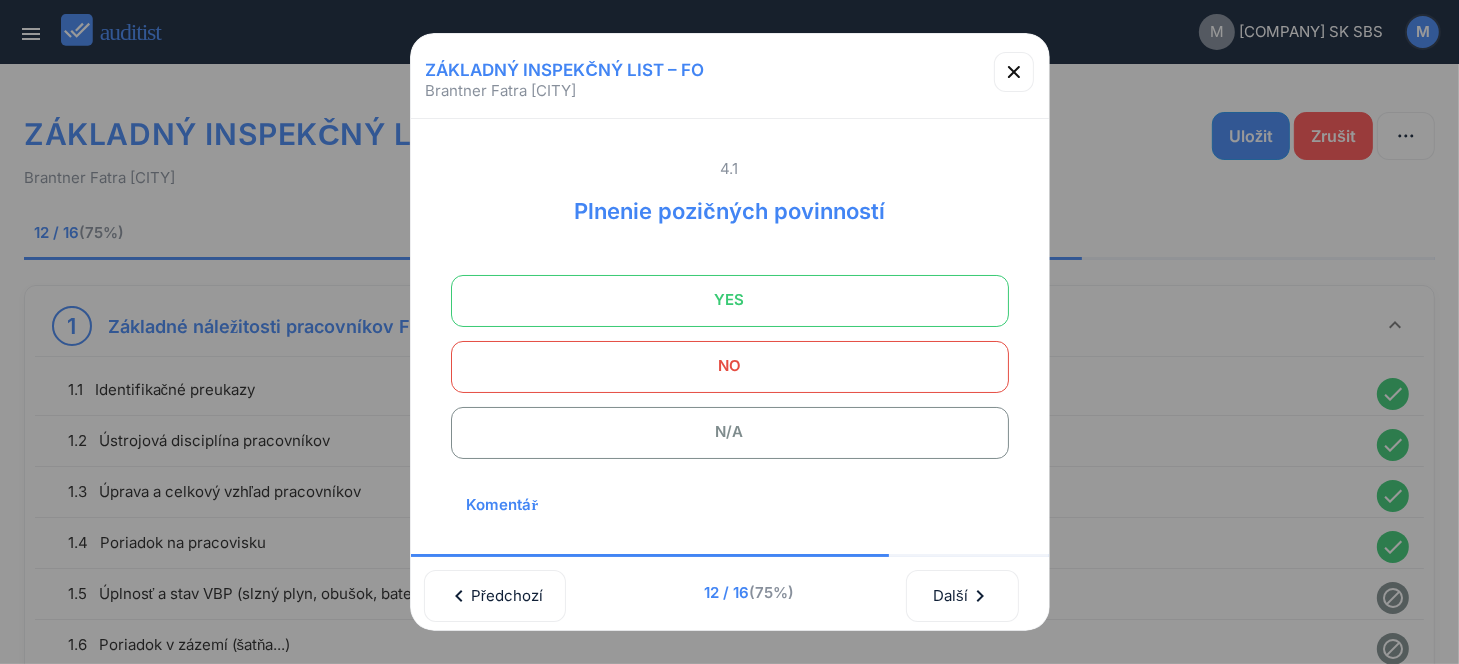 click on "YES" at bounding box center (730, 300) 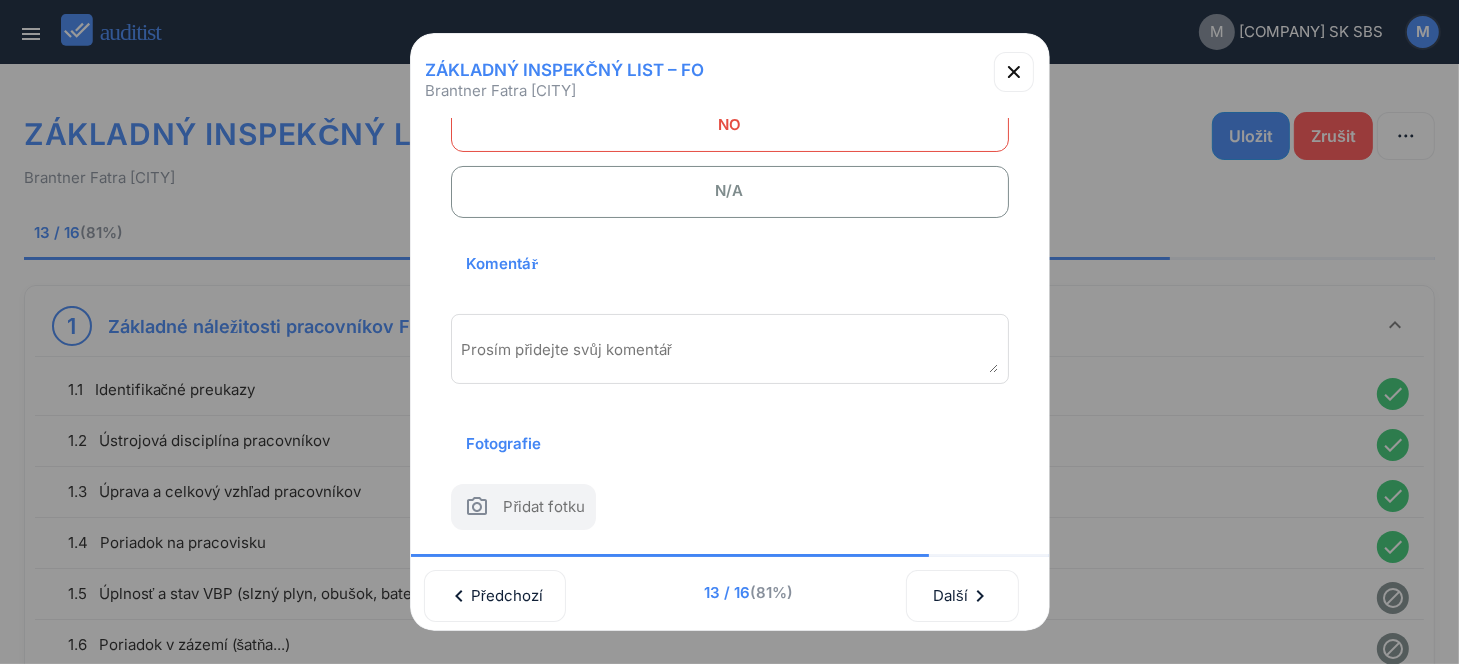 scroll, scrollTop: 270, scrollLeft: 0, axis: vertical 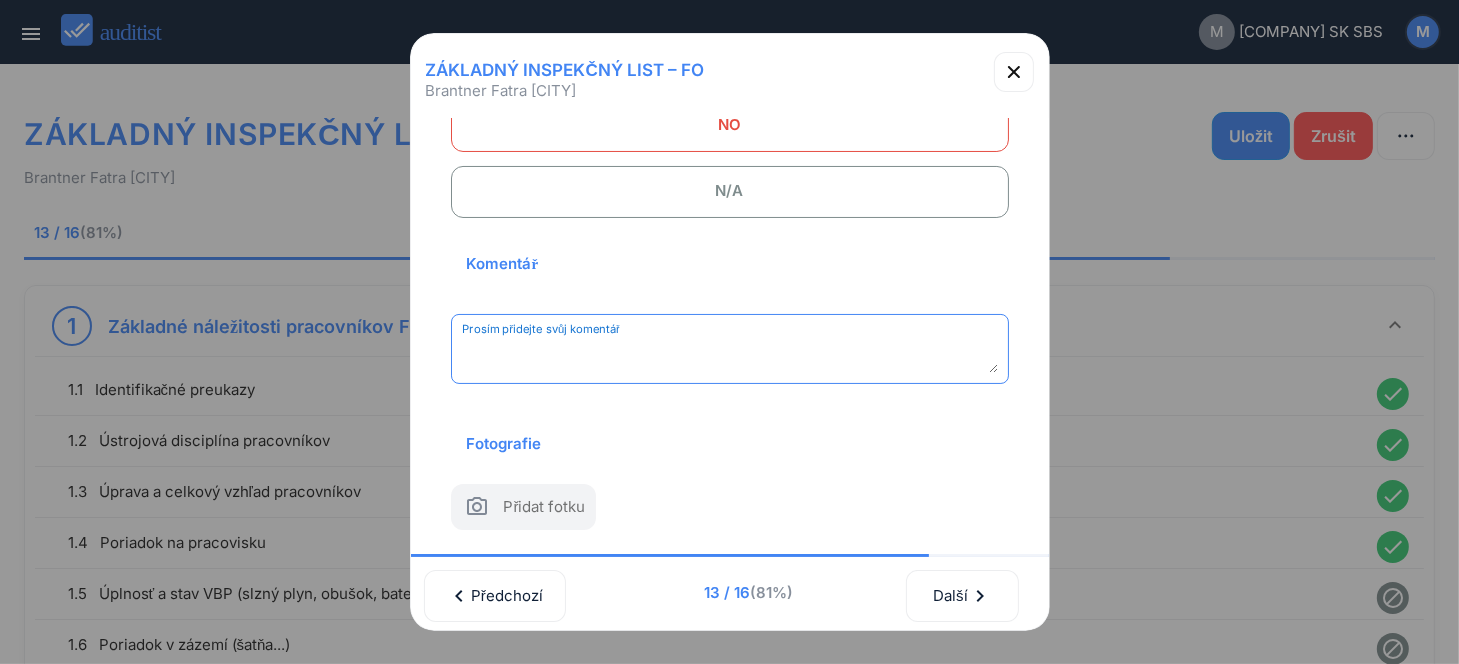 paste on "**********" 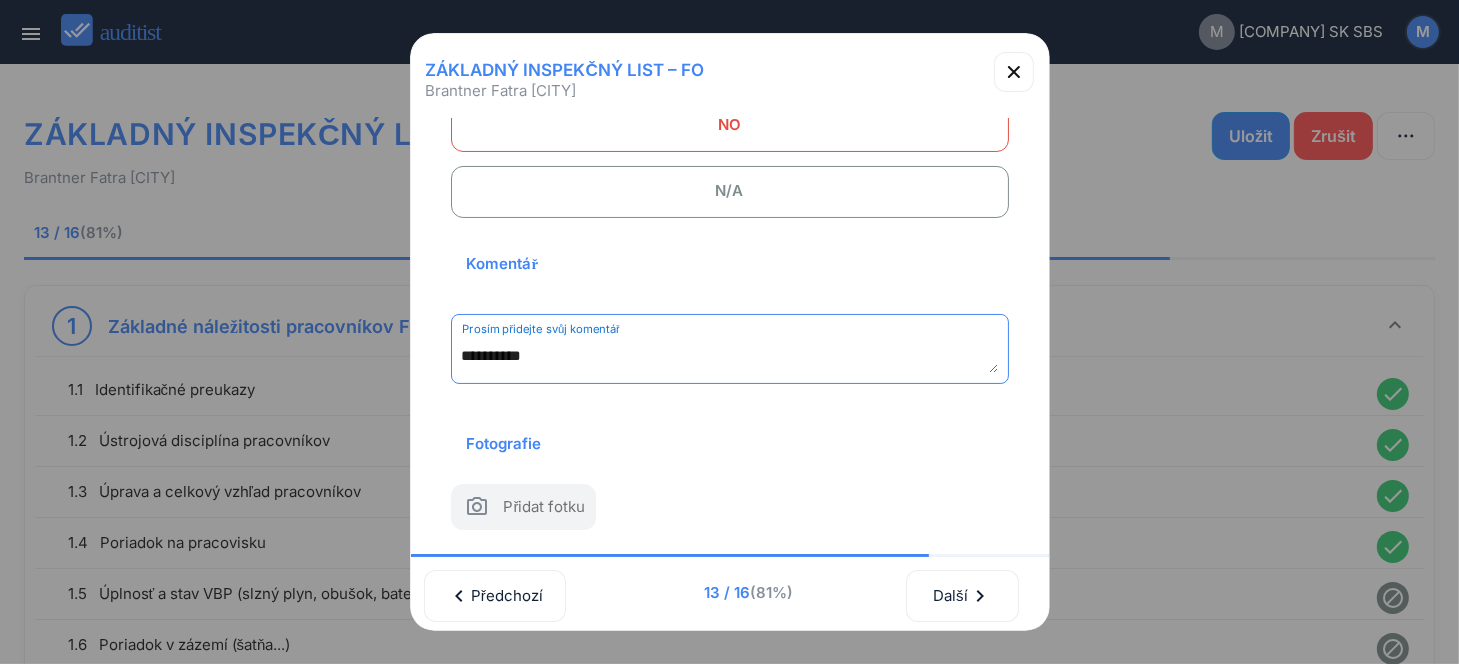 scroll, scrollTop: 262, scrollLeft: 0, axis: vertical 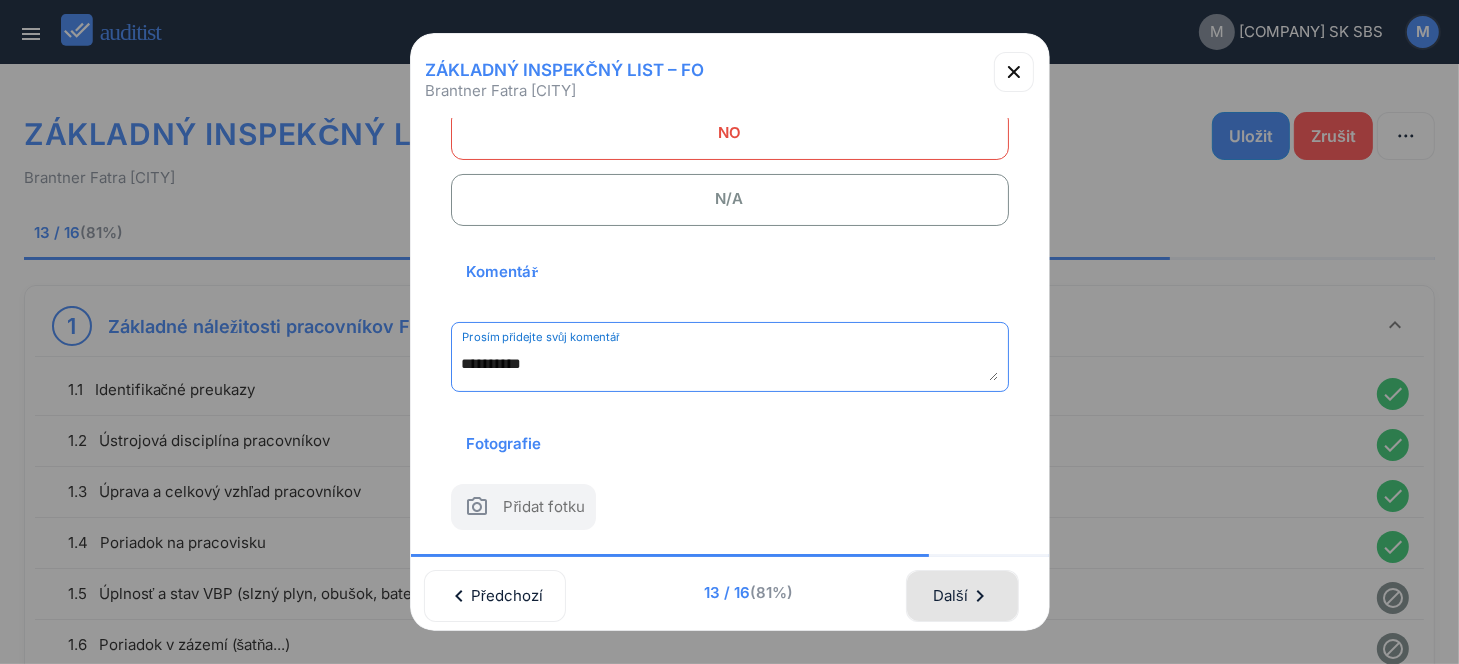 type on "**********" 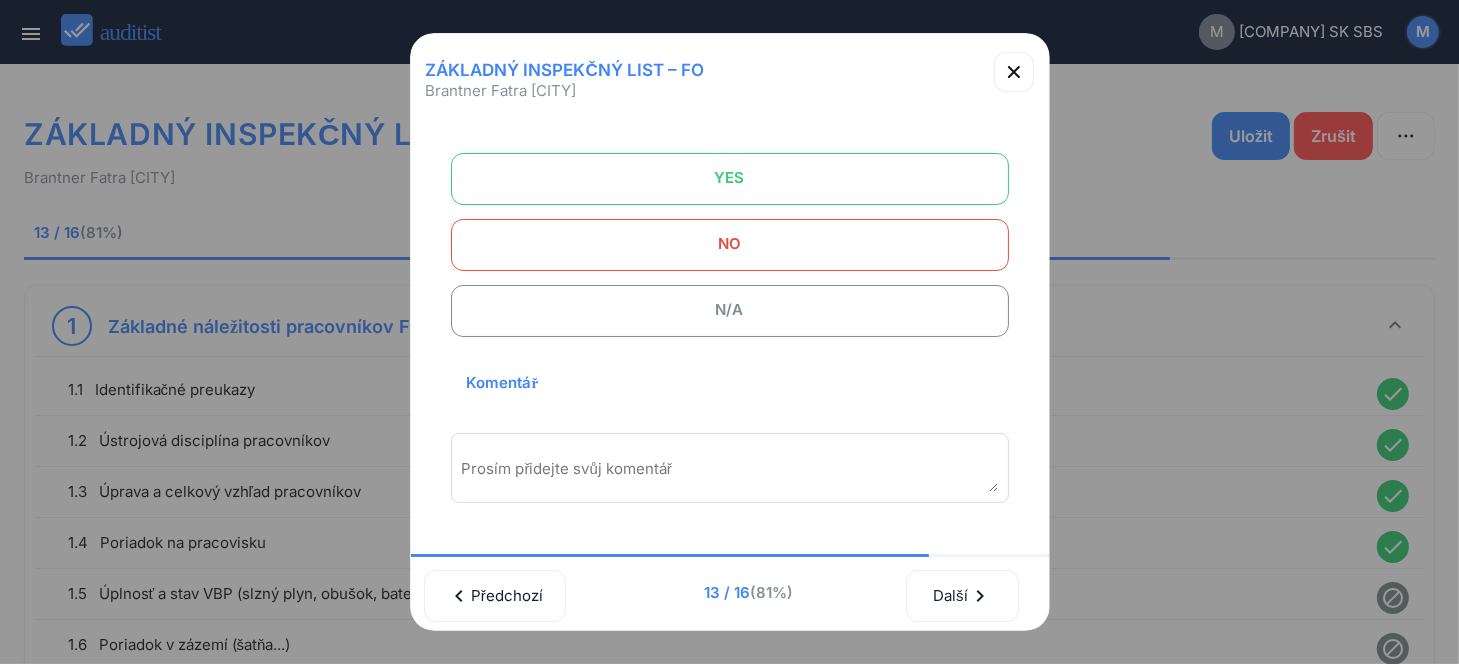 scroll, scrollTop: 0, scrollLeft: 0, axis: both 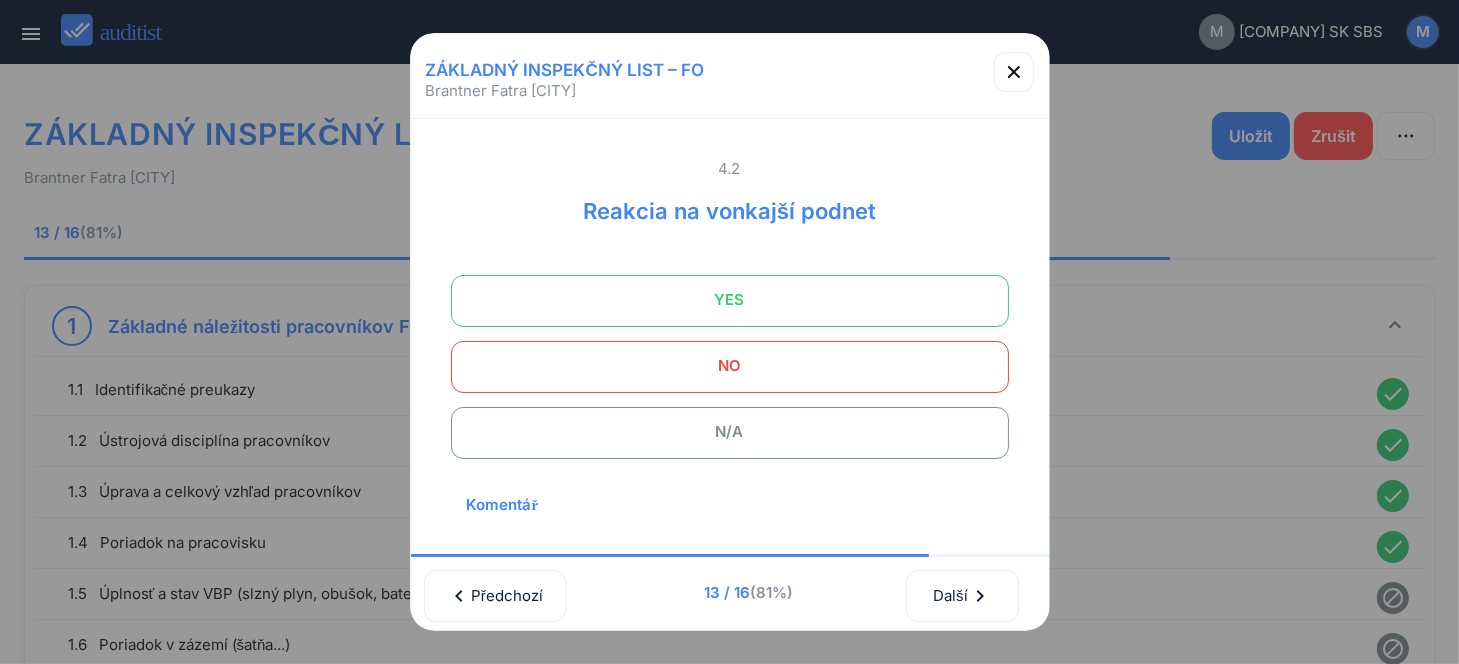 click on "YES" at bounding box center [730, 300] 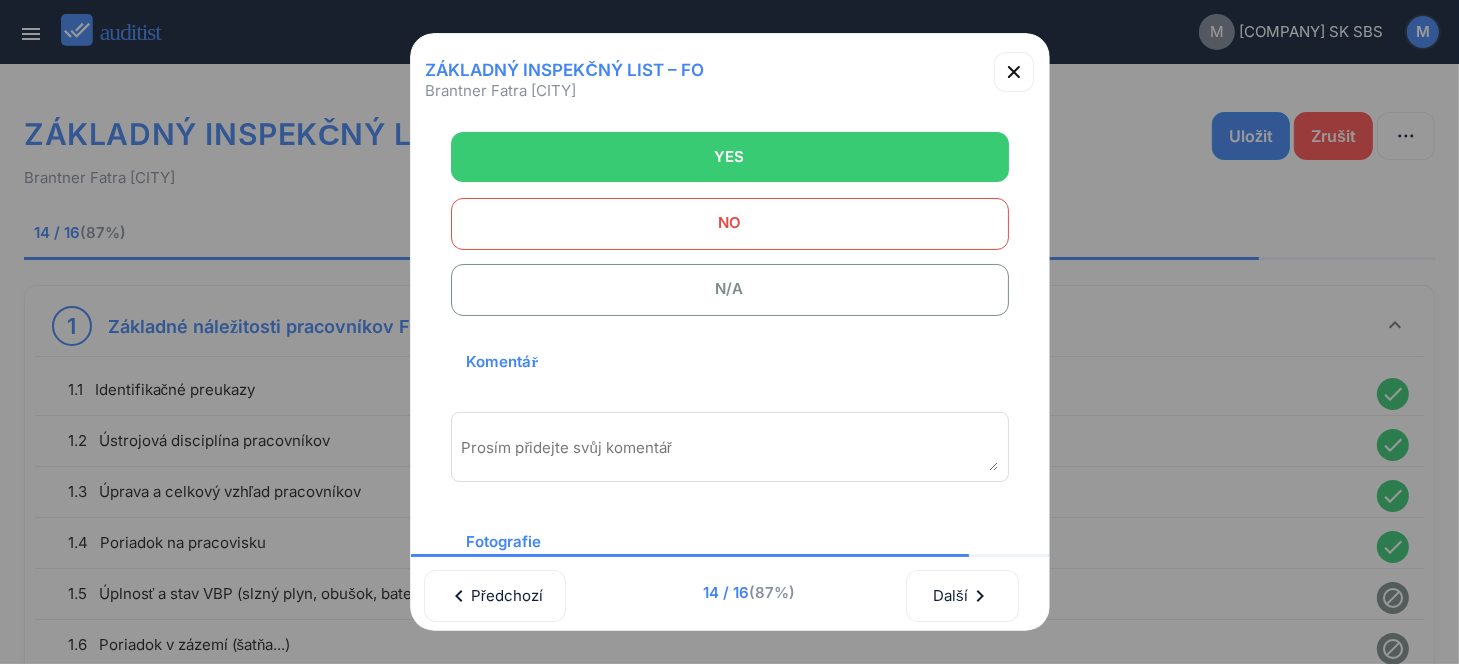 scroll, scrollTop: 270, scrollLeft: 0, axis: vertical 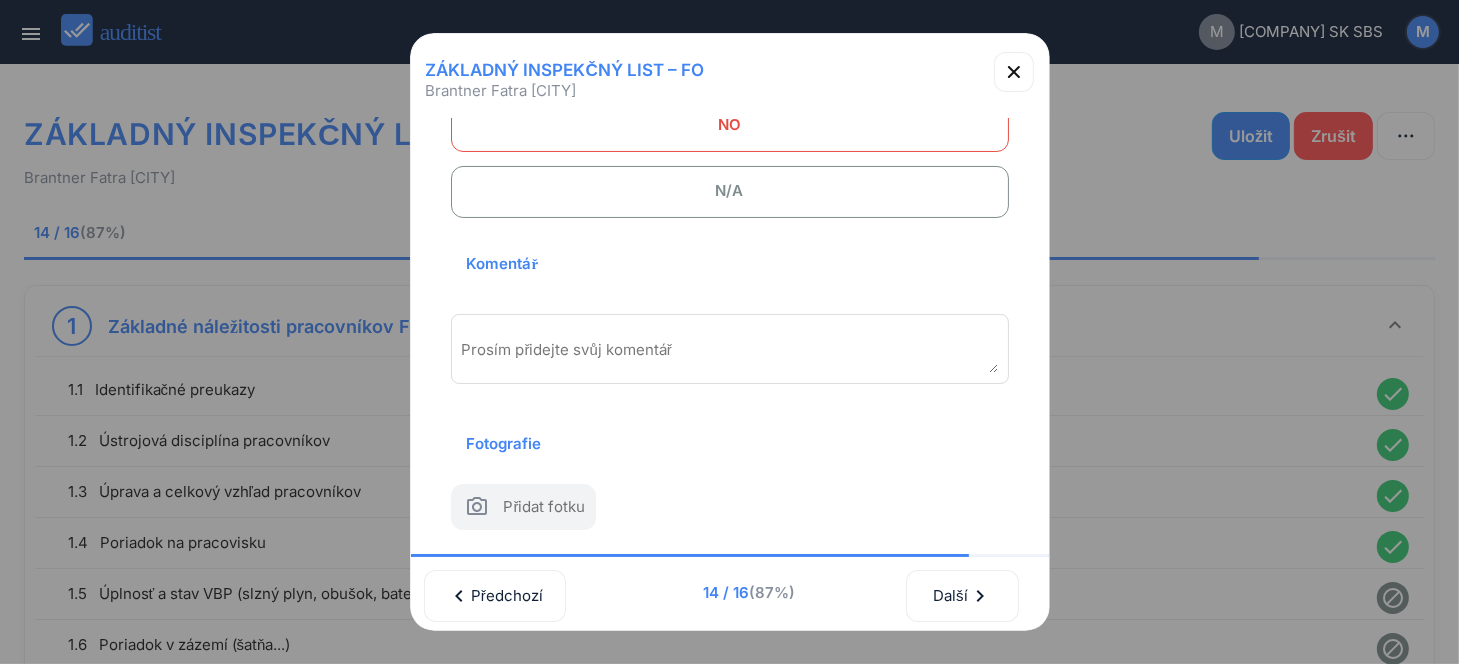 click on "Prosím přidejte svůj komentář" at bounding box center (730, 349) 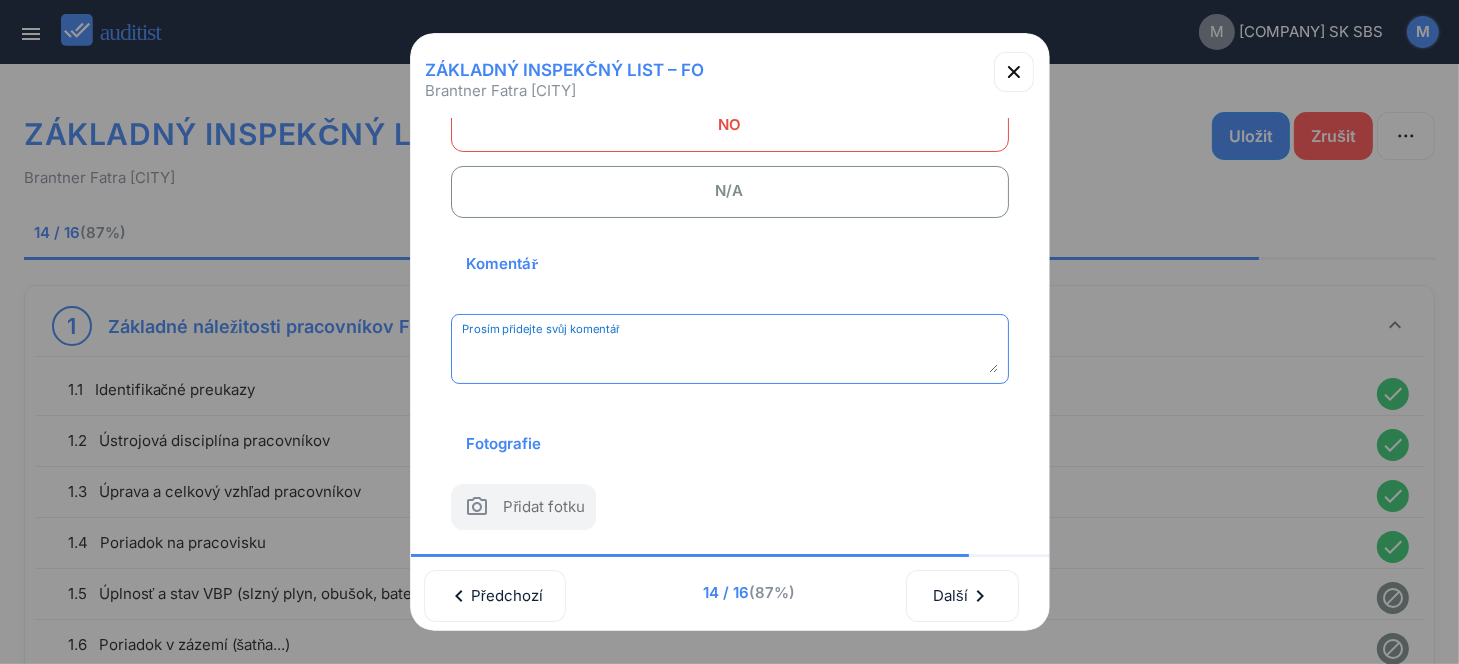 paste on "**********" 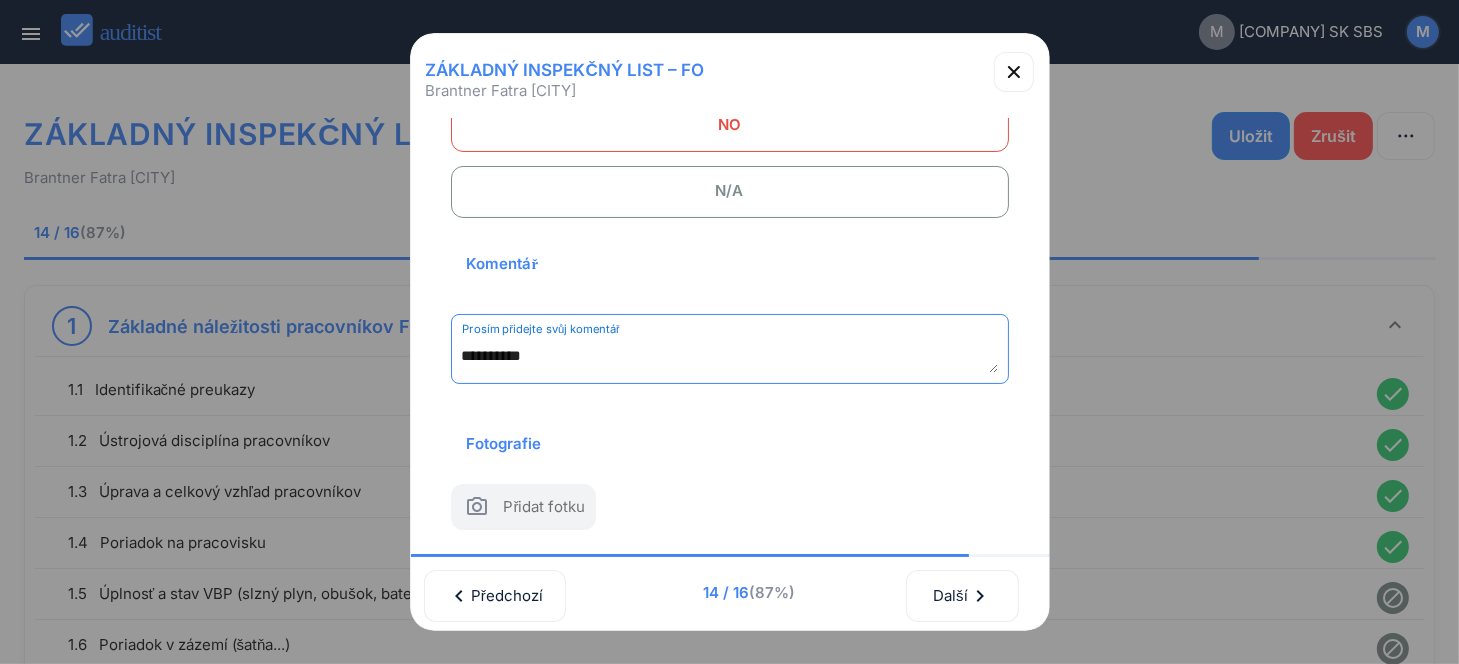 scroll, scrollTop: 262, scrollLeft: 0, axis: vertical 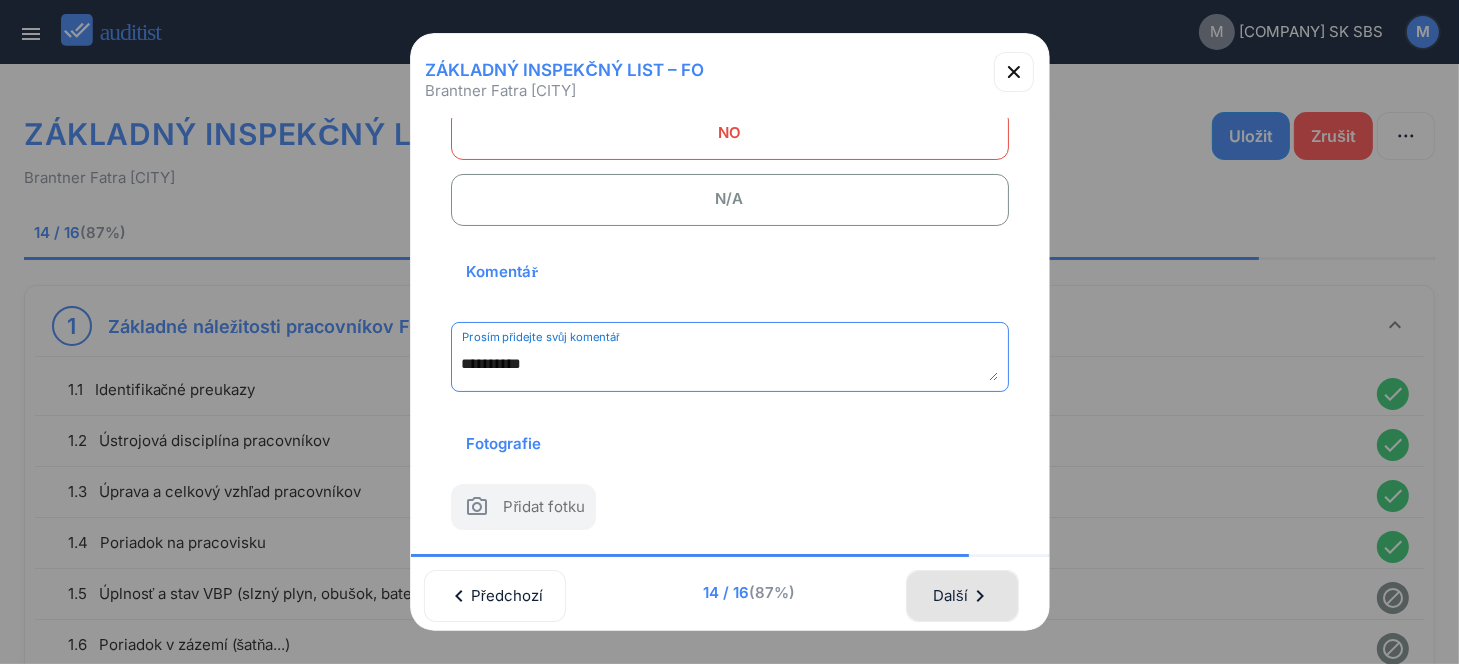type on "**********" 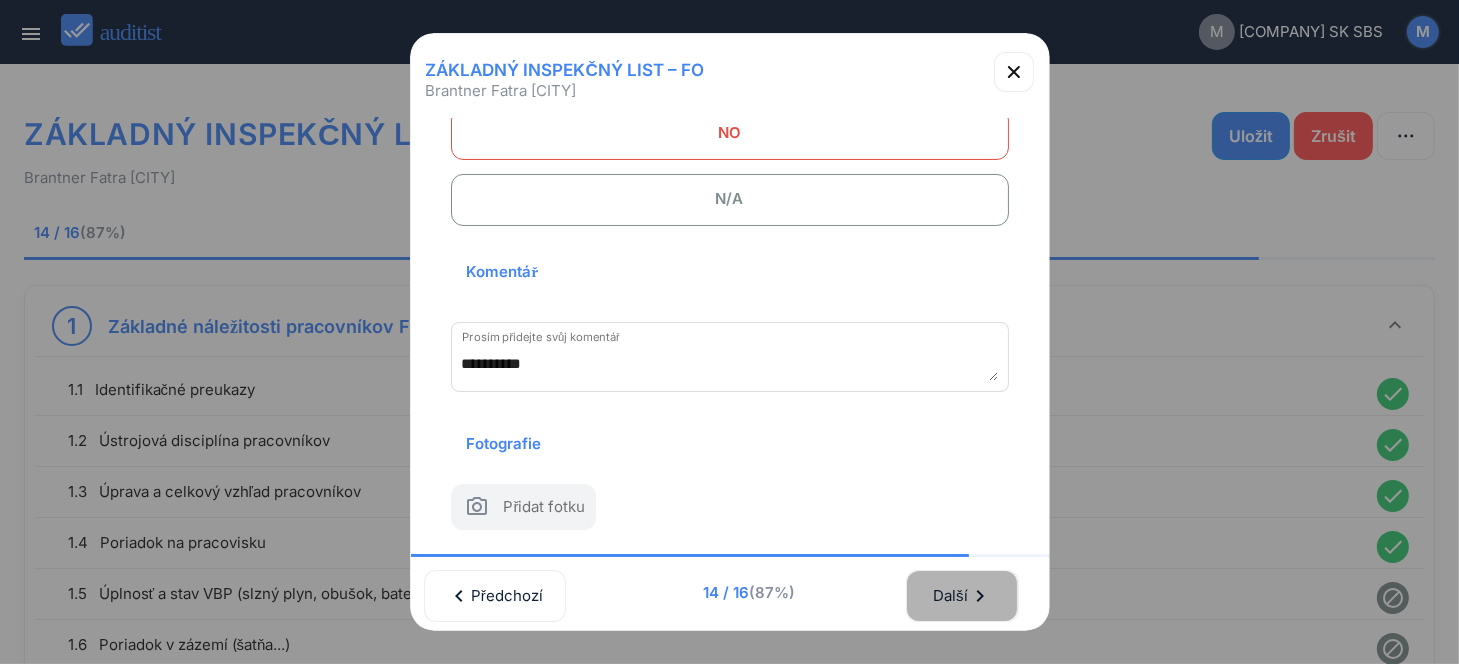 click on "Další
chevron_right" at bounding box center (962, 596) 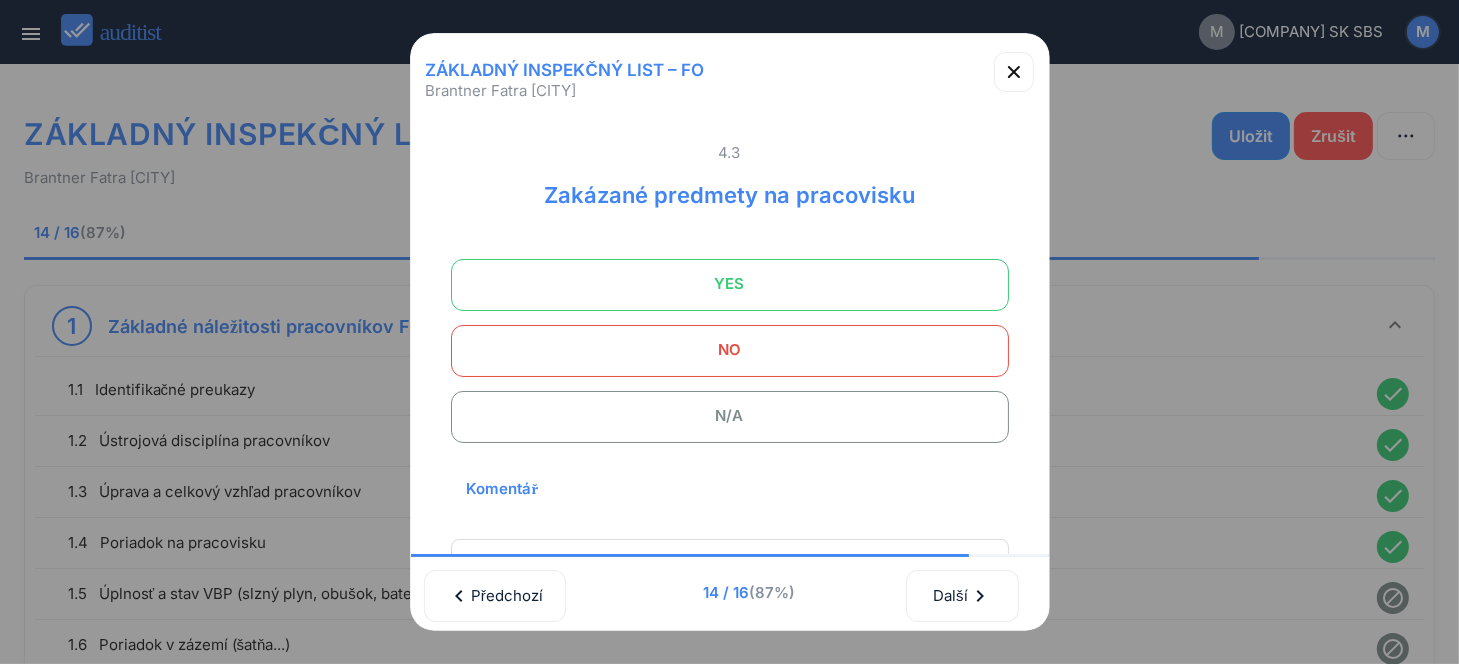 scroll, scrollTop: 0, scrollLeft: 0, axis: both 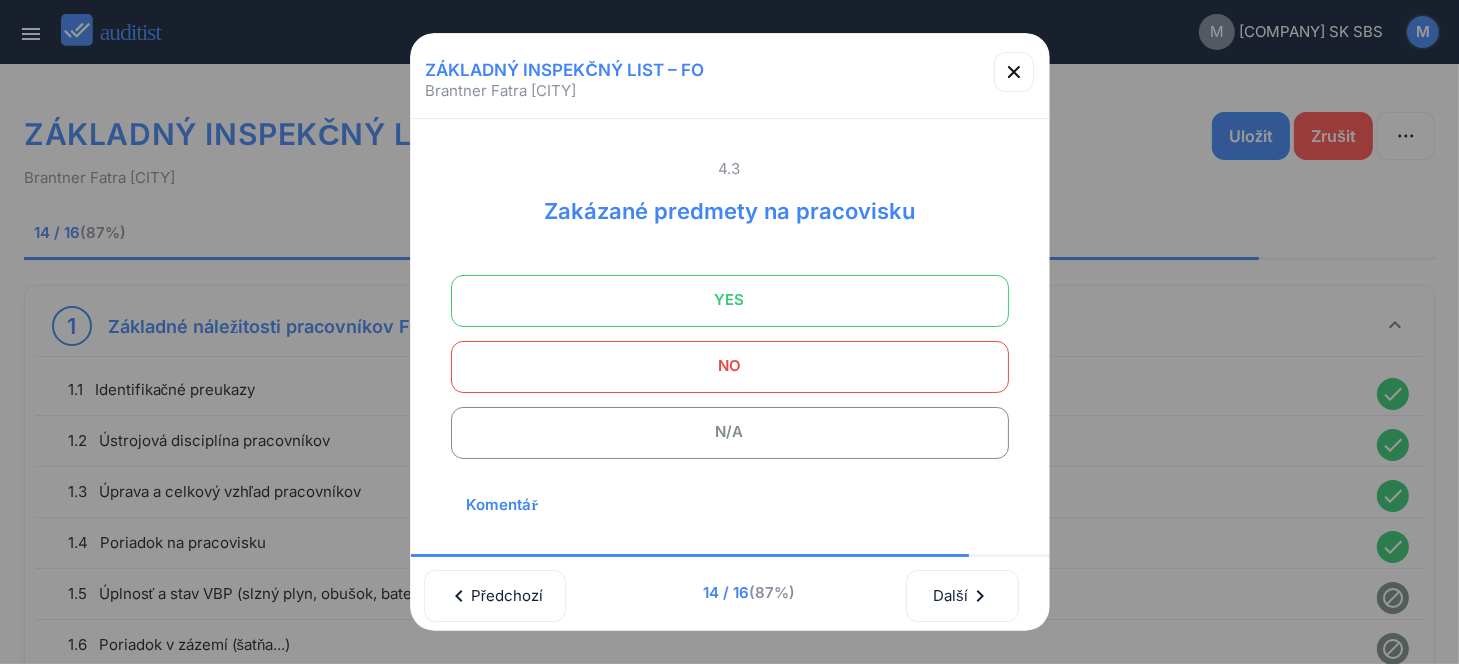 click on "YES" at bounding box center [730, 300] 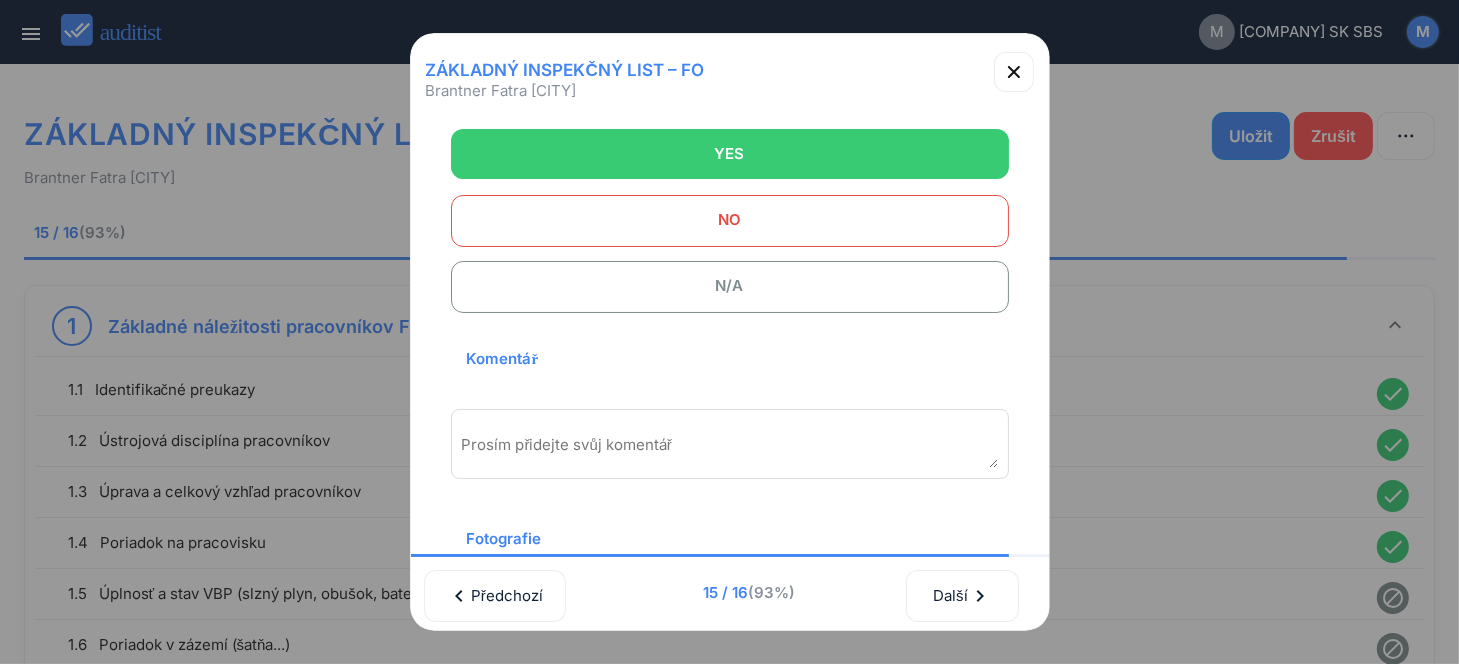 scroll 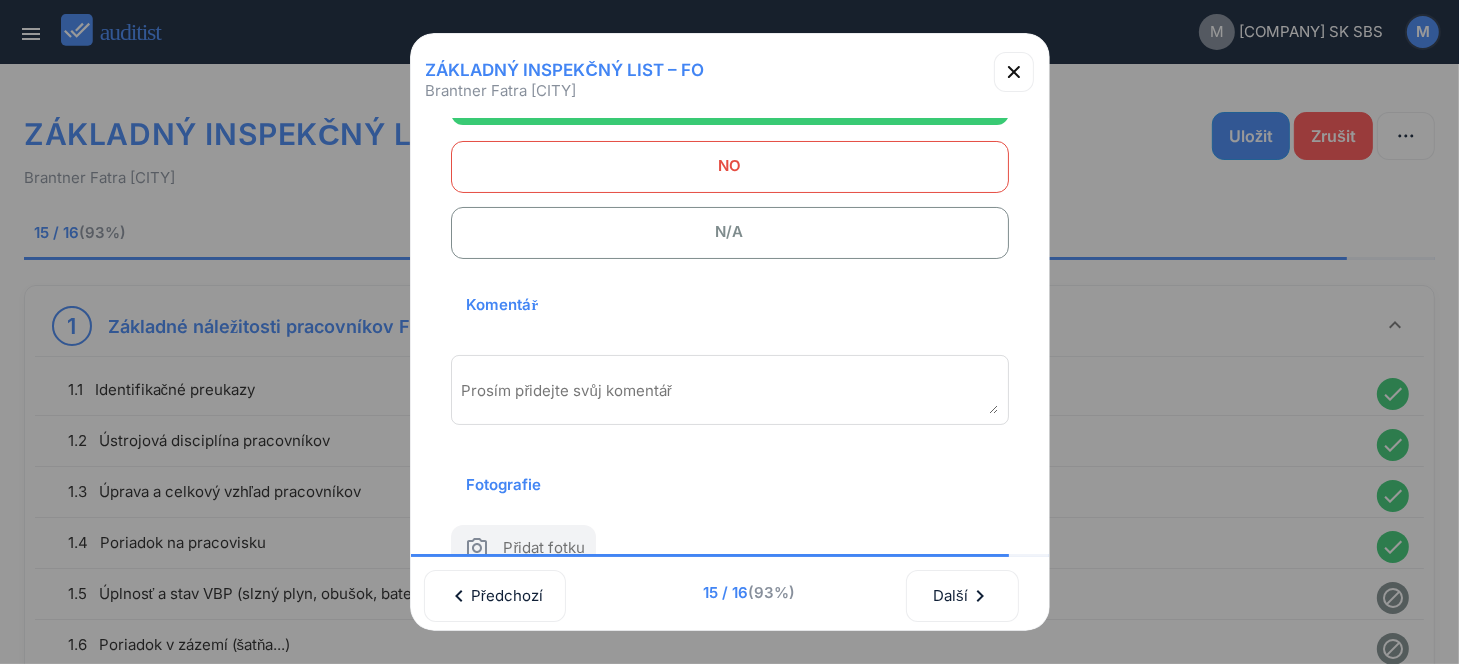 click on "Prosím přidejte svůj komentář" at bounding box center (730, 390) 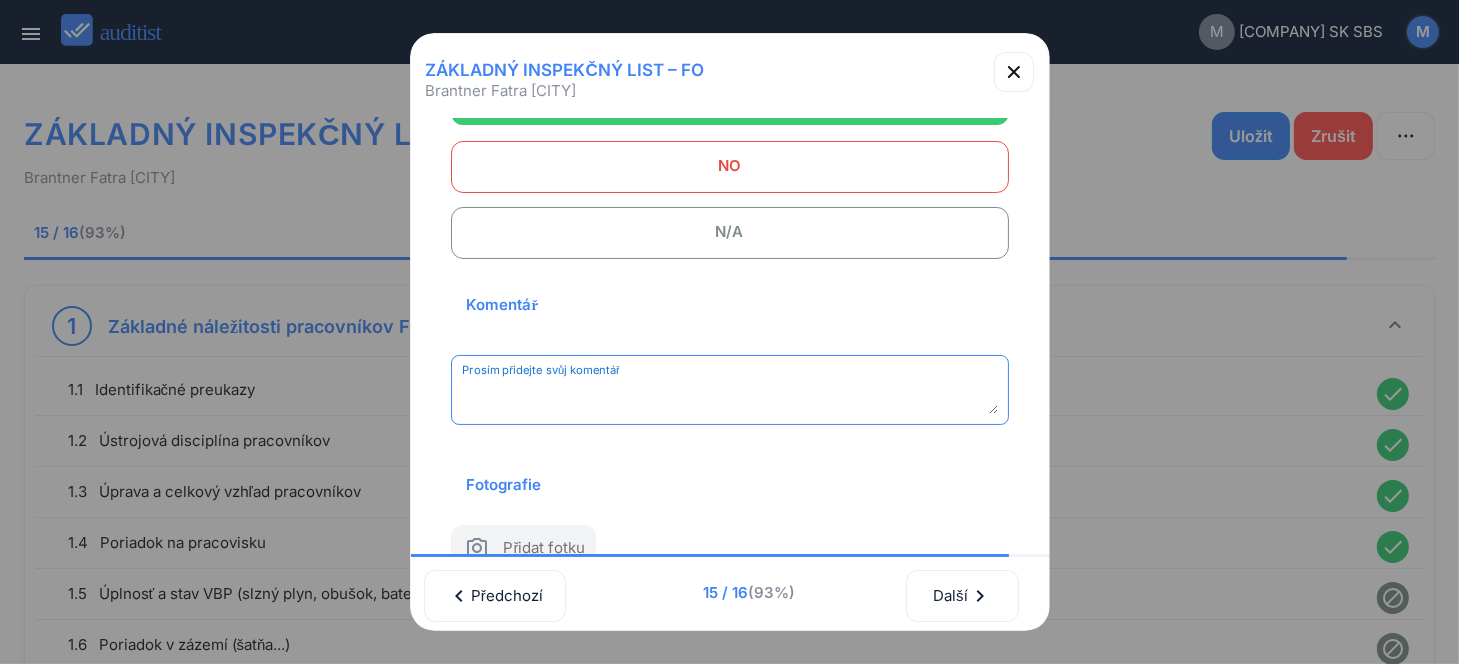 paste on "**********" 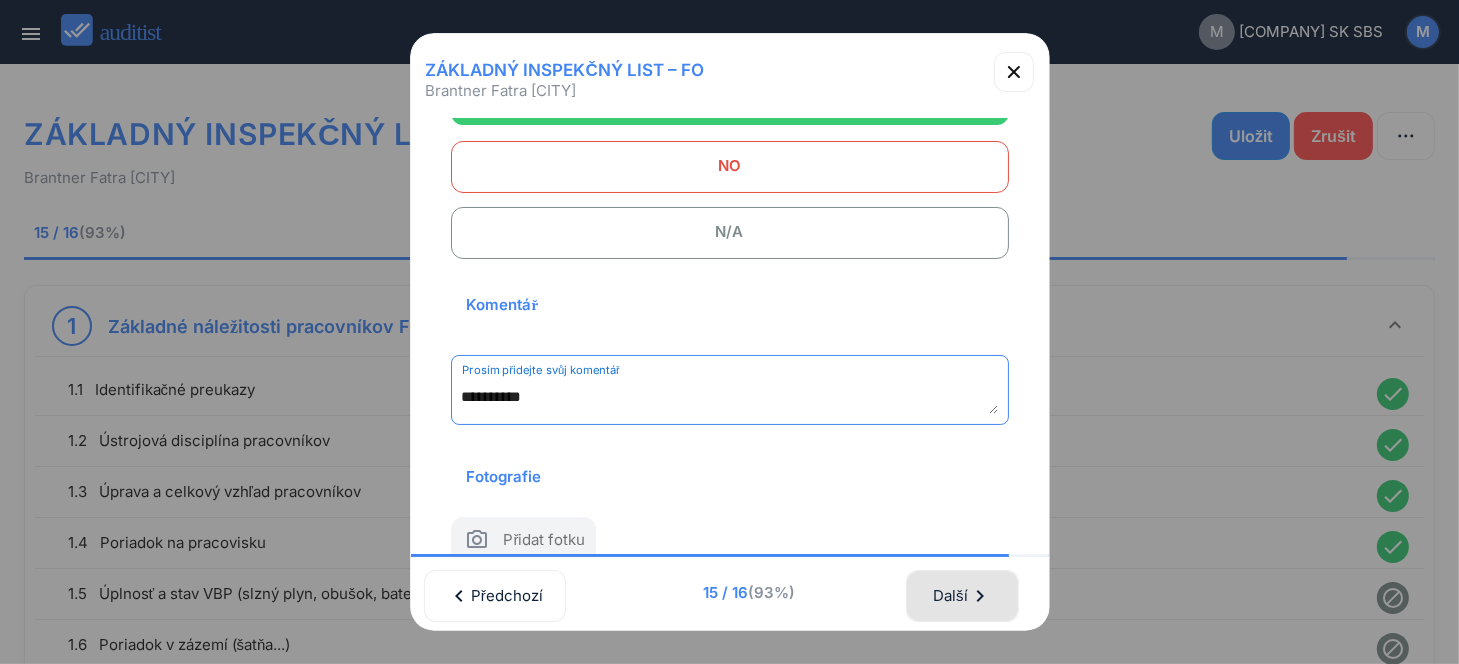 type on "**********" 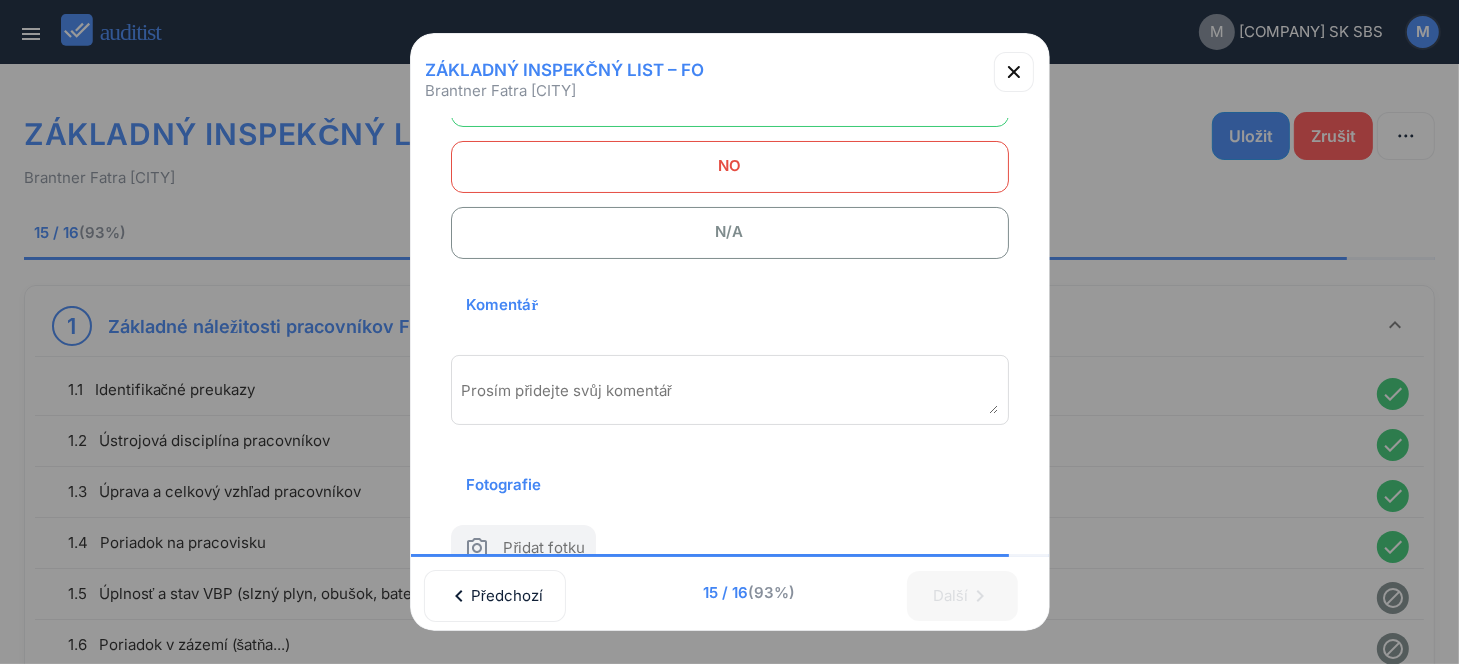 scroll, scrollTop: 104, scrollLeft: 0, axis: vertical 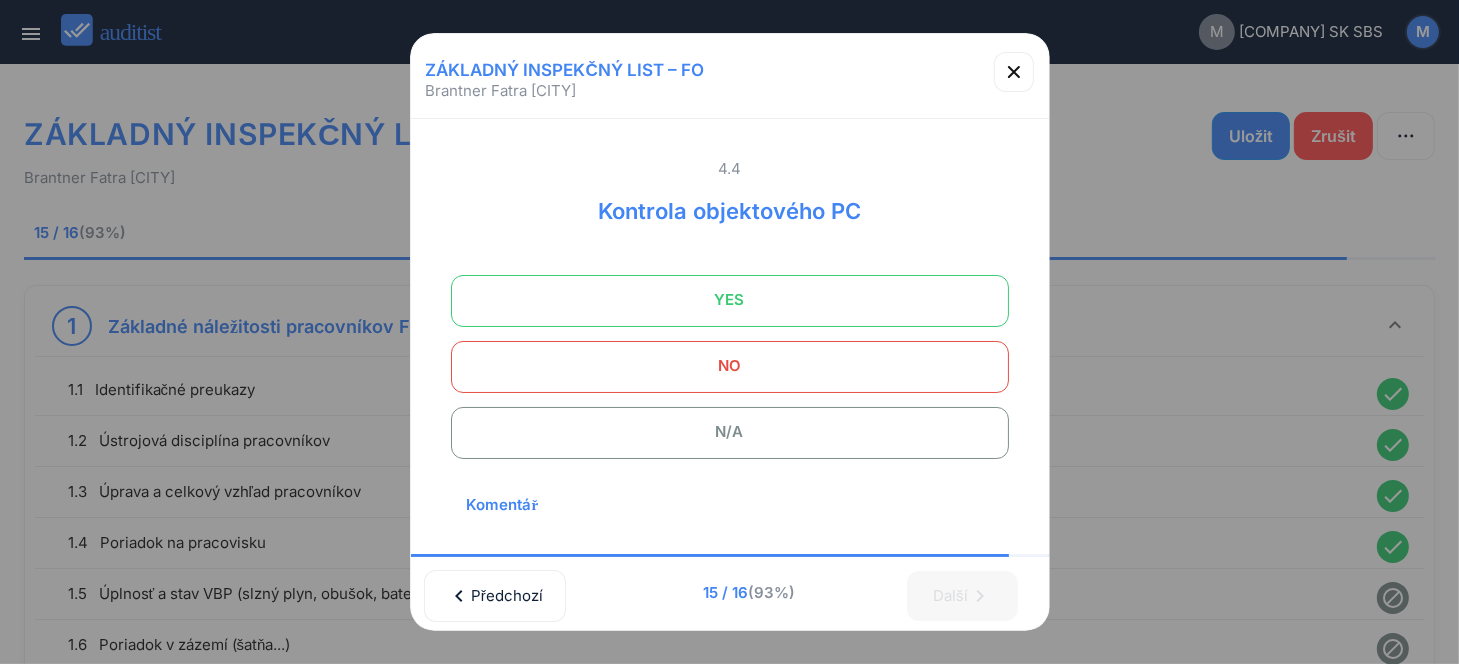click on "N/A" at bounding box center (730, 432) 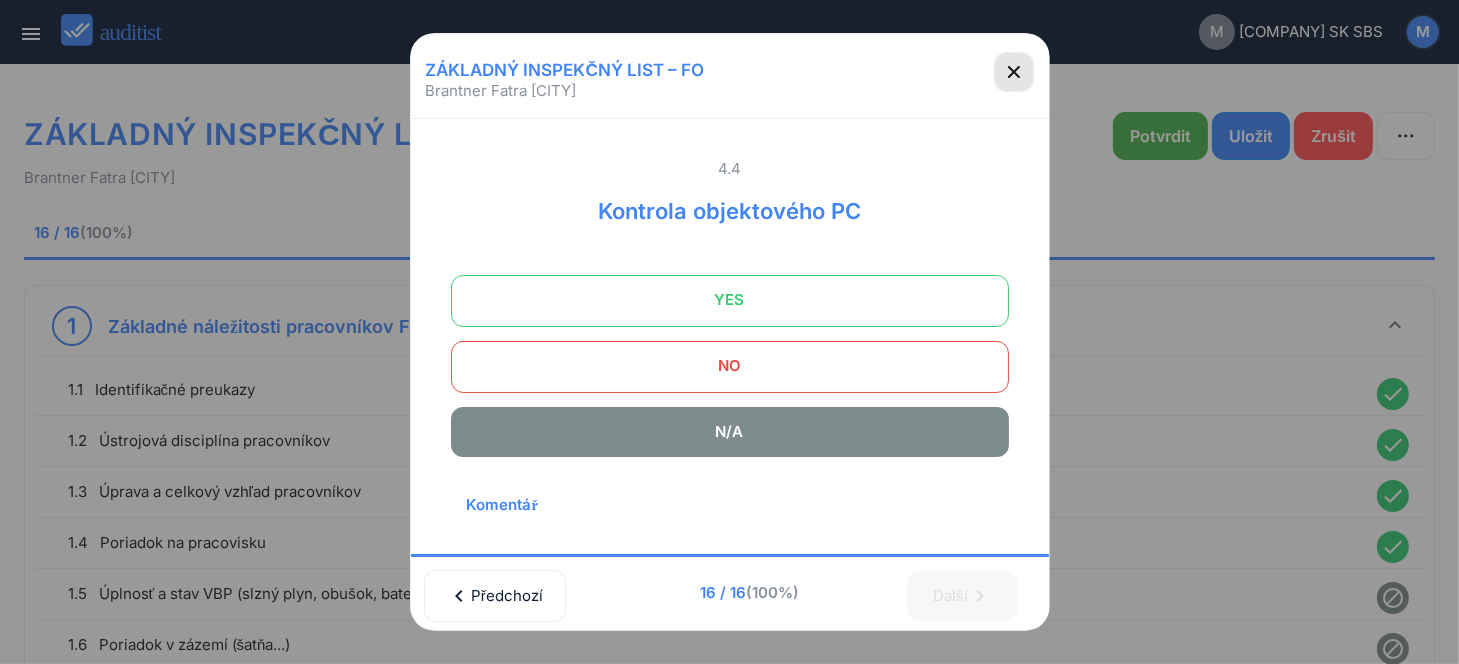 click at bounding box center [1014, 72] 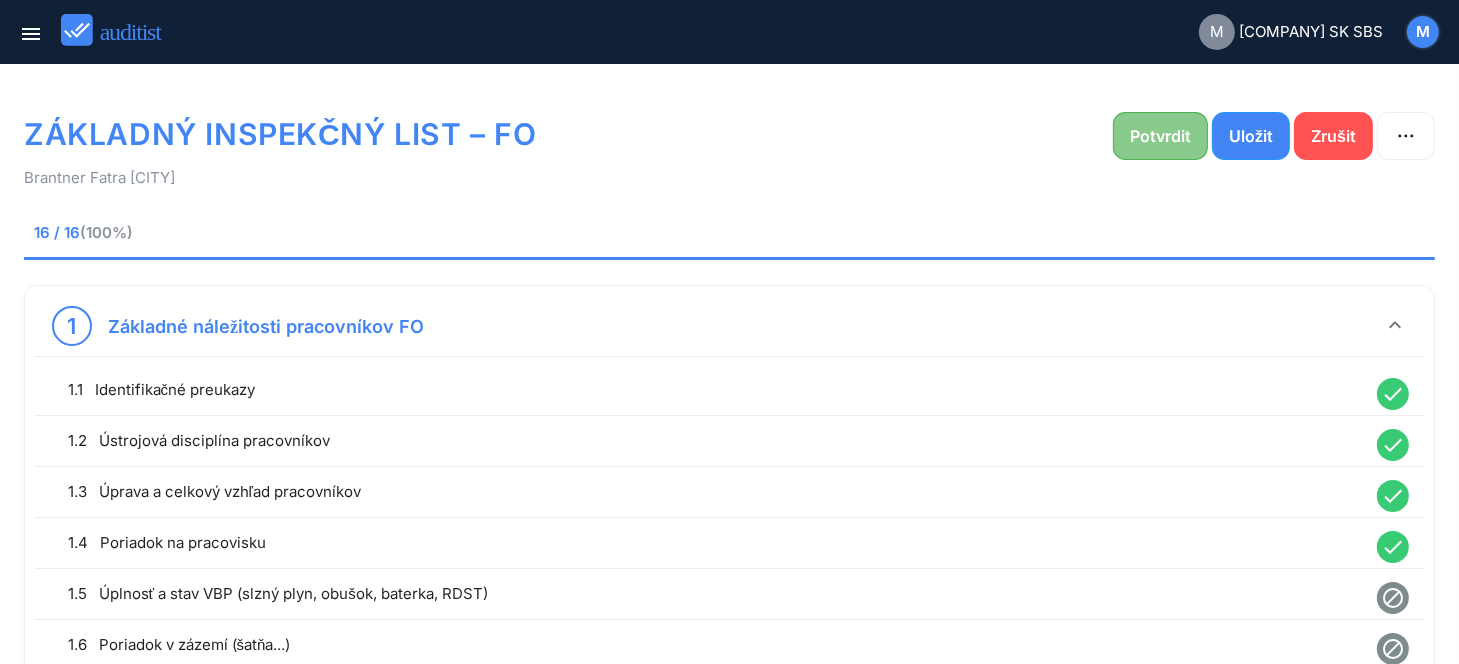 click on "Potvrdit" at bounding box center (1160, 136) 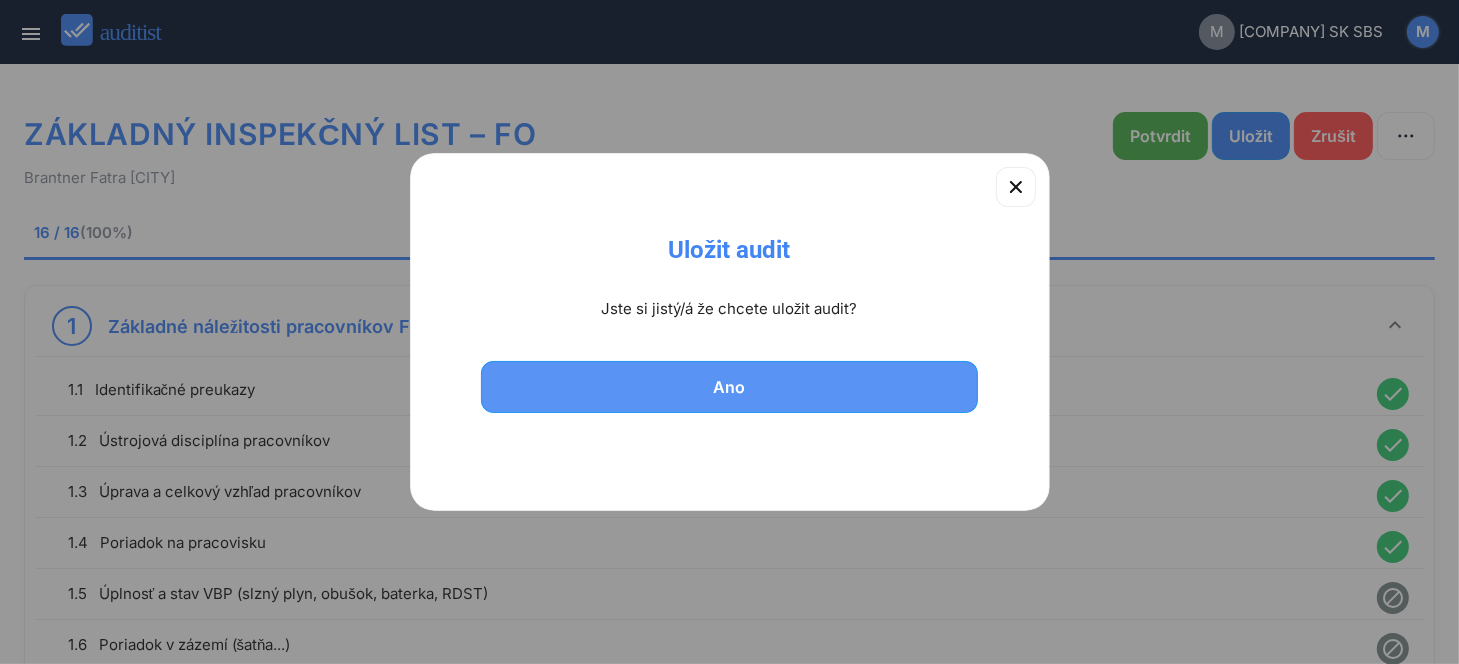click on "Ano" at bounding box center (730, 387) 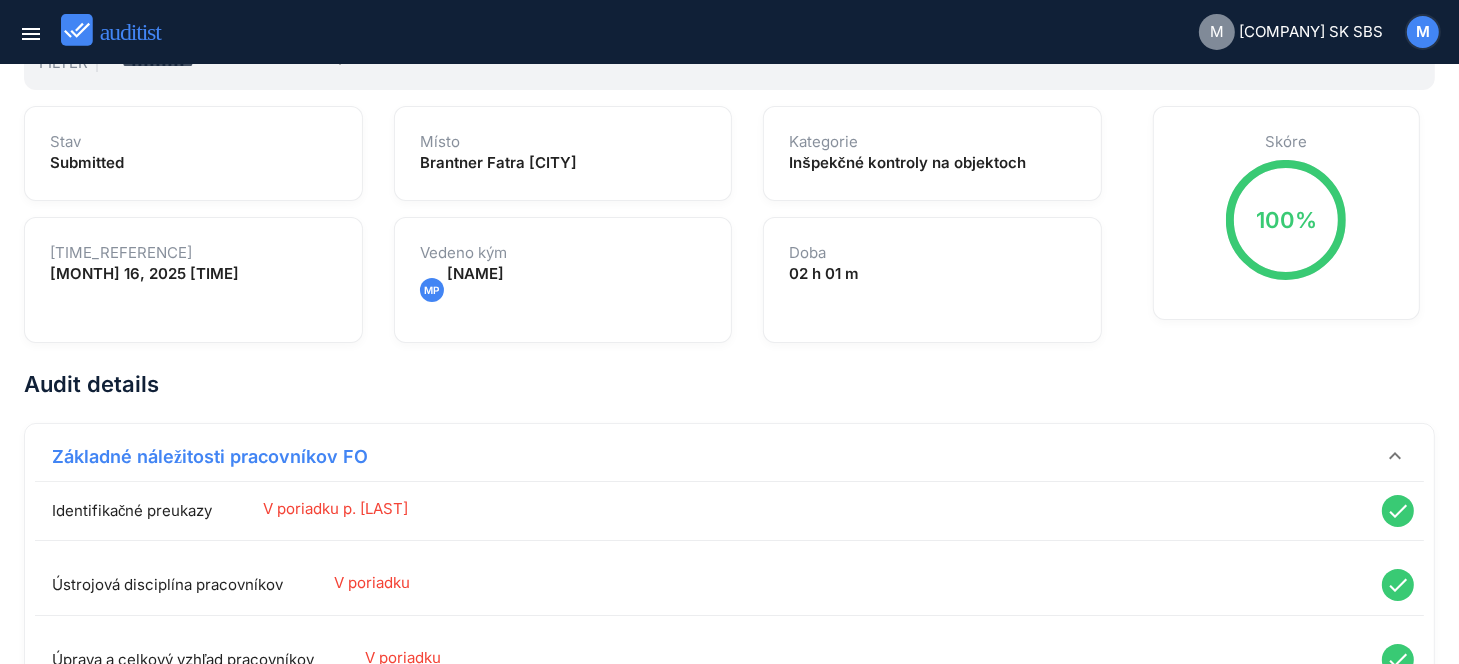 scroll, scrollTop: 0, scrollLeft: 0, axis: both 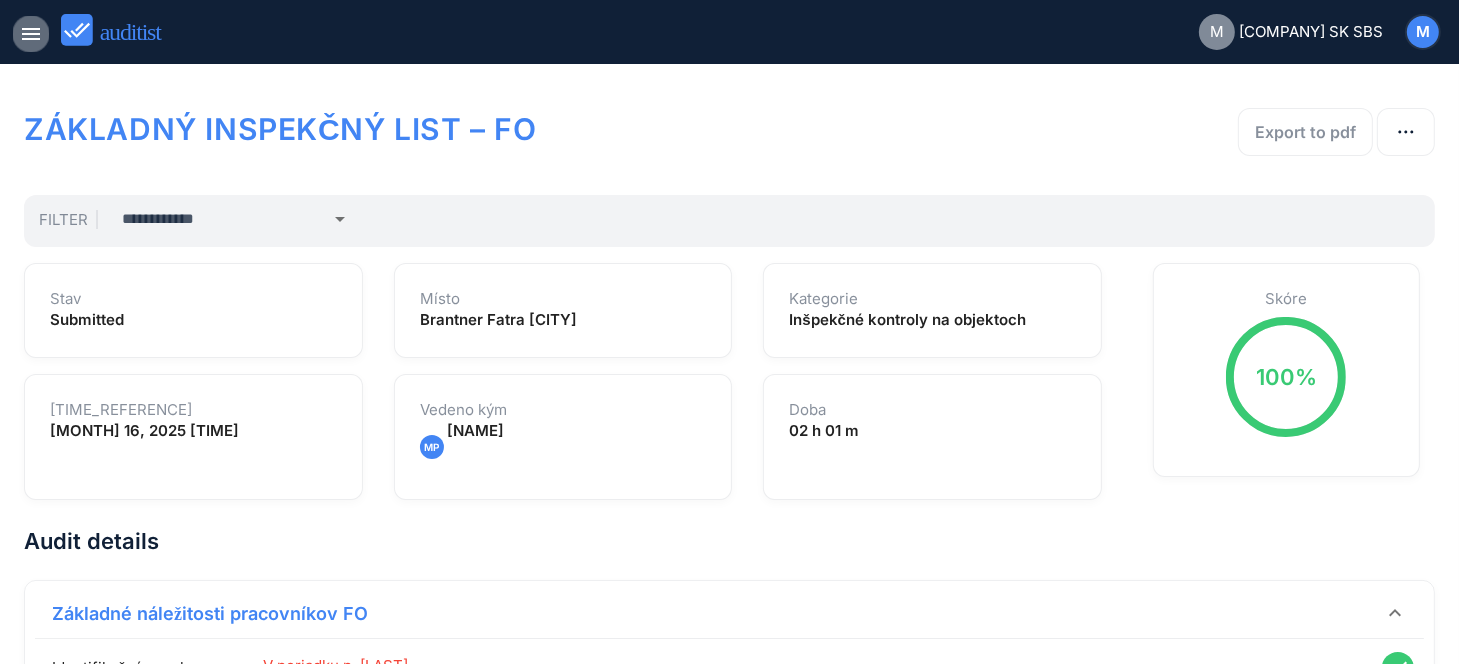 click on "menu" at bounding box center [31, 34] 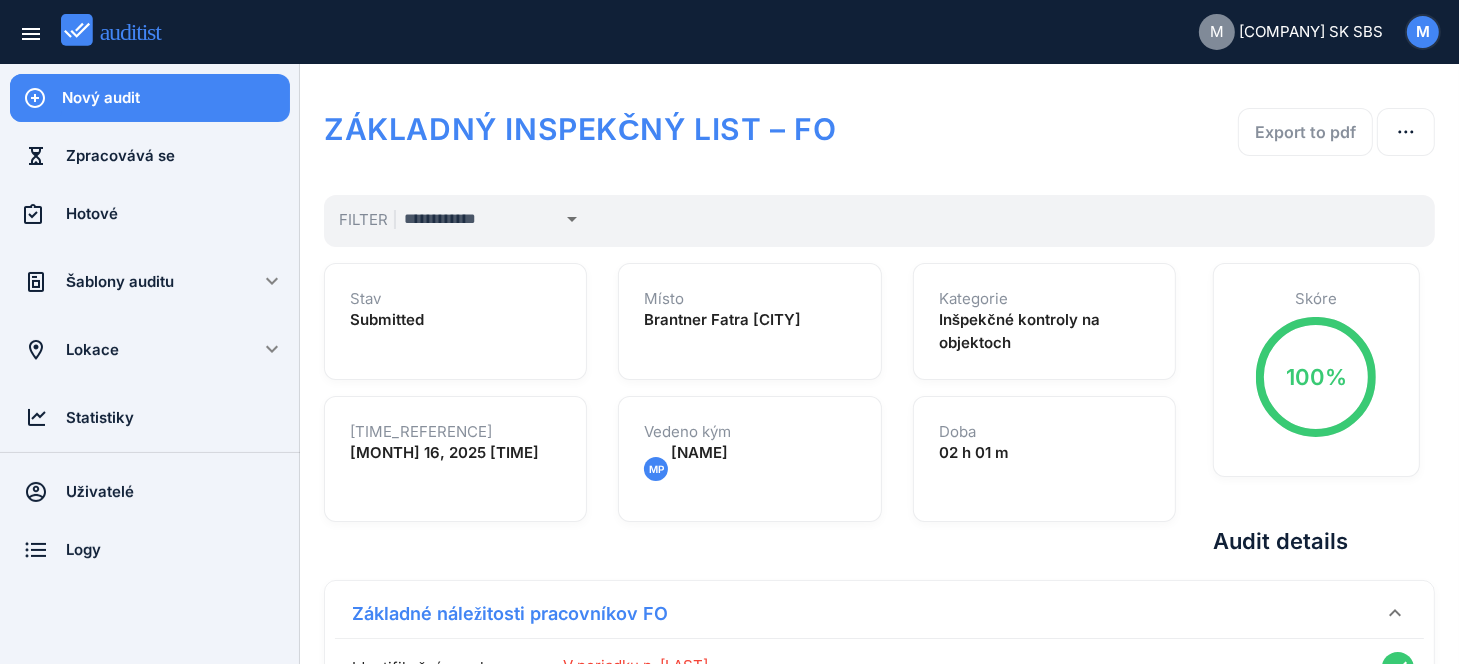 click on "Nový audit" at bounding box center [176, 98] 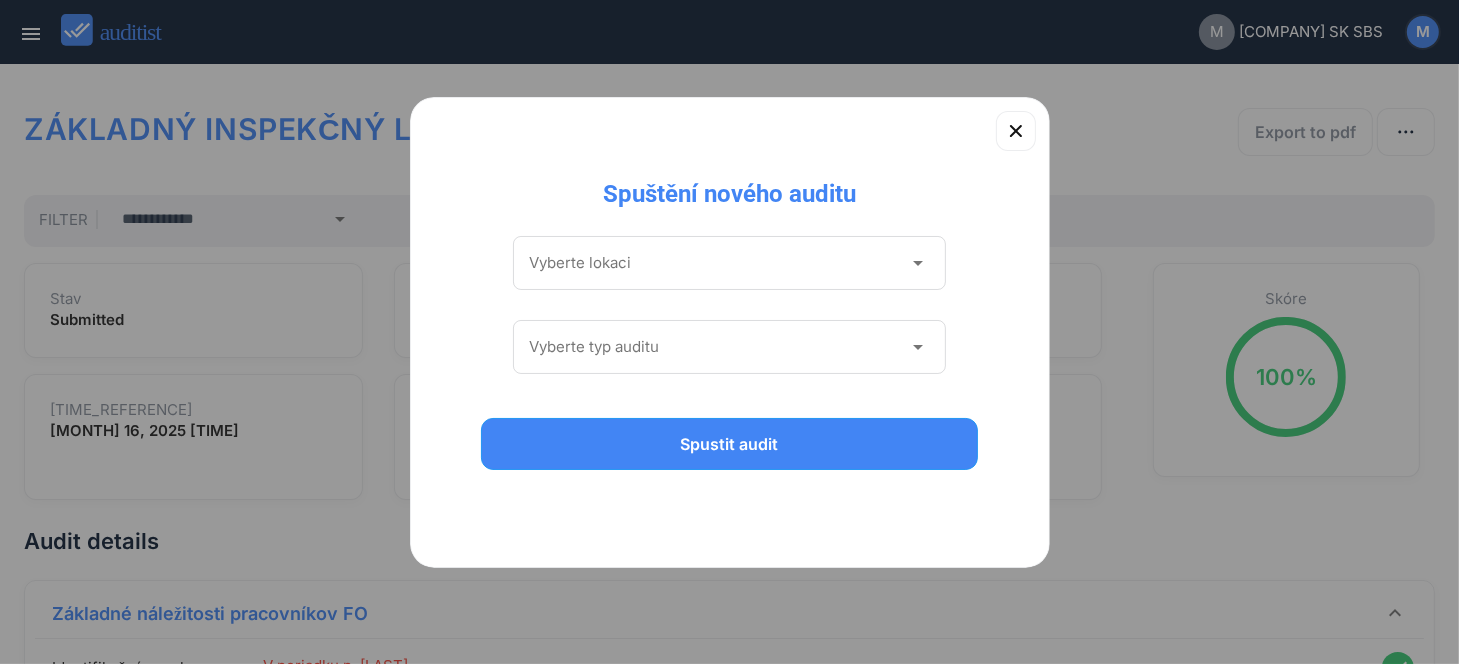 click at bounding box center [716, 263] 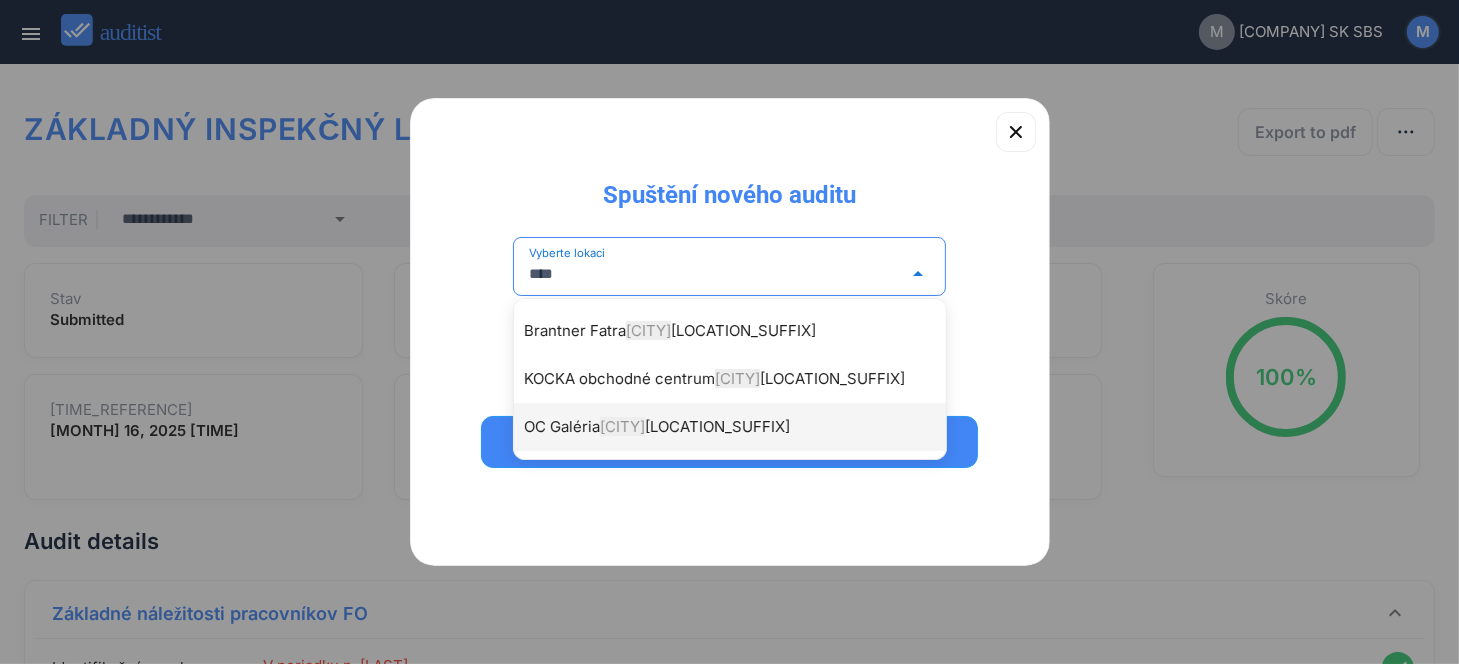 click on "OC Galéria Martin" at bounding box center (740, 427) 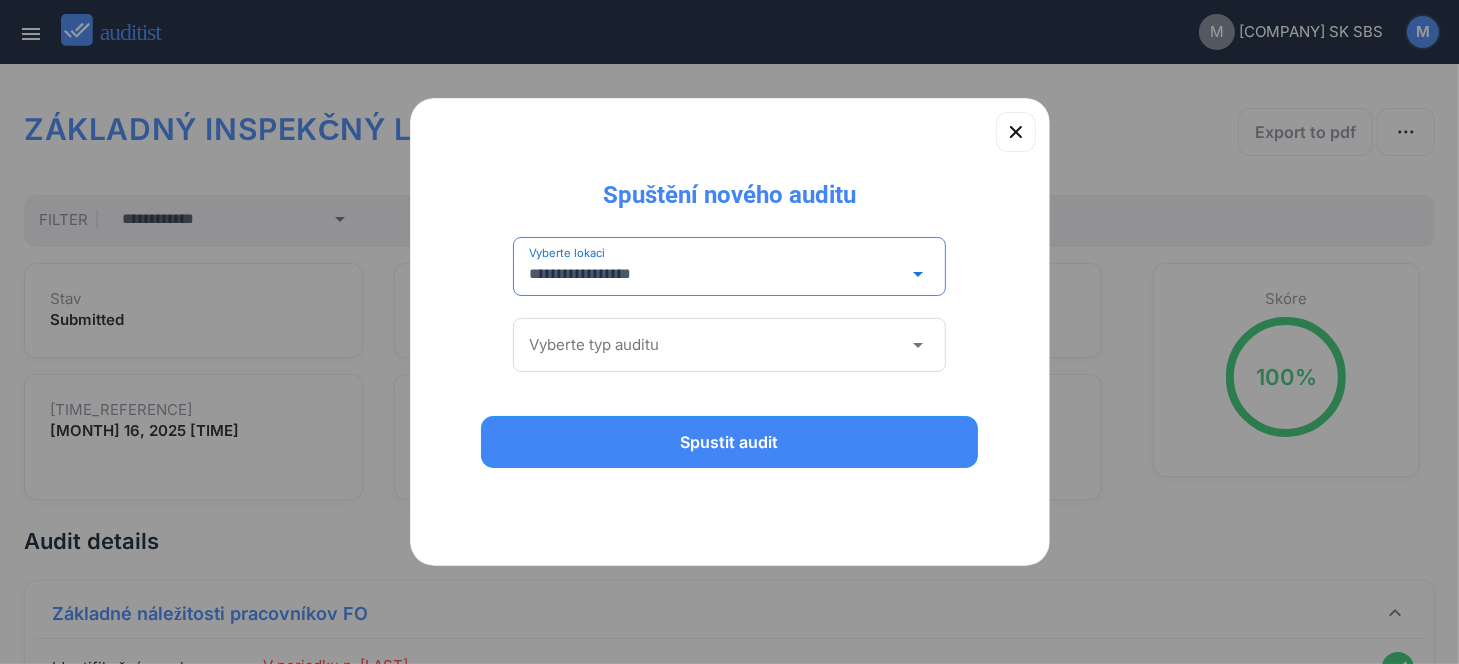 type on "**********" 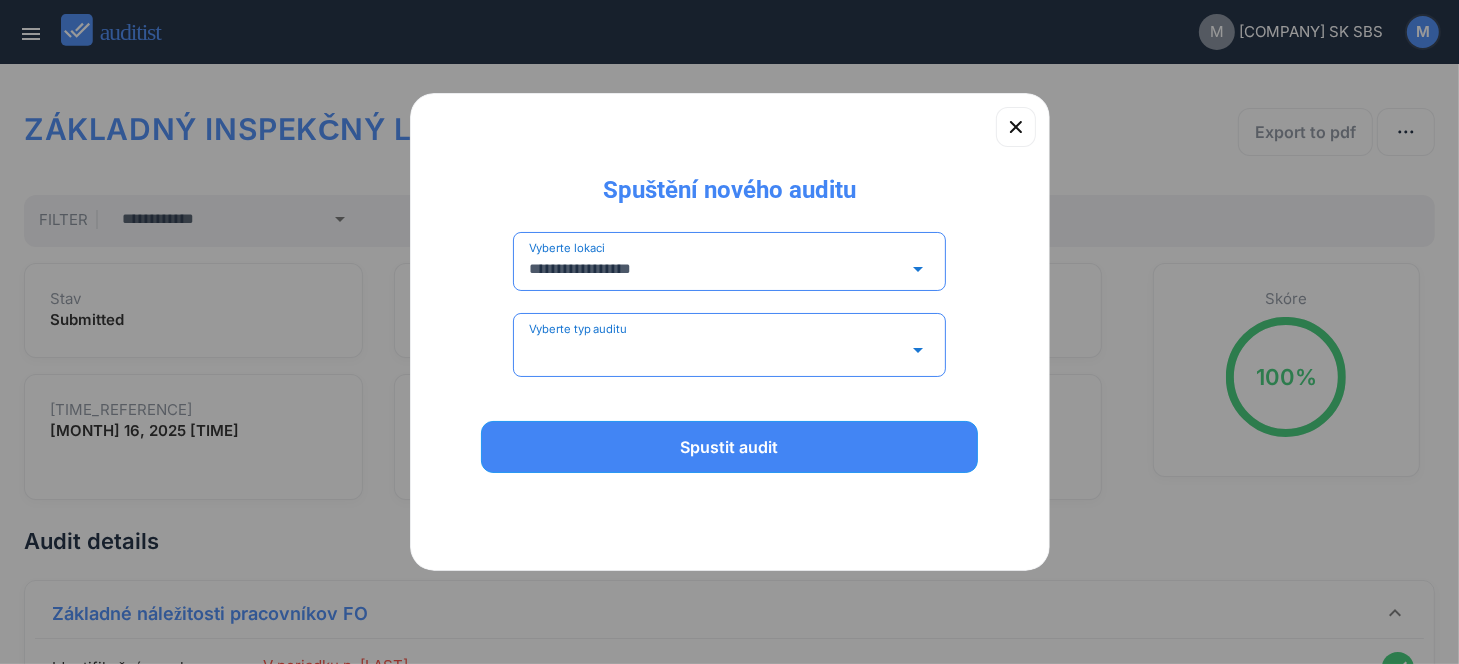 click at bounding box center [716, 350] 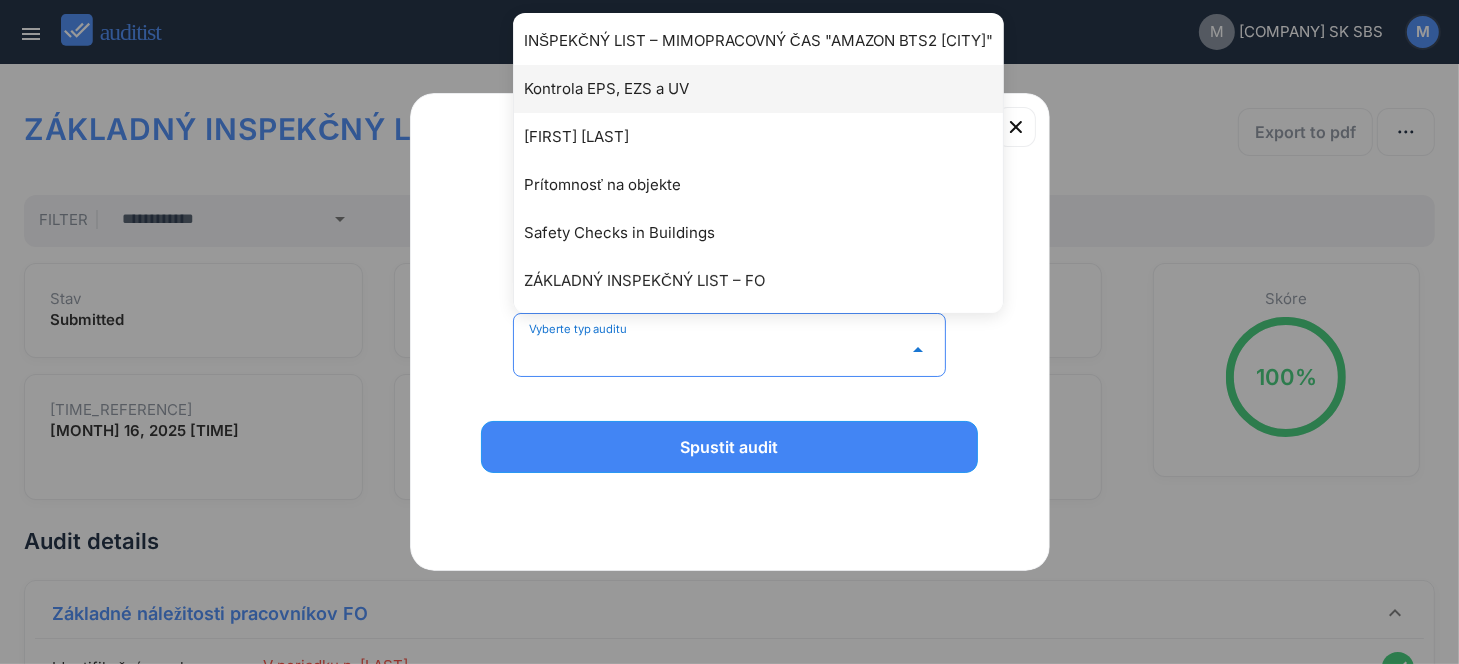 click on "Kontrola EPS, EZS a UV" at bounding box center [768, 89] 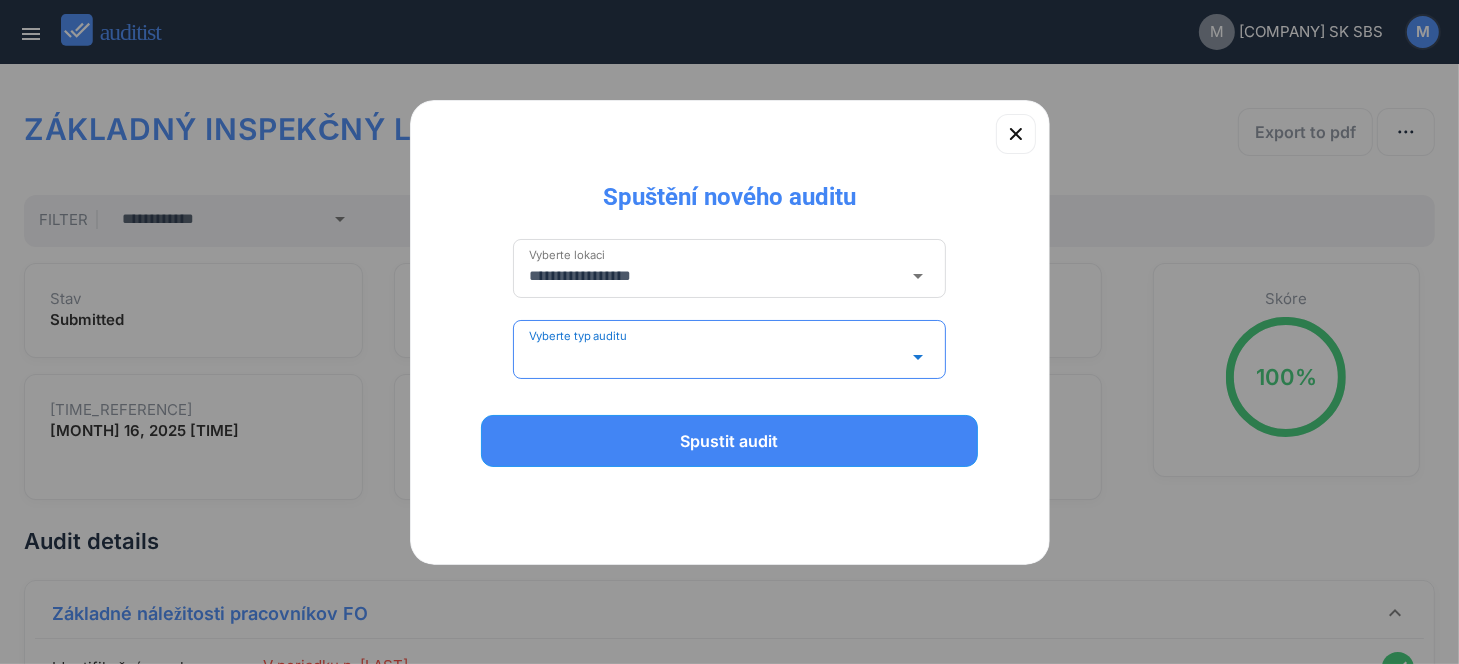 type on "**********" 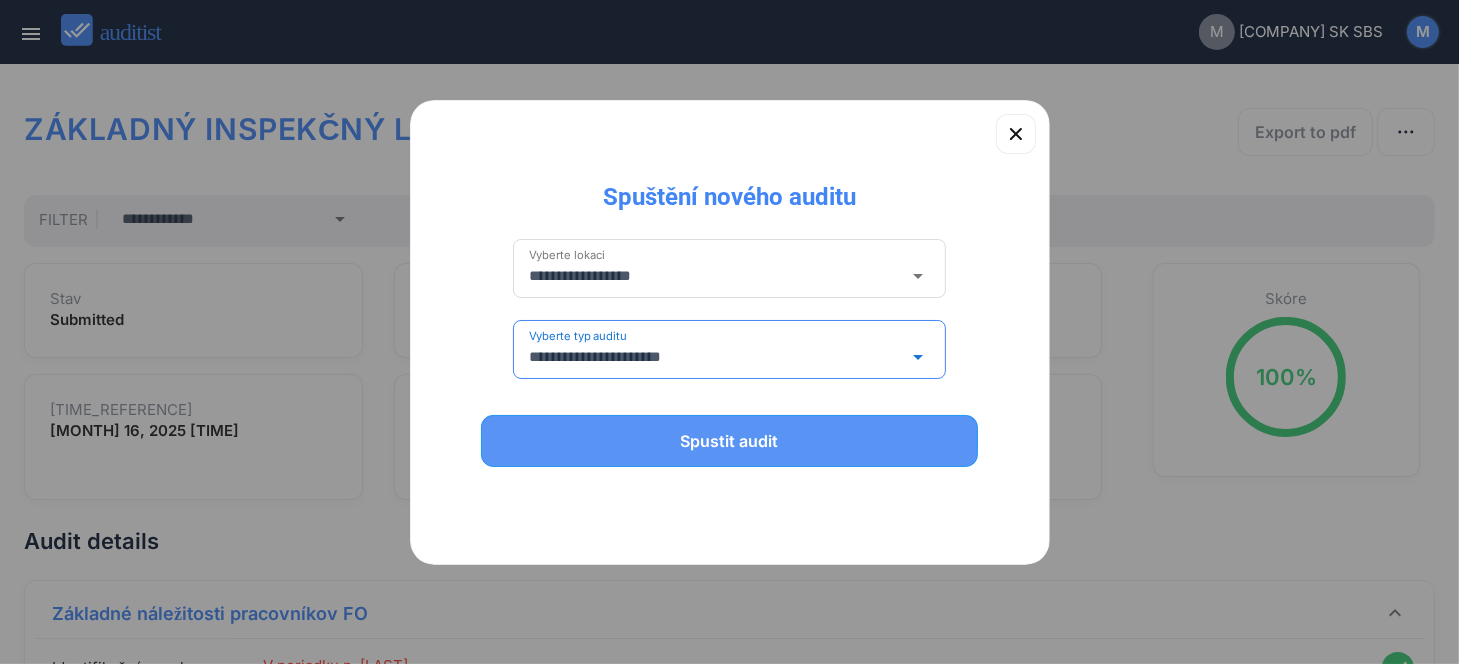 click on "Spustit audit" at bounding box center [730, 441] 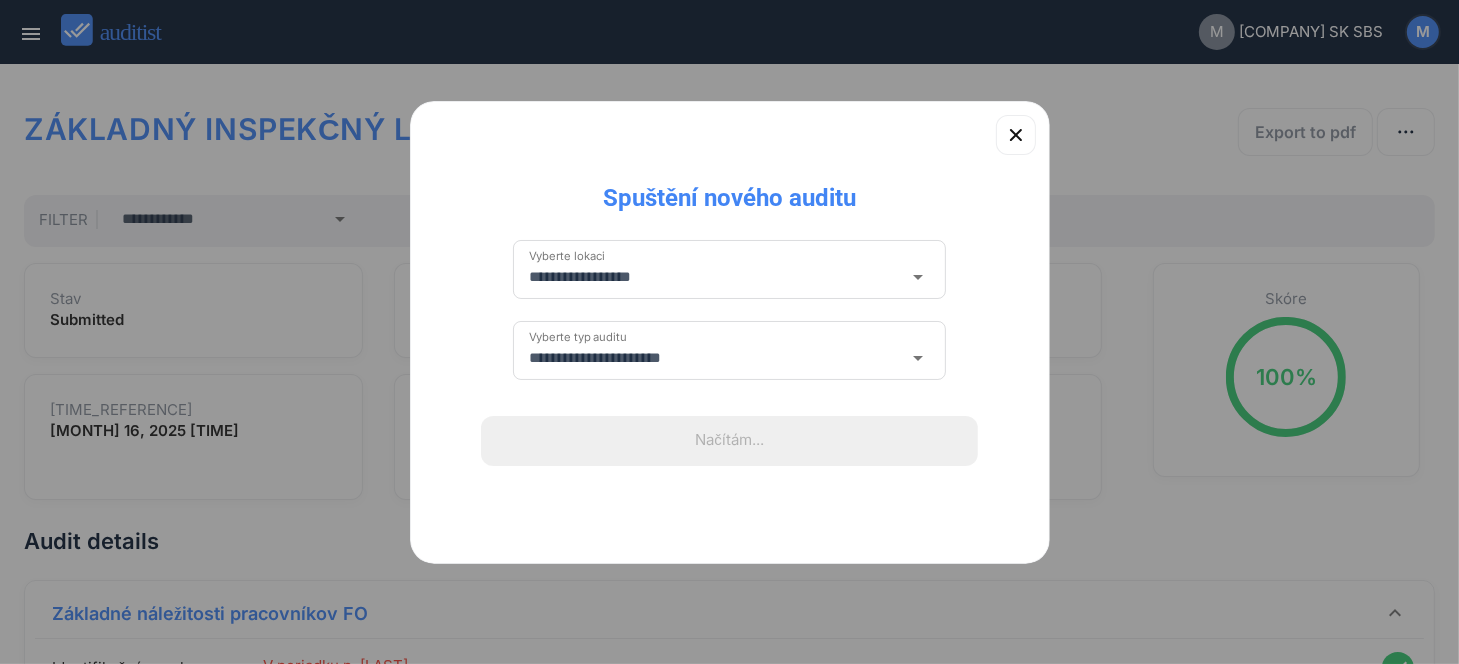 type 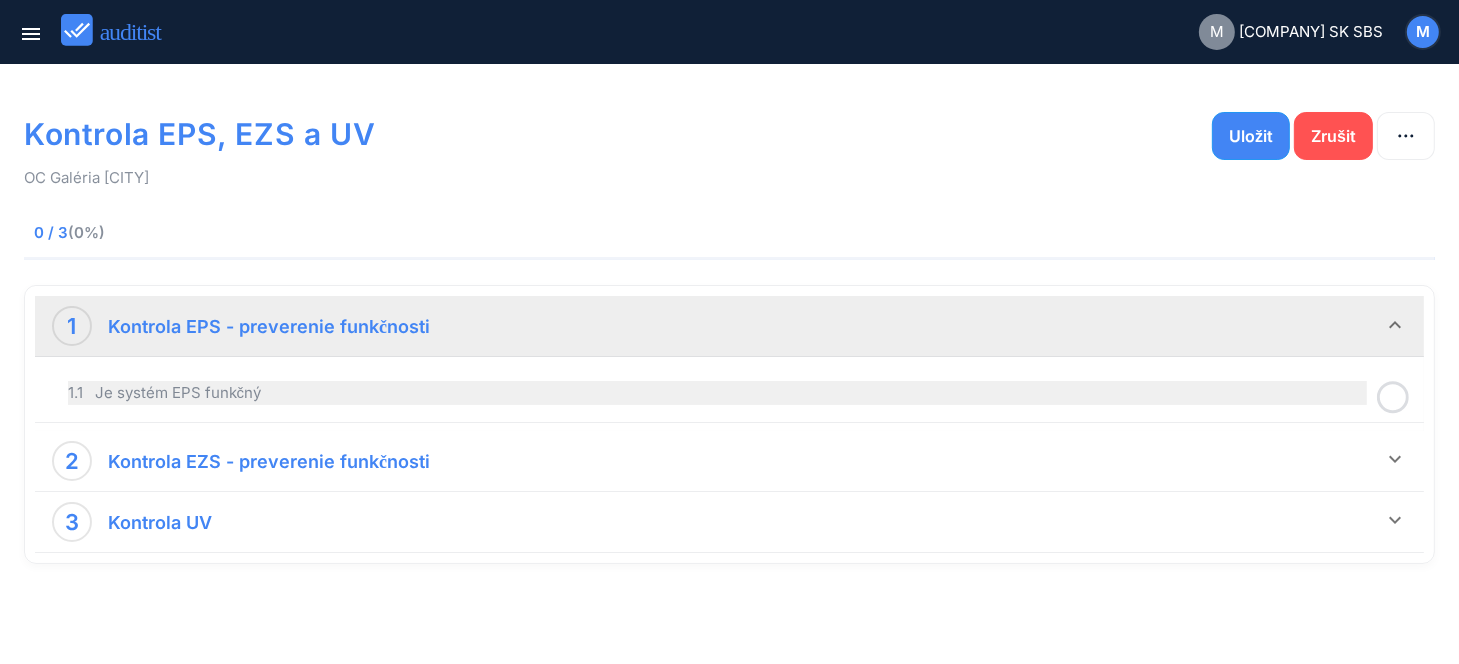 click on "1.1   Je systém EPS funkčný" at bounding box center (717, 393) 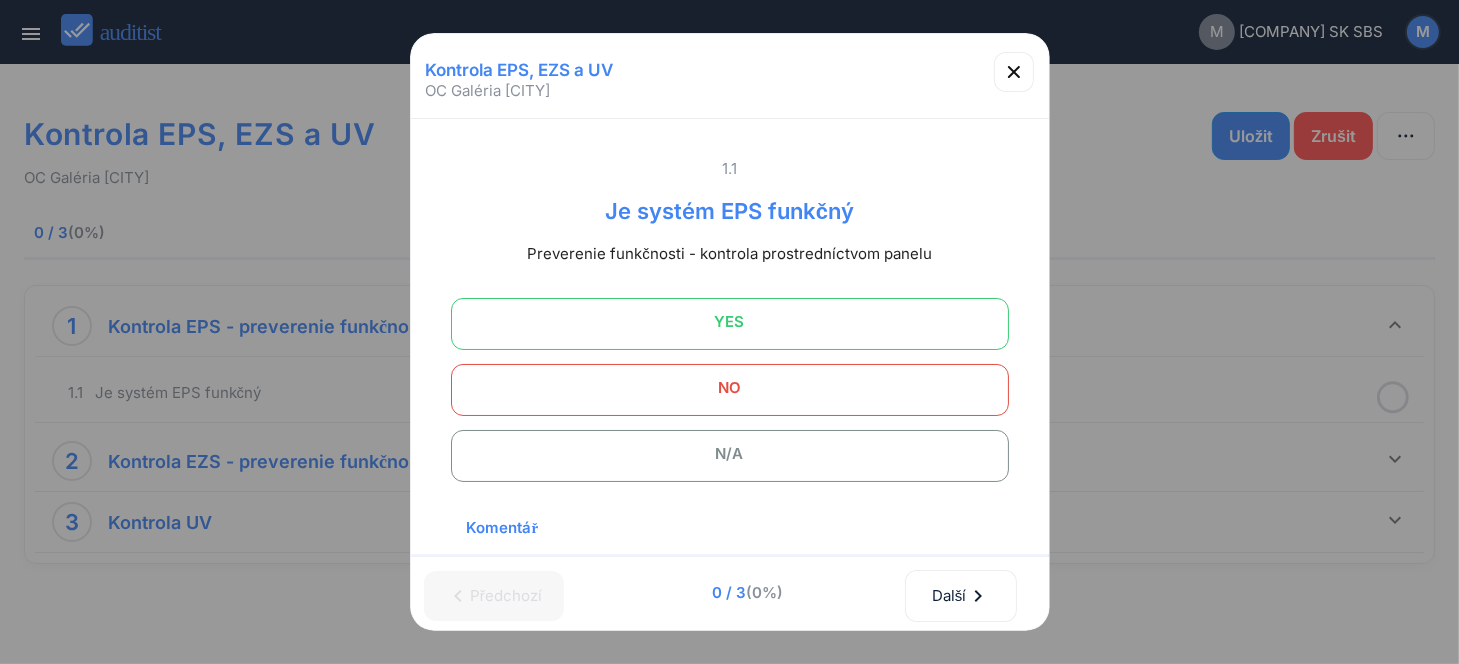 click on "YES" at bounding box center (730, 322) 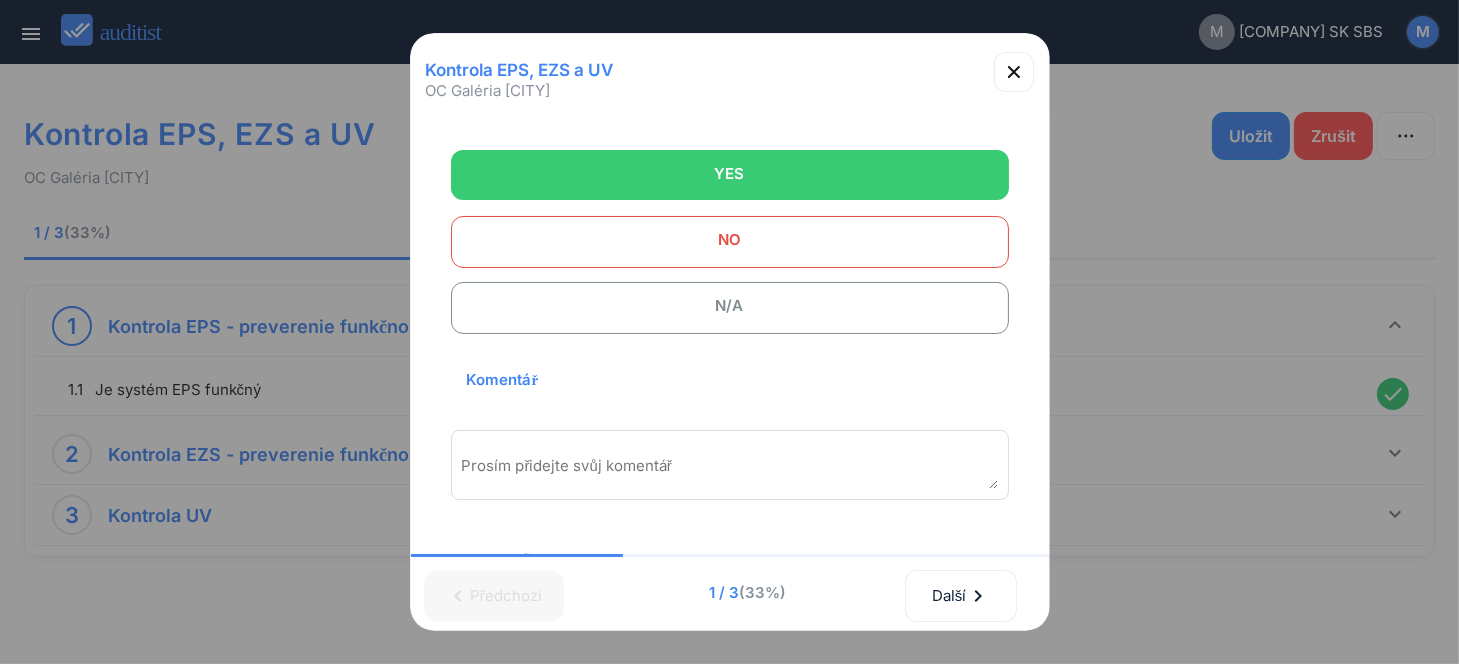 scroll, scrollTop: 292, scrollLeft: 0, axis: vertical 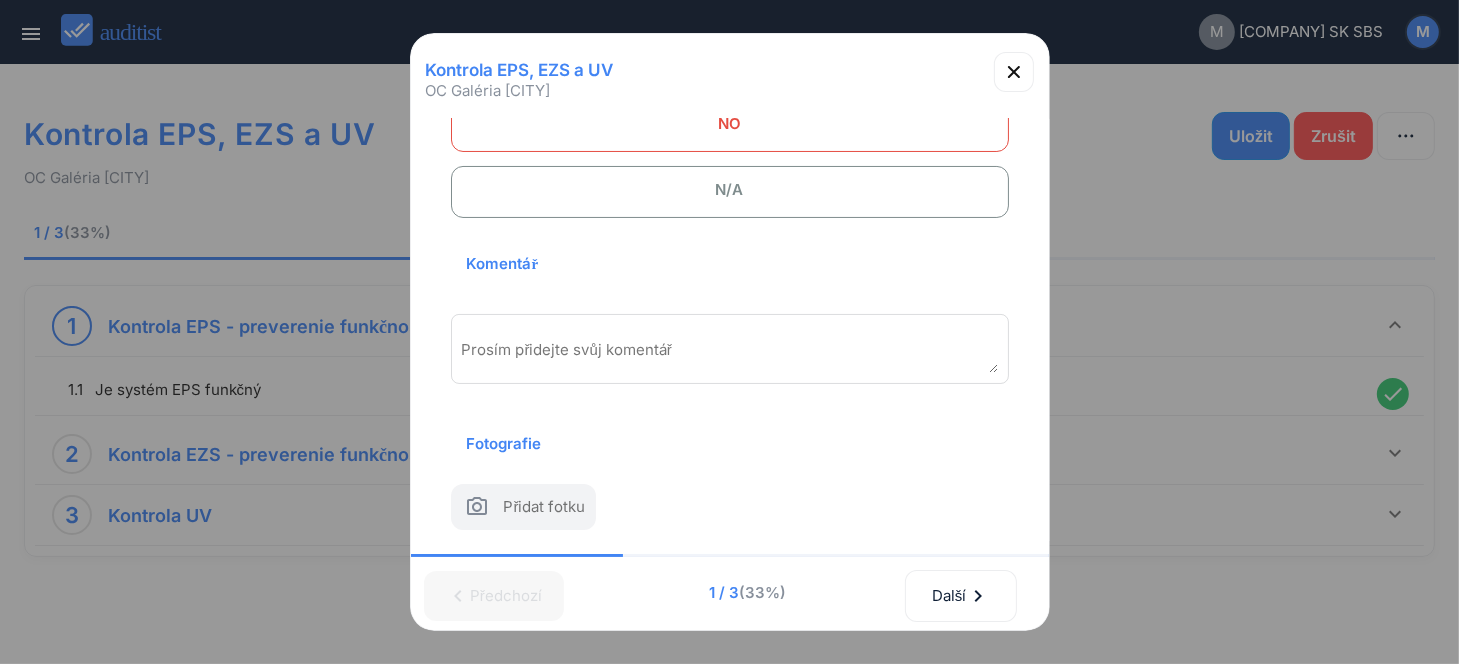 click at bounding box center [730, 356] 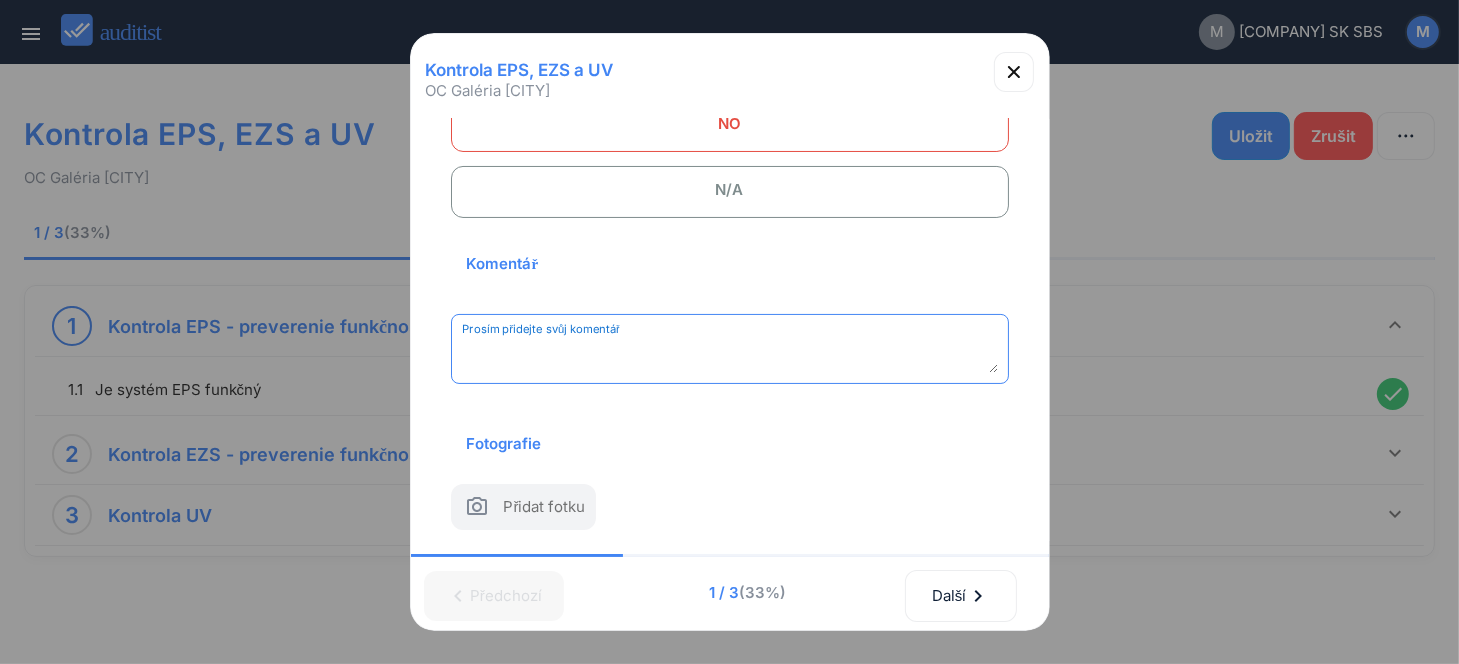 paste on "**********" 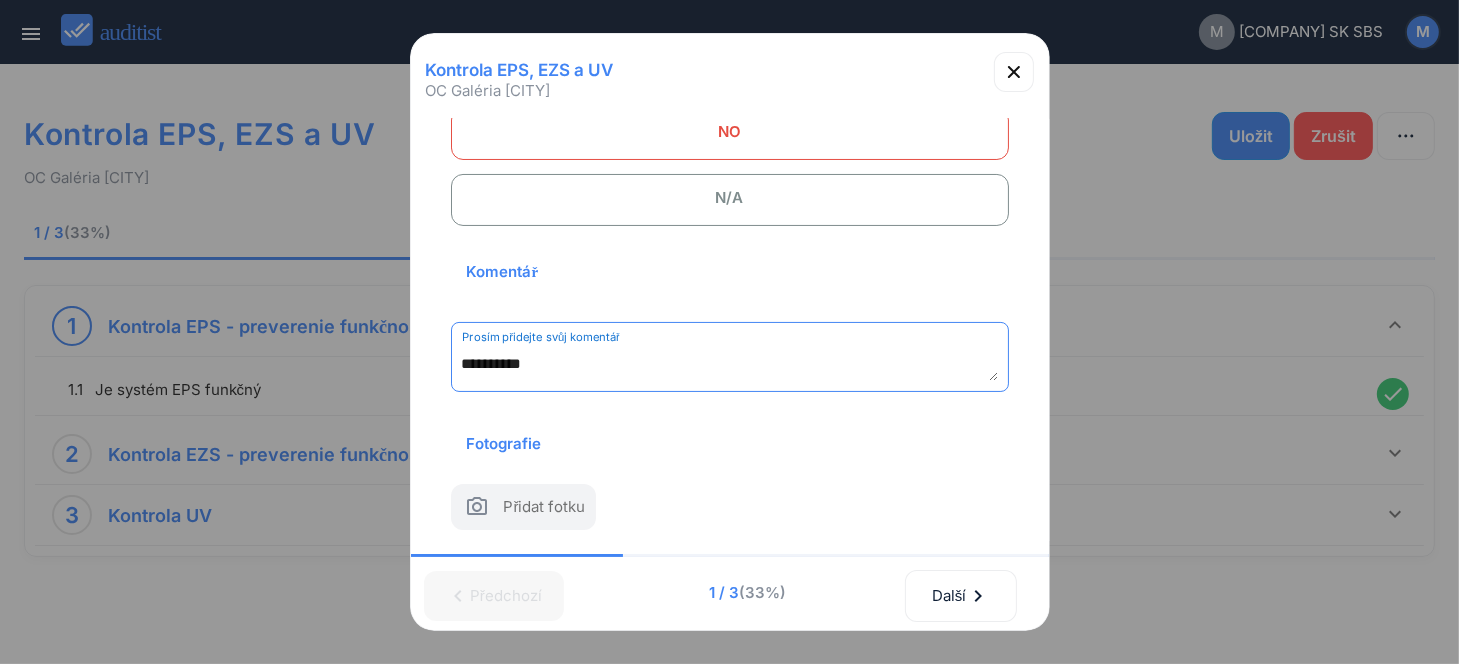 scroll, scrollTop: 284, scrollLeft: 0, axis: vertical 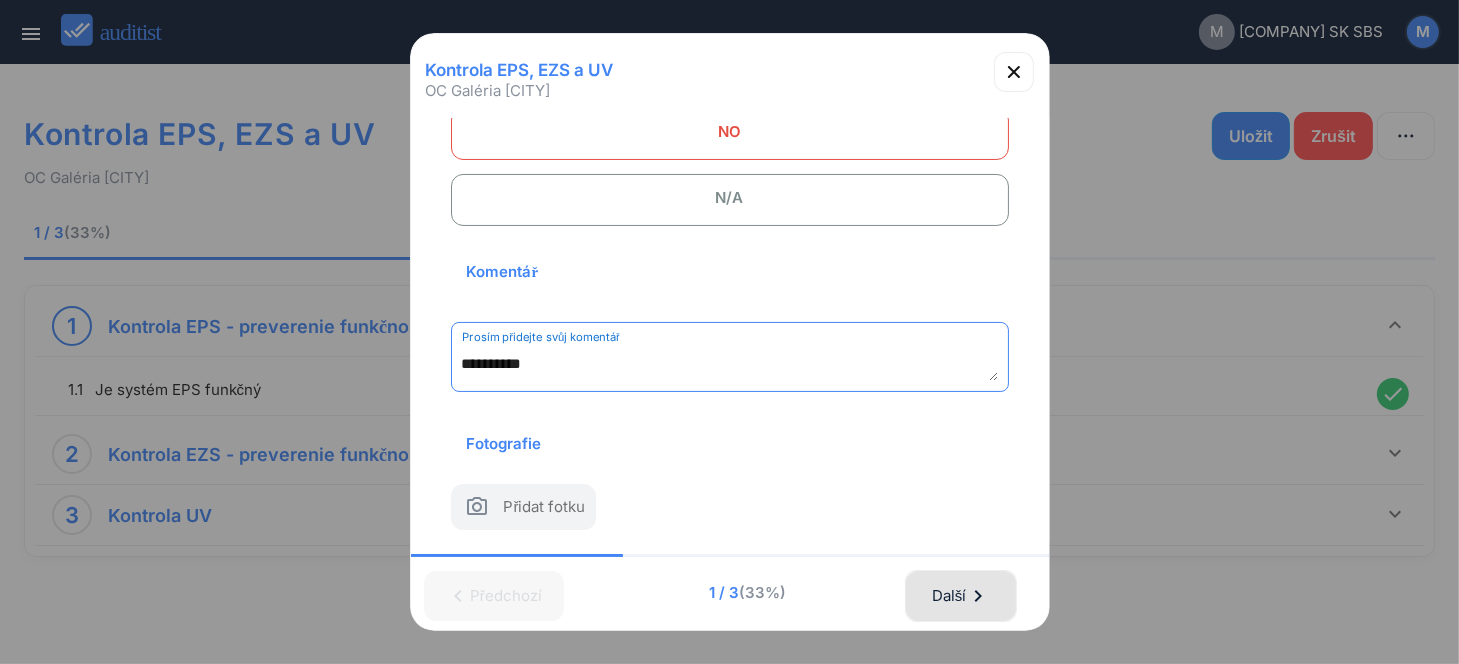 type on "**********" 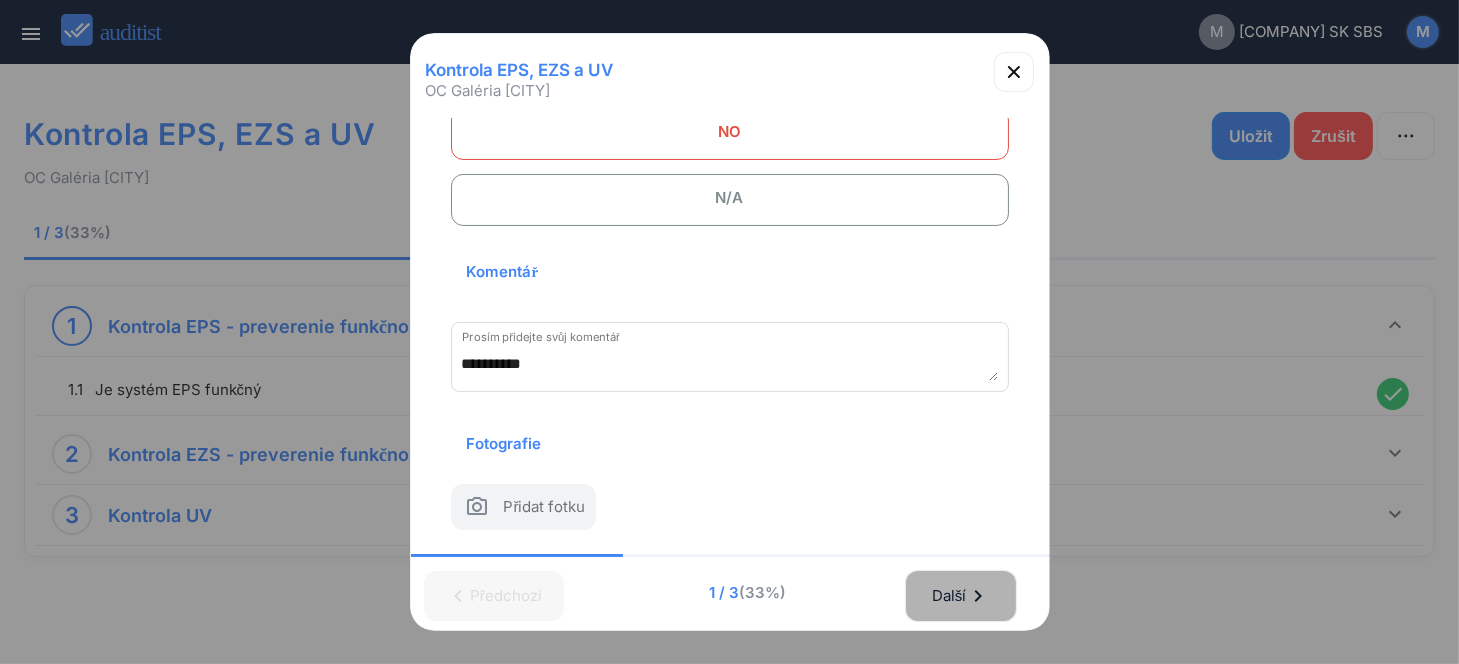 click on "Další
chevron_right" at bounding box center (961, 596) 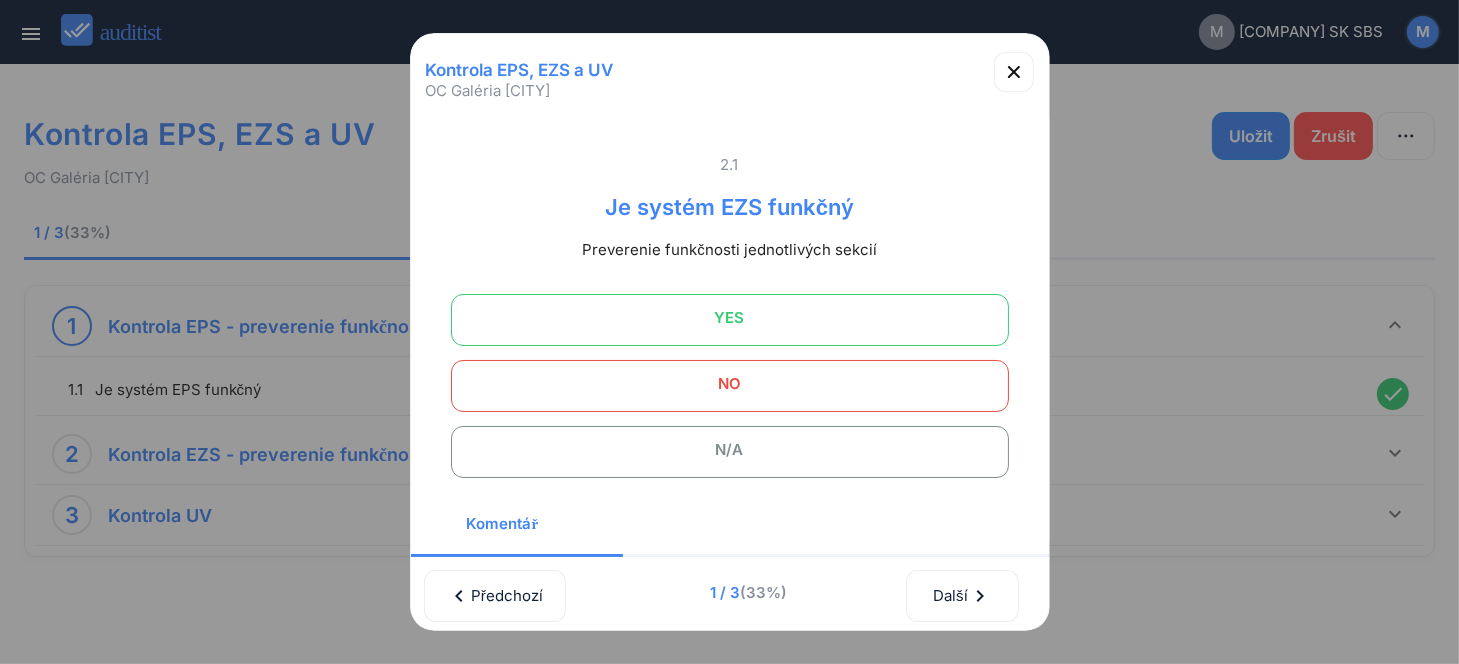 scroll, scrollTop: 0, scrollLeft: 0, axis: both 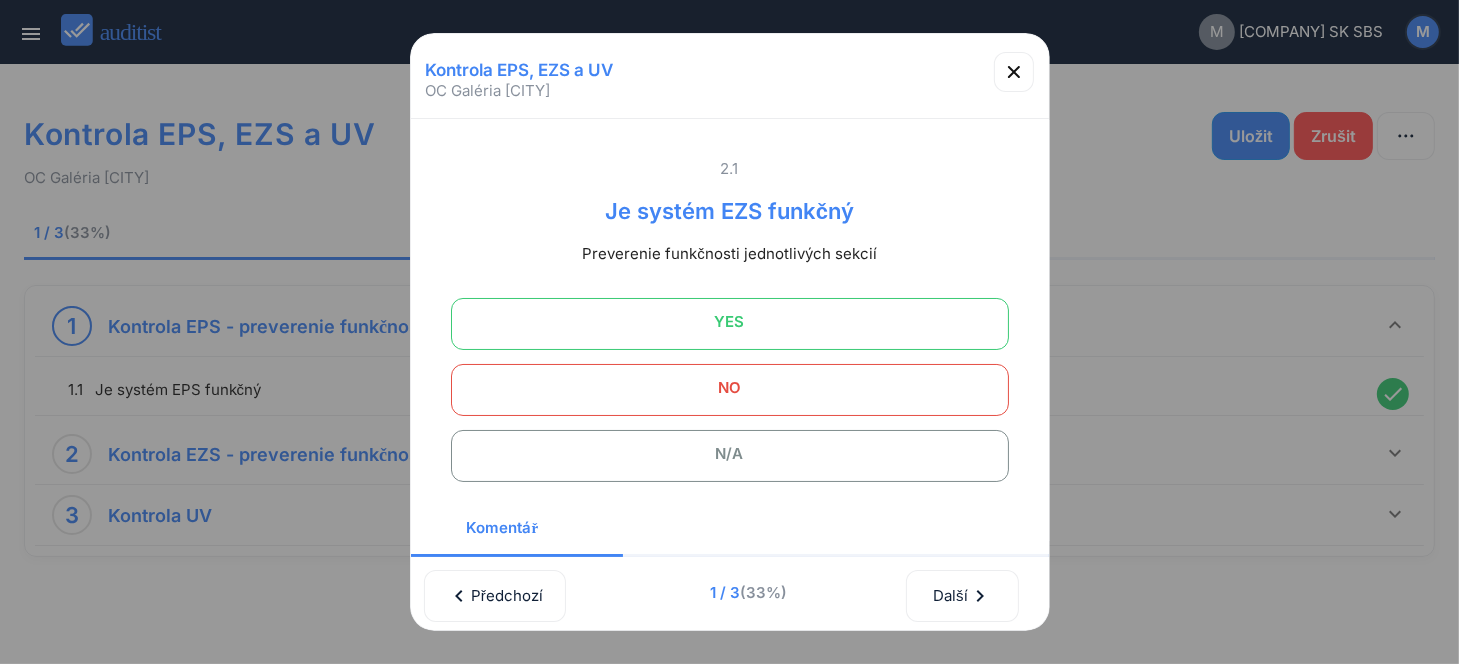 click at bounding box center (730, 324) 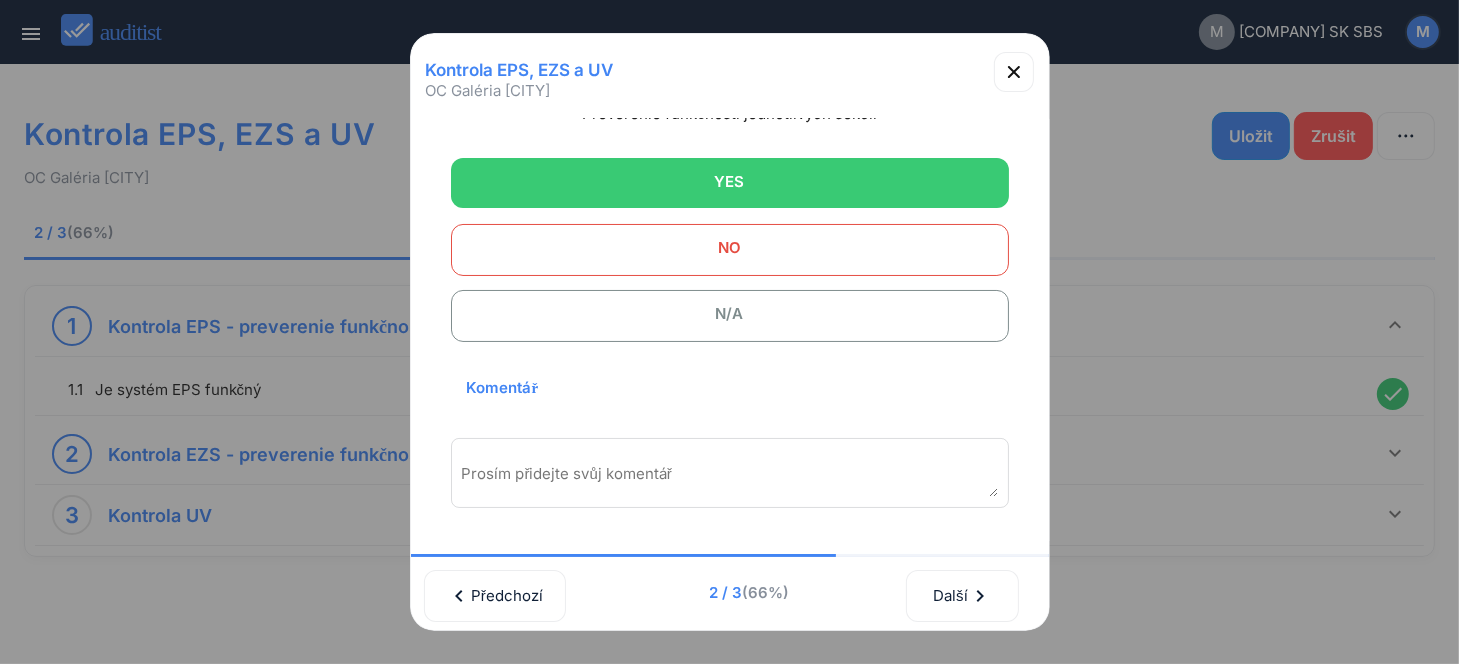 scroll, scrollTop: 292, scrollLeft: 0, axis: vertical 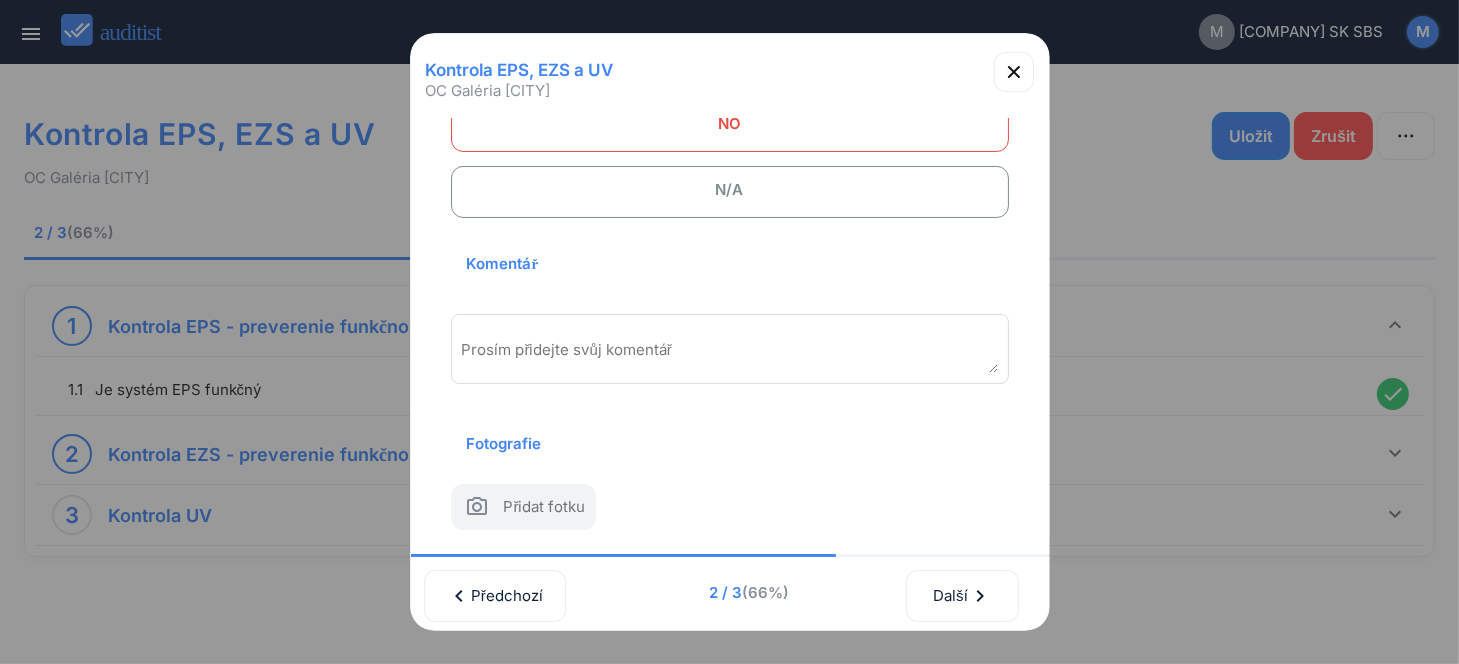 click at bounding box center [730, 356] 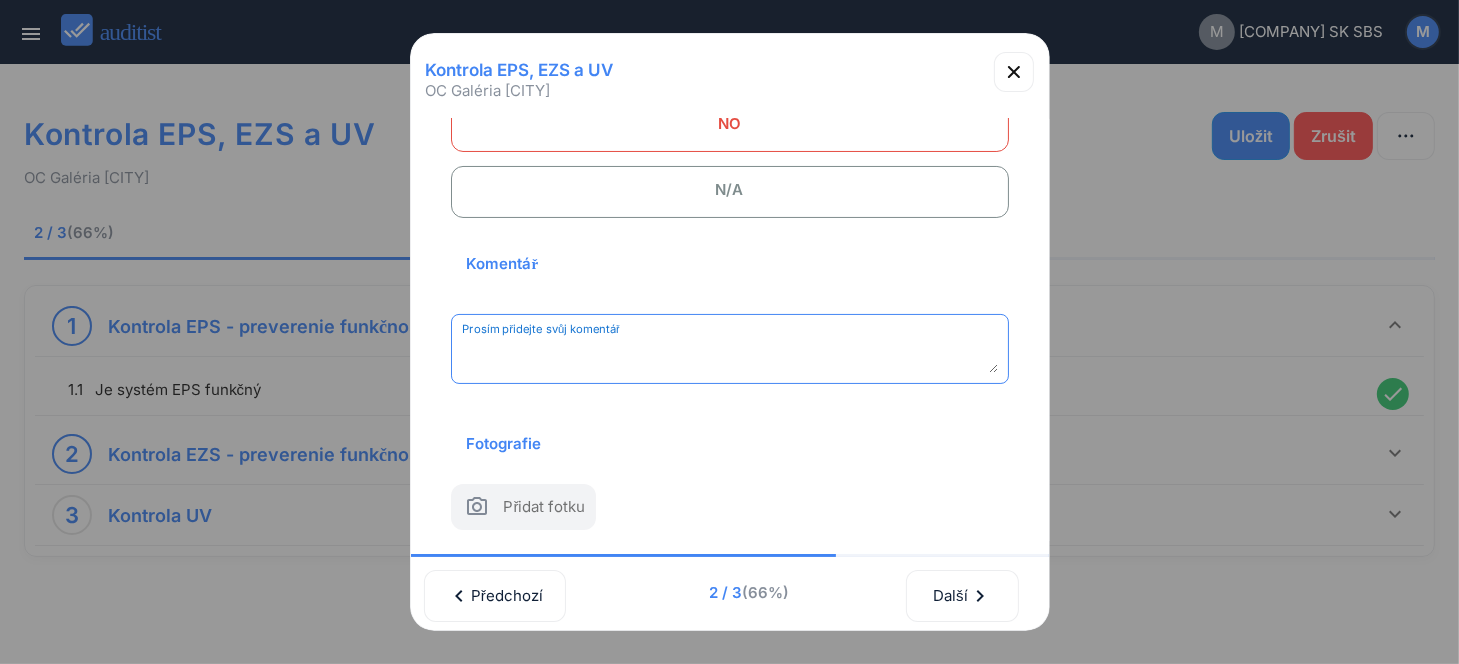 paste on "**********" 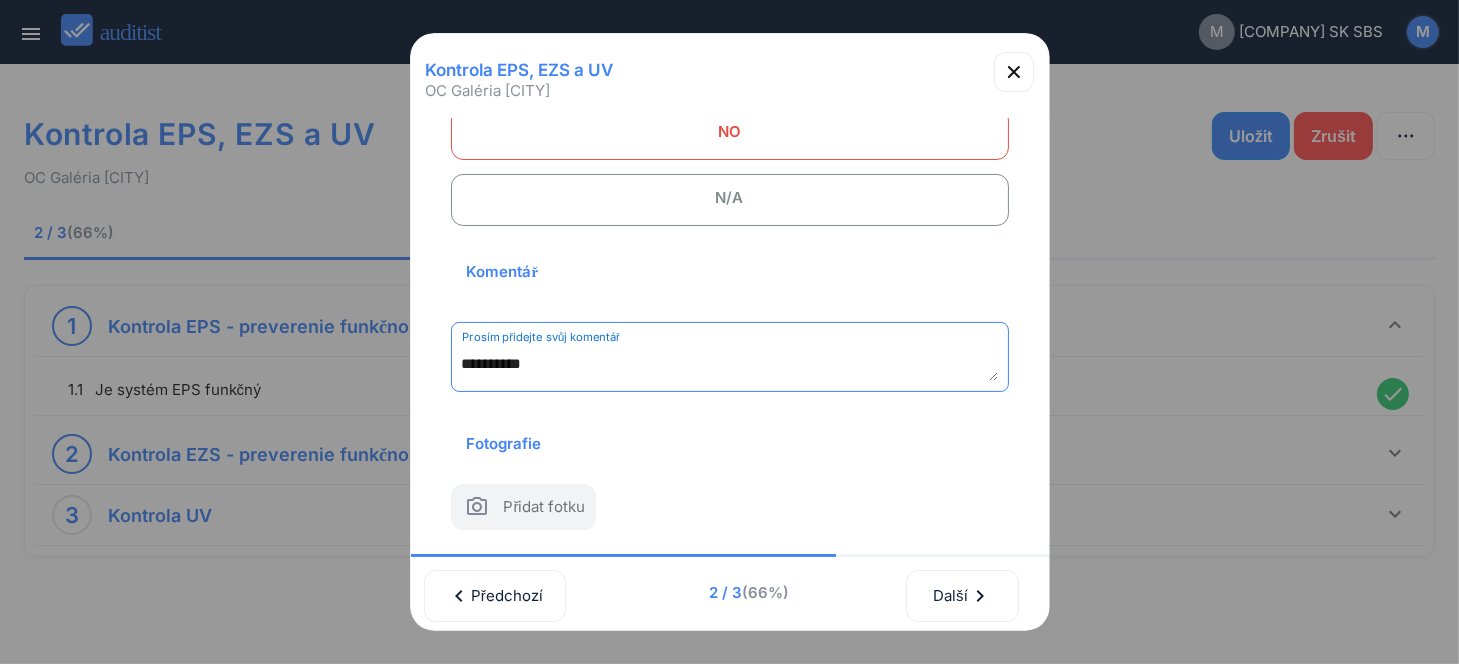 scroll, scrollTop: 284, scrollLeft: 0, axis: vertical 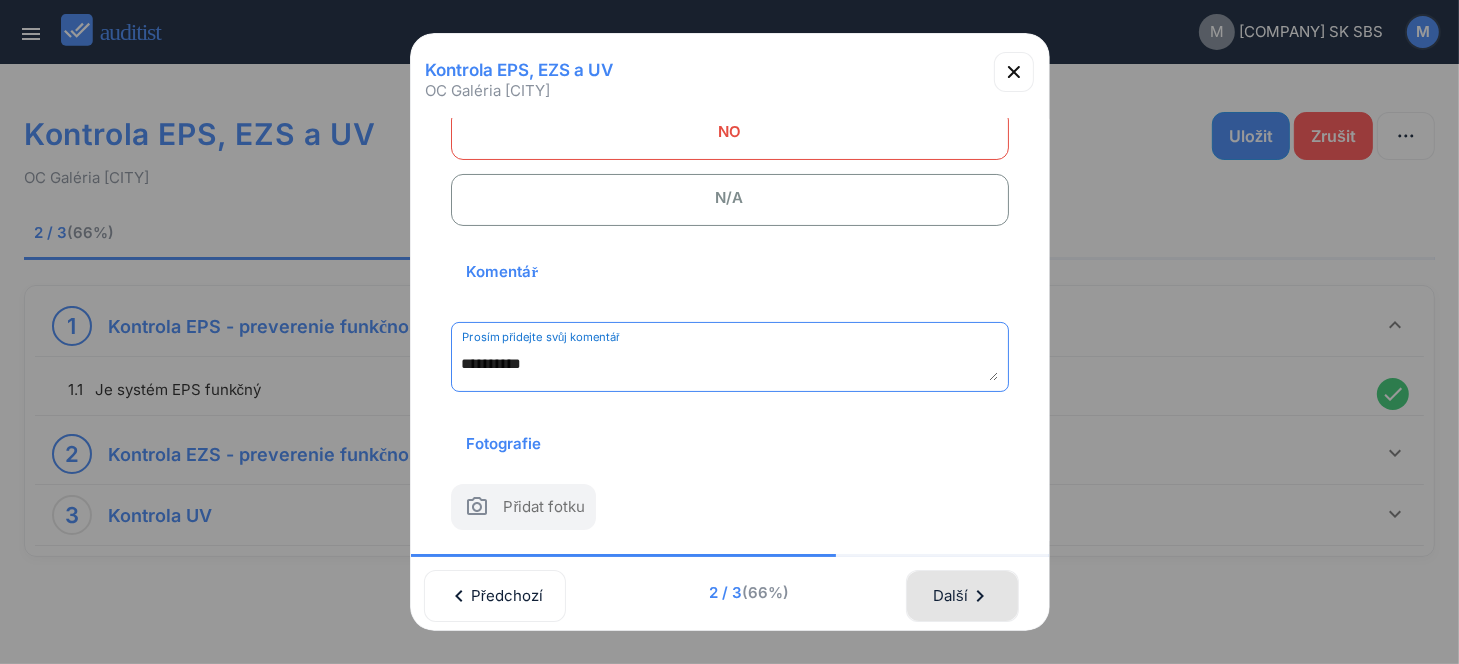 type on "**********" 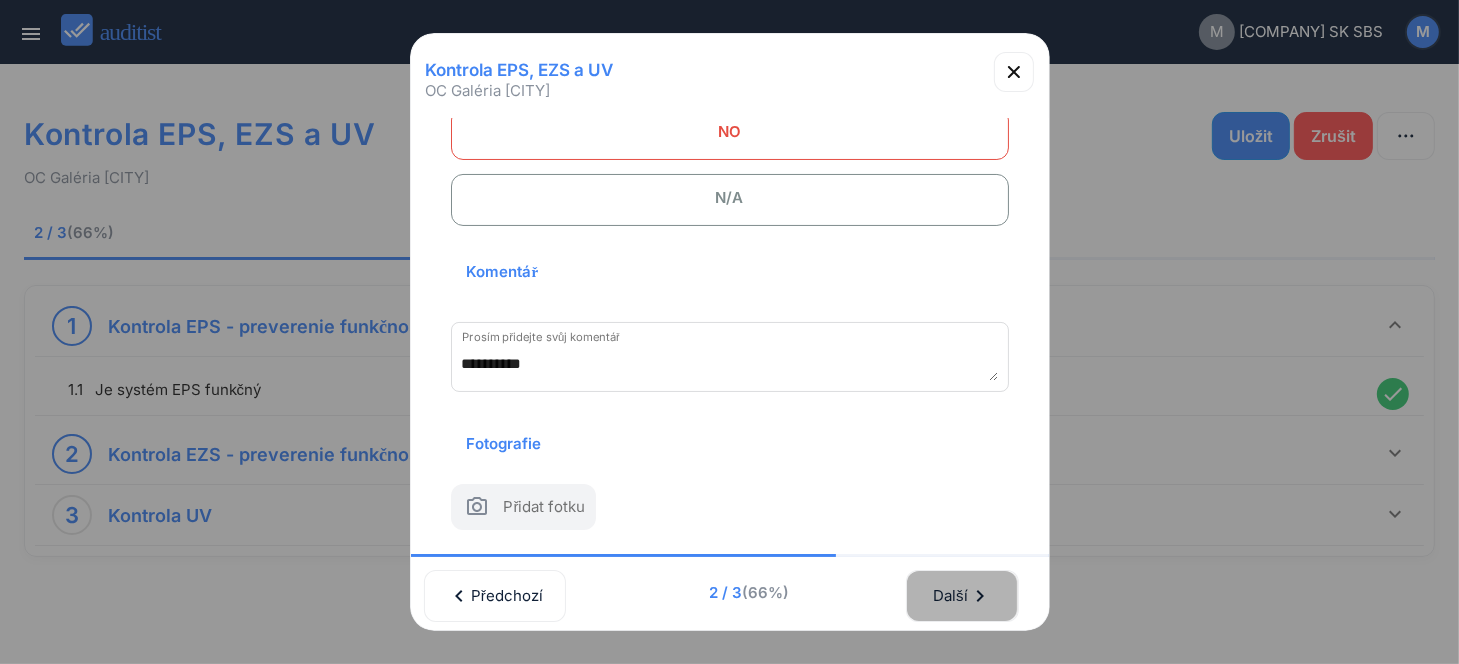 click on "Další
chevron_right" at bounding box center [962, 596] 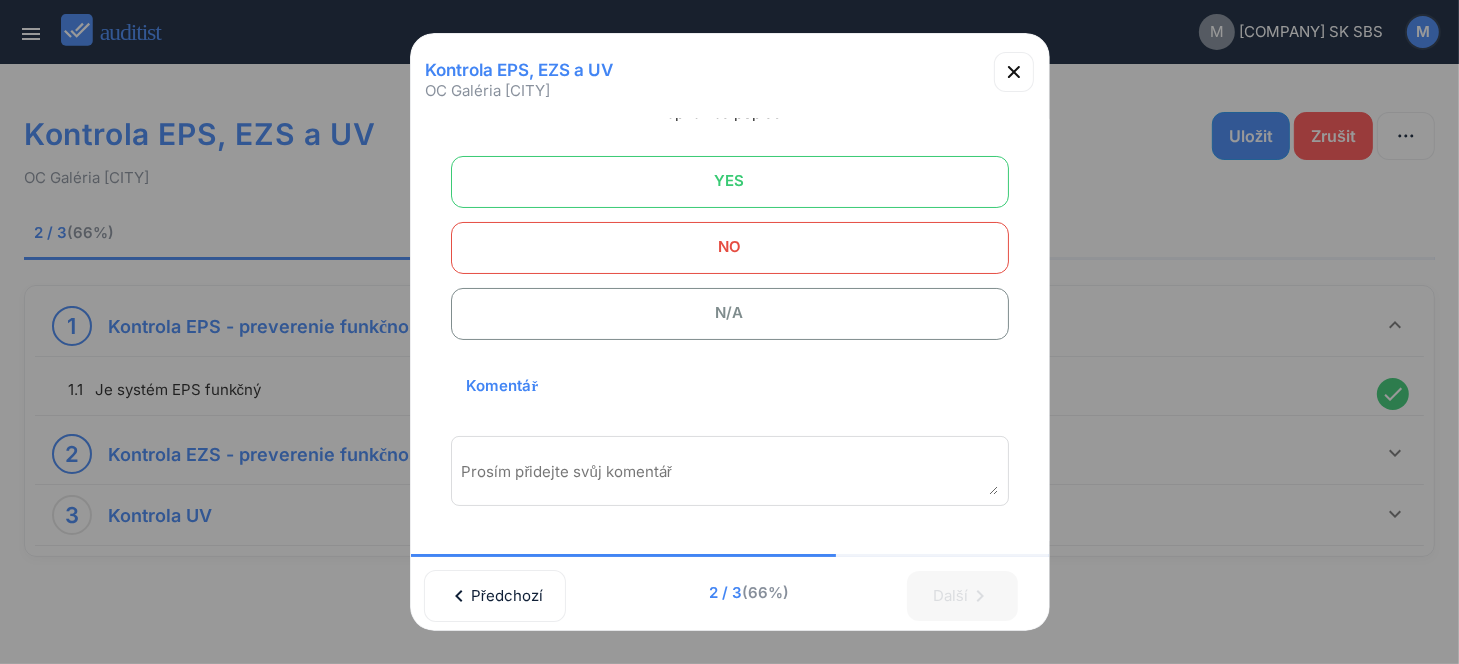 scroll, scrollTop: 84, scrollLeft: 0, axis: vertical 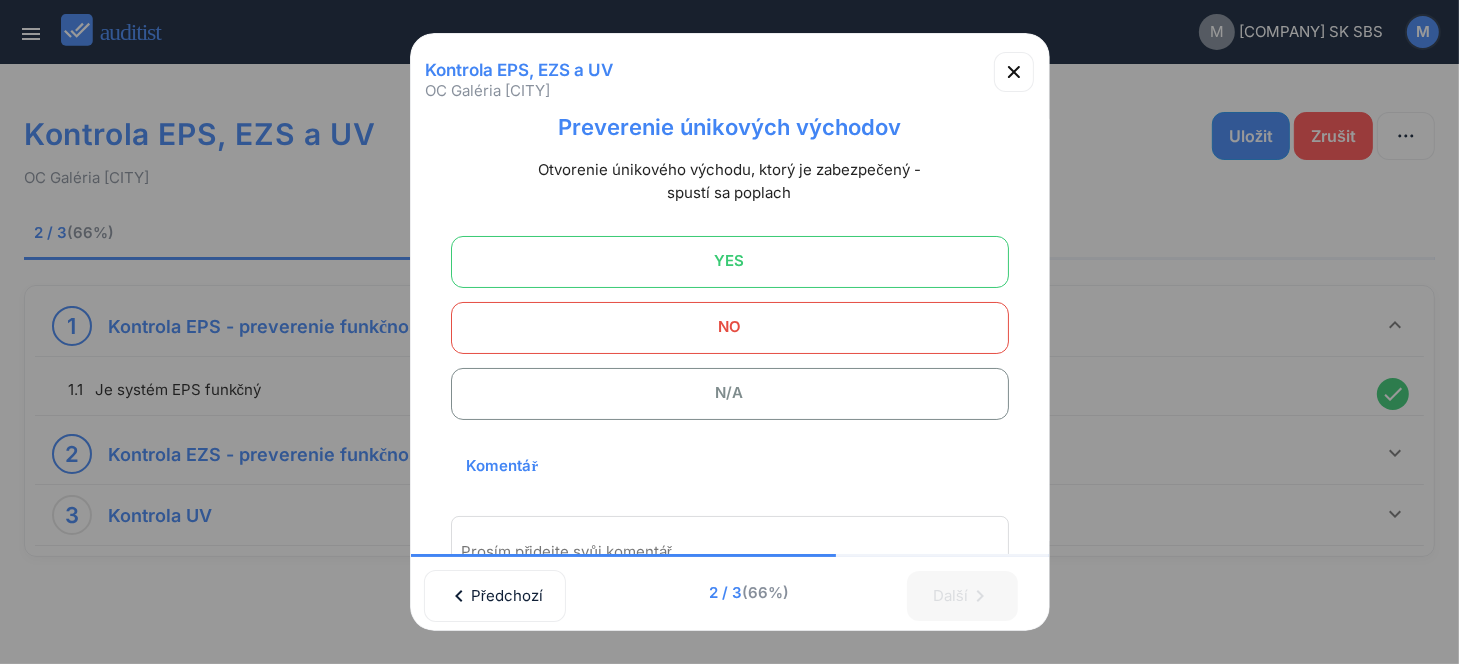 click on "YES" at bounding box center [730, 261] 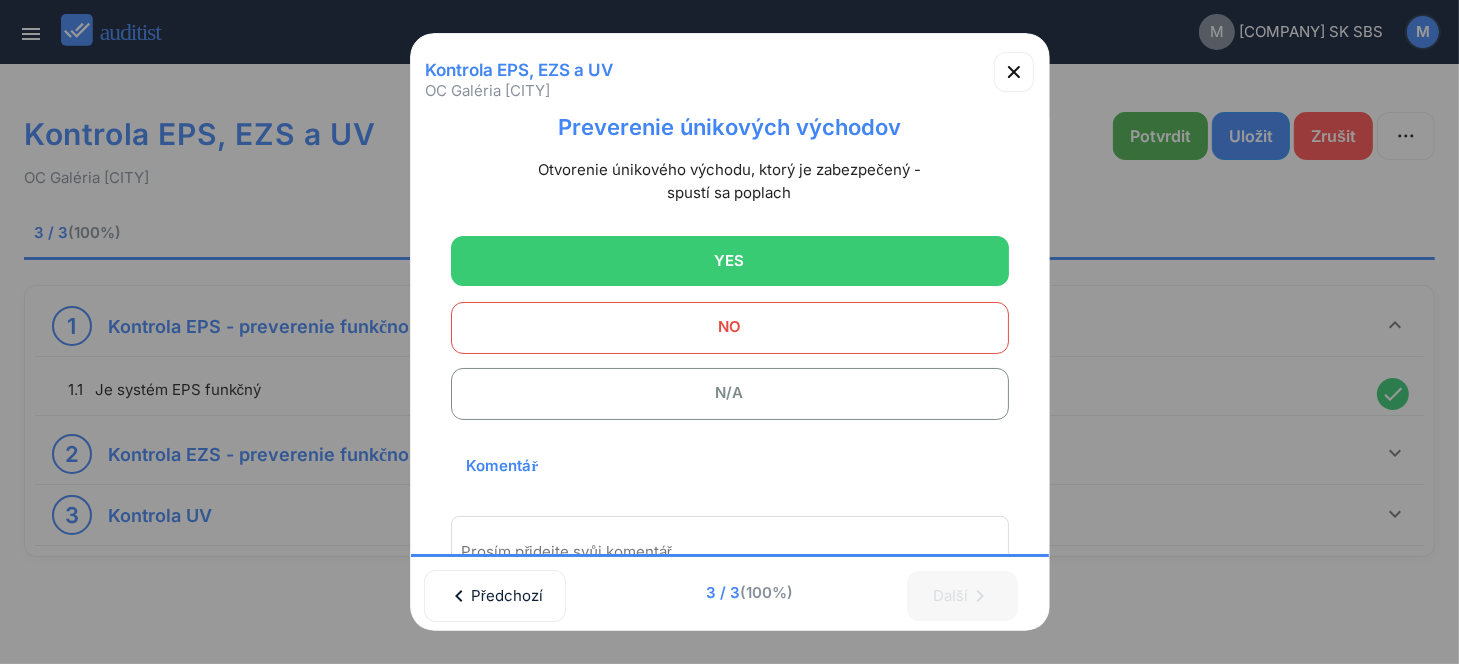 scroll, scrollTop: 315, scrollLeft: 0, axis: vertical 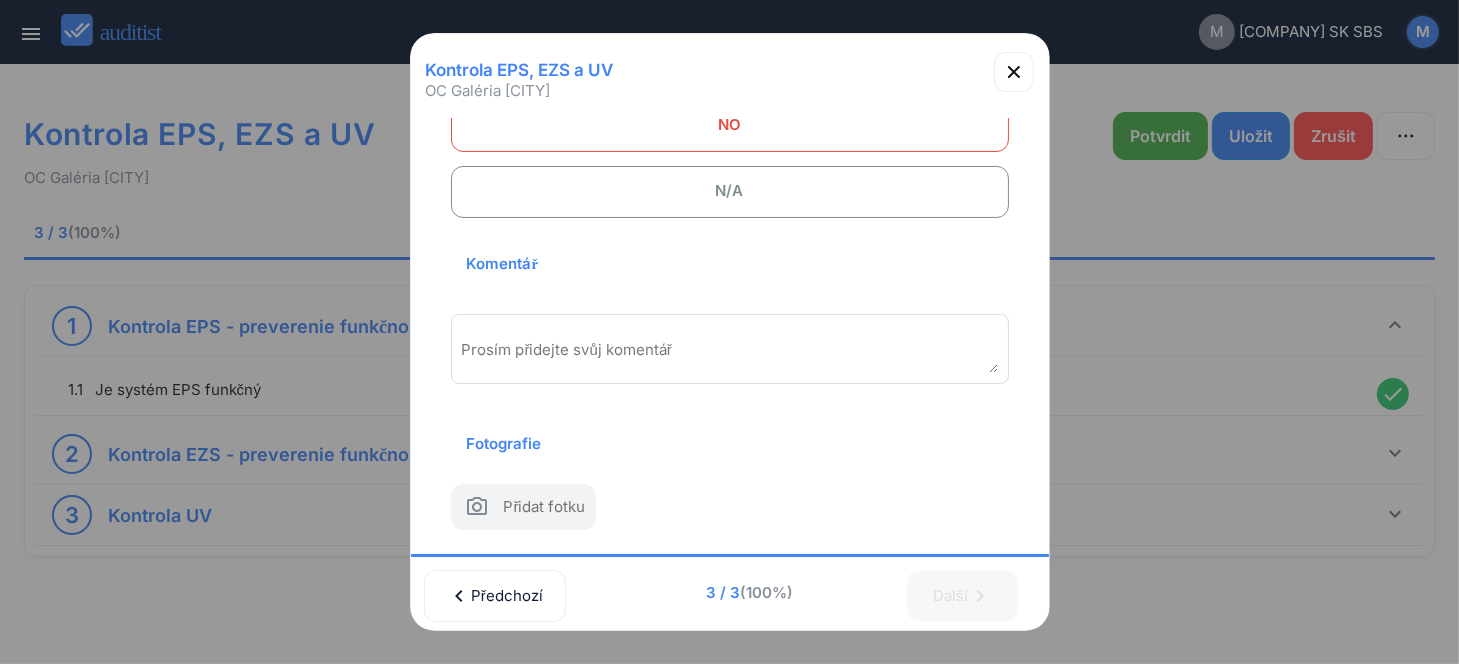 click at bounding box center [730, 356] 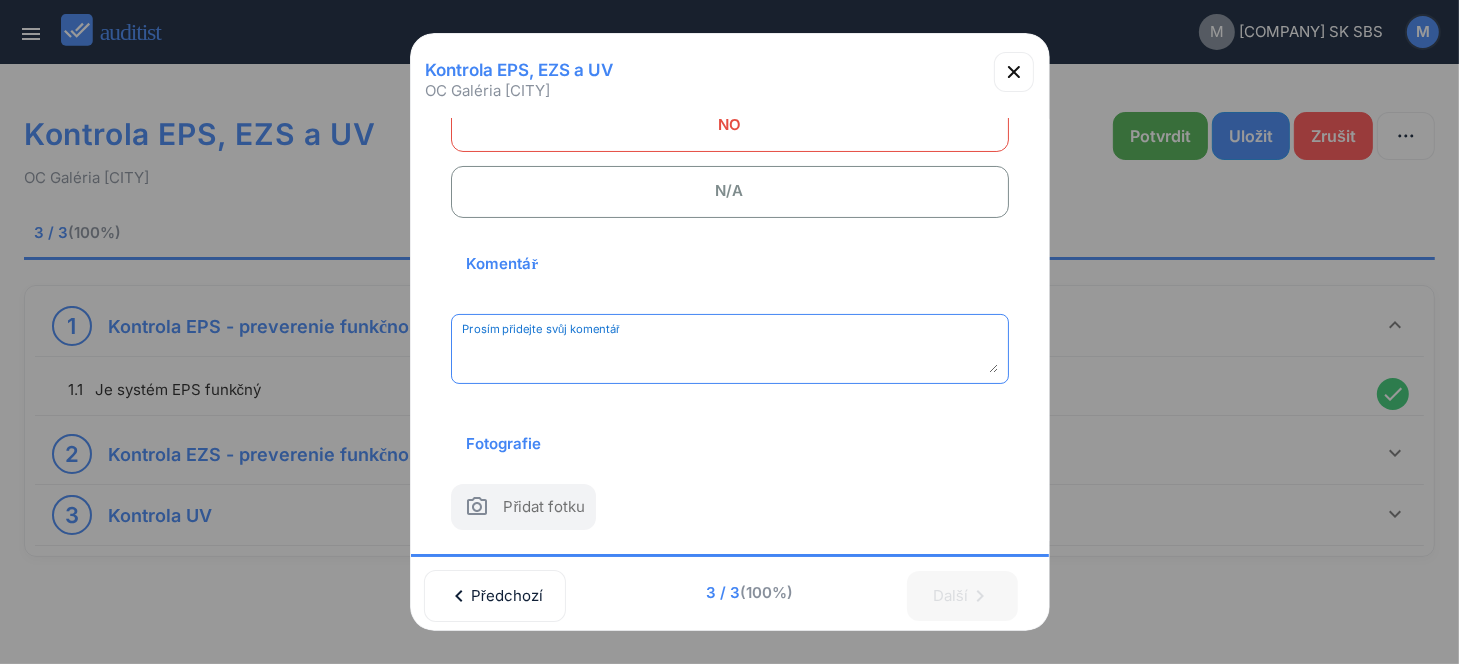 paste on "**********" 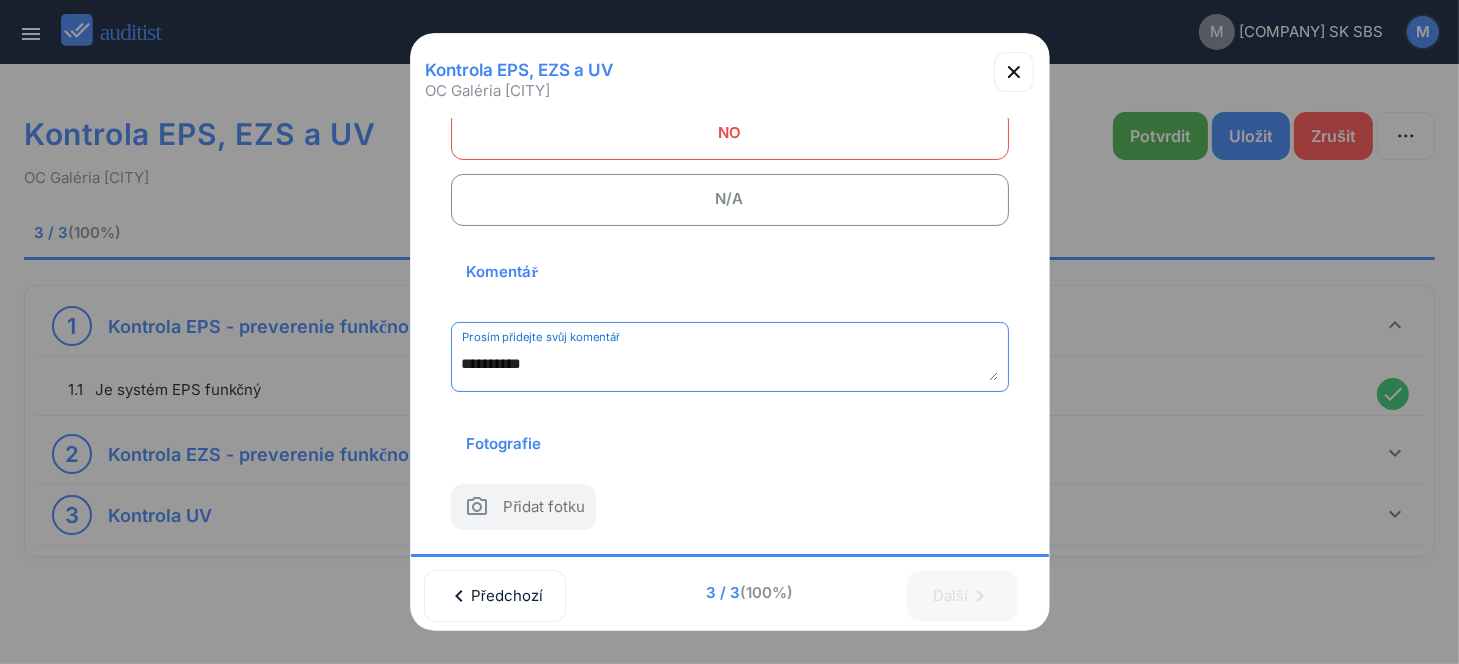 scroll, scrollTop: 307, scrollLeft: 0, axis: vertical 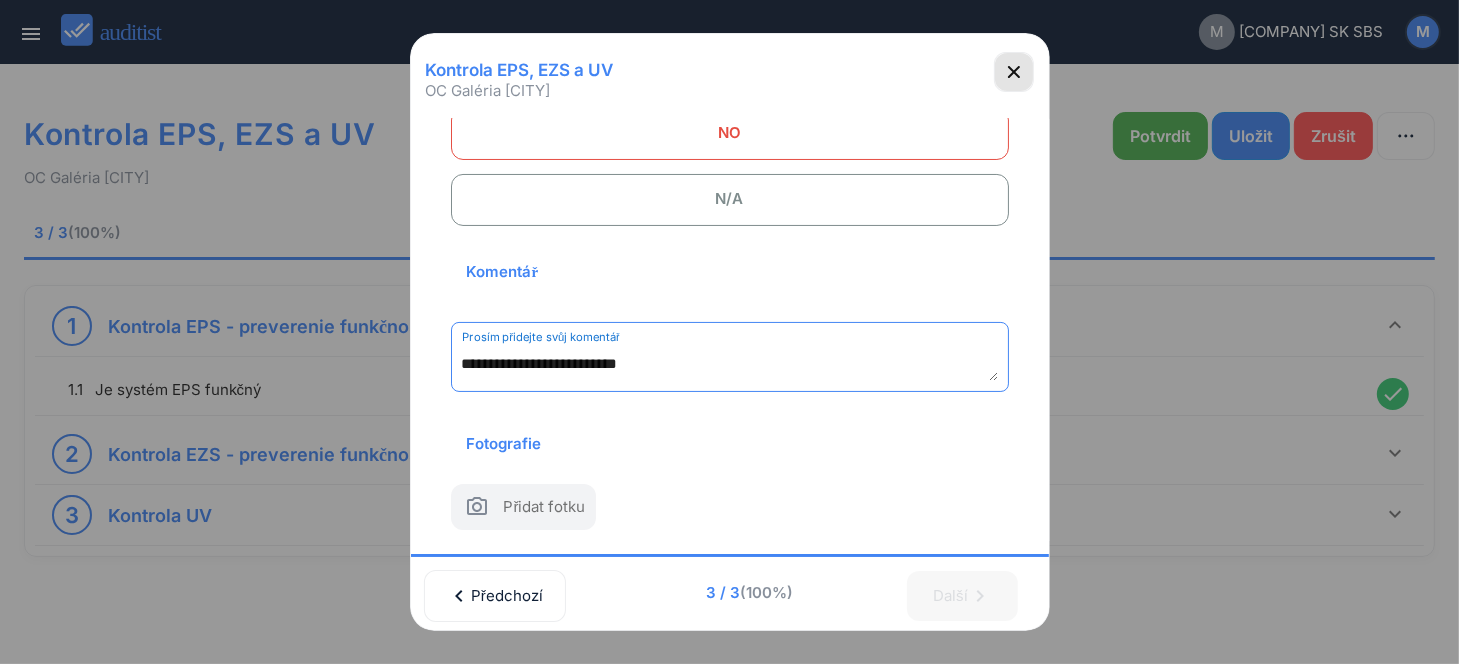 type on "**********" 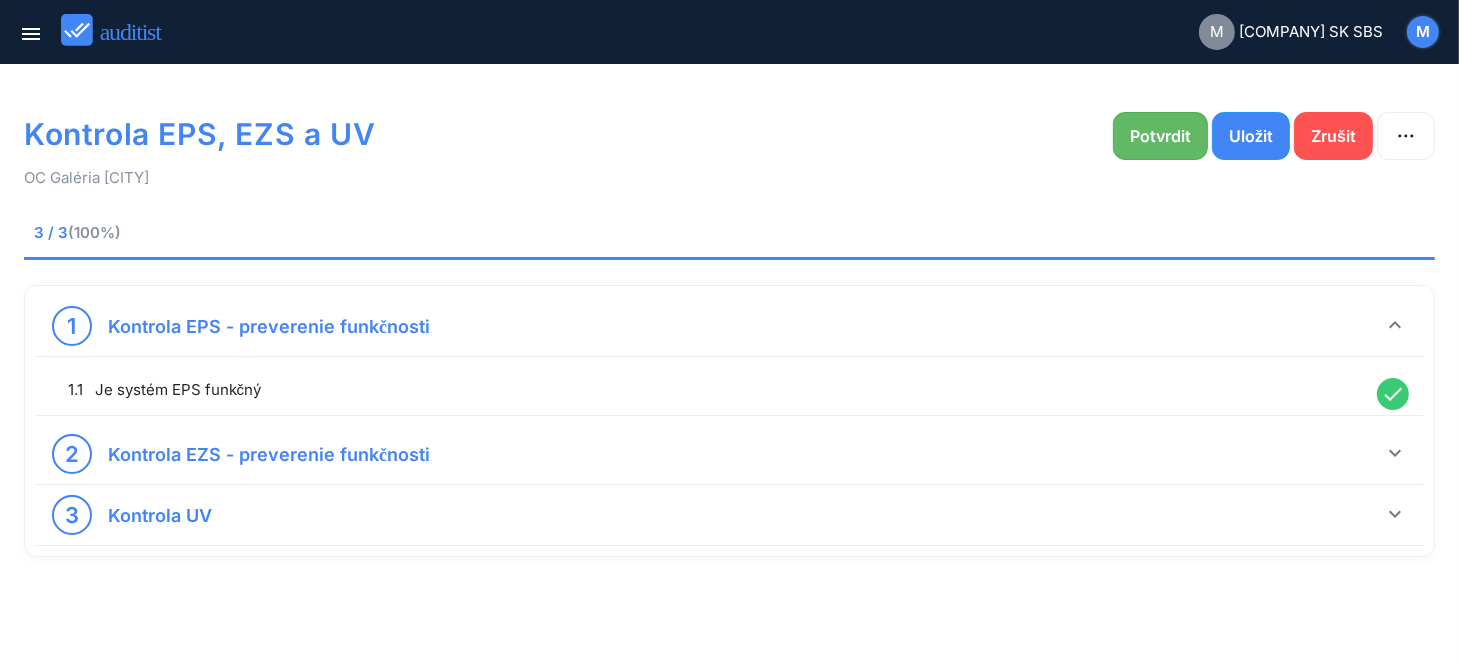 click on "Potvrdit" at bounding box center [1160, 136] 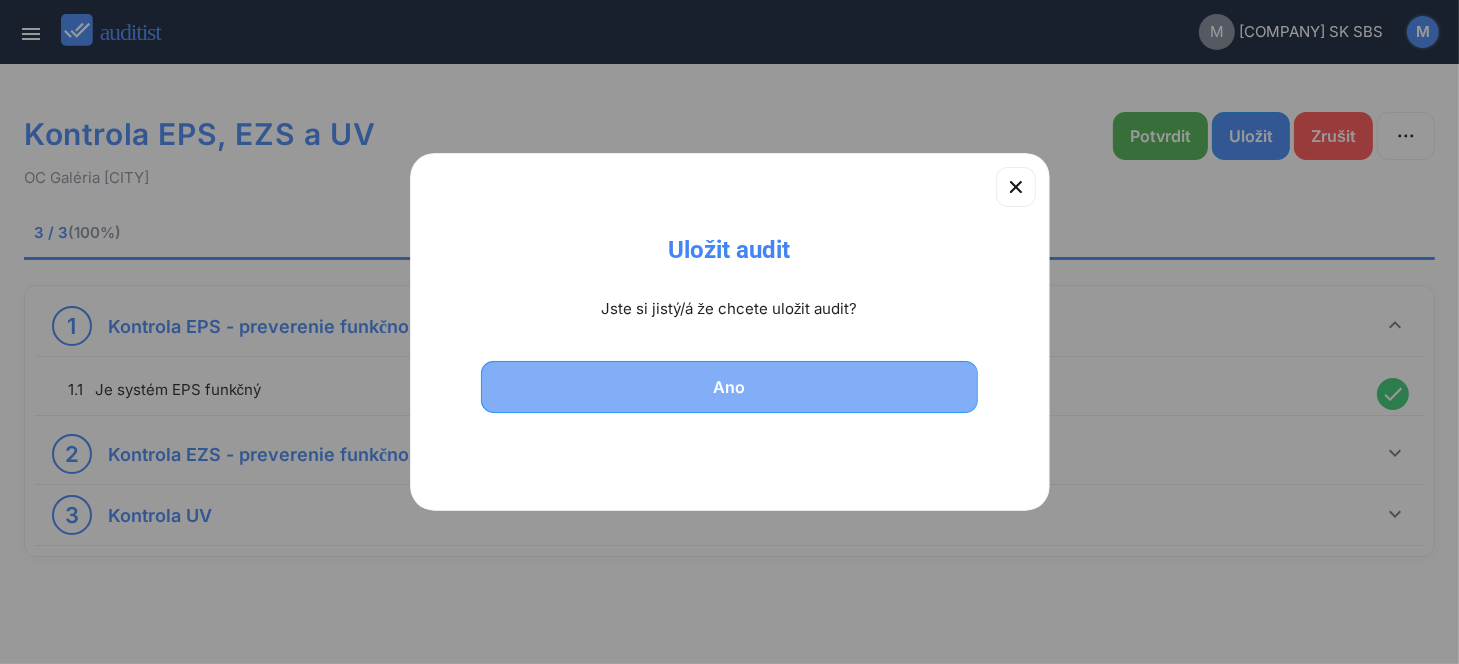 click on "Ano" at bounding box center [730, 387] 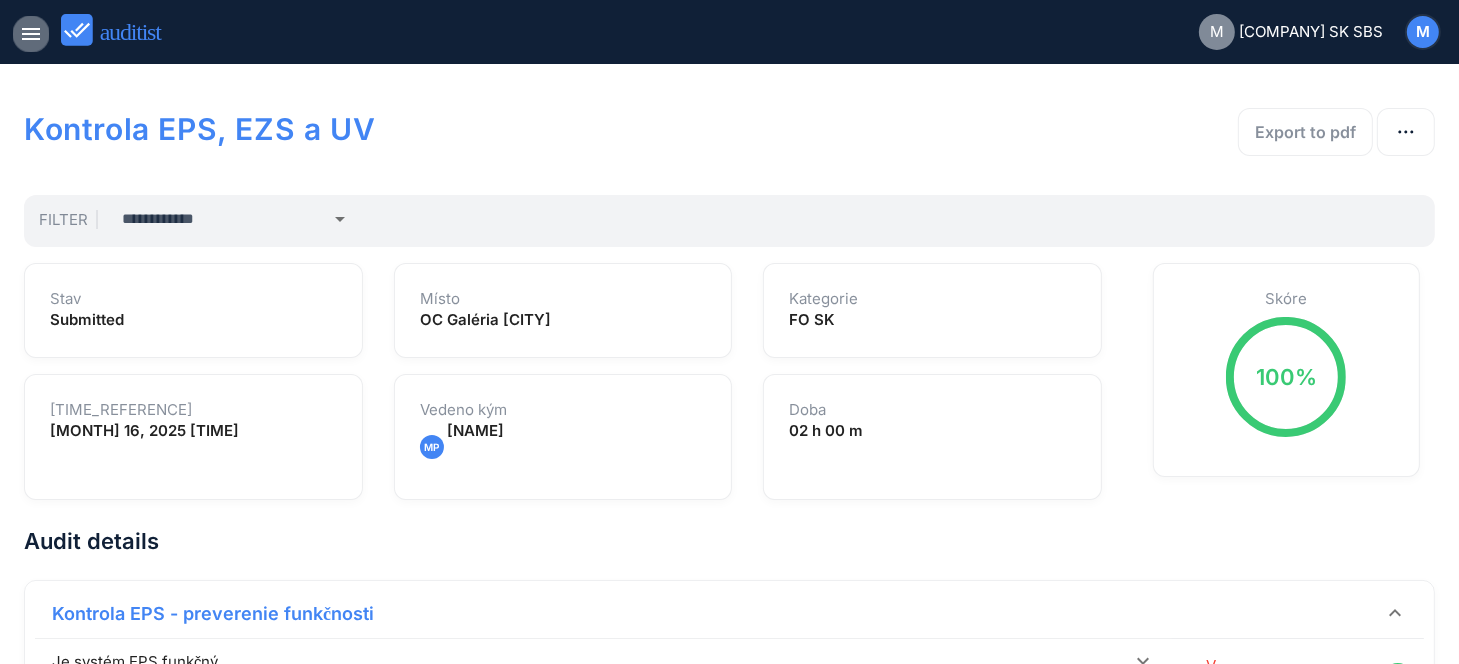 click on "menu" at bounding box center (31, 34) 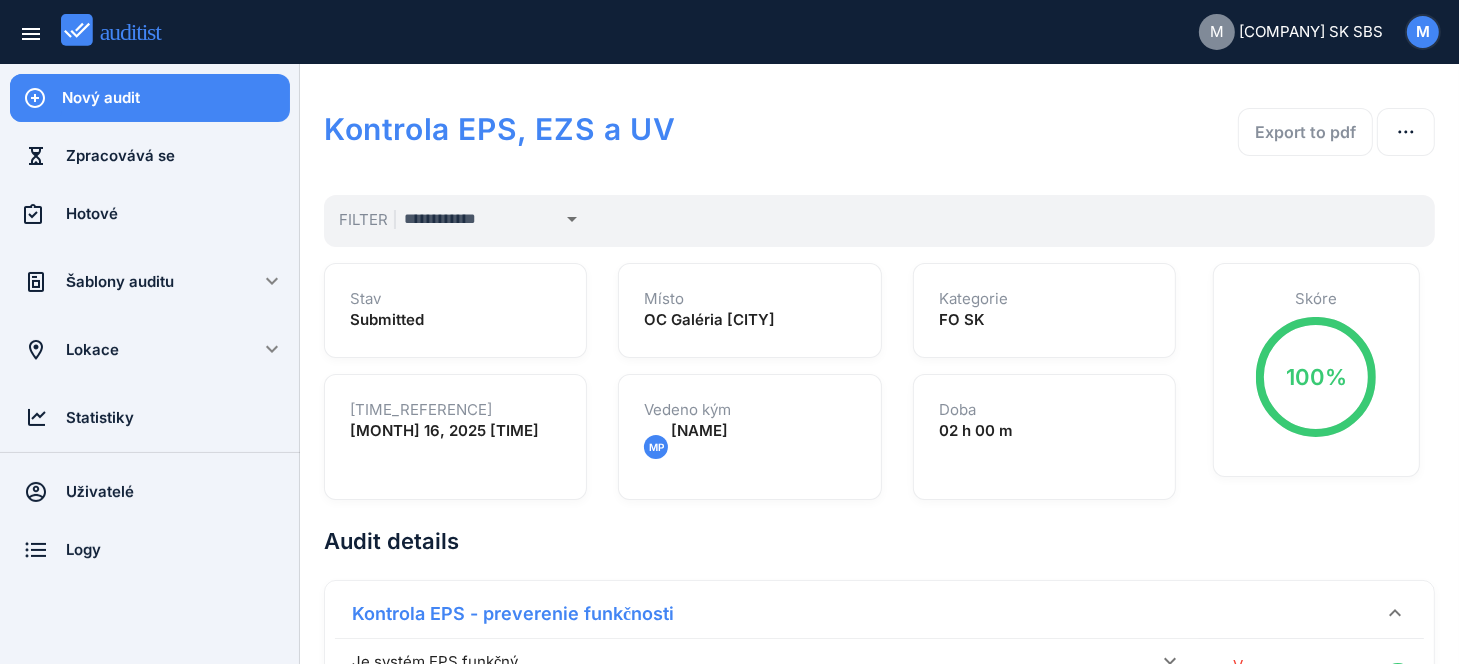 click on "Nový audit" at bounding box center [176, 98] 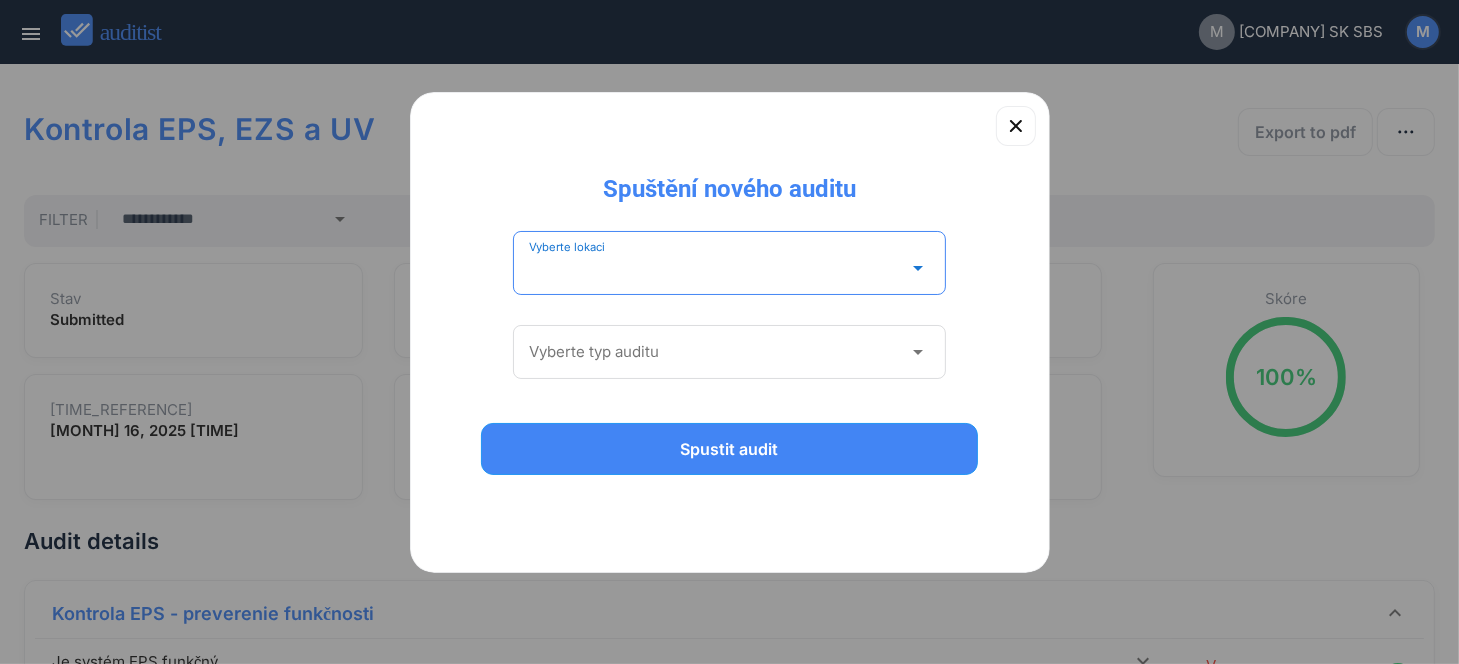 click at bounding box center (716, 268) 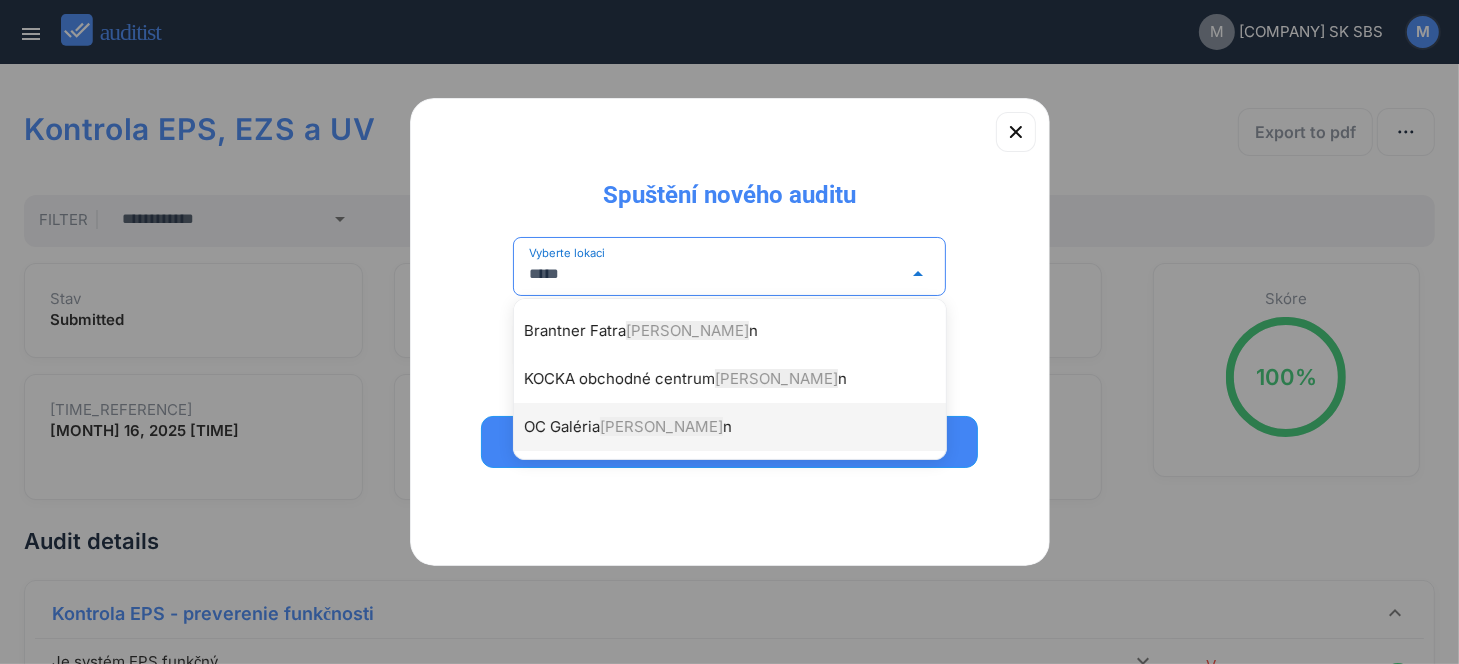 click on "OC Galéria  [CITY]" at bounding box center (730, 427) 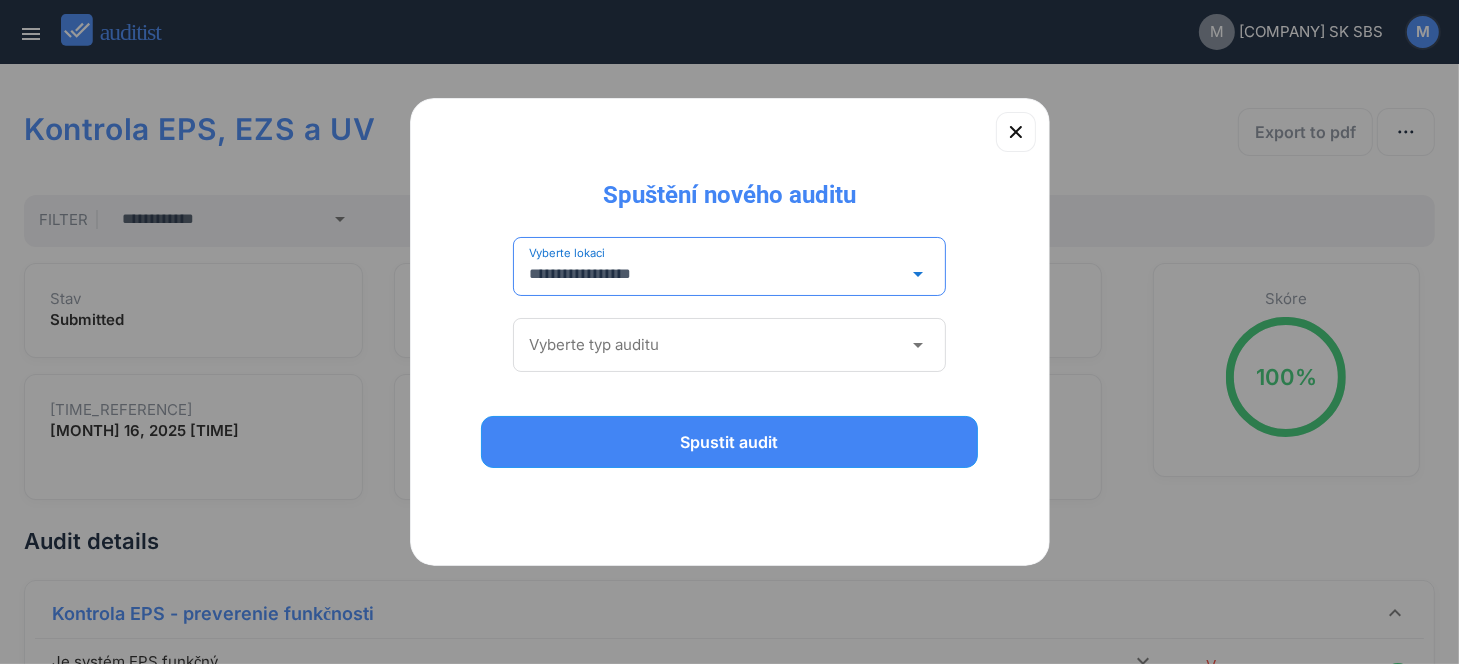 type on "**********" 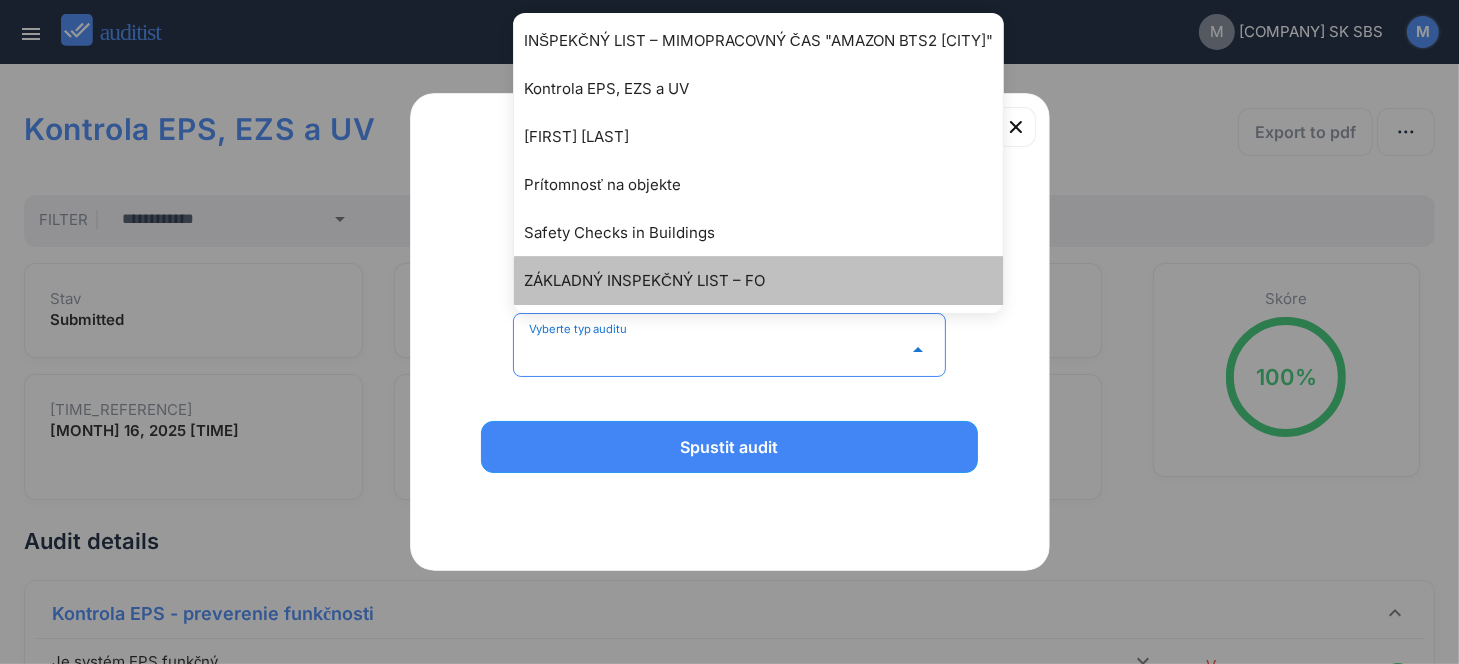click on "ZÁKLADNÝ INSPEKČNÝ LIST – FO" at bounding box center [758, 281] 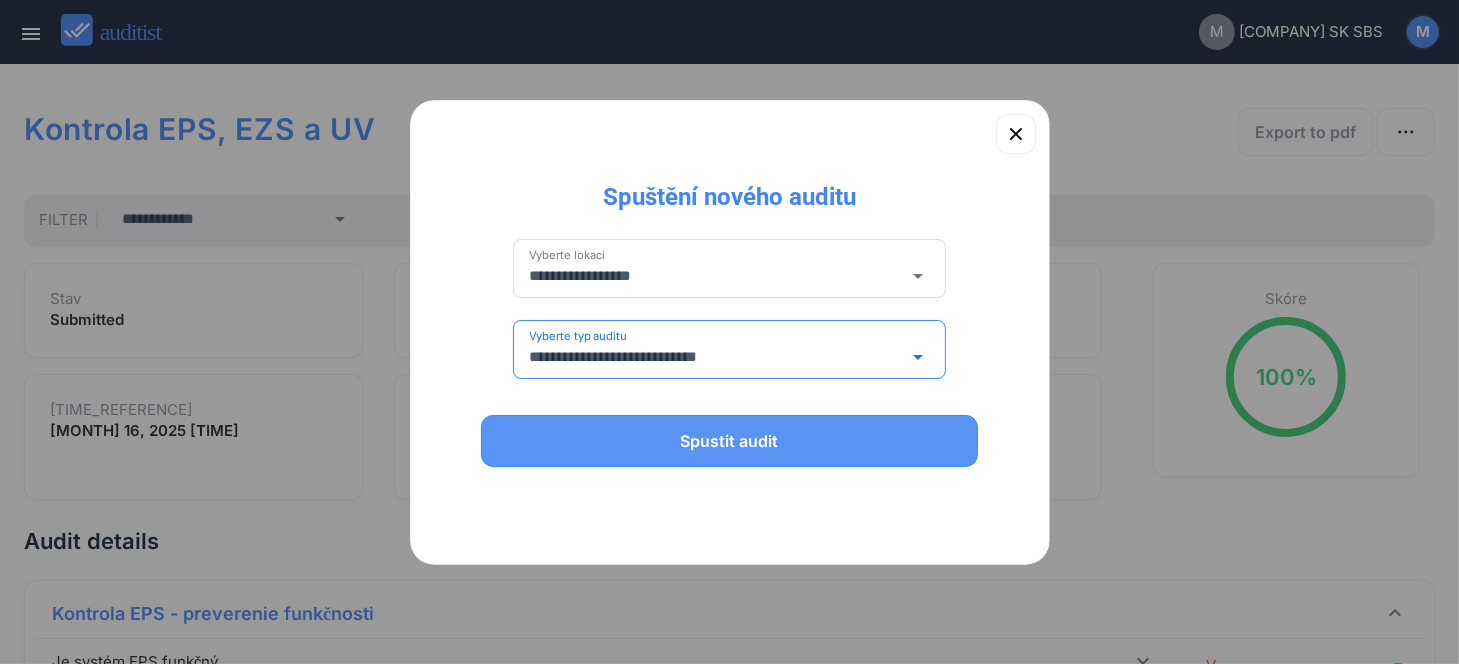 click on "Spustit audit" at bounding box center (730, 441) 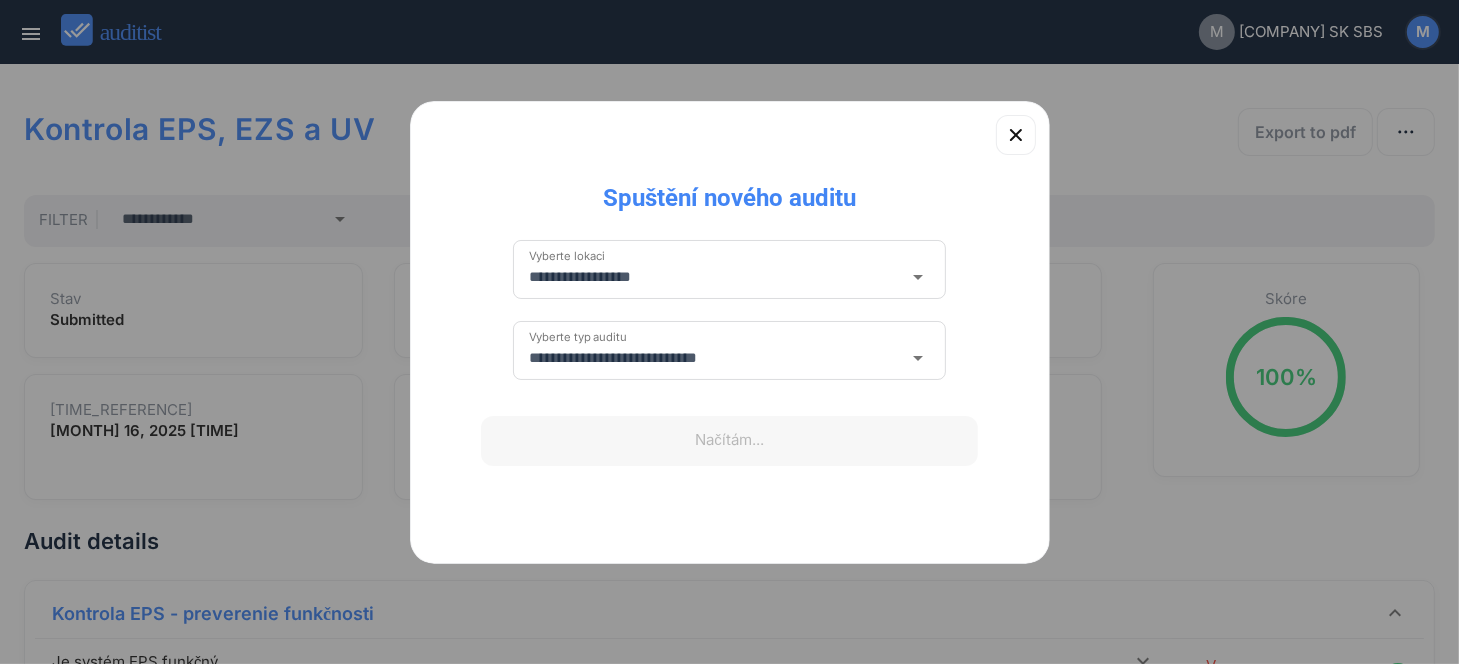 type 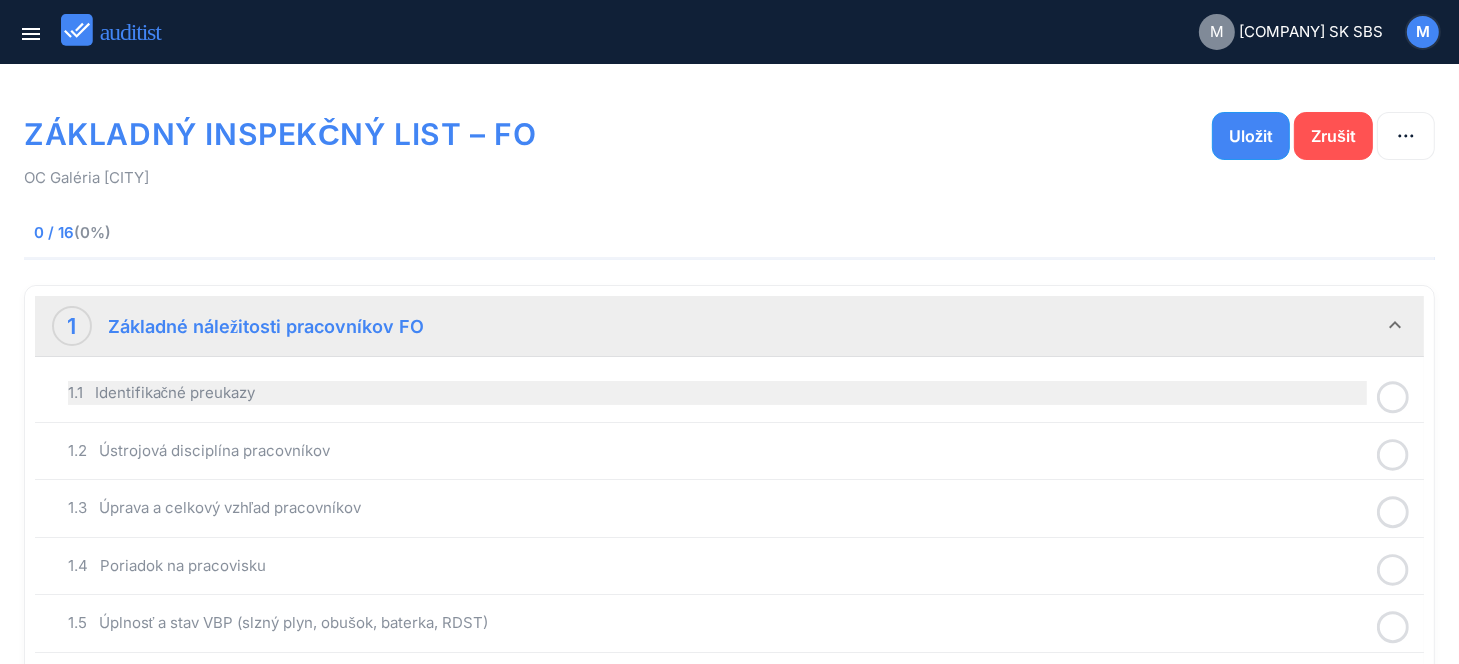 click on "1.1   Identifikačné preukazy" at bounding box center [717, 393] 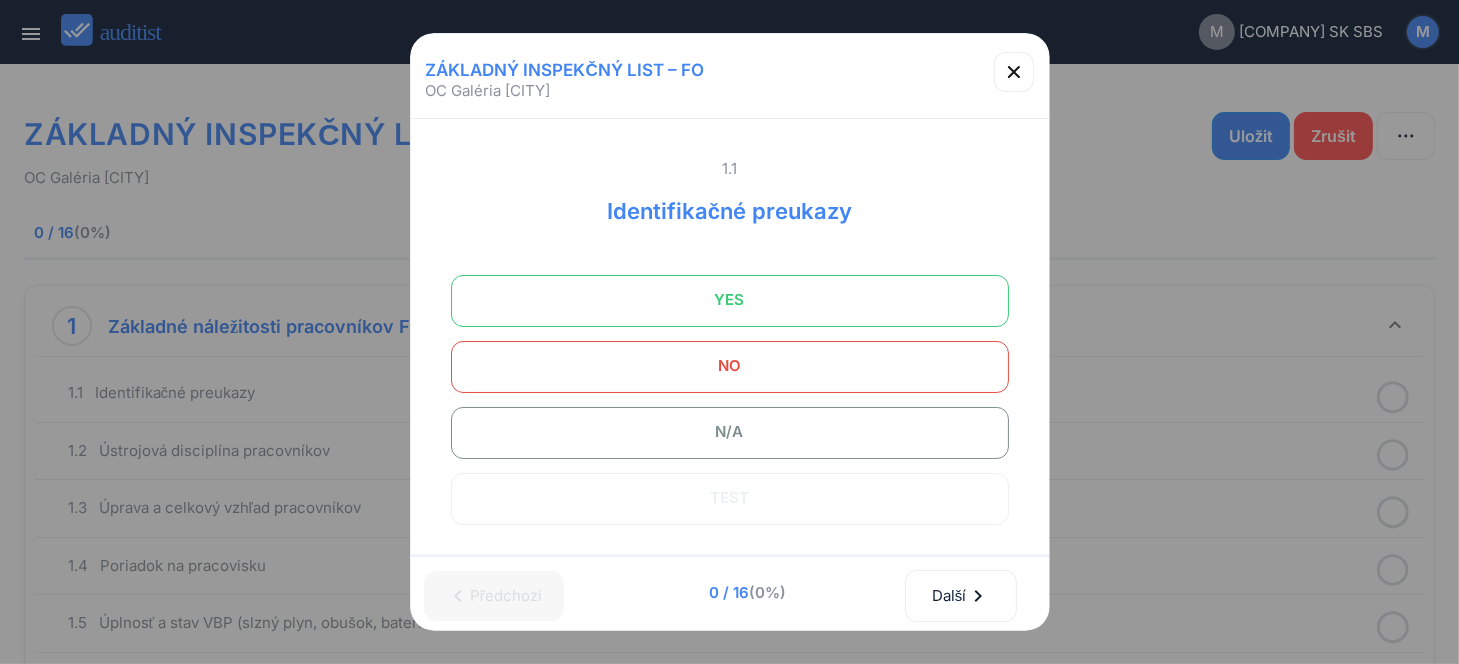 click on "YES" at bounding box center (730, 300) 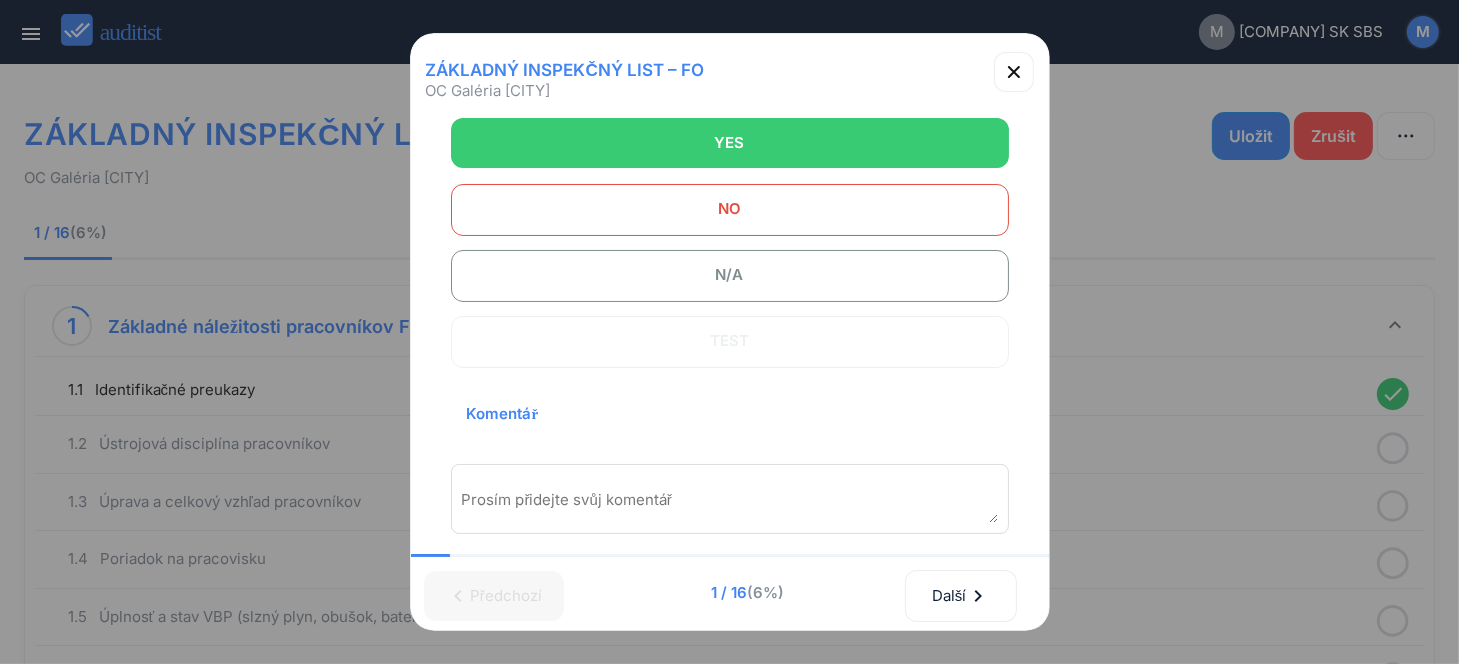 scroll, scrollTop: 300, scrollLeft: 0, axis: vertical 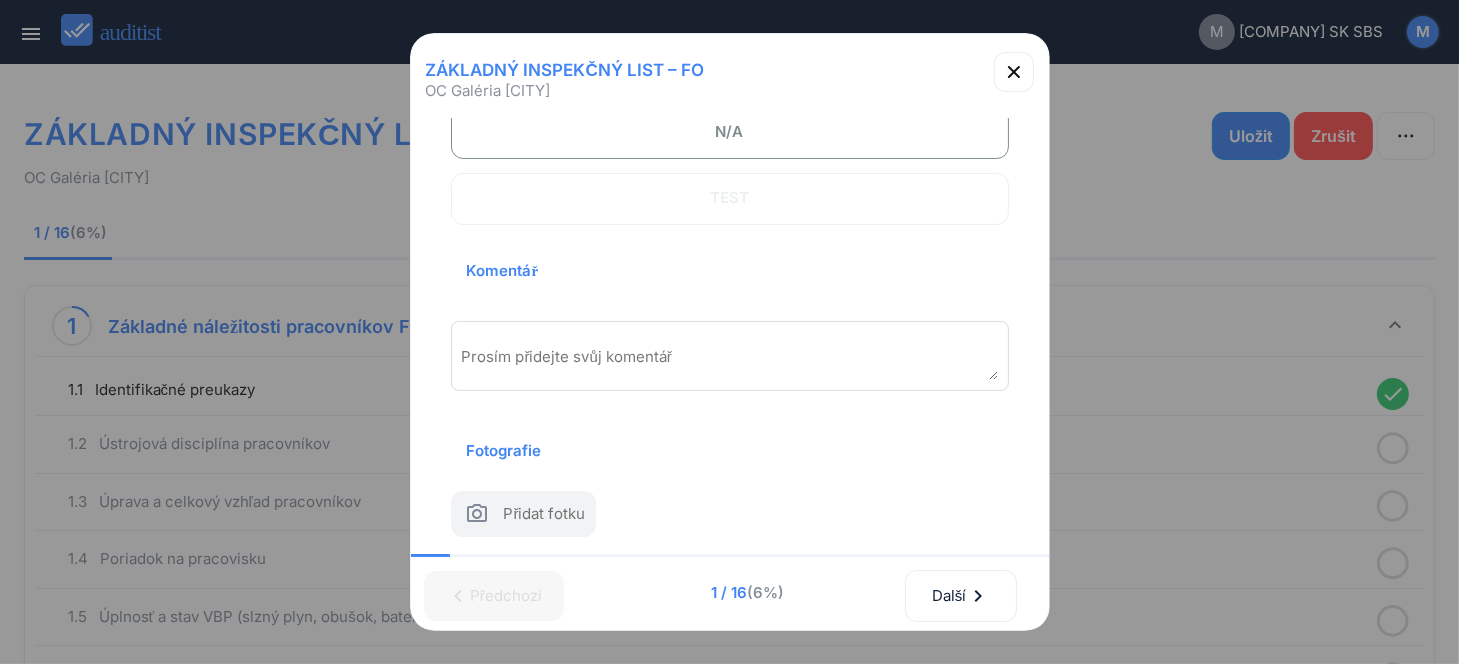 click at bounding box center [730, 363] 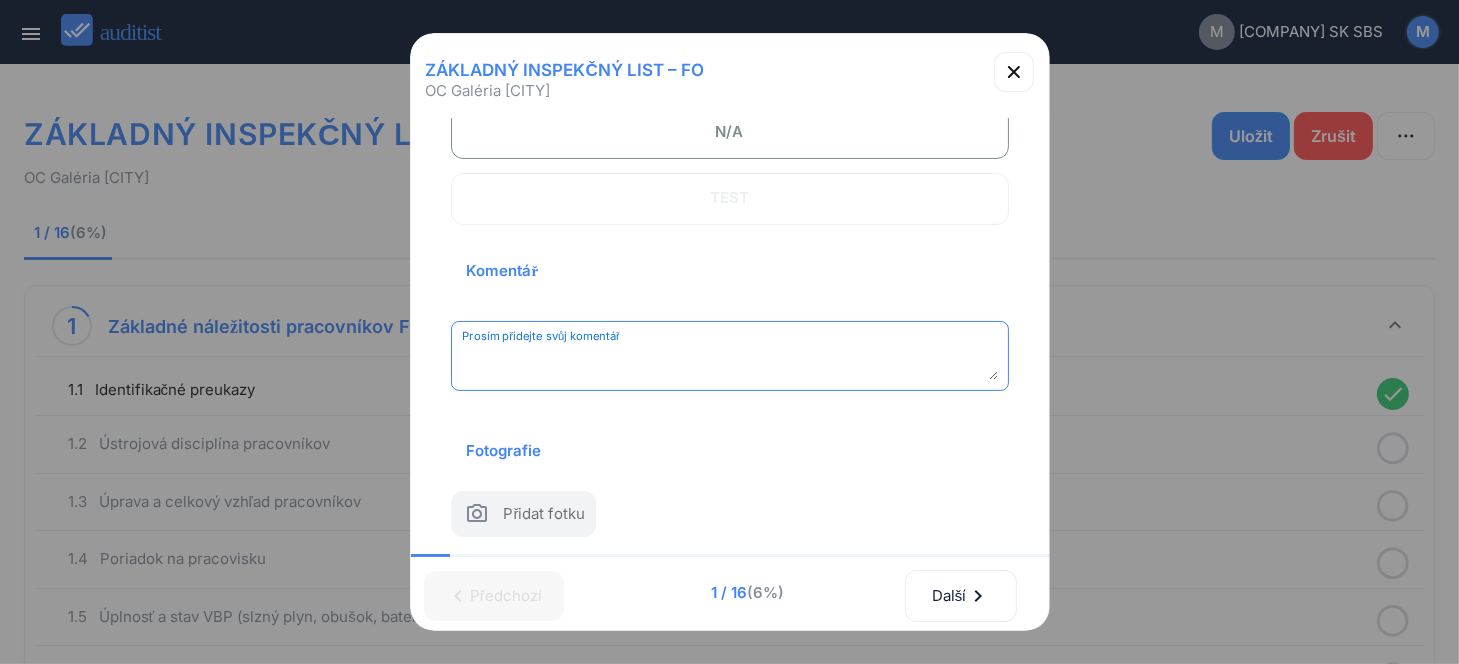 paste on "**********" 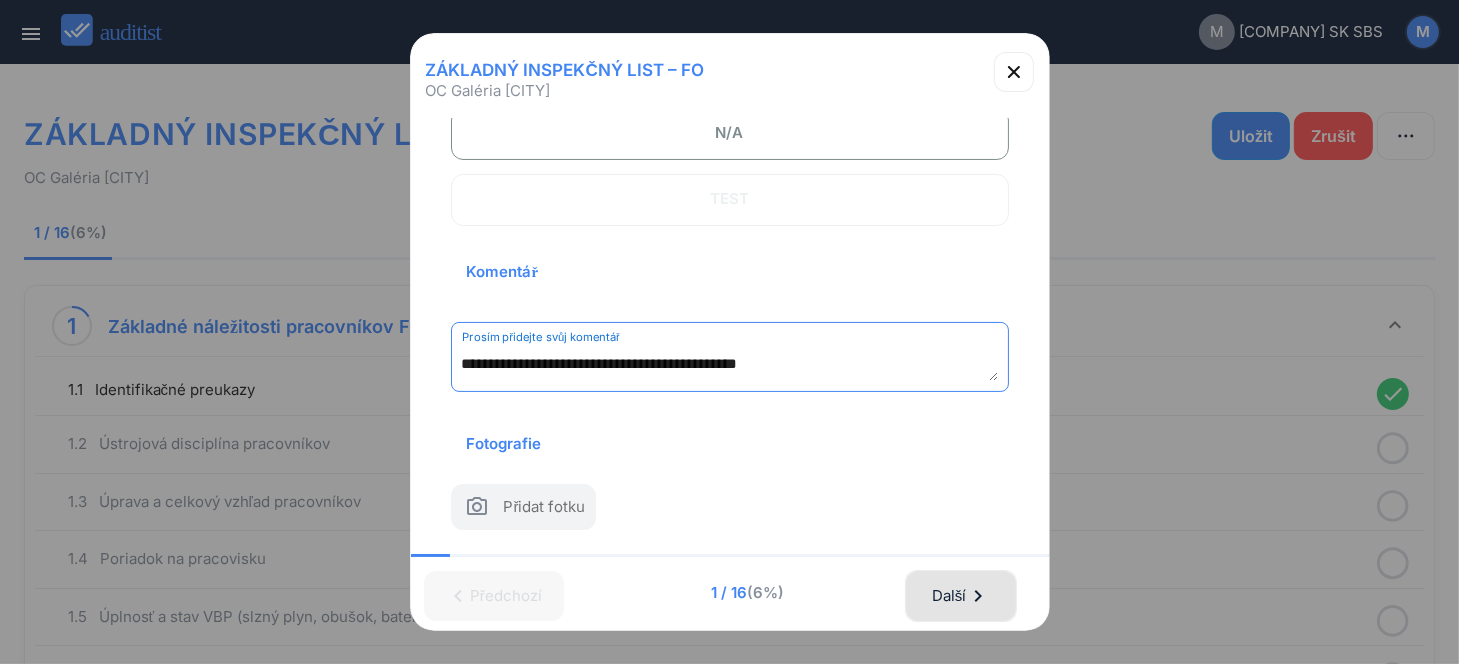type on "**********" 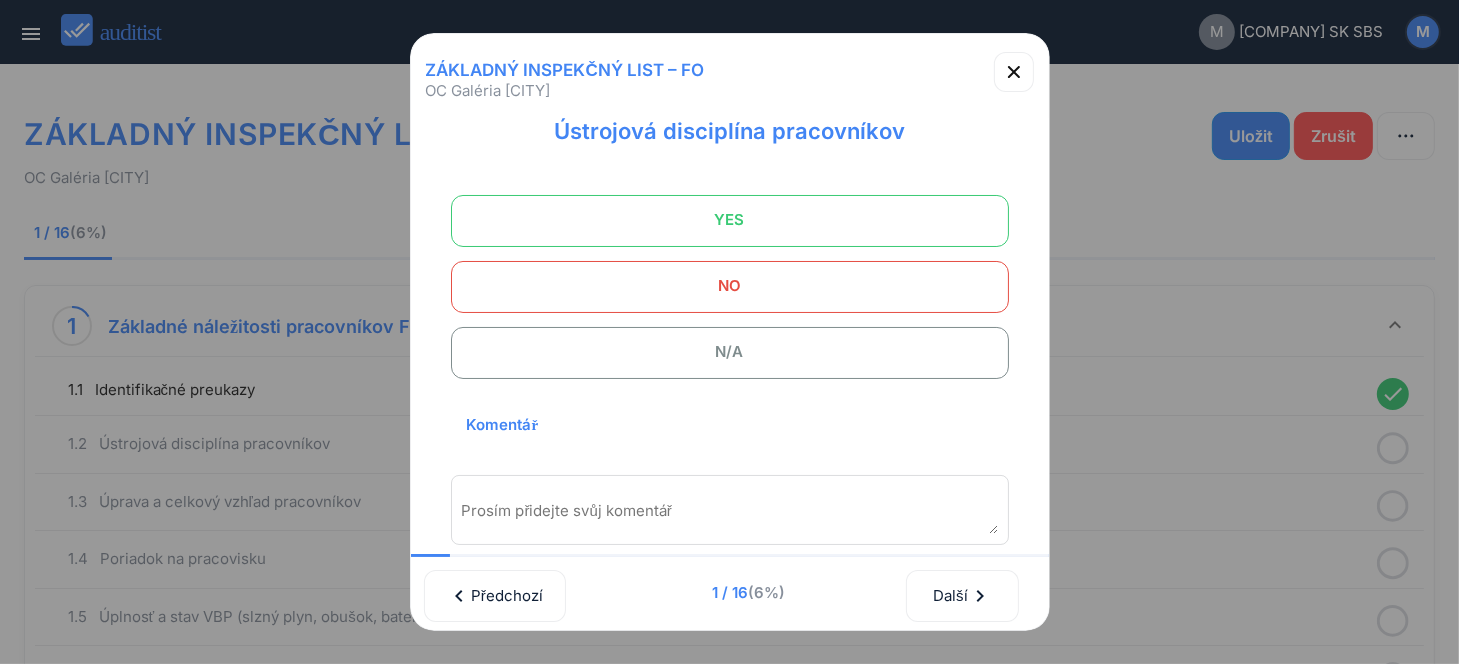 scroll, scrollTop: 70, scrollLeft: 0, axis: vertical 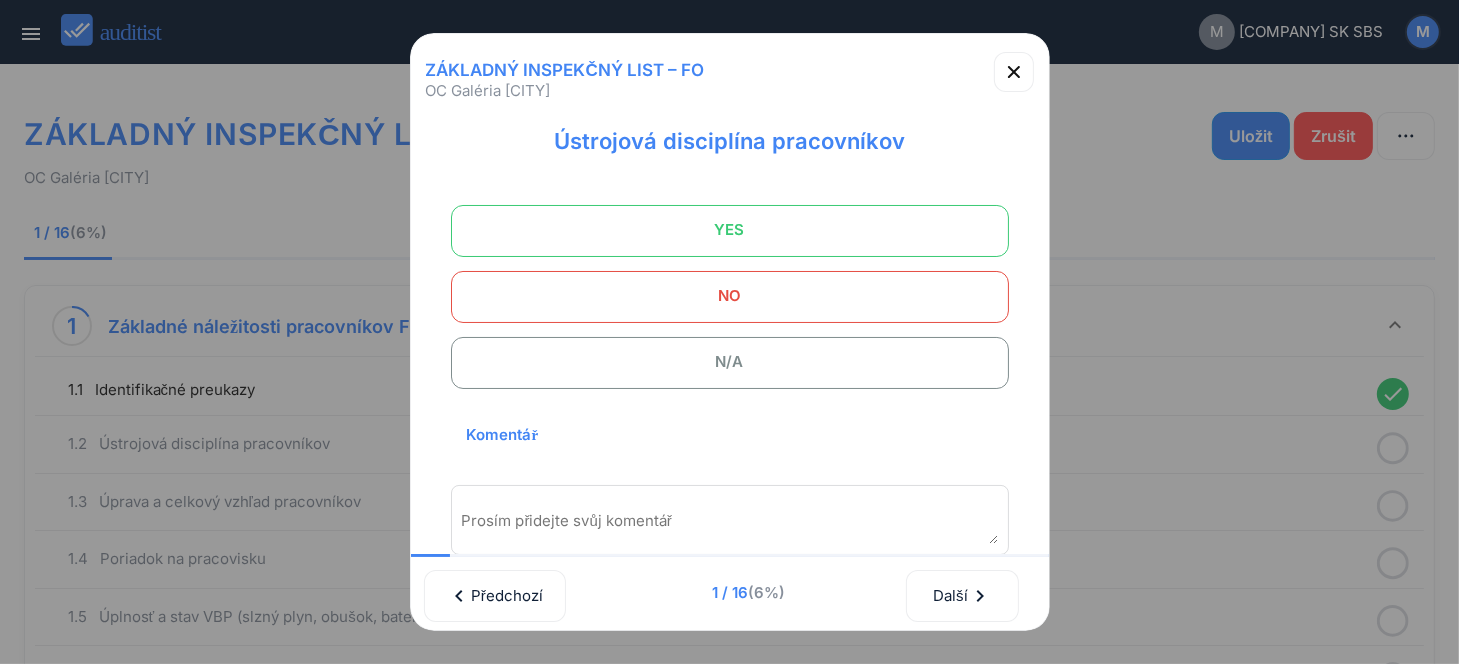 click on "YES" at bounding box center [730, 230] 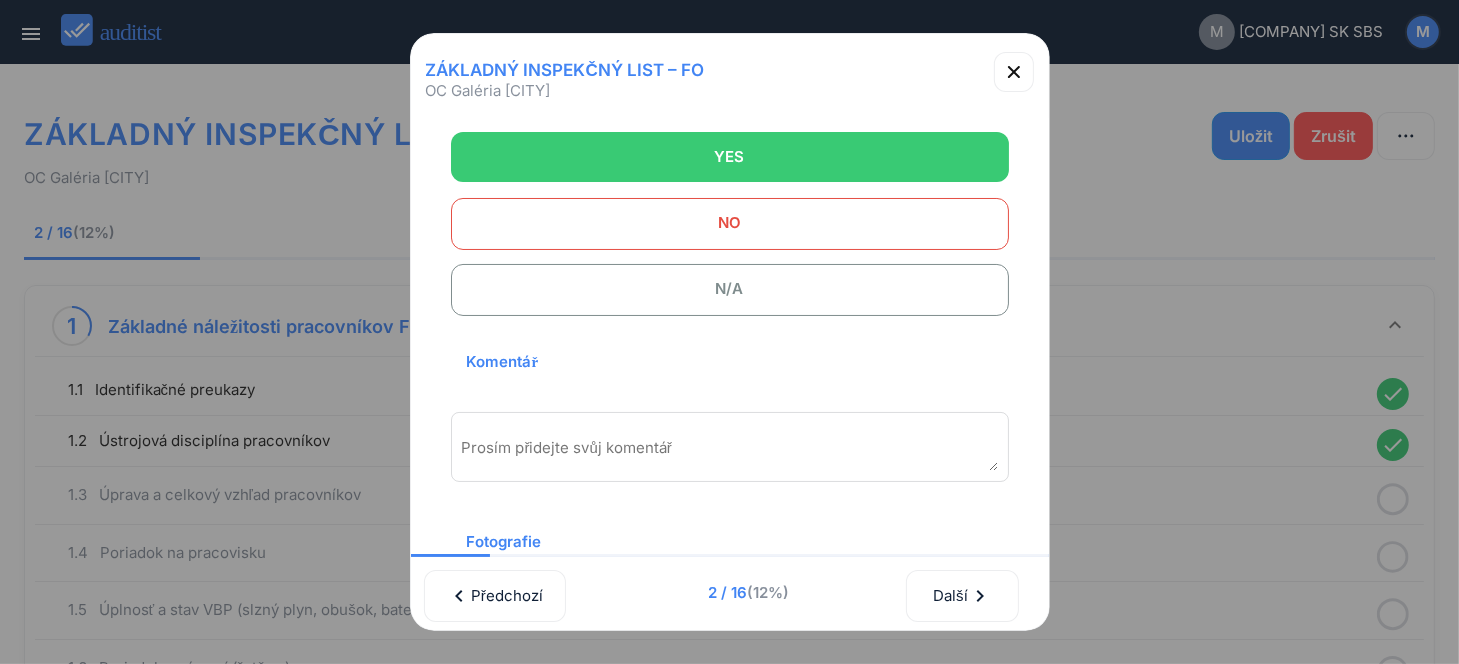 scroll, scrollTop: 170, scrollLeft: 0, axis: vertical 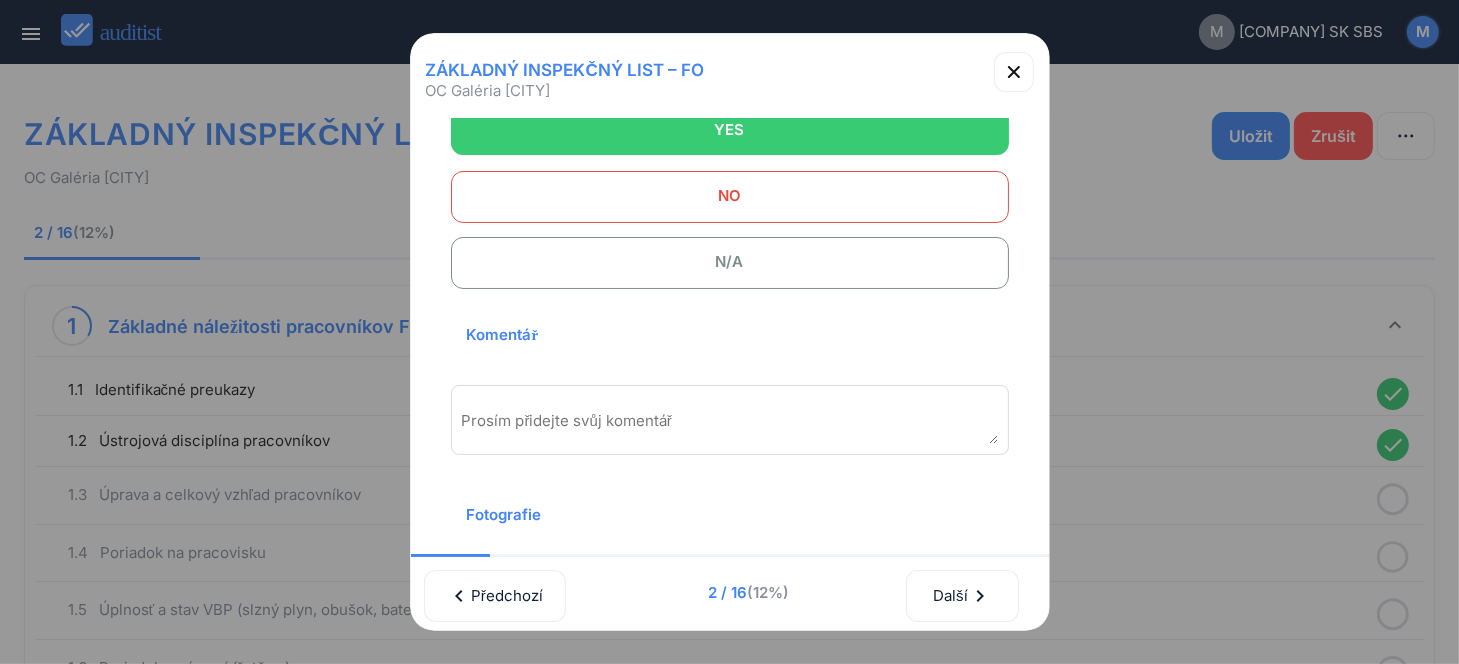click on "NO" at bounding box center (730, 196) 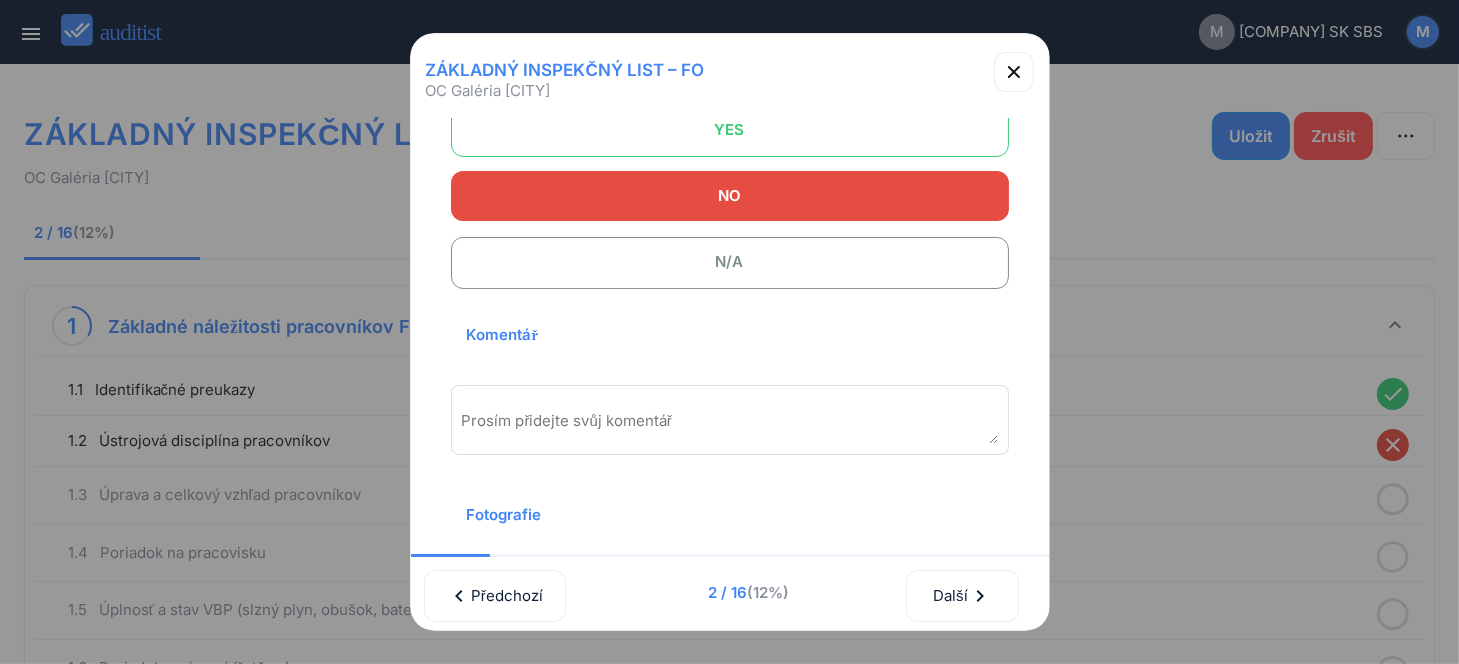 click on "Prosím přidejte svůj komentář" at bounding box center [730, 420] 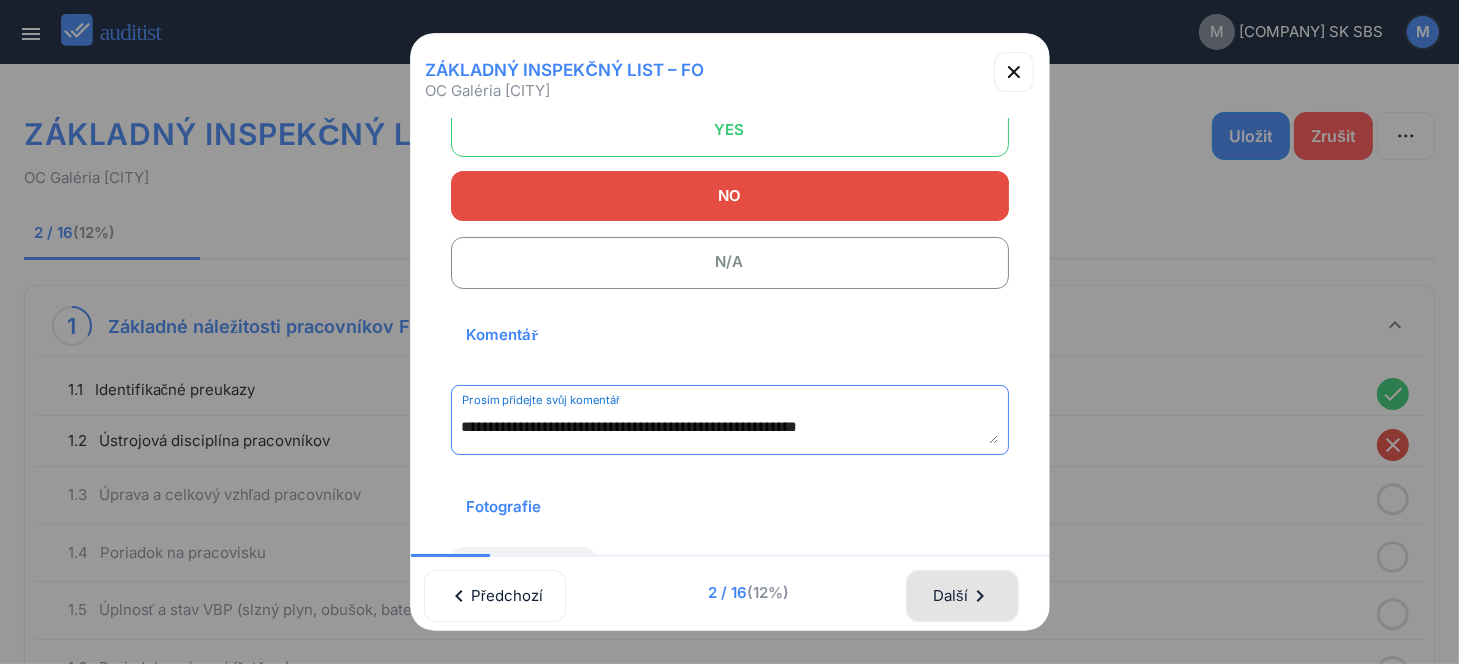type on "**********" 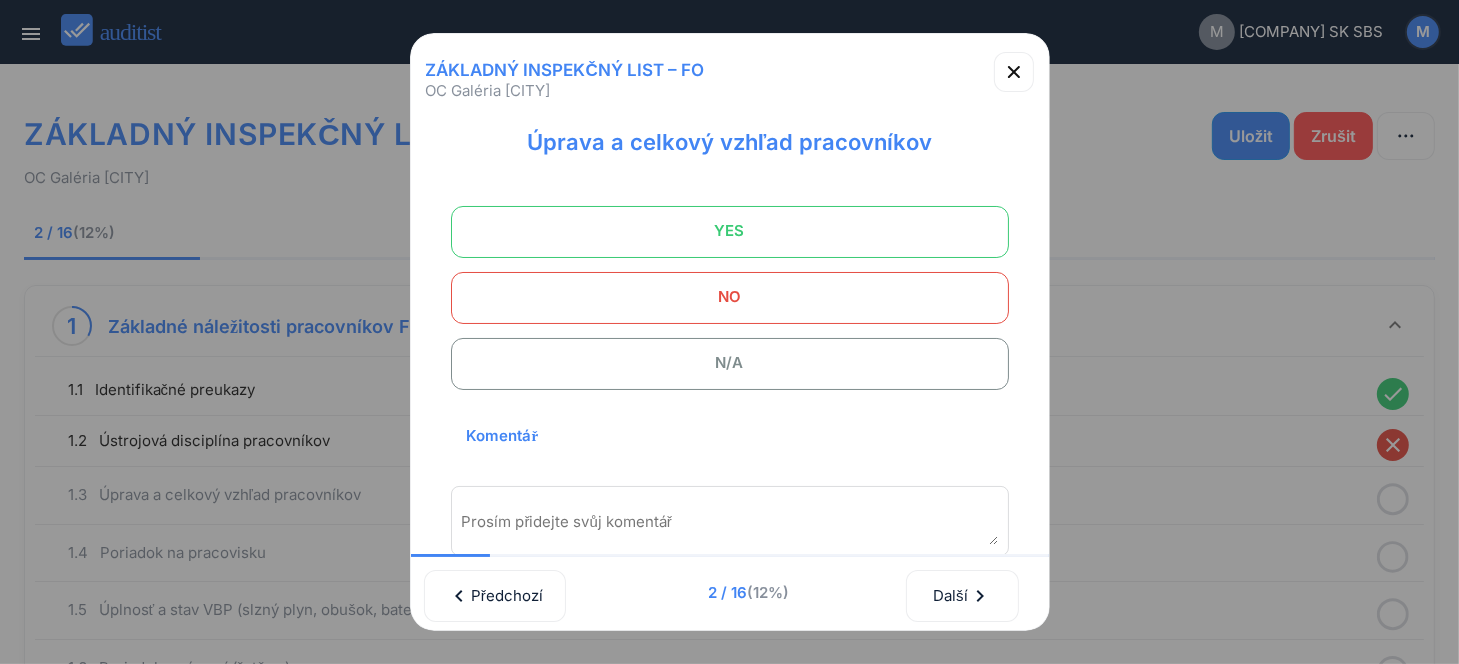 scroll, scrollTop: 0, scrollLeft: 0, axis: both 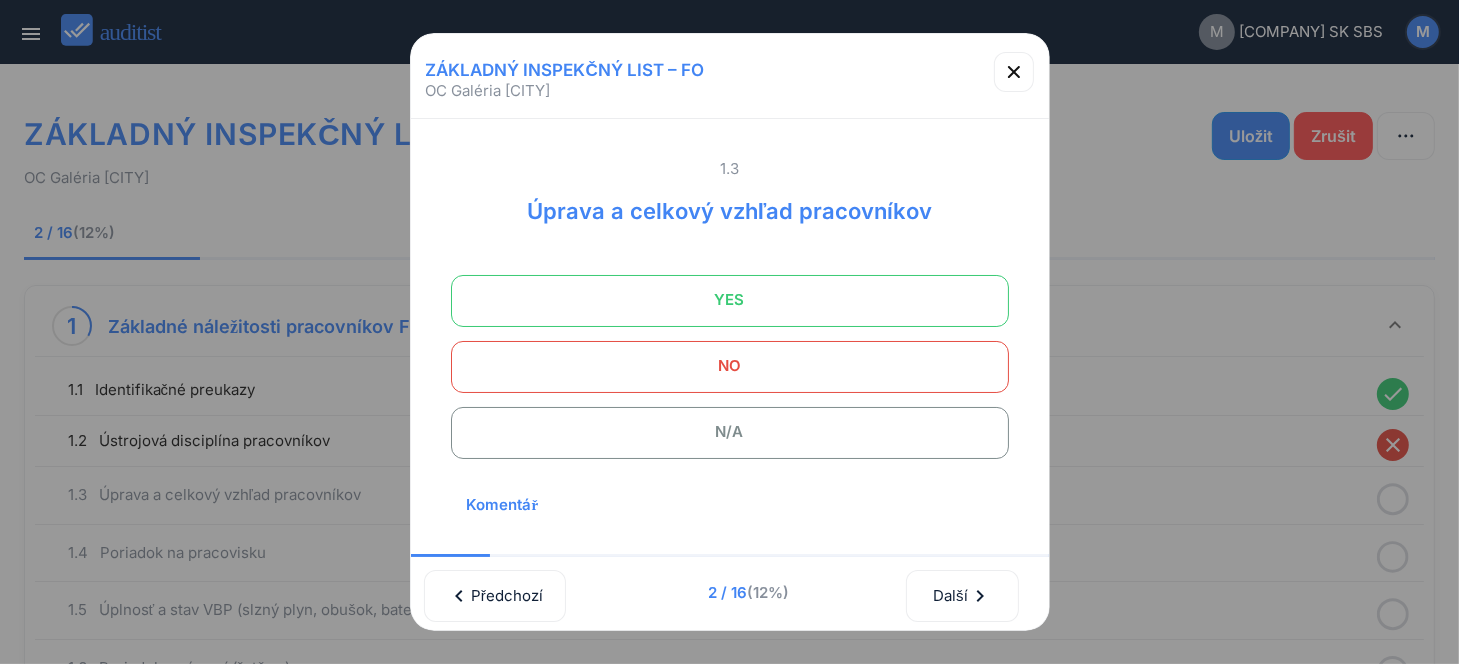 click on "YES" at bounding box center (730, 300) 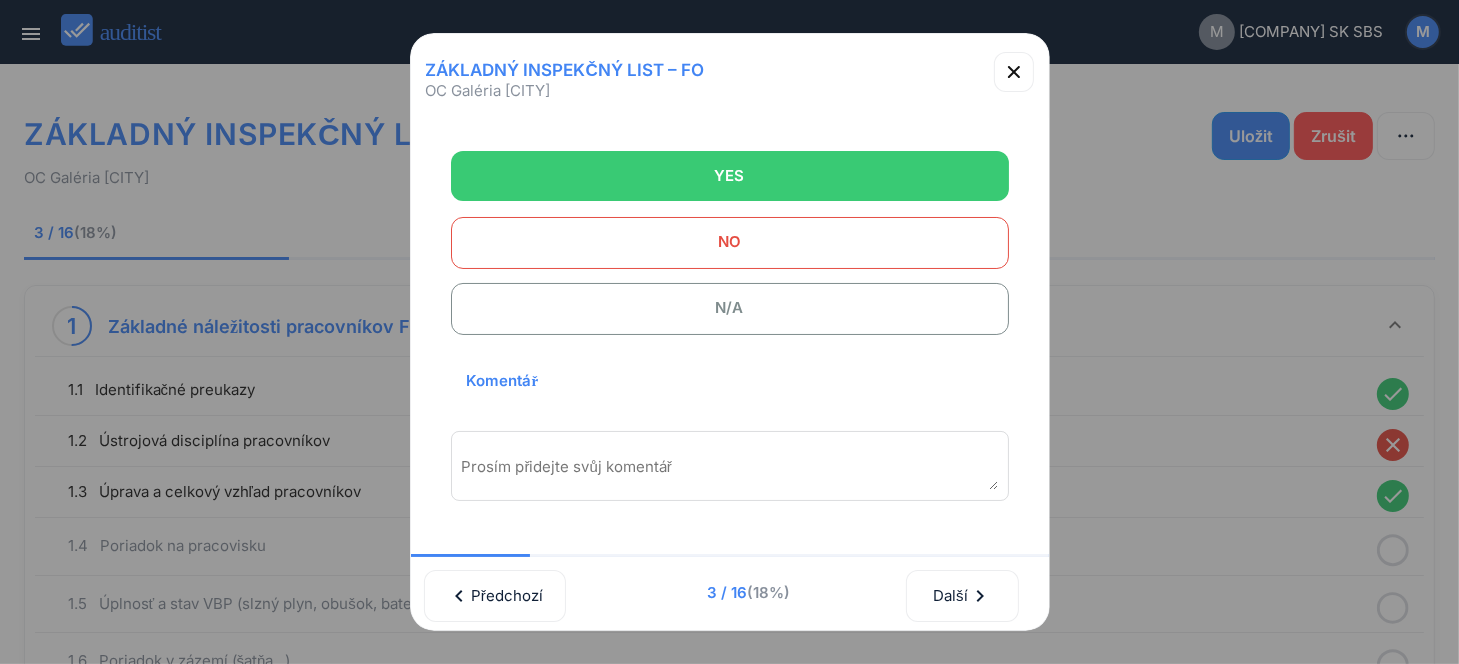 scroll, scrollTop: 270, scrollLeft: 0, axis: vertical 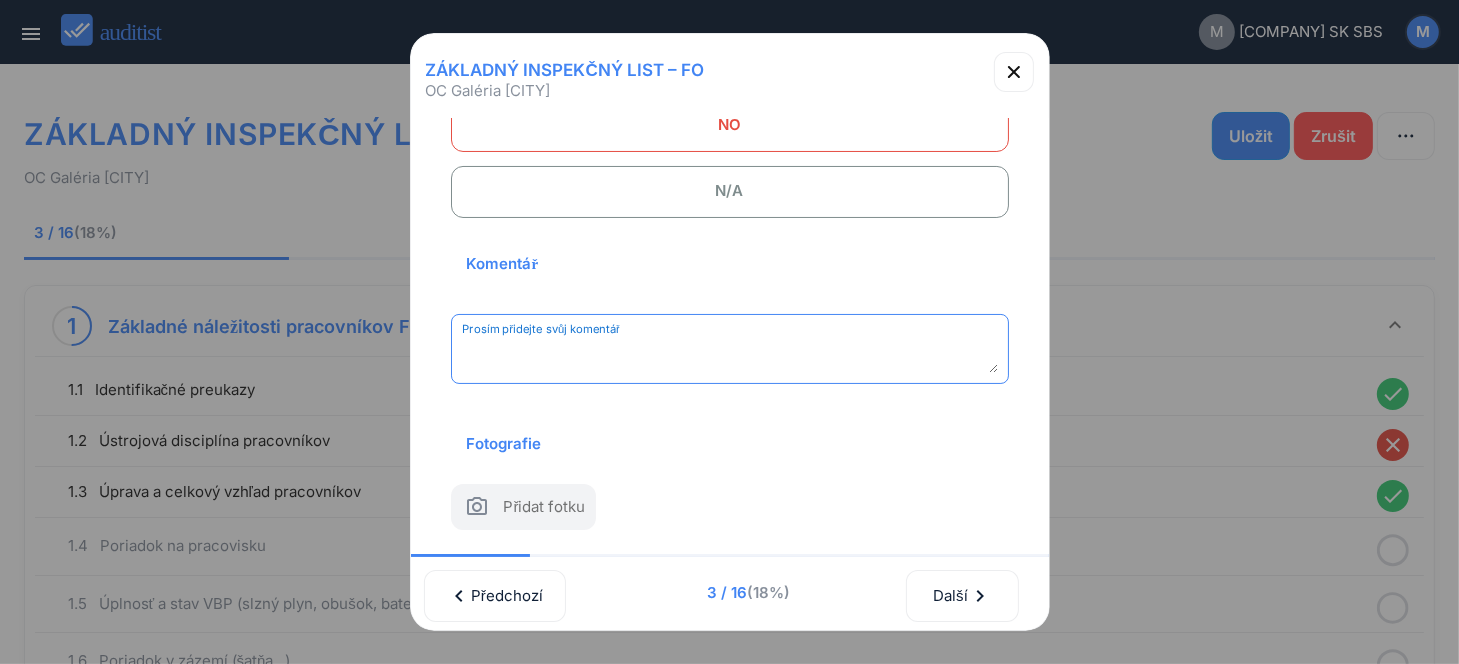 click at bounding box center (730, 356) 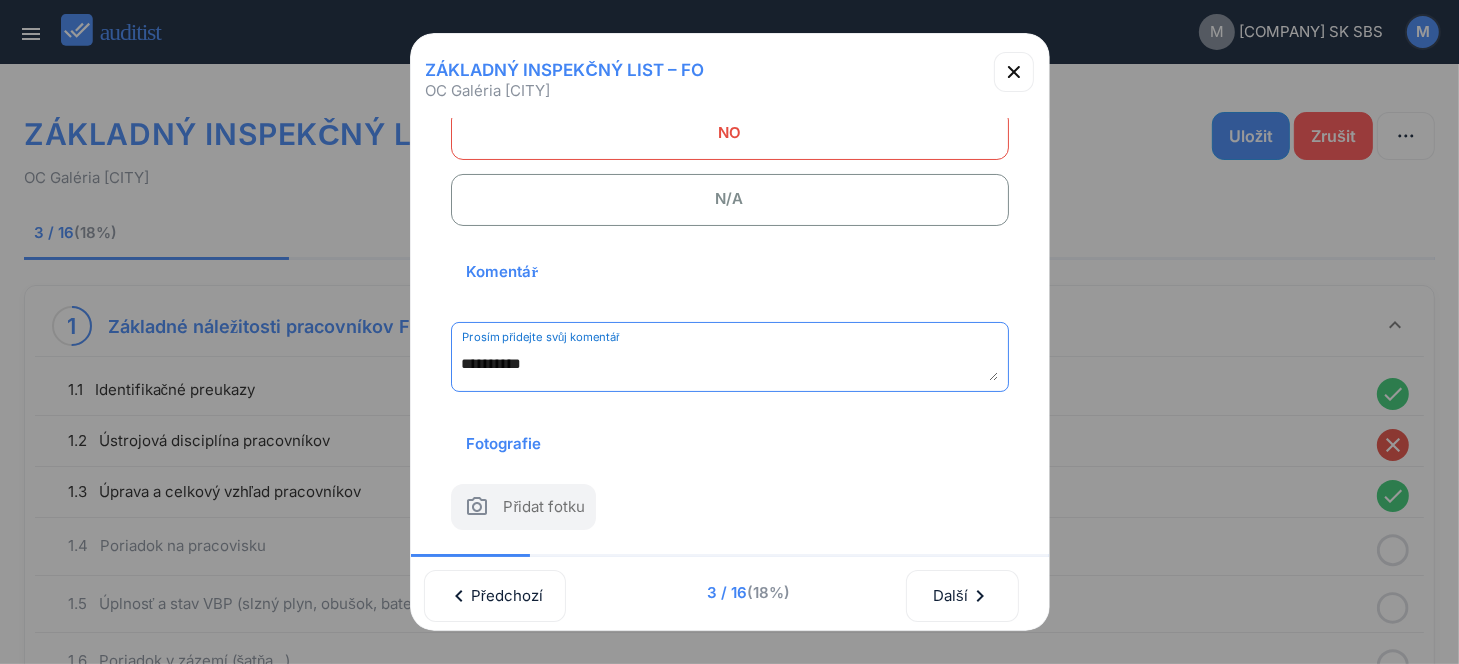 scroll, scrollTop: 262, scrollLeft: 0, axis: vertical 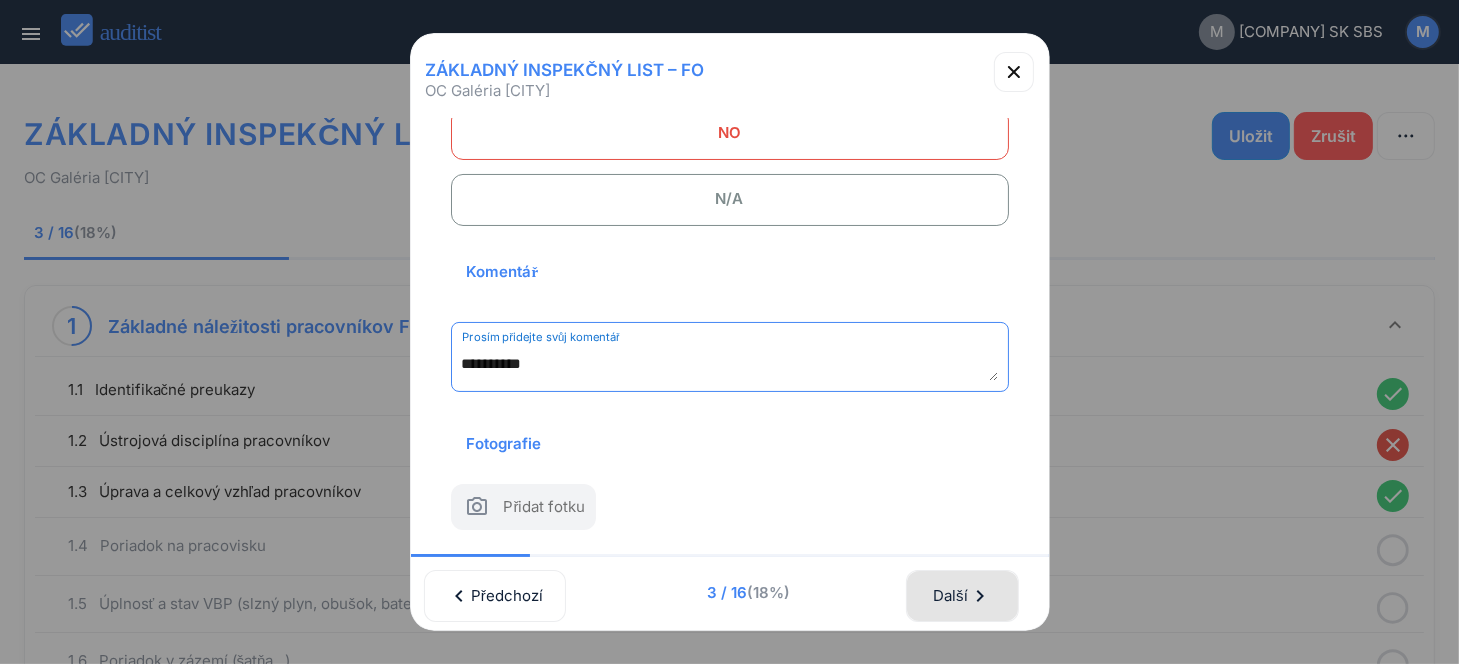 type on "**********" 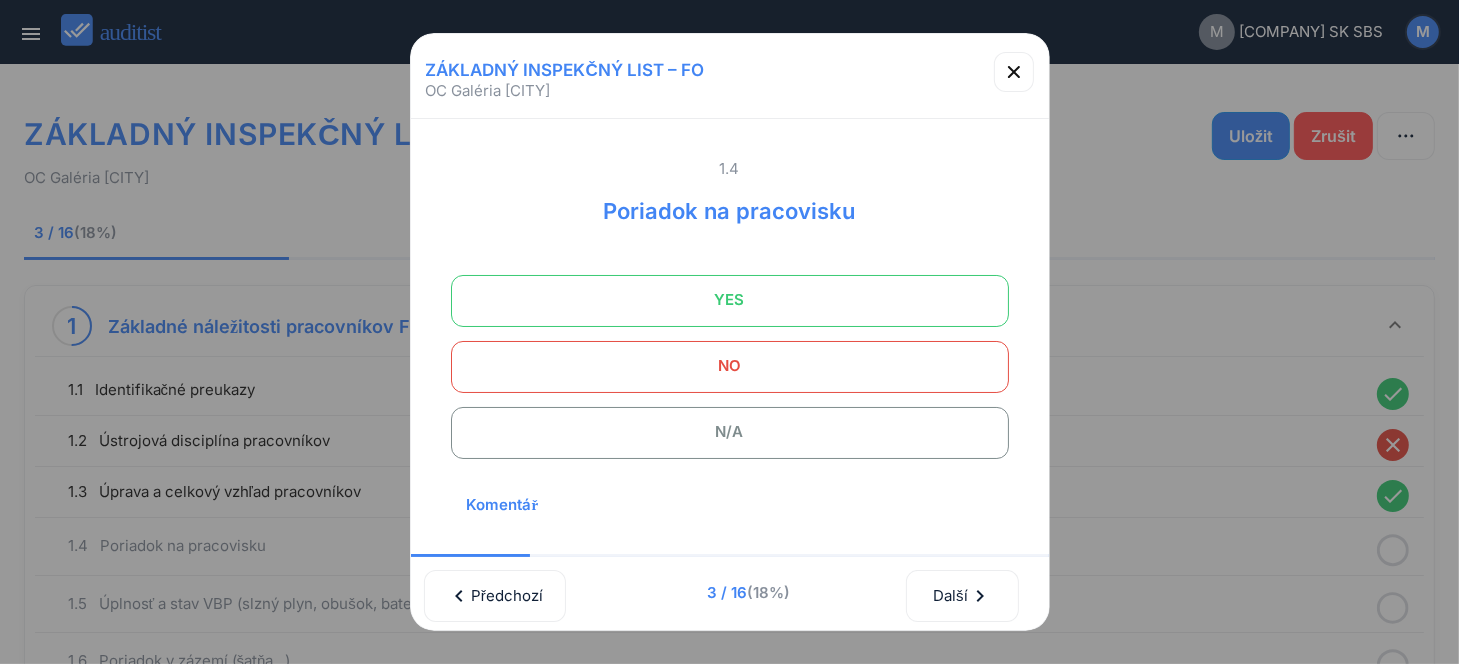 scroll, scrollTop: 0, scrollLeft: 0, axis: both 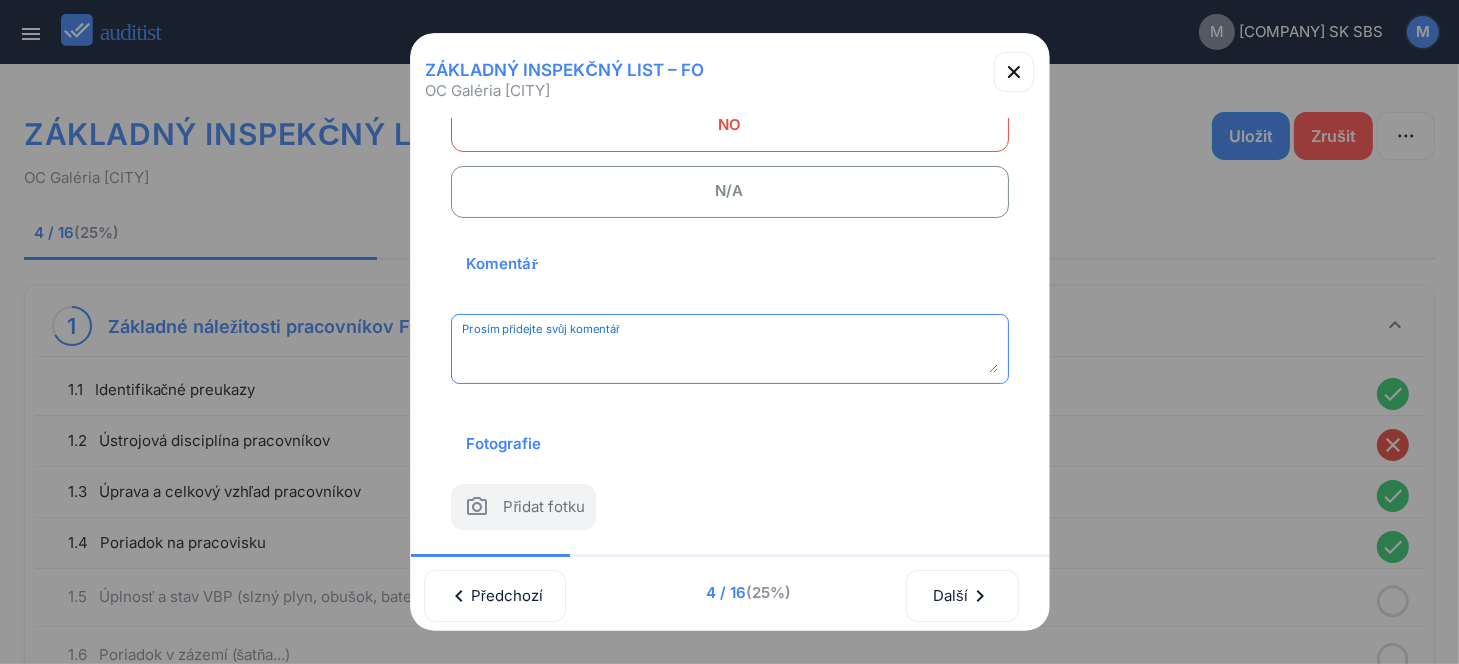 click at bounding box center (730, 356) 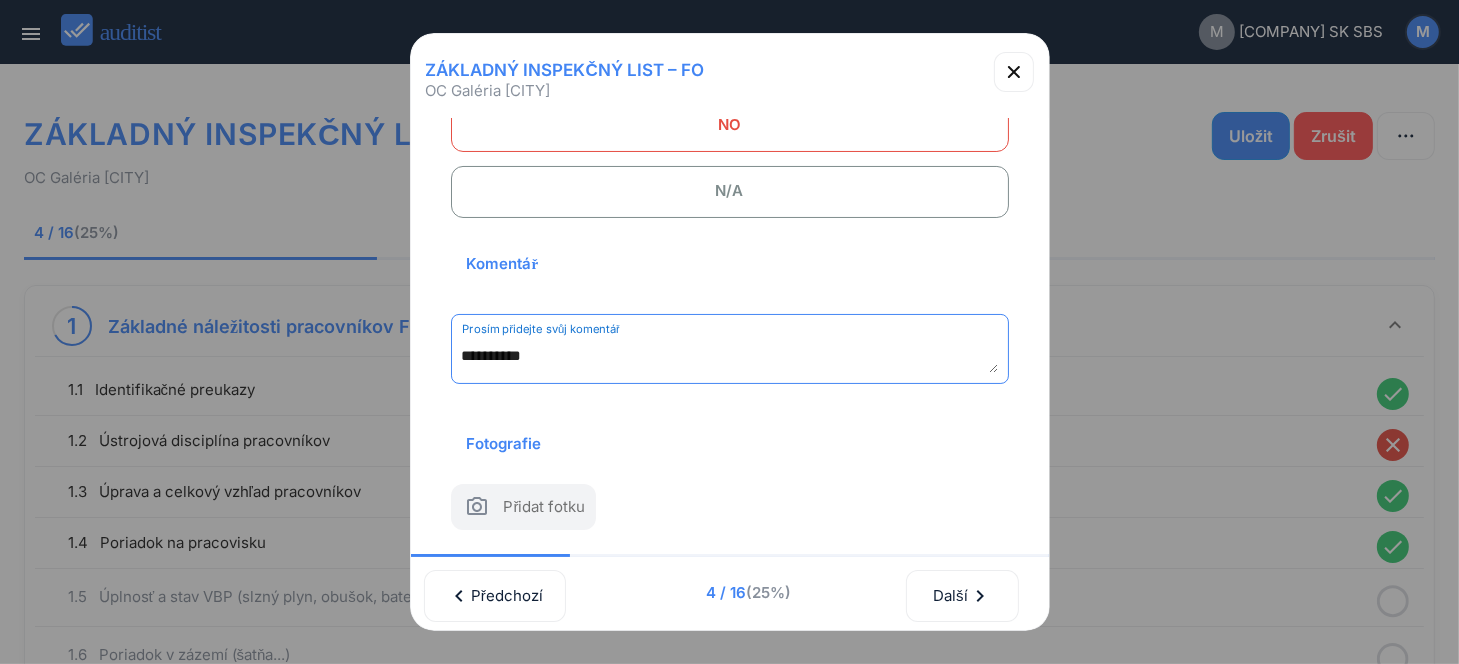 scroll, scrollTop: 262, scrollLeft: 0, axis: vertical 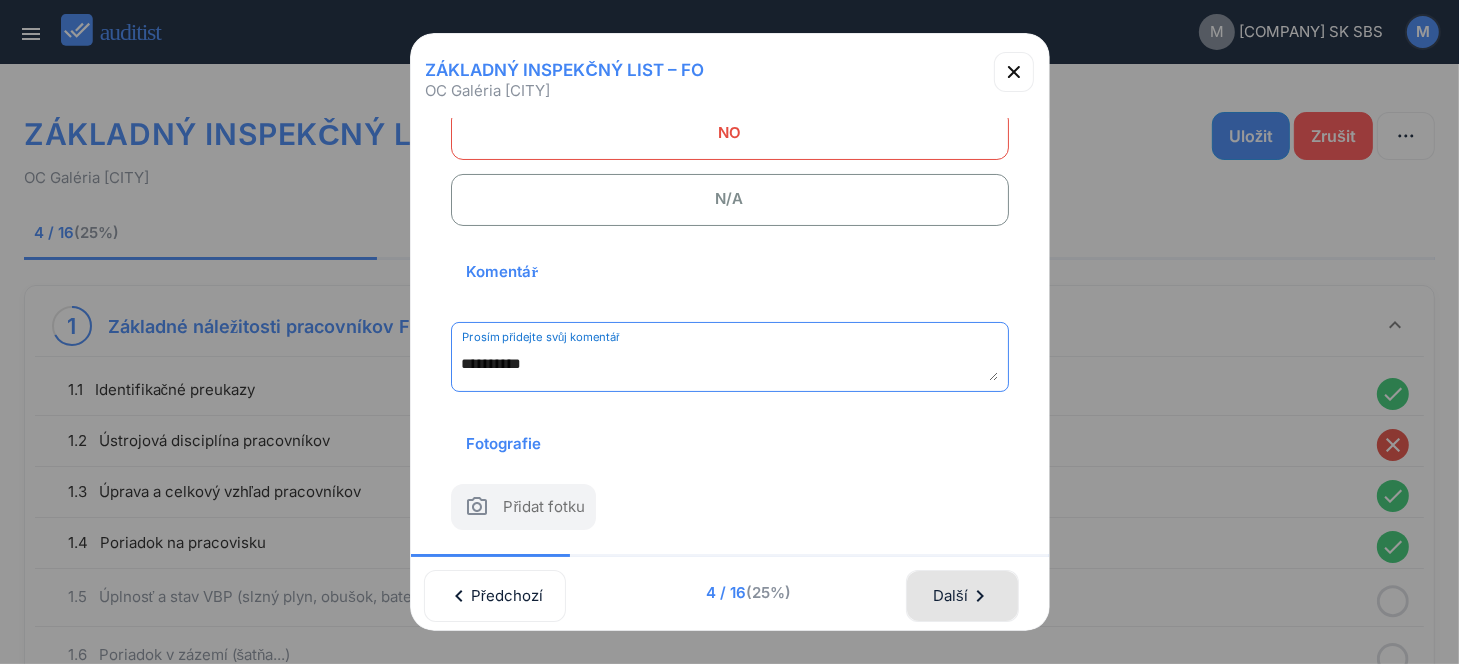 type on "**********" 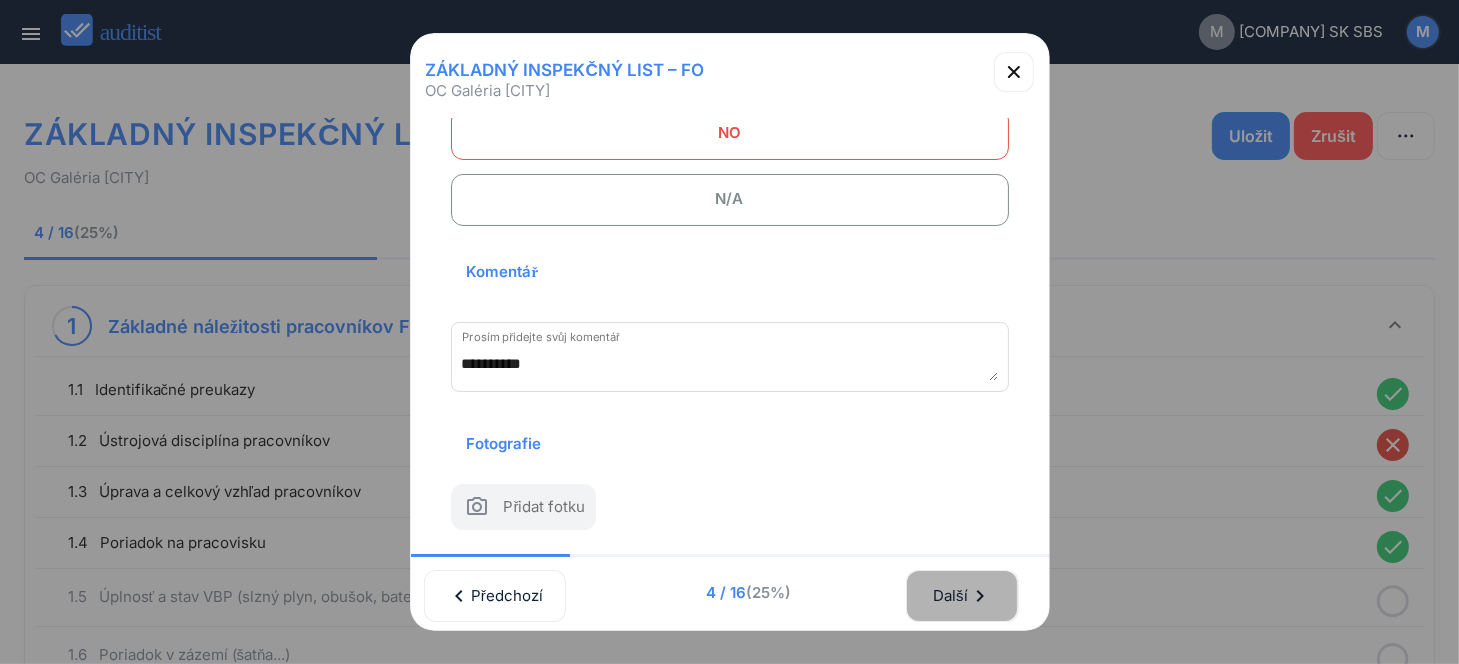 click on "Další
chevron_right" at bounding box center (962, 596) 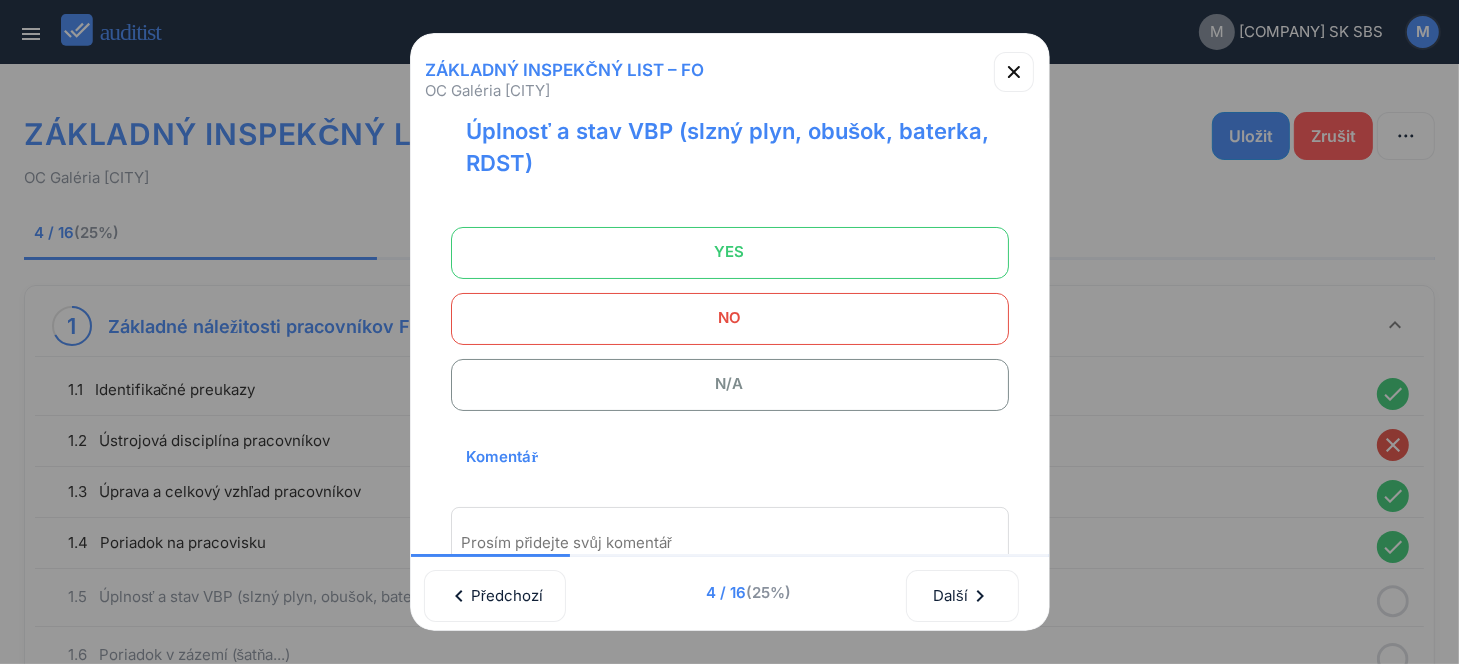 scroll, scrollTop: 0, scrollLeft: 0, axis: both 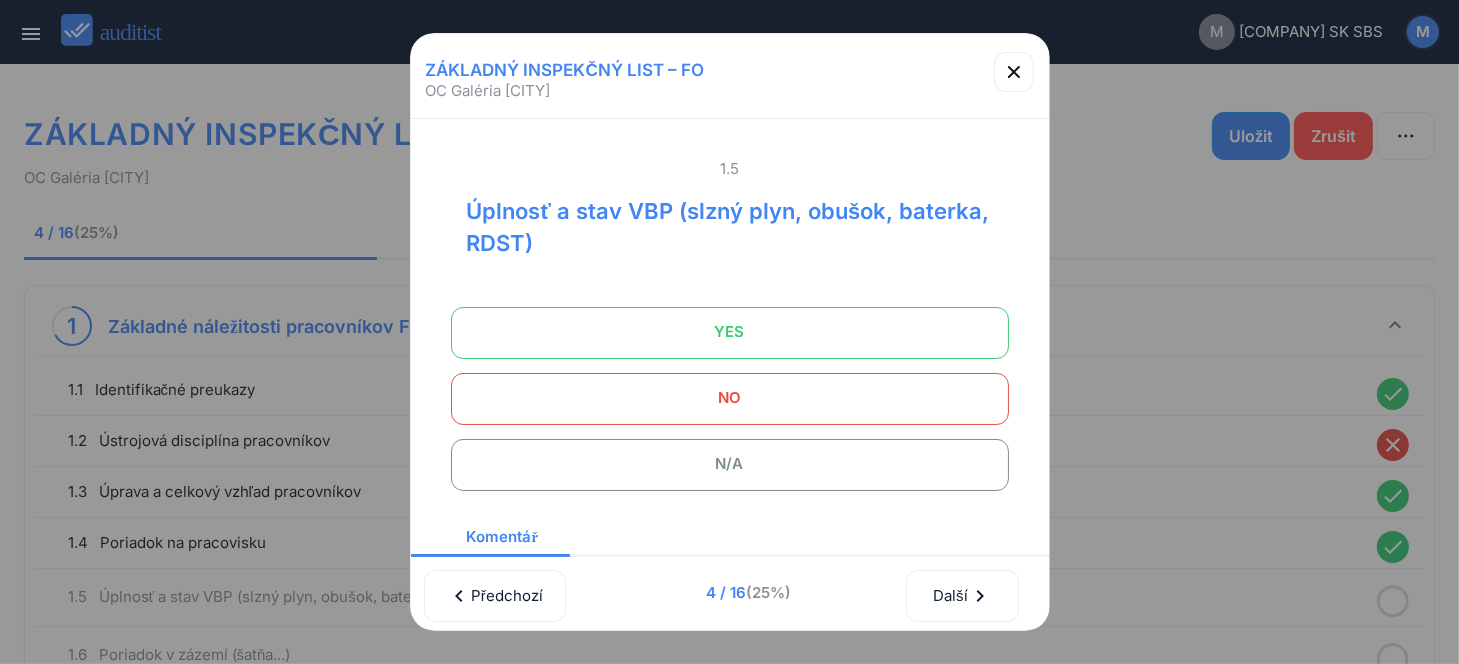 click on "YES" at bounding box center (730, 332) 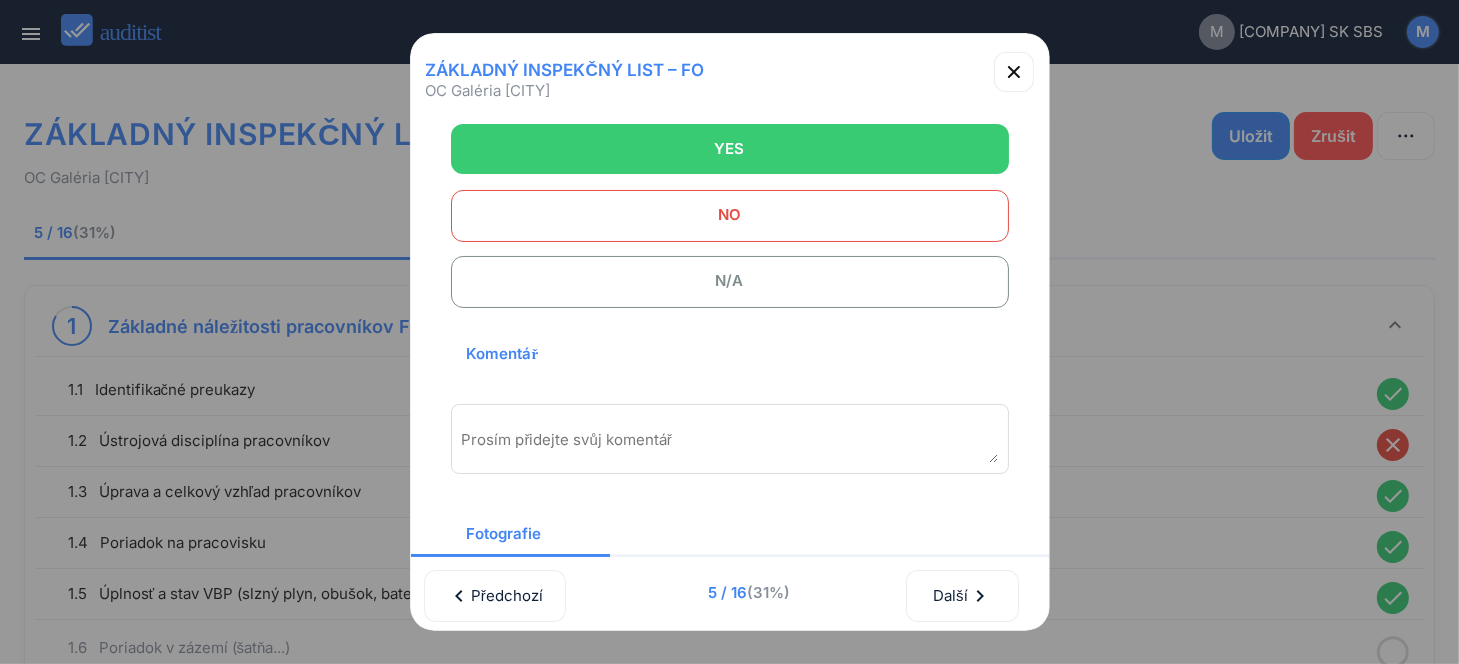 scroll, scrollTop: 300, scrollLeft: 0, axis: vertical 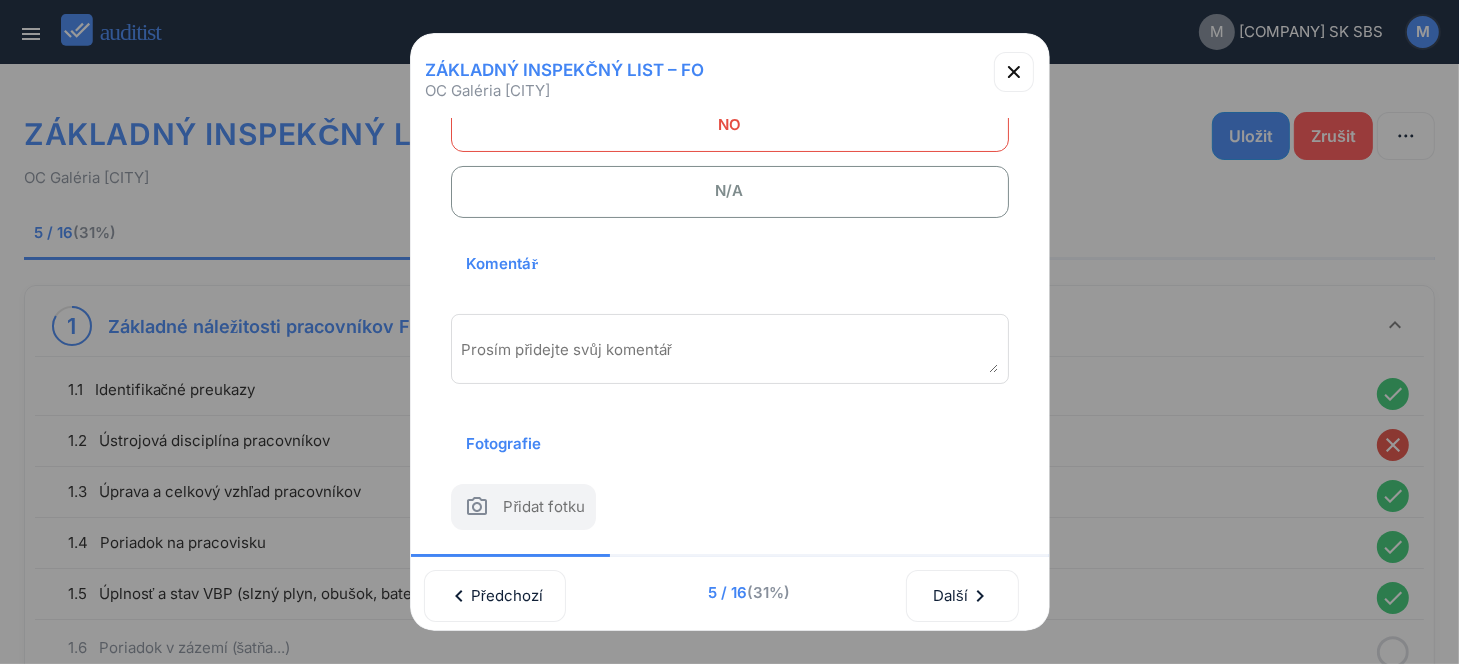 click at bounding box center (730, 356) 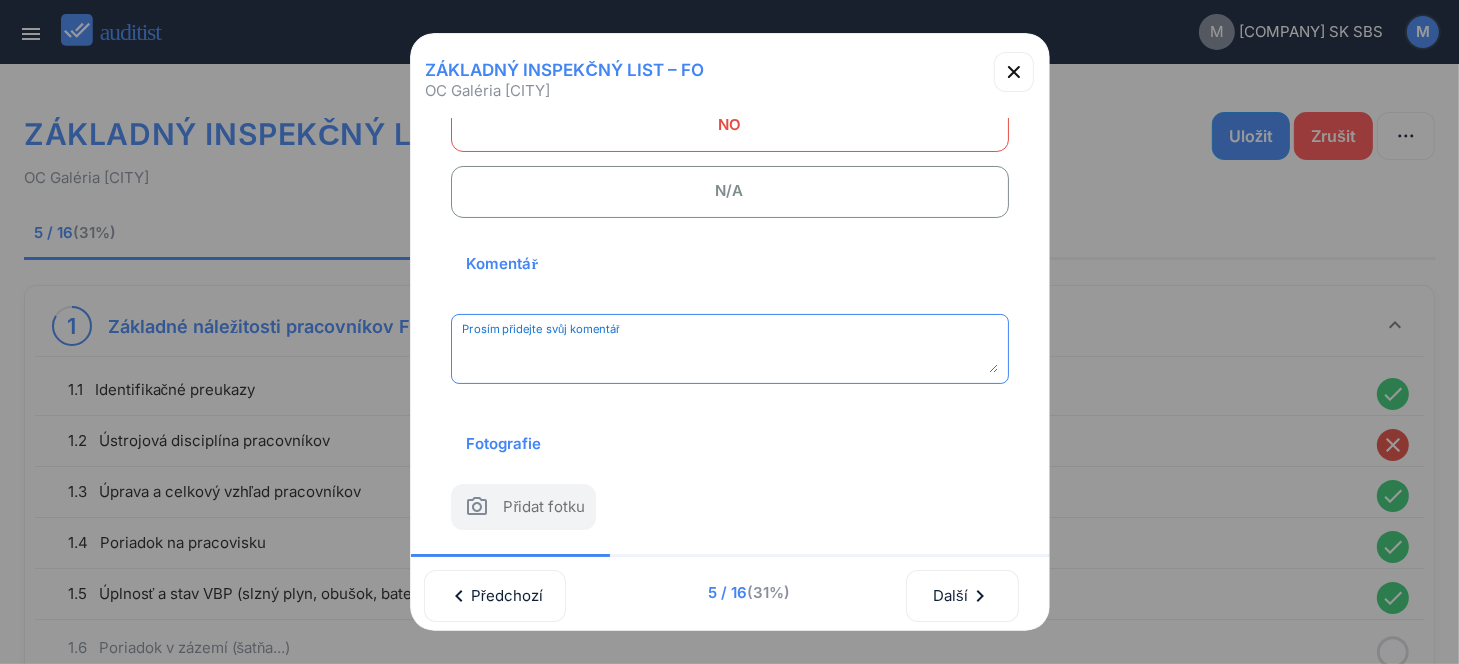 paste on "**********" 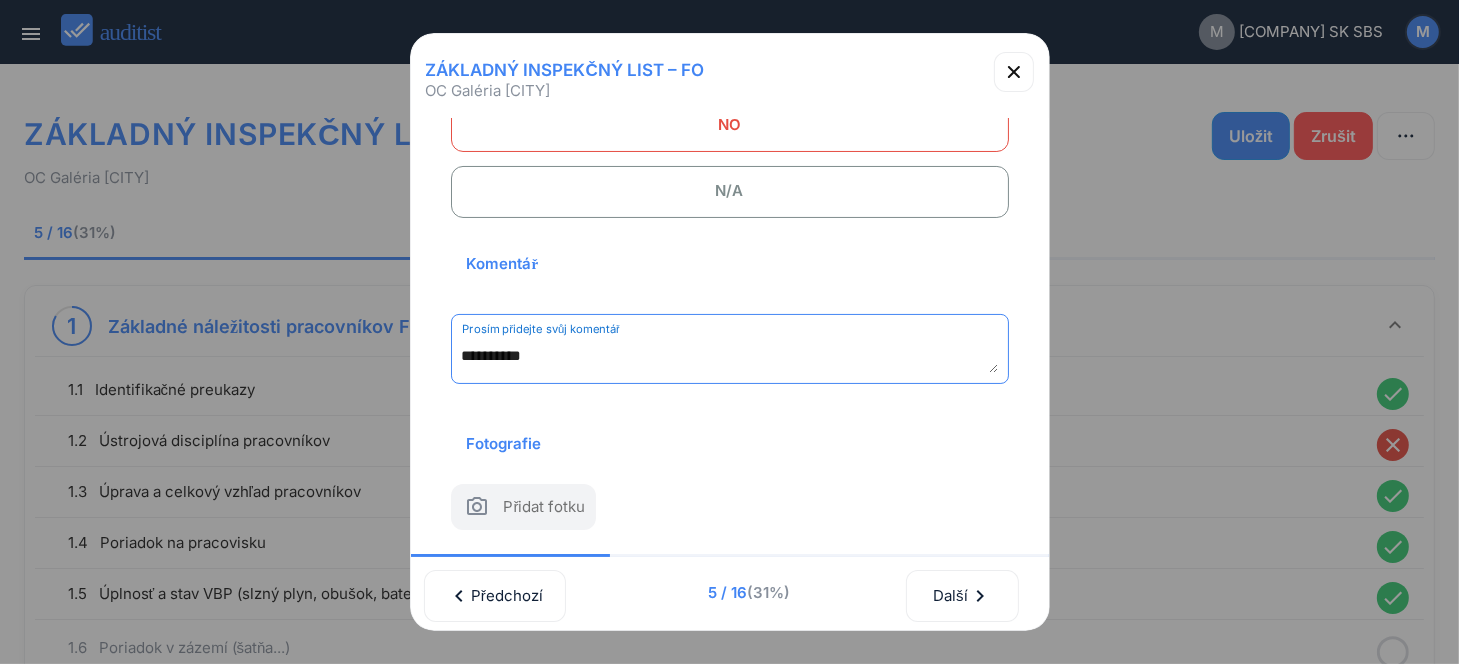 scroll, scrollTop: 294, scrollLeft: 0, axis: vertical 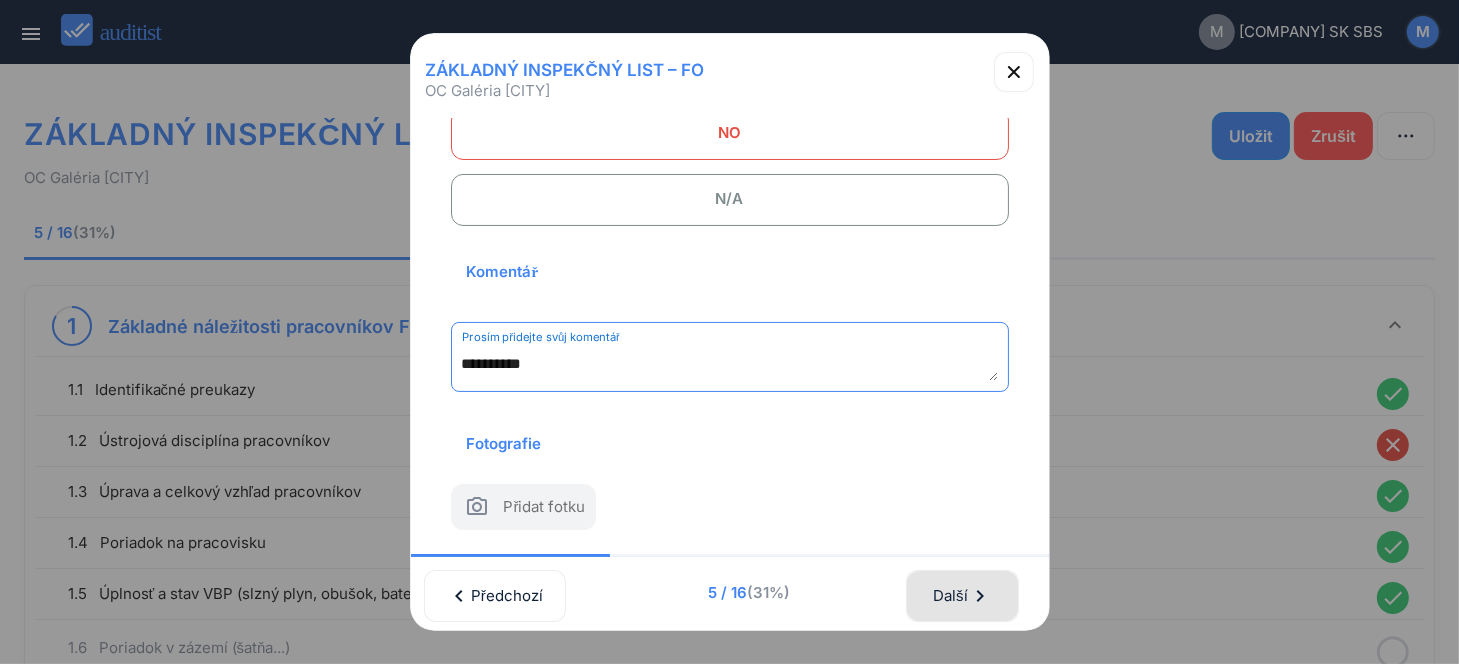 type on "**********" 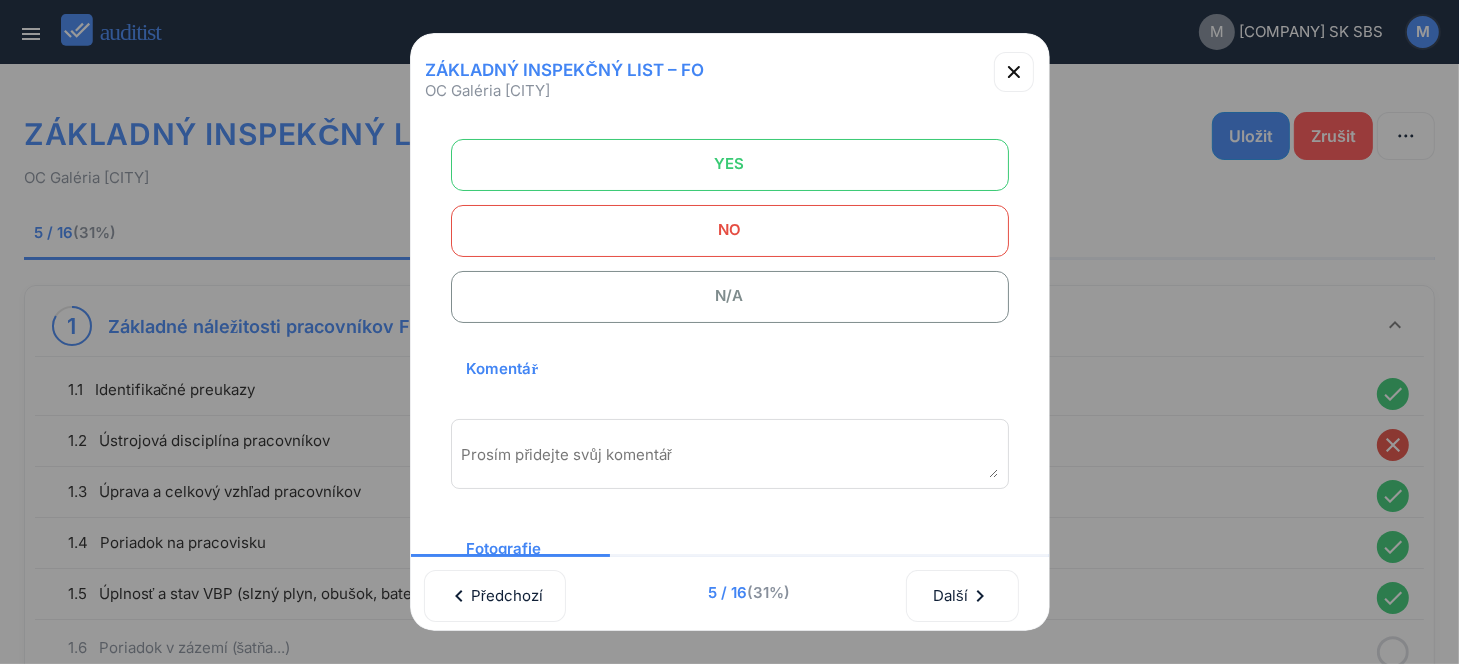 scroll, scrollTop: 0, scrollLeft: 0, axis: both 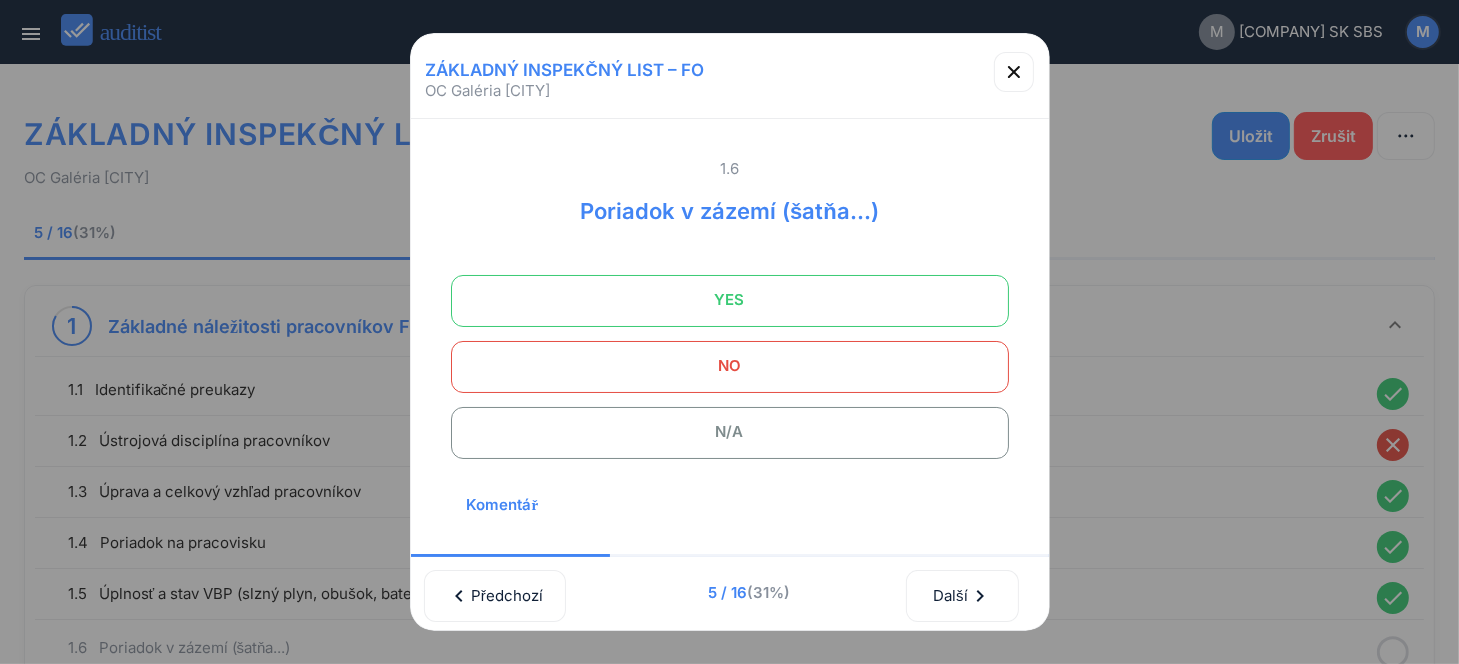 click on "YES" at bounding box center [730, 300] 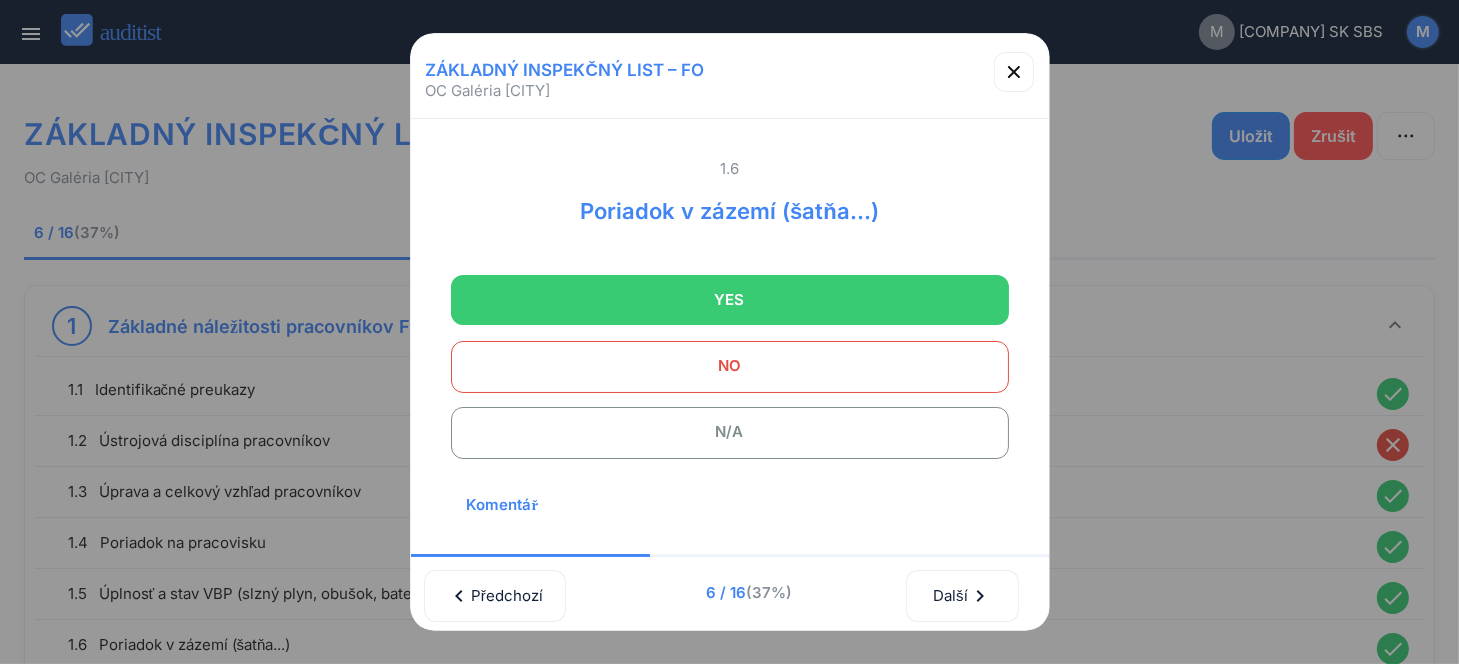 click on "N/A" at bounding box center (730, 432) 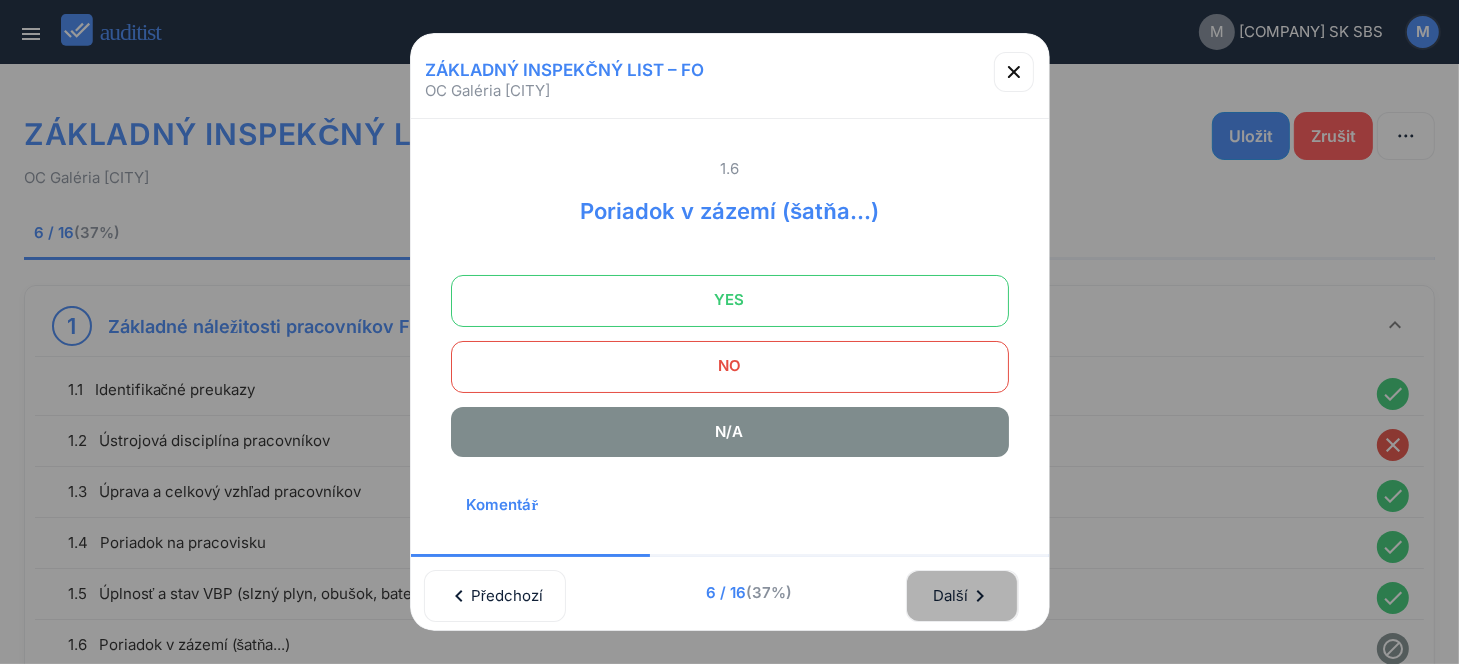 click on "Další
chevron_right" at bounding box center (962, 596) 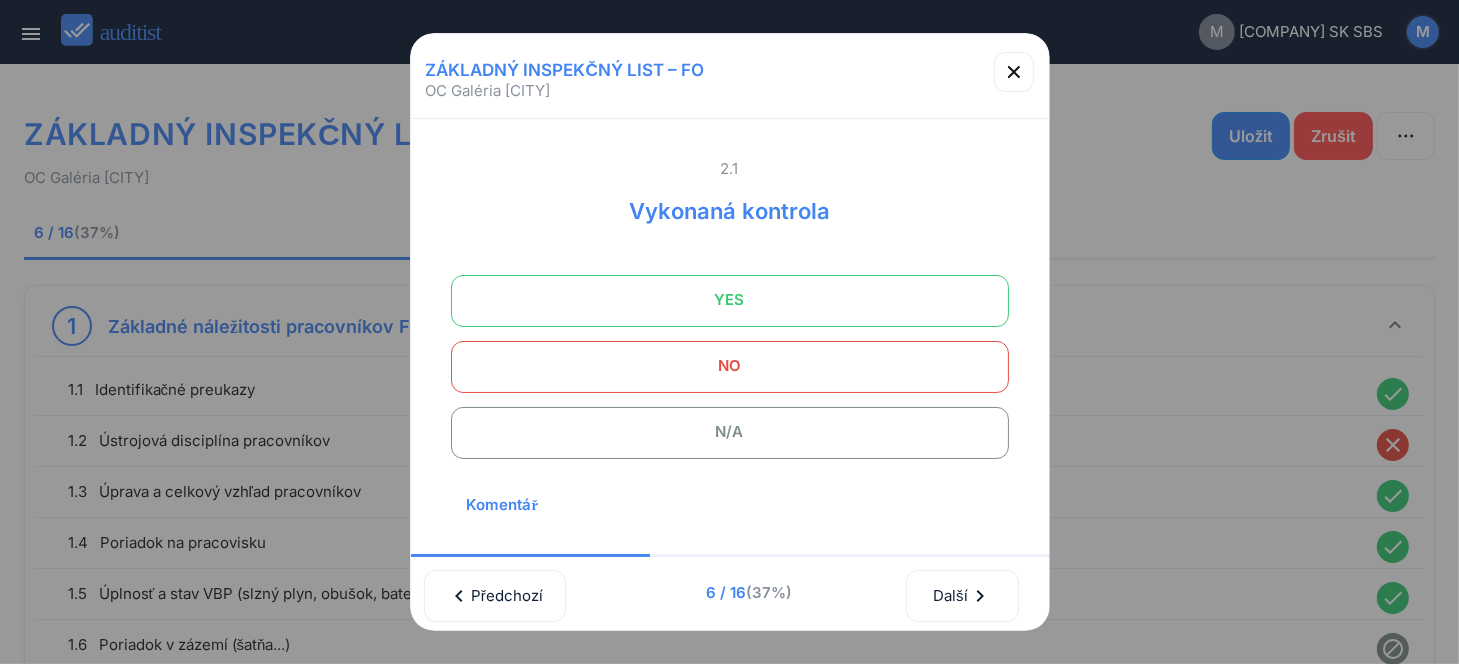 click on "N/A" at bounding box center [730, 432] 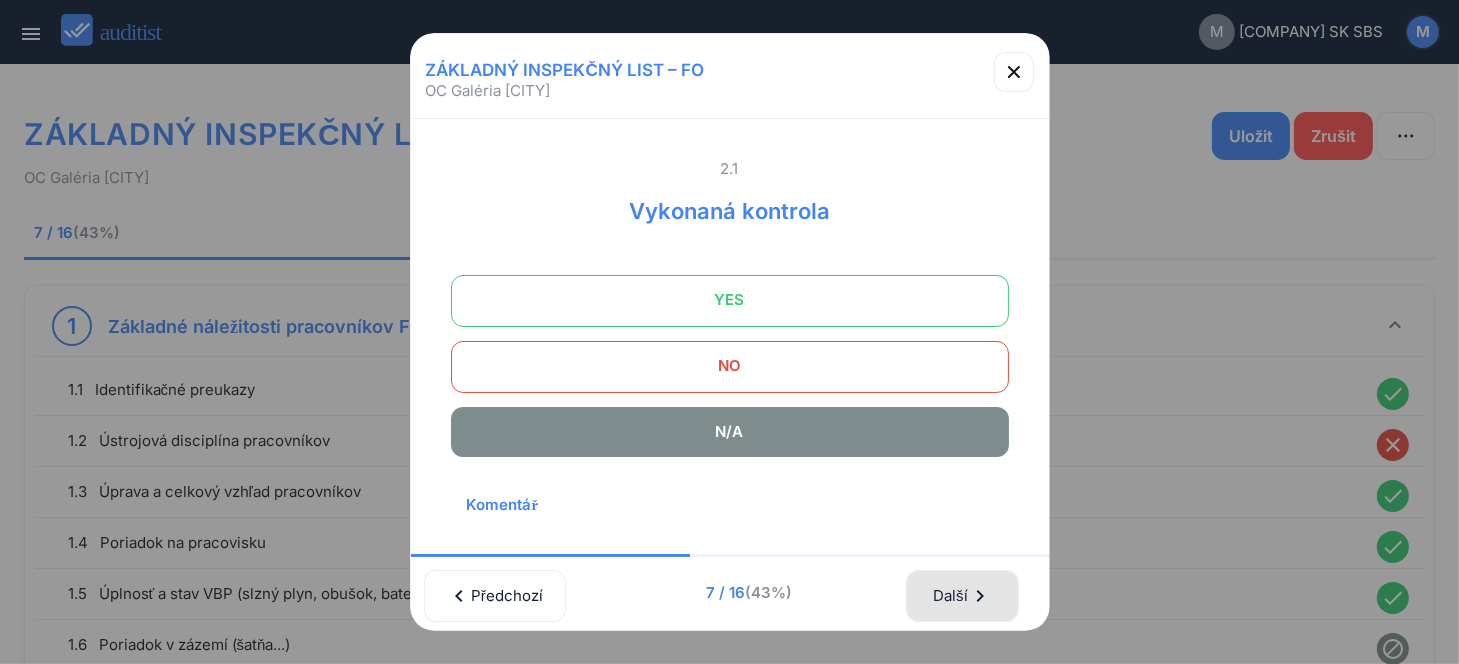 click on "Další
chevron_right" at bounding box center [962, 596] 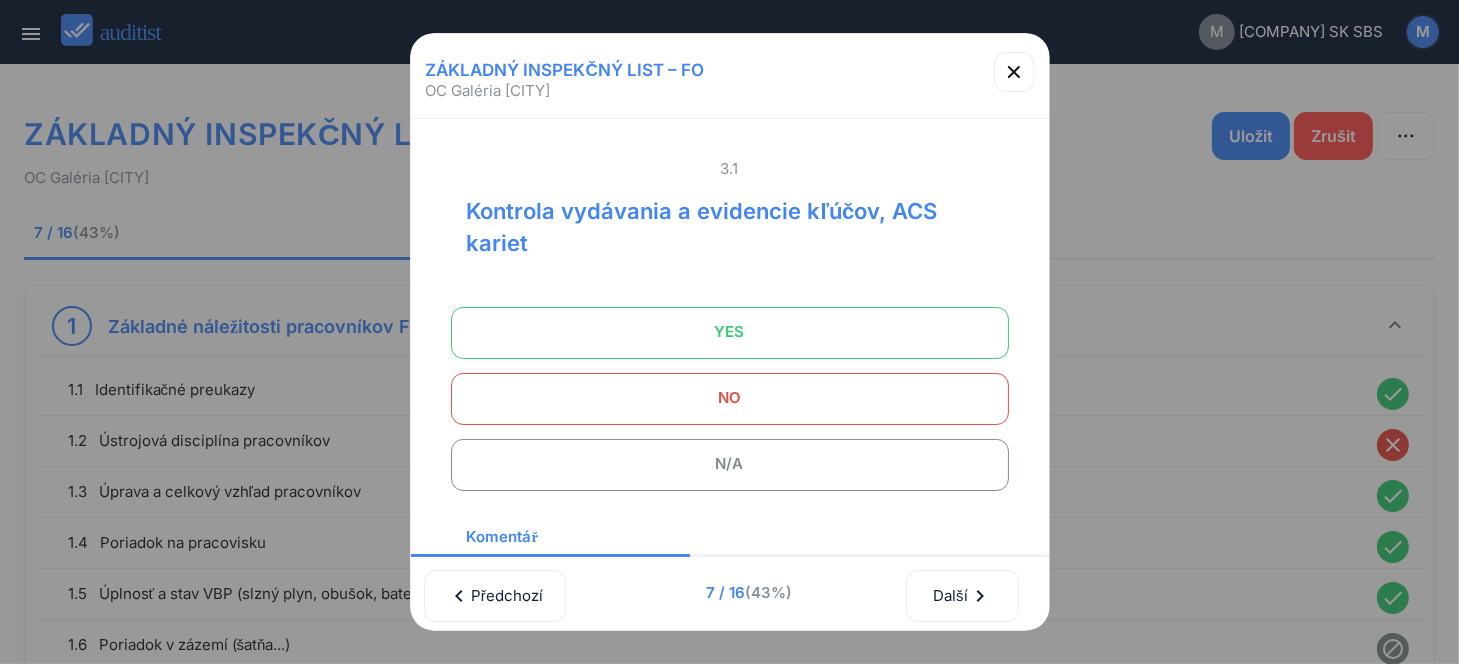 click on "YES" at bounding box center (730, 332) 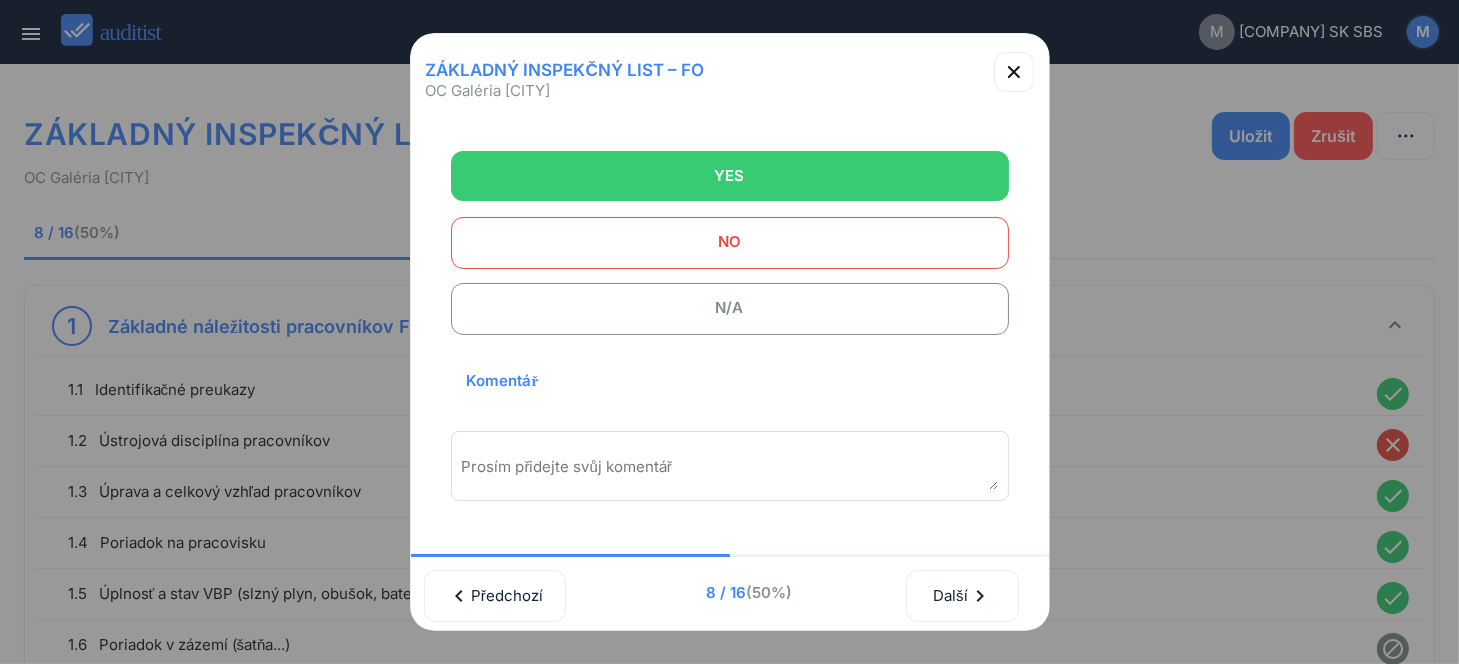 scroll, scrollTop: 300, scrollLeft: 0, axis: vertical 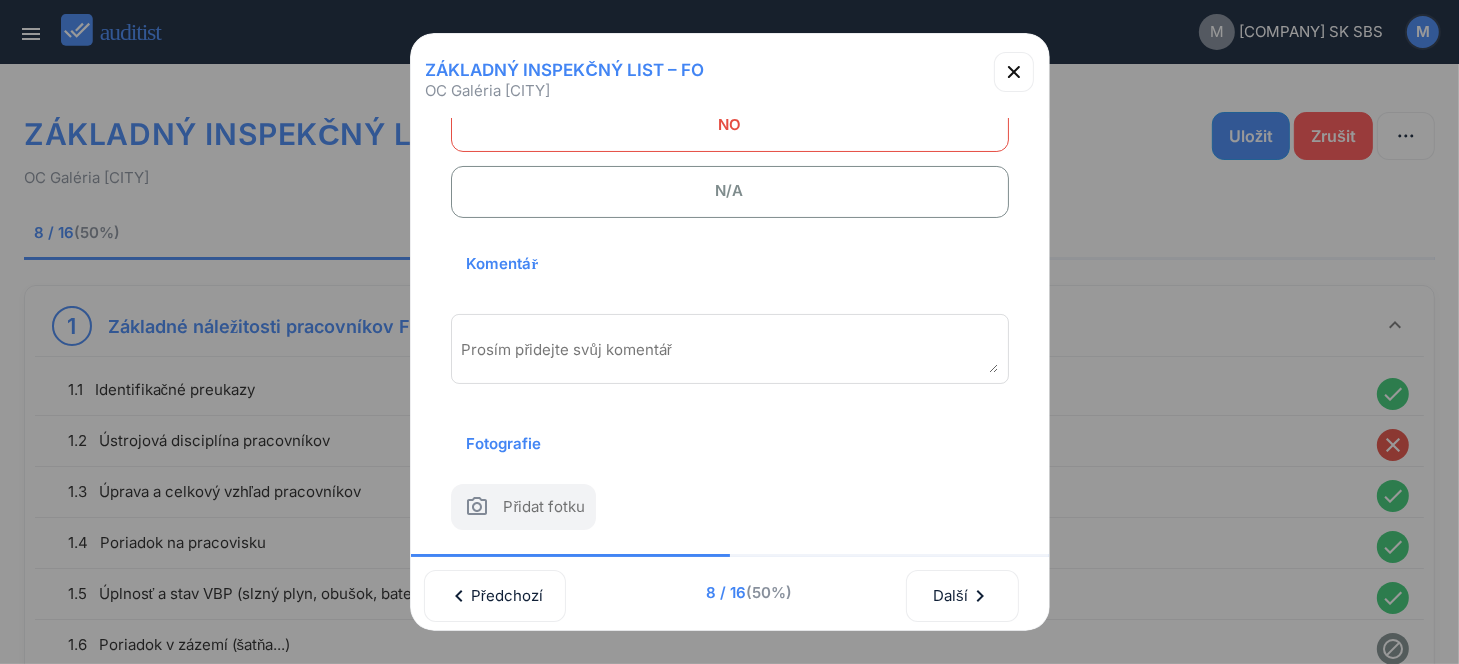 click at bounding box center [730, 356] 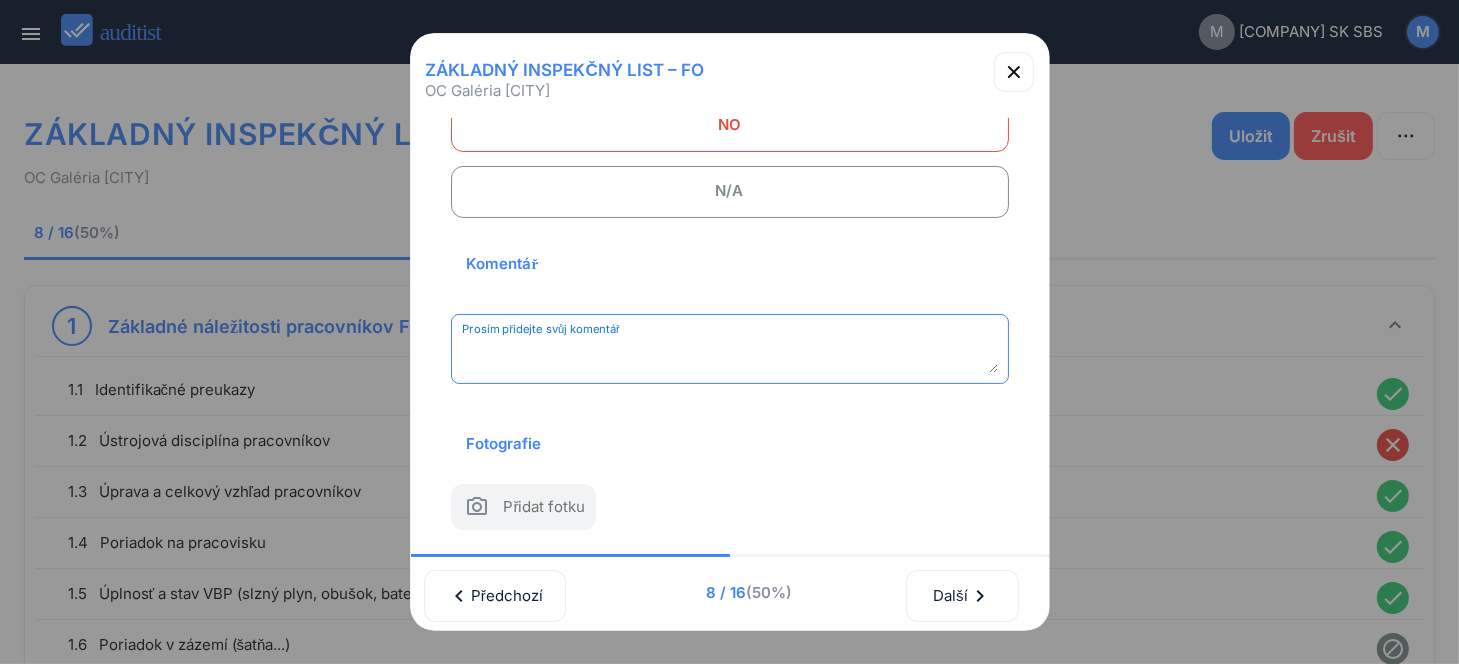paste on "**********" 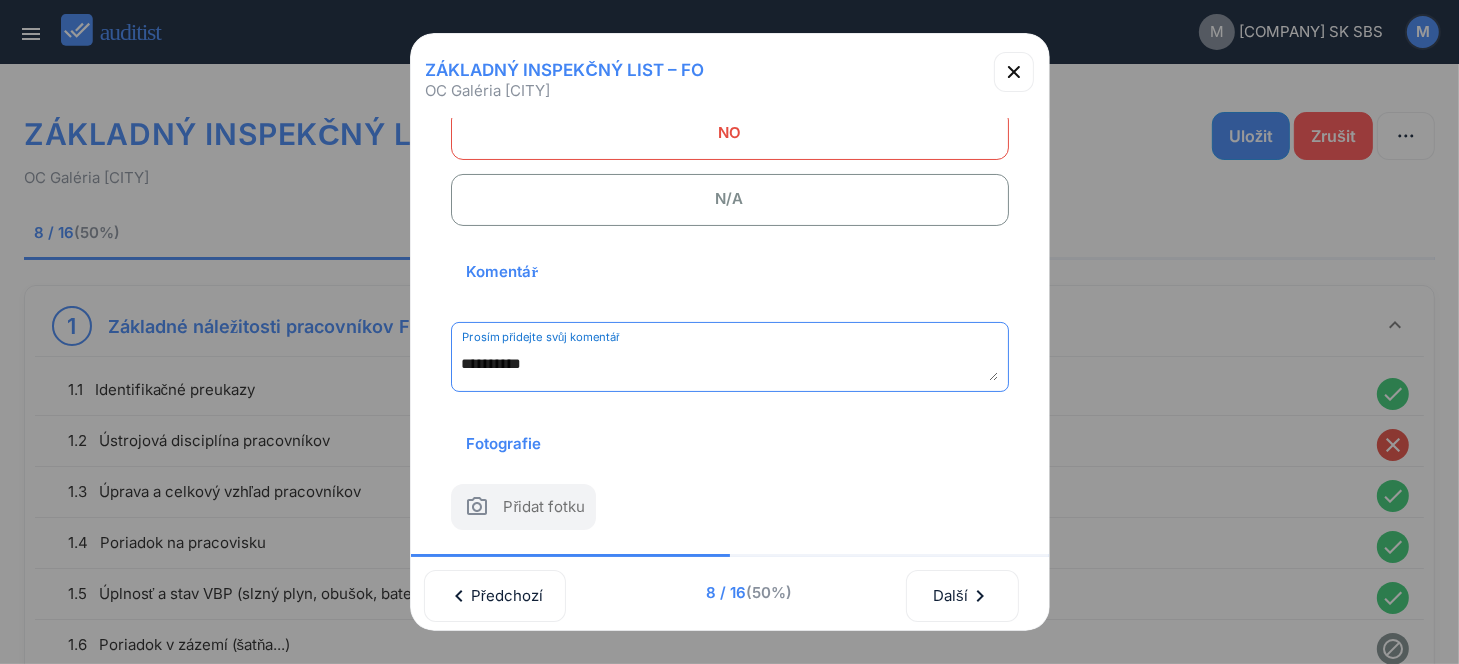 scroll, scrollTop: 294, scrollLeft: 0, axis: vertical 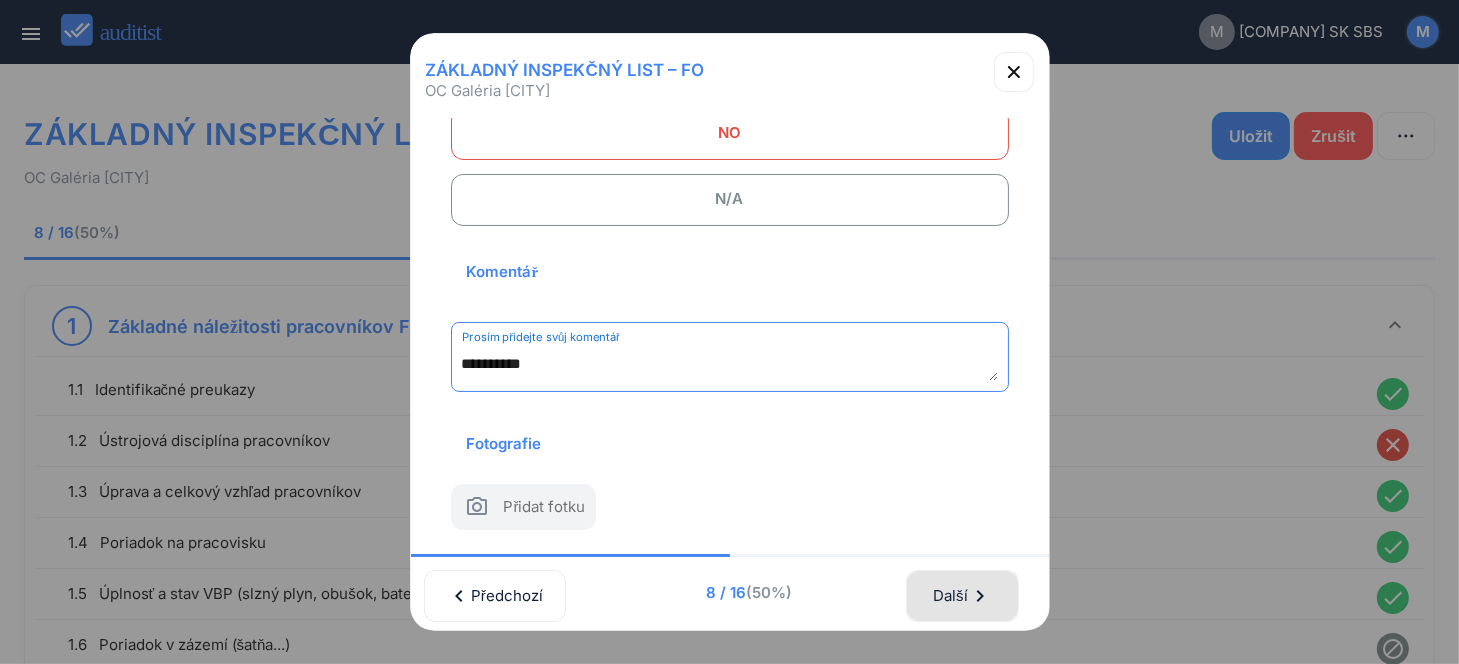 type on "**********" 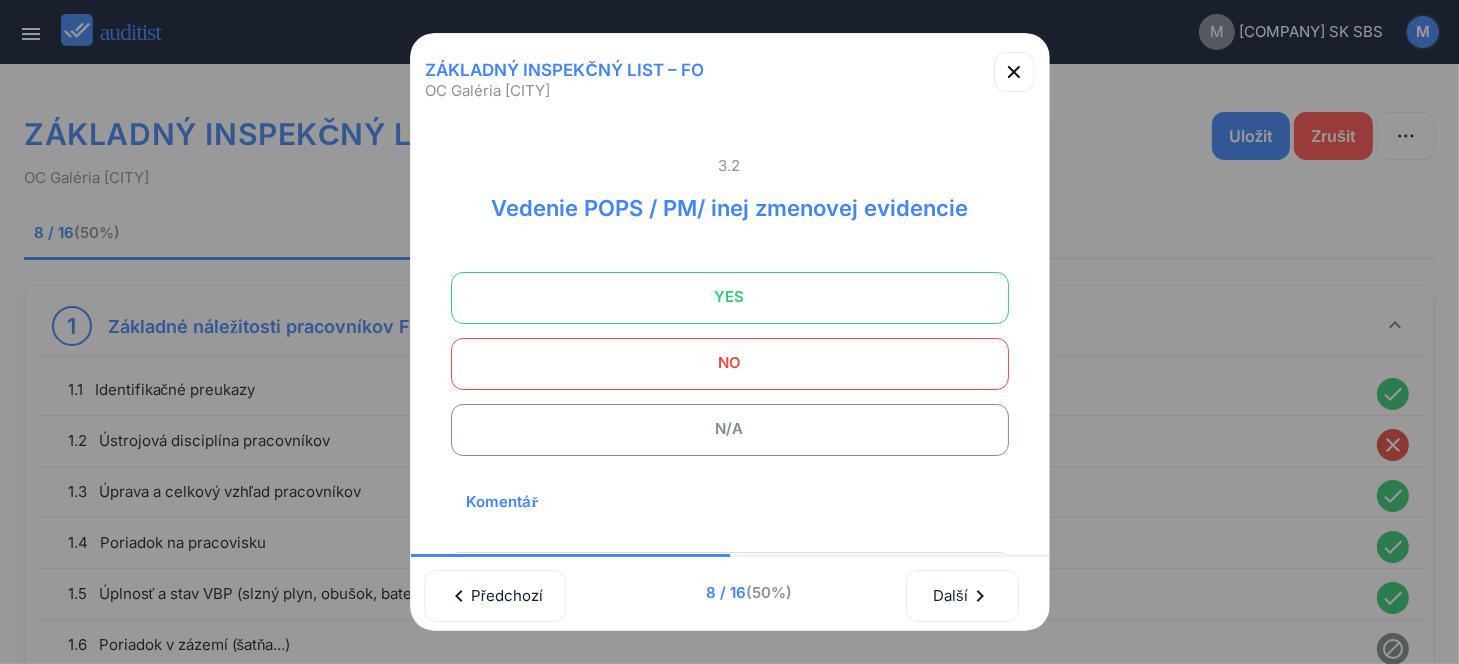 scroll, scrollTop: 0, scrollLeft: 0, axis: both 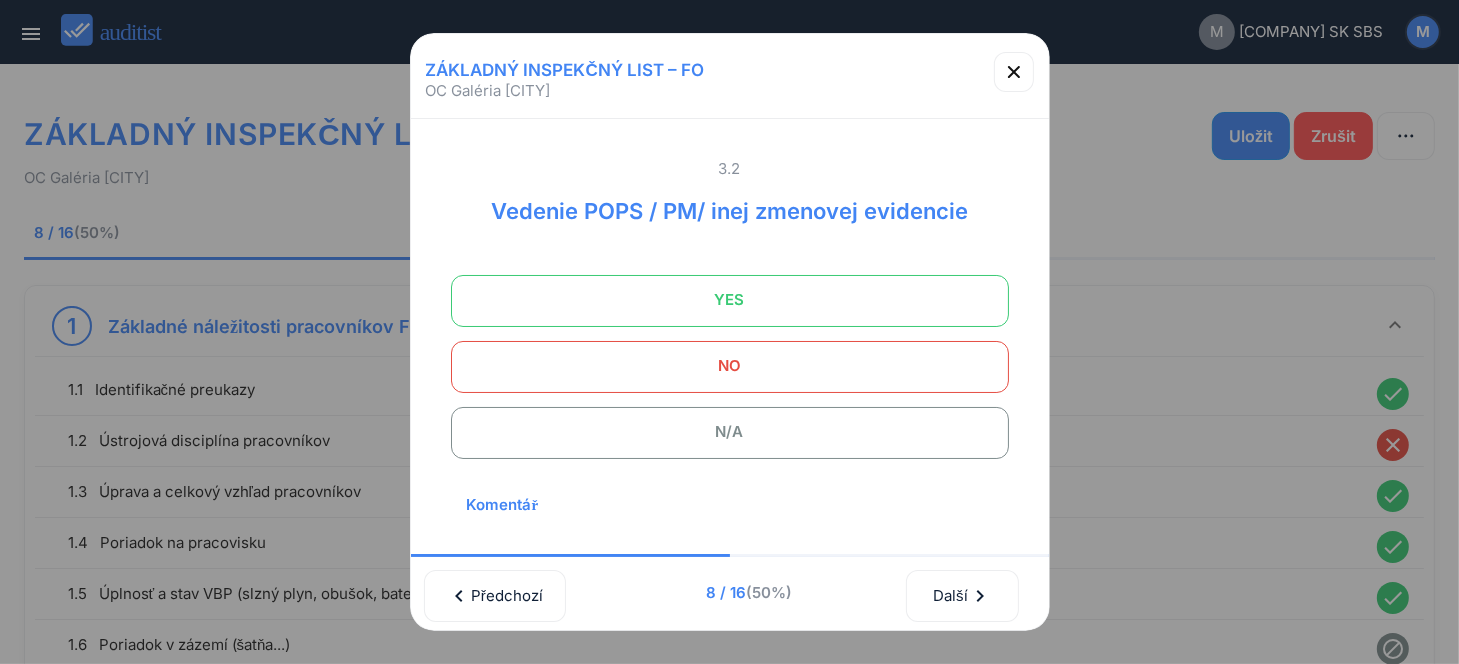 click on "YES" at bounding box center (730, 300) 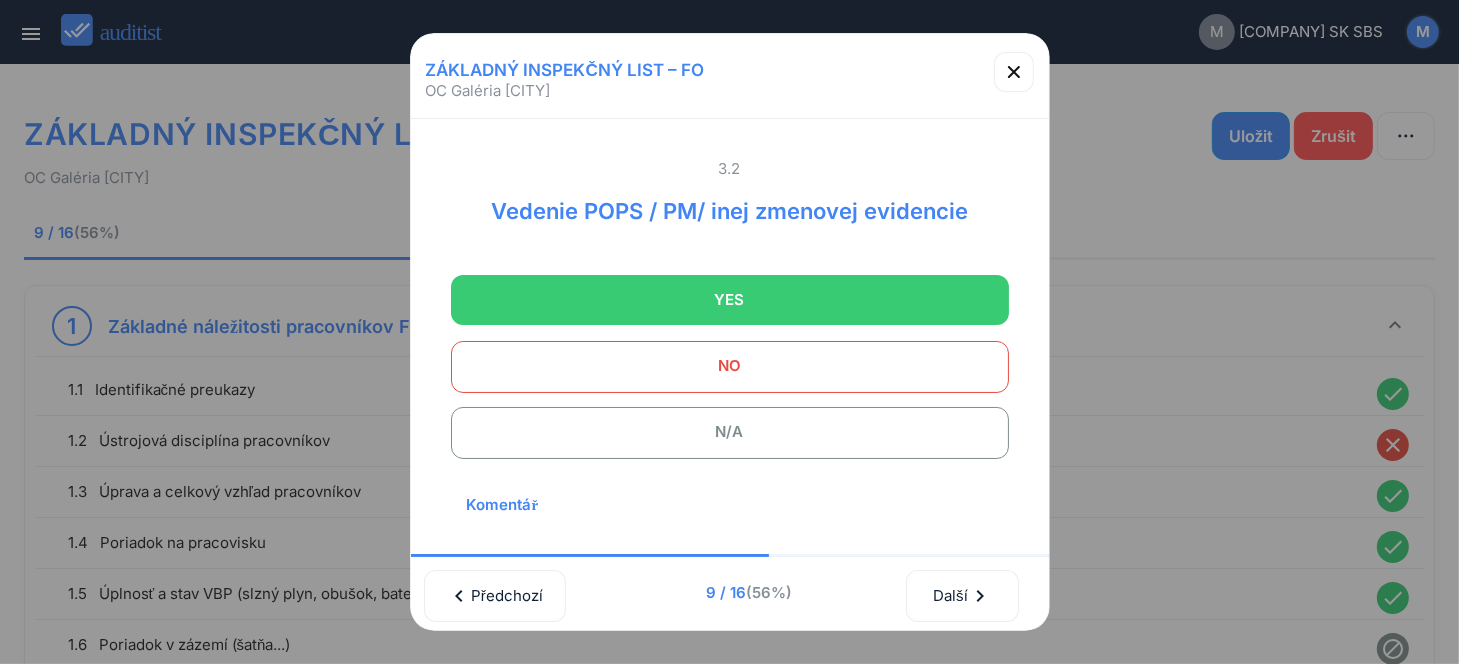 scroll, scrollTop: 270, scrollLeft: 0, axis: vertical 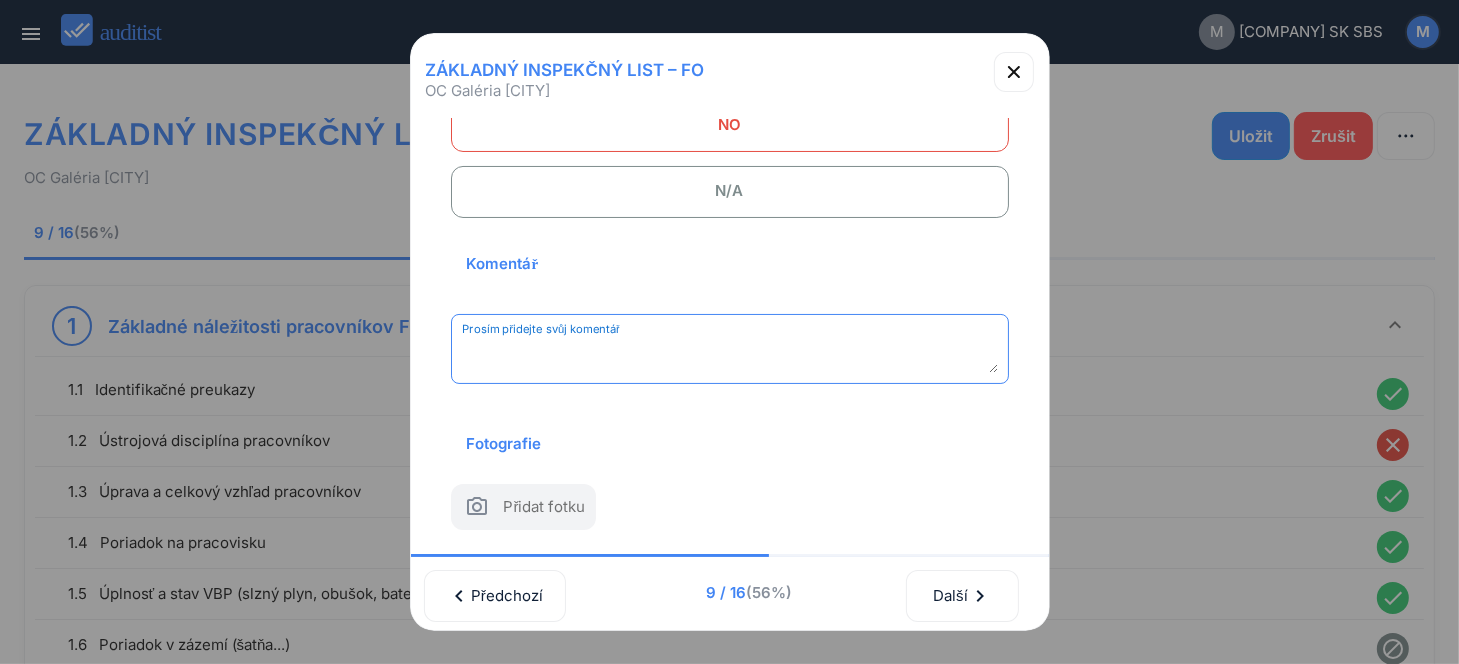 click at bounding box center [730, 356] 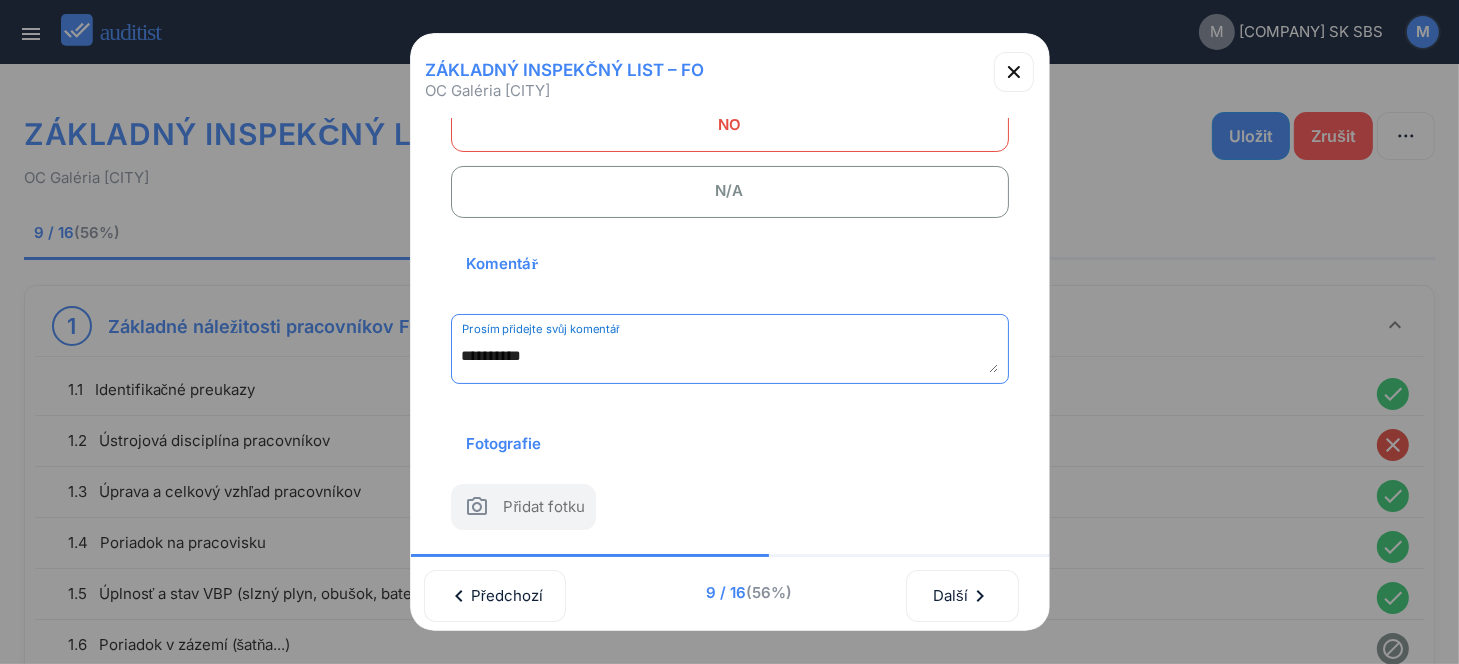 scroll, scrollTop: 262, scrollLeft: 0, axis: vertical 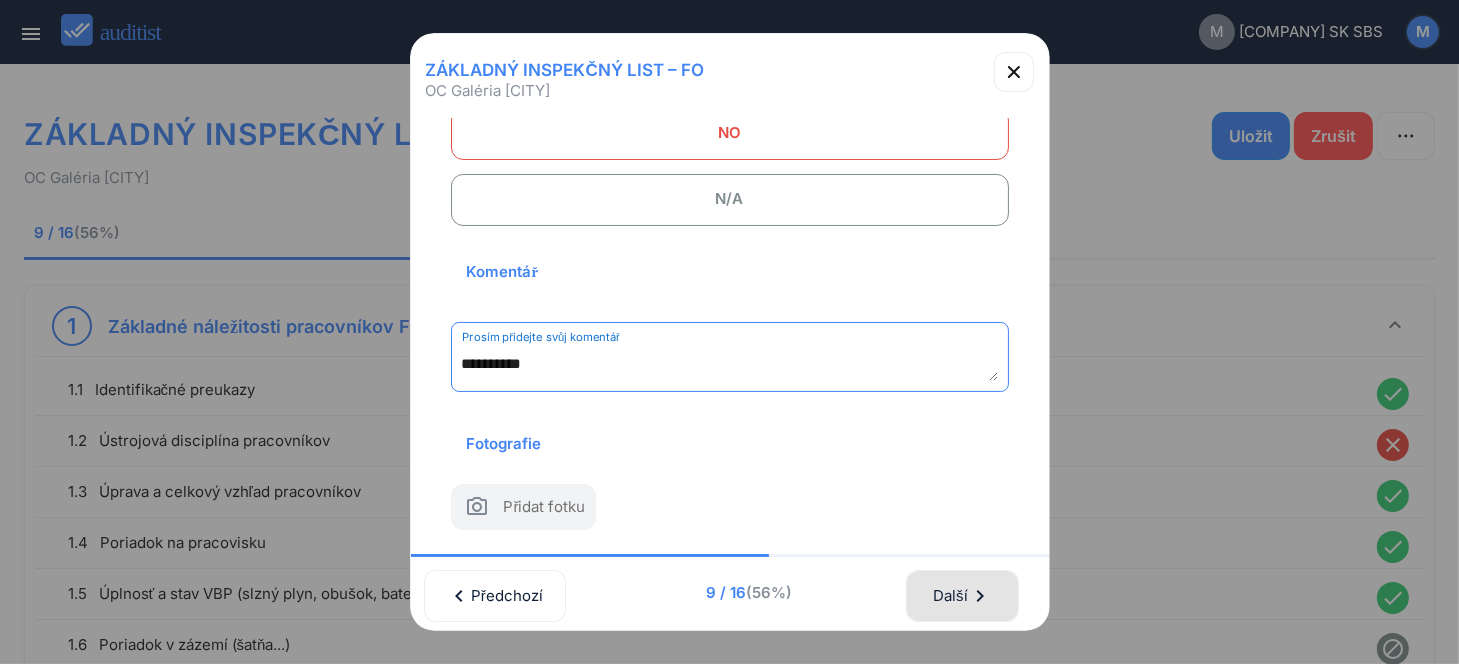 type on "**********" 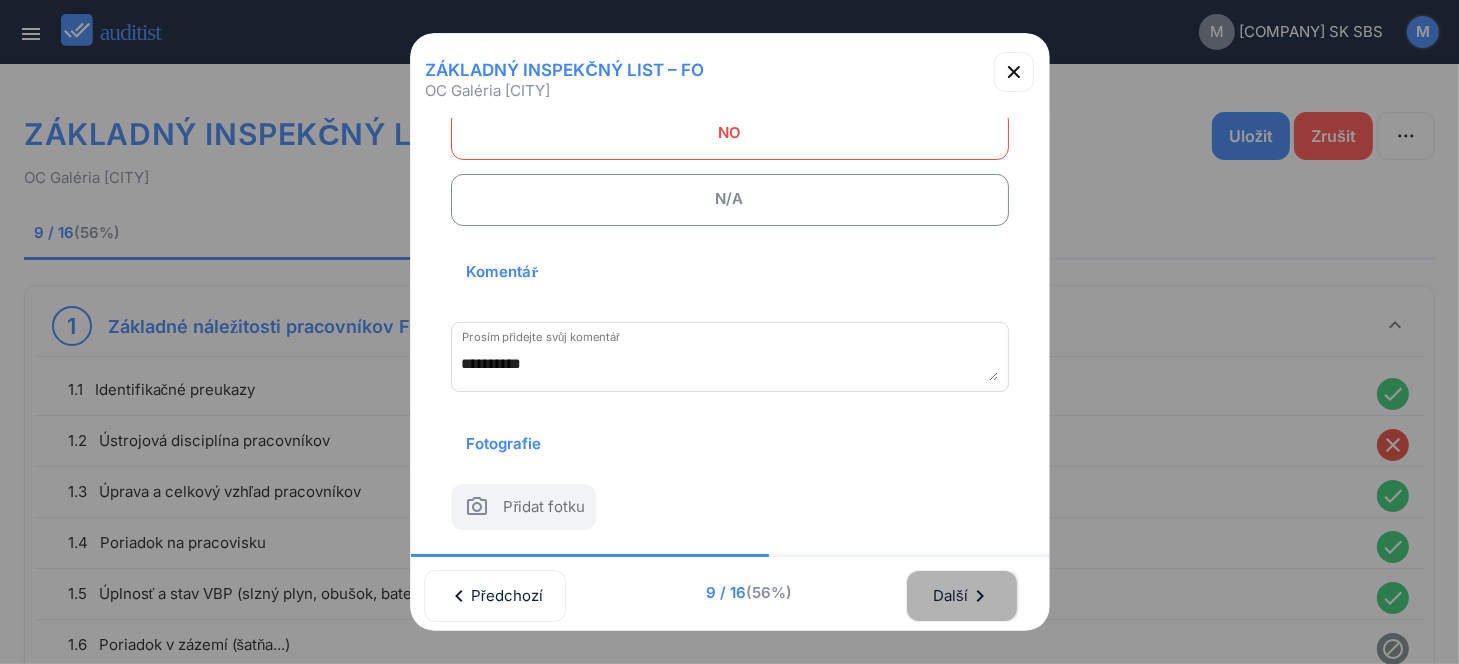 click on "Další
chevron_right" at bounding box center [962, 596] 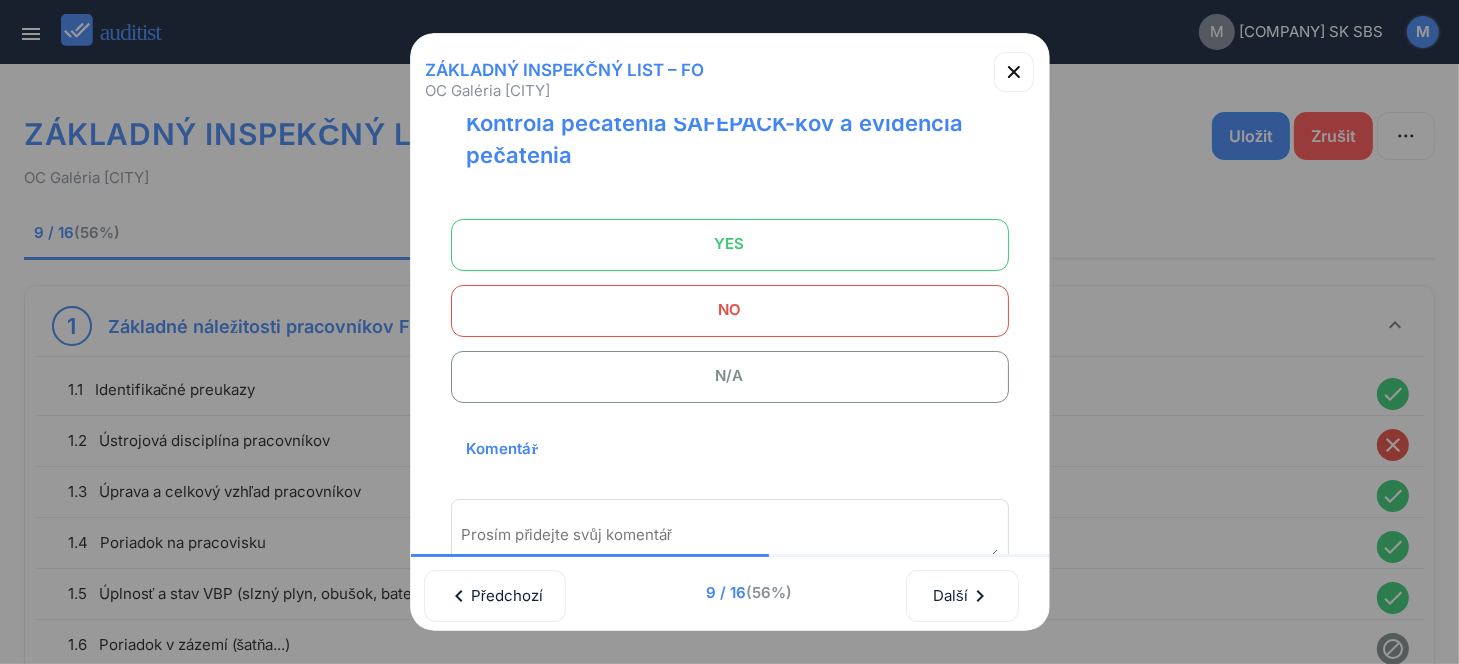 scroll, scrollTop: 0, scrollLeft: 0, axis: both 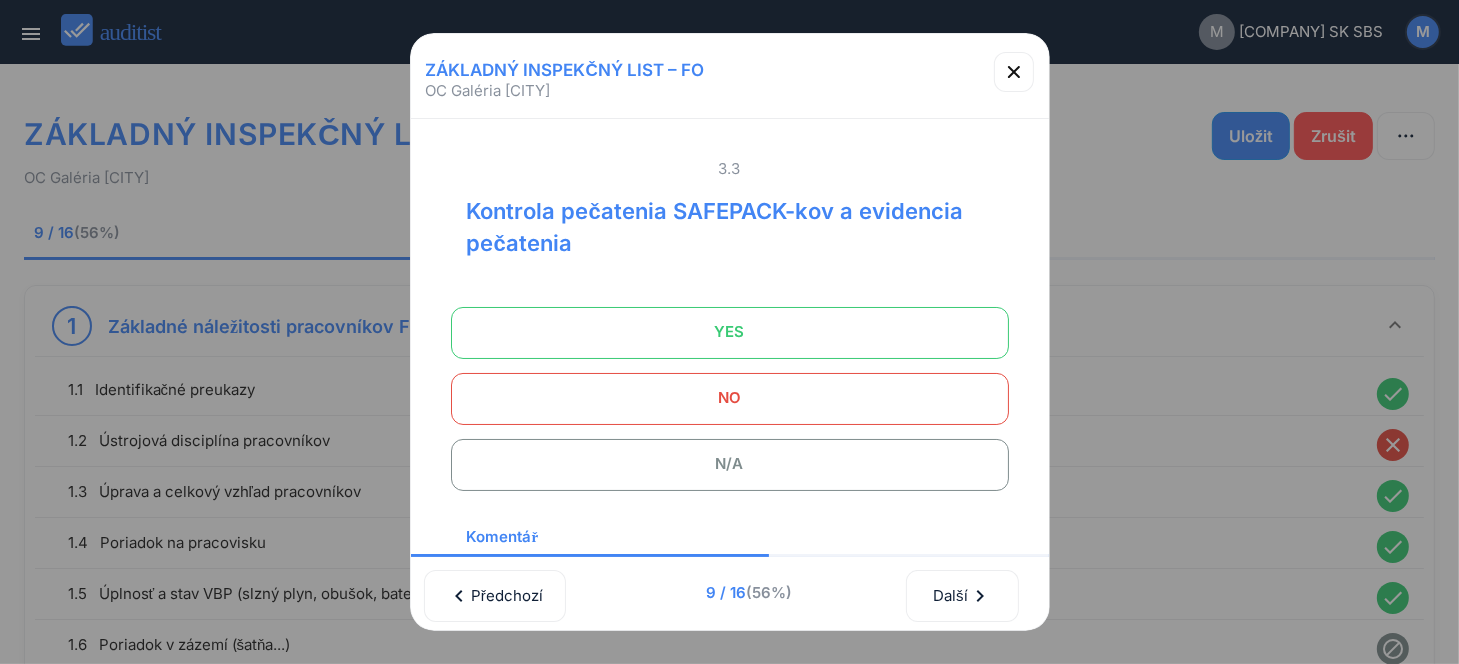 click on "YES" at bounding box center (730, 332) 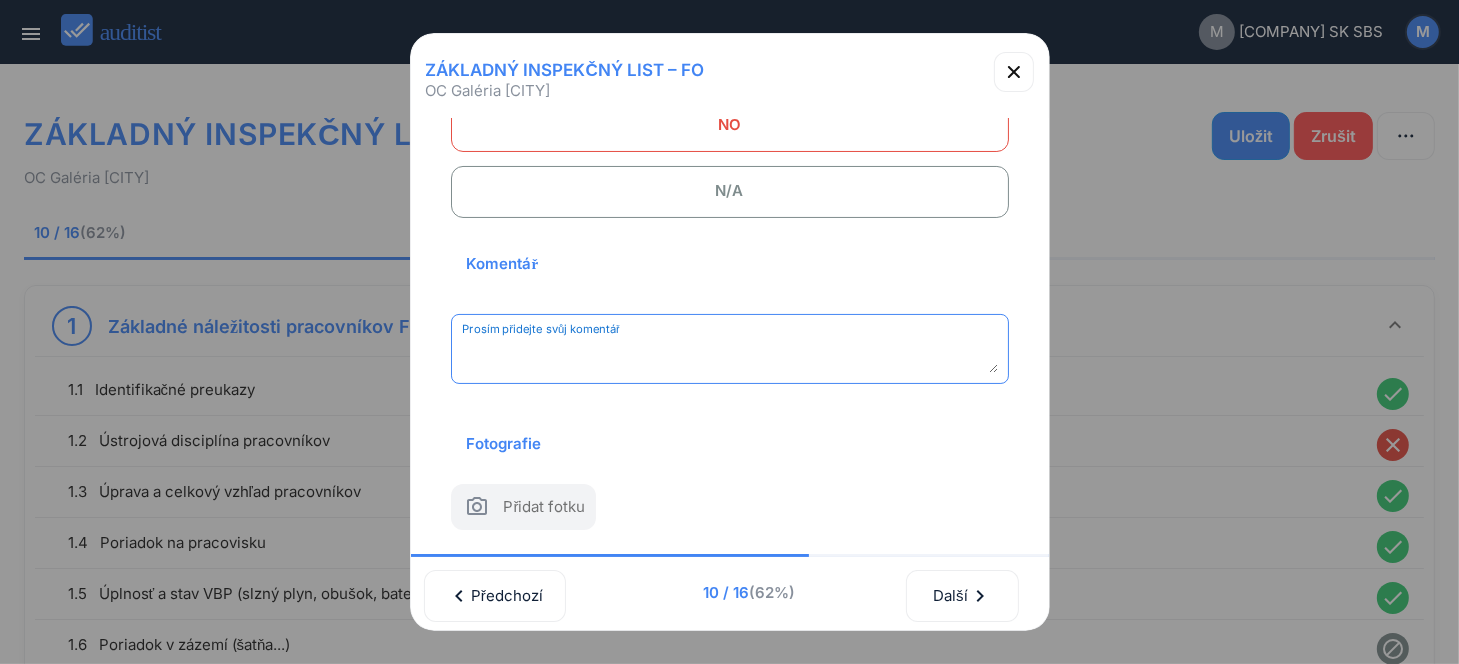 click at bounding box center (730, 356) 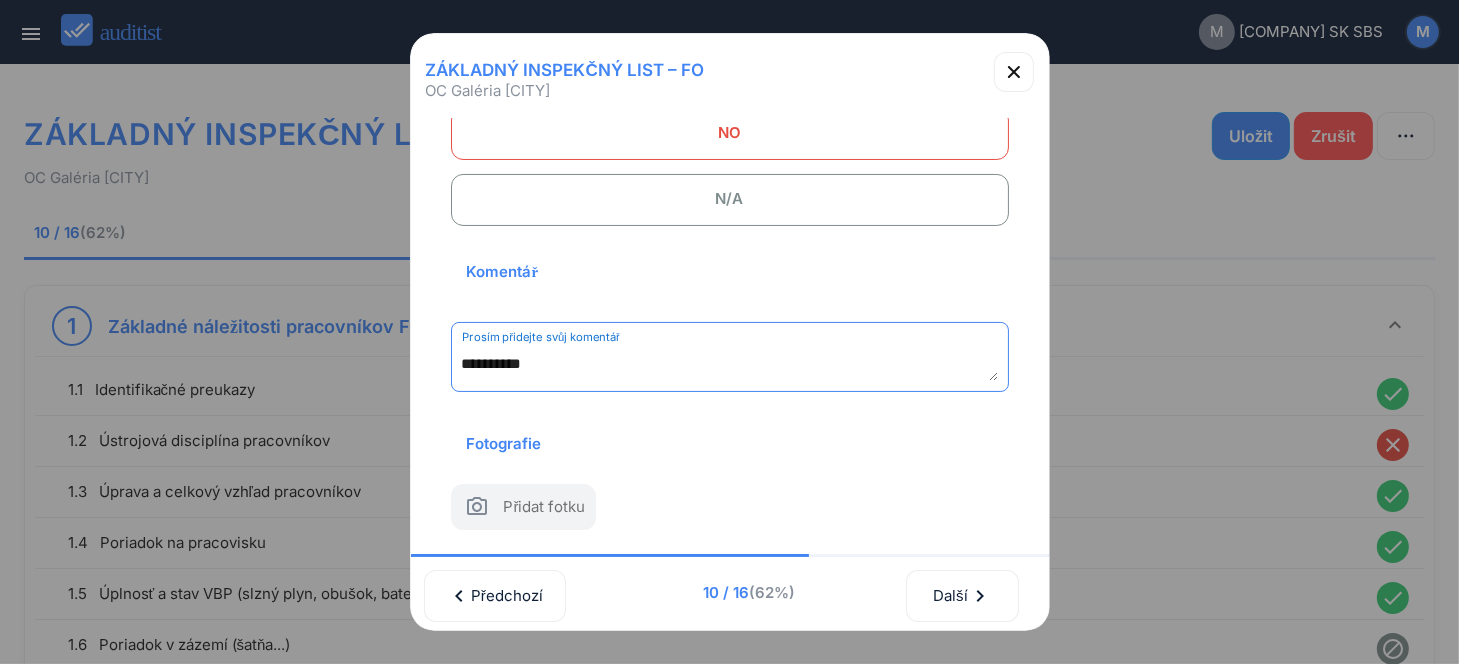 scroll, scrollTop: 294, scrollLeft: 0, axis: vertical 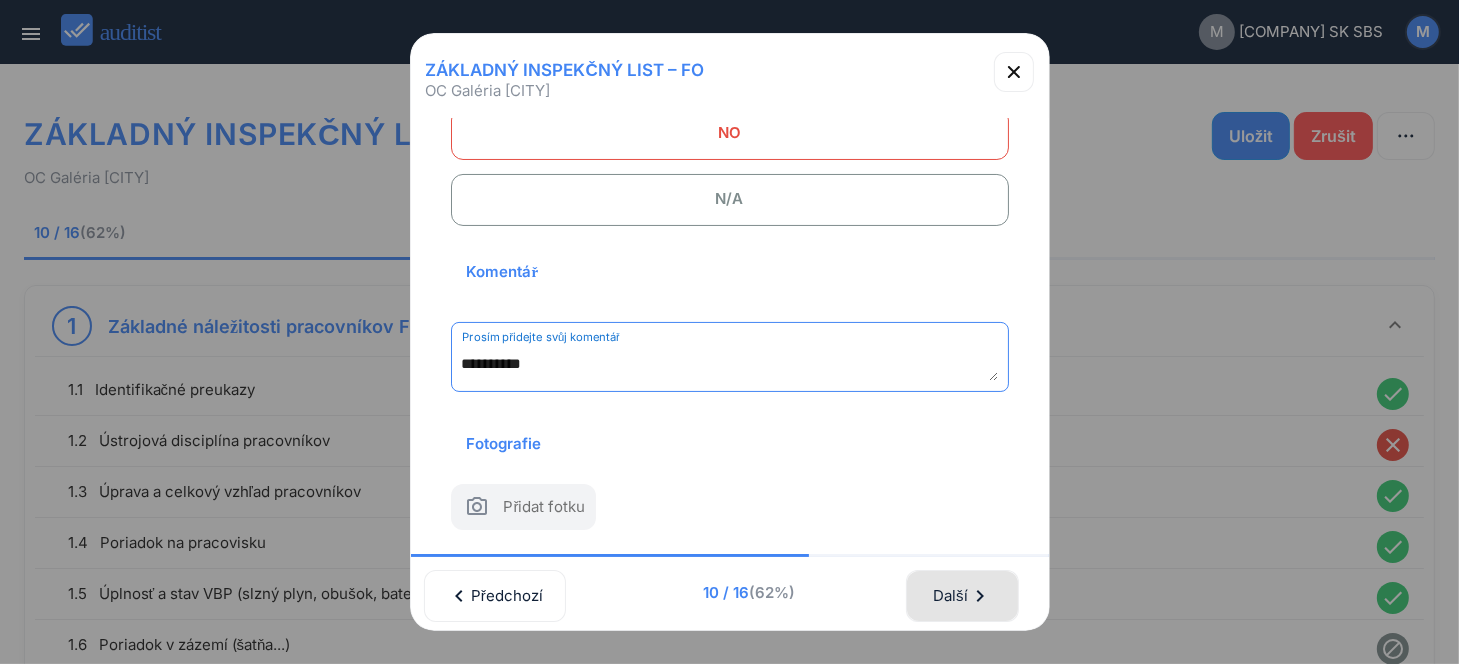 type on "**********" 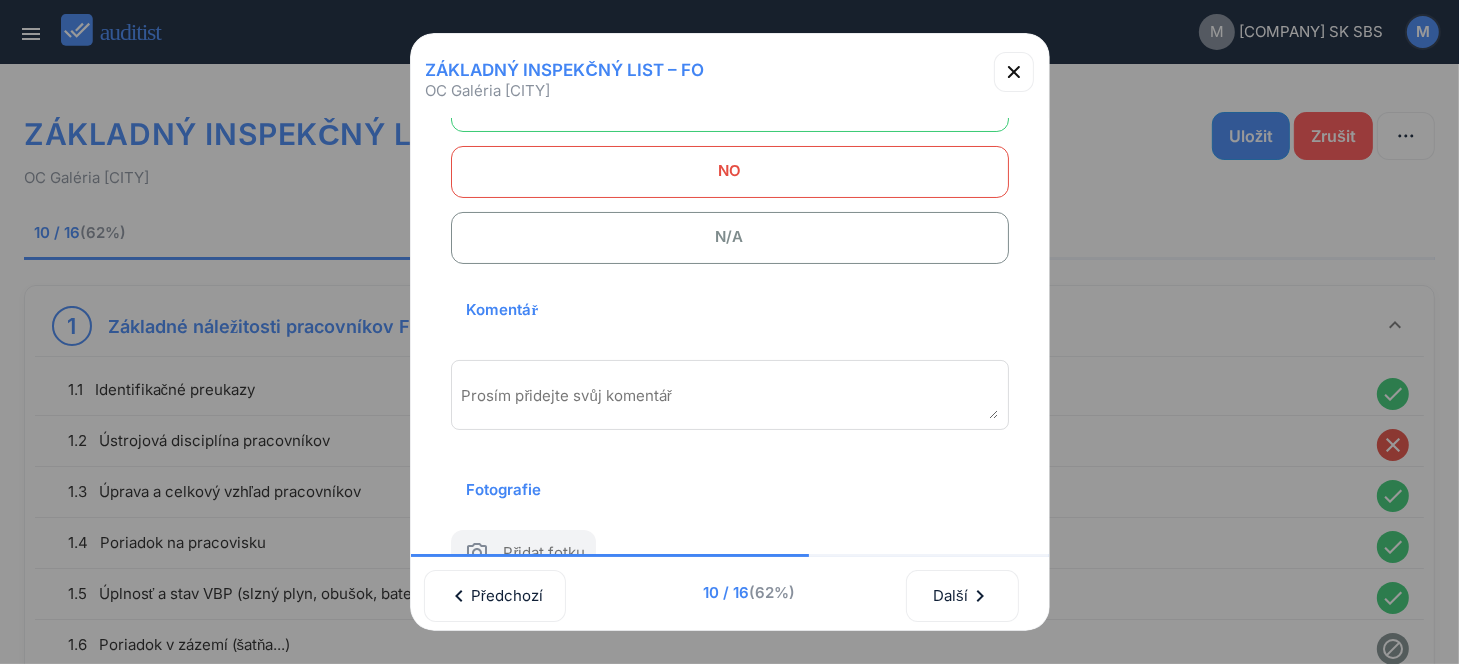 scroll, scrollTop: 70, scrollLeft: 0, axis: vertical 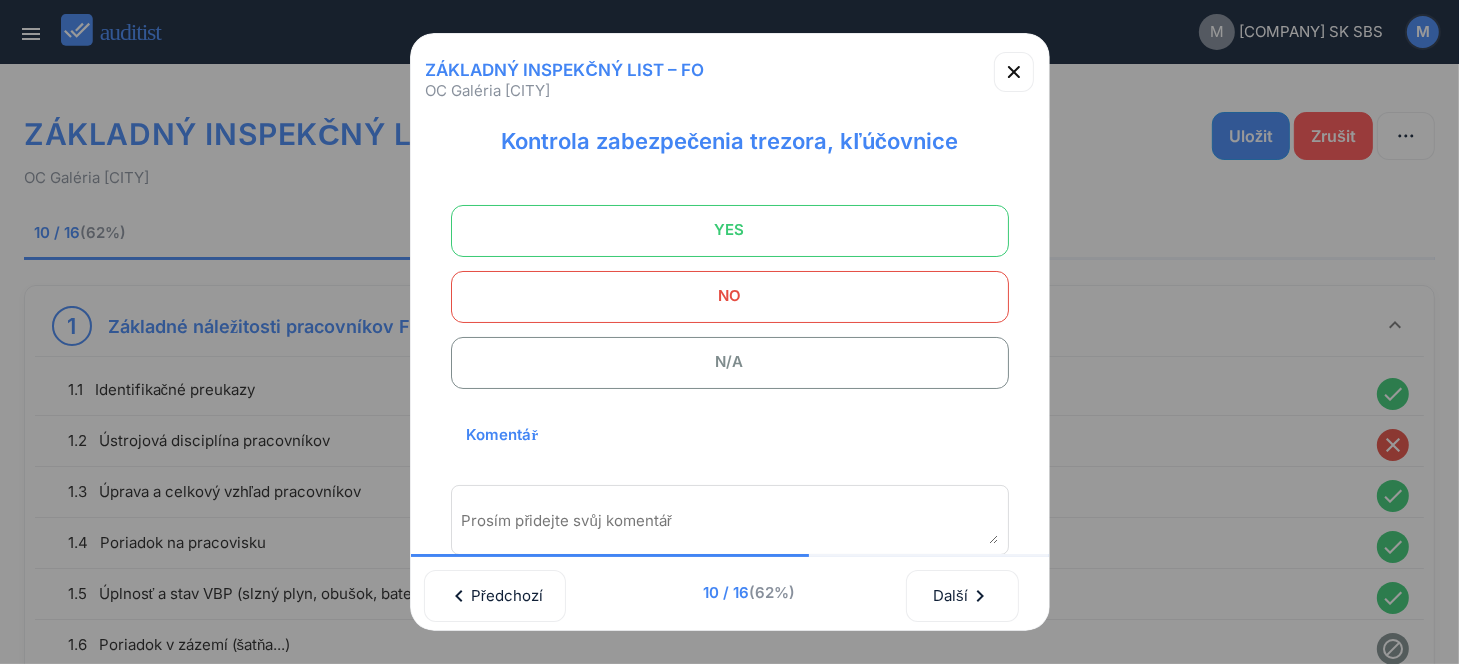 click on "YES" at bounding box center [730, 230] 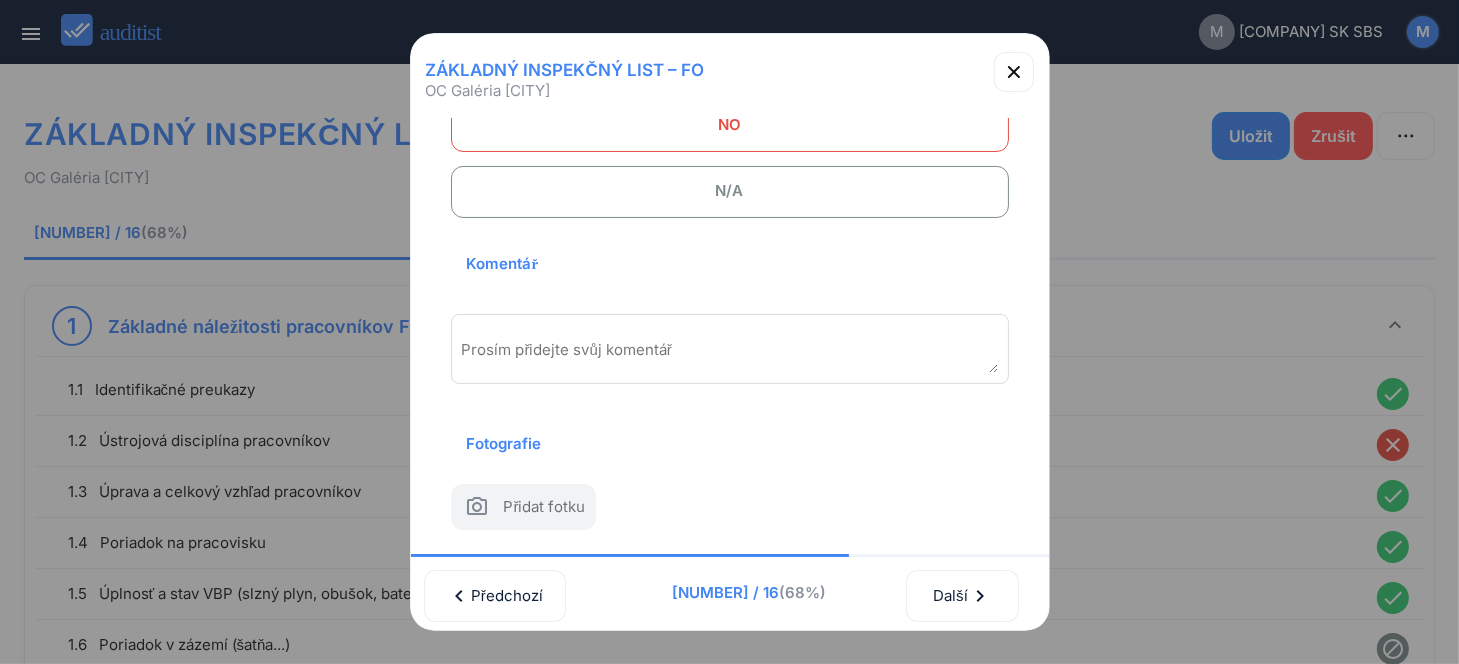 click at bounding box center [730, 356] 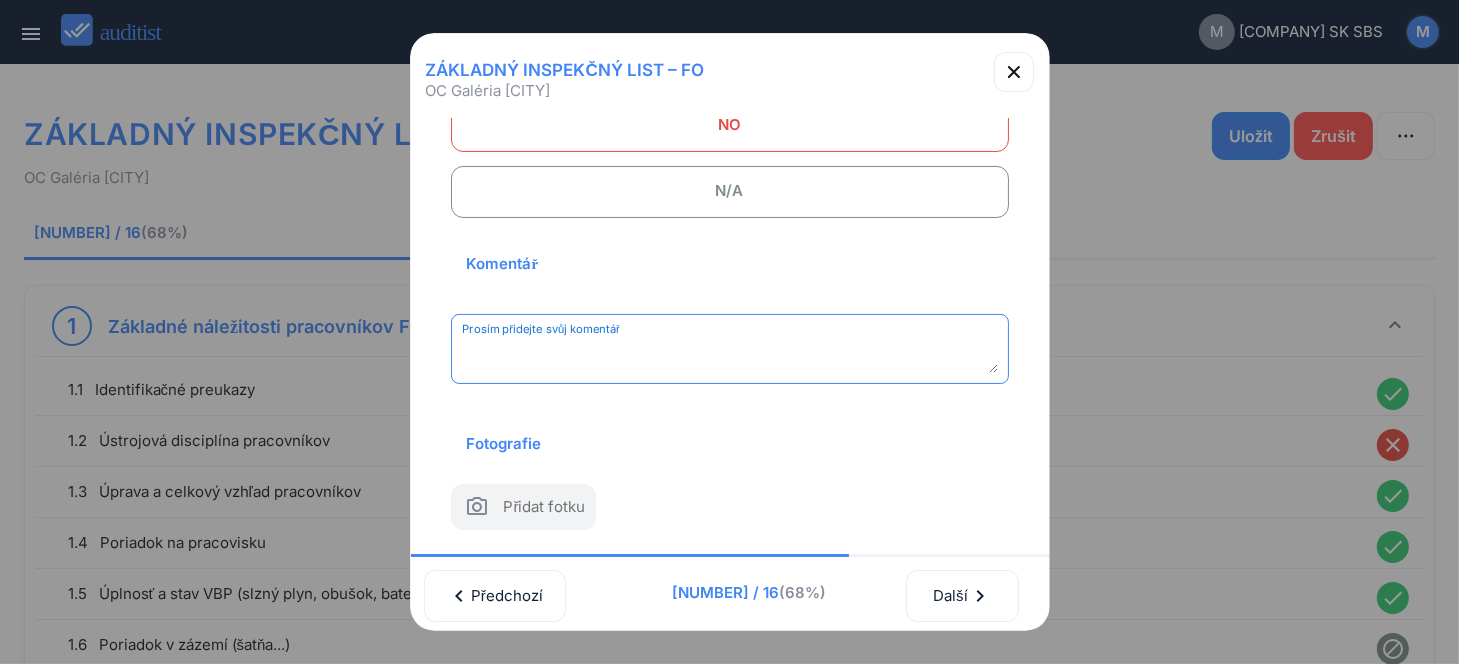 paste on "**********" 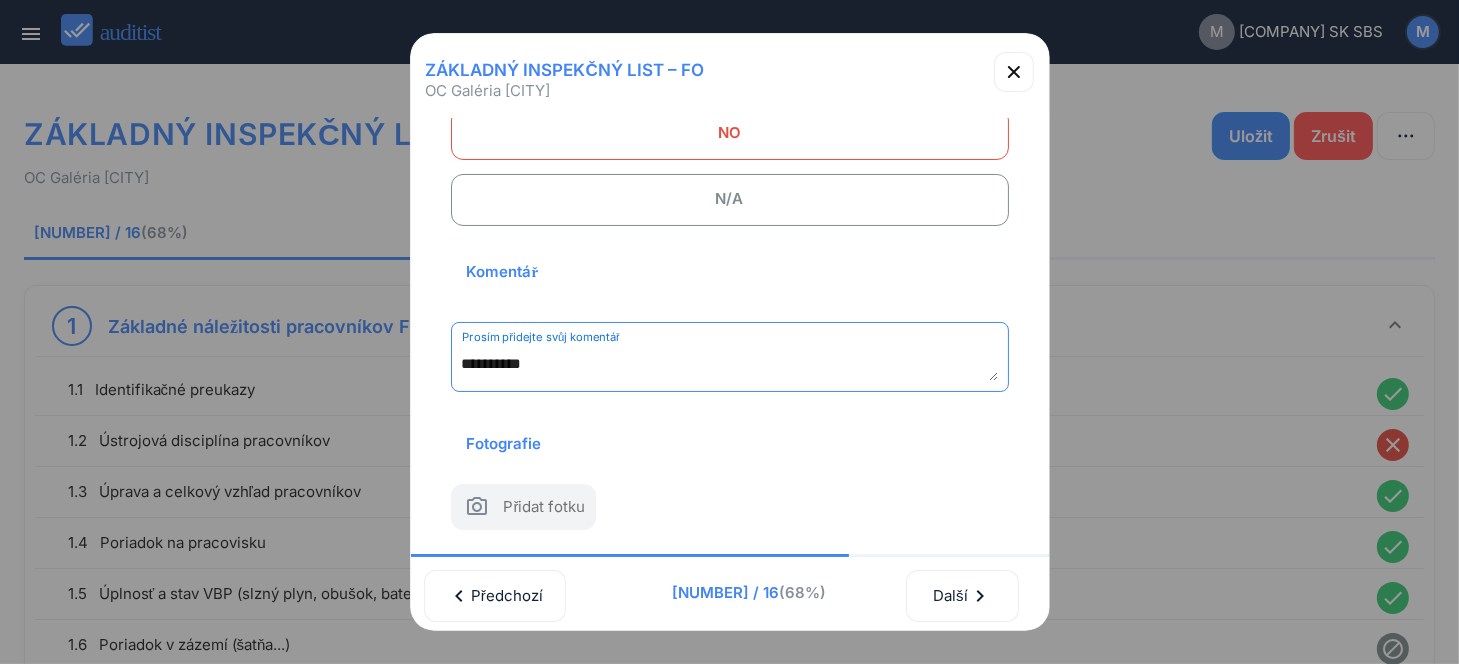 scroll, scrollTop: 262, scrollLeft: 0, axis: vertical 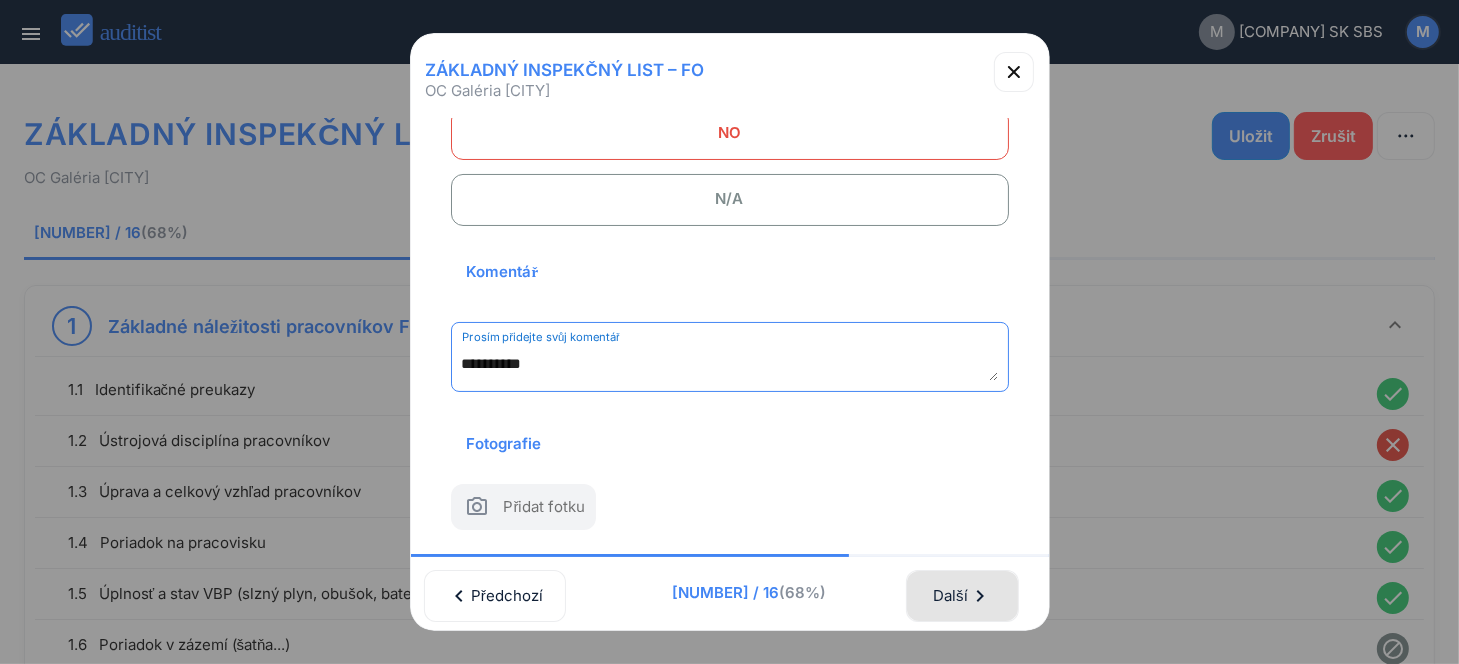 type on "**********" 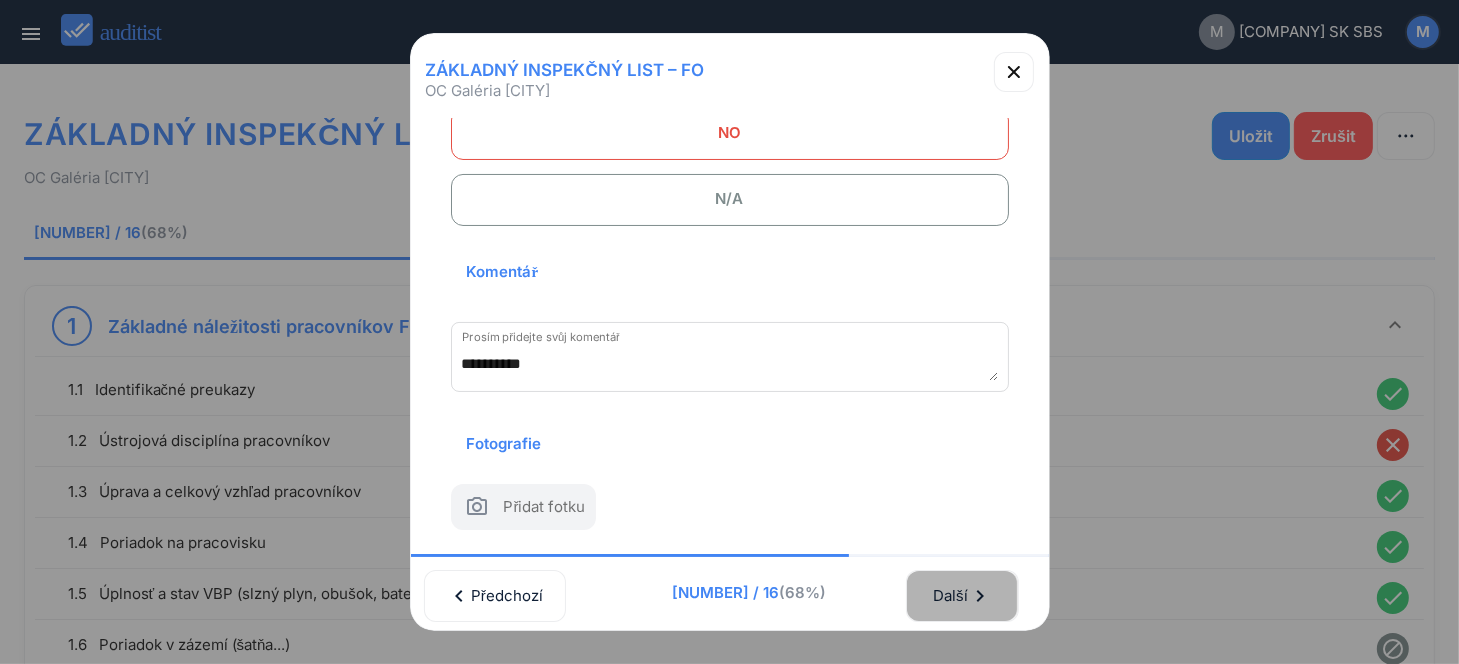 click on "Další
chevron_right" at bounding box center (962, 596) 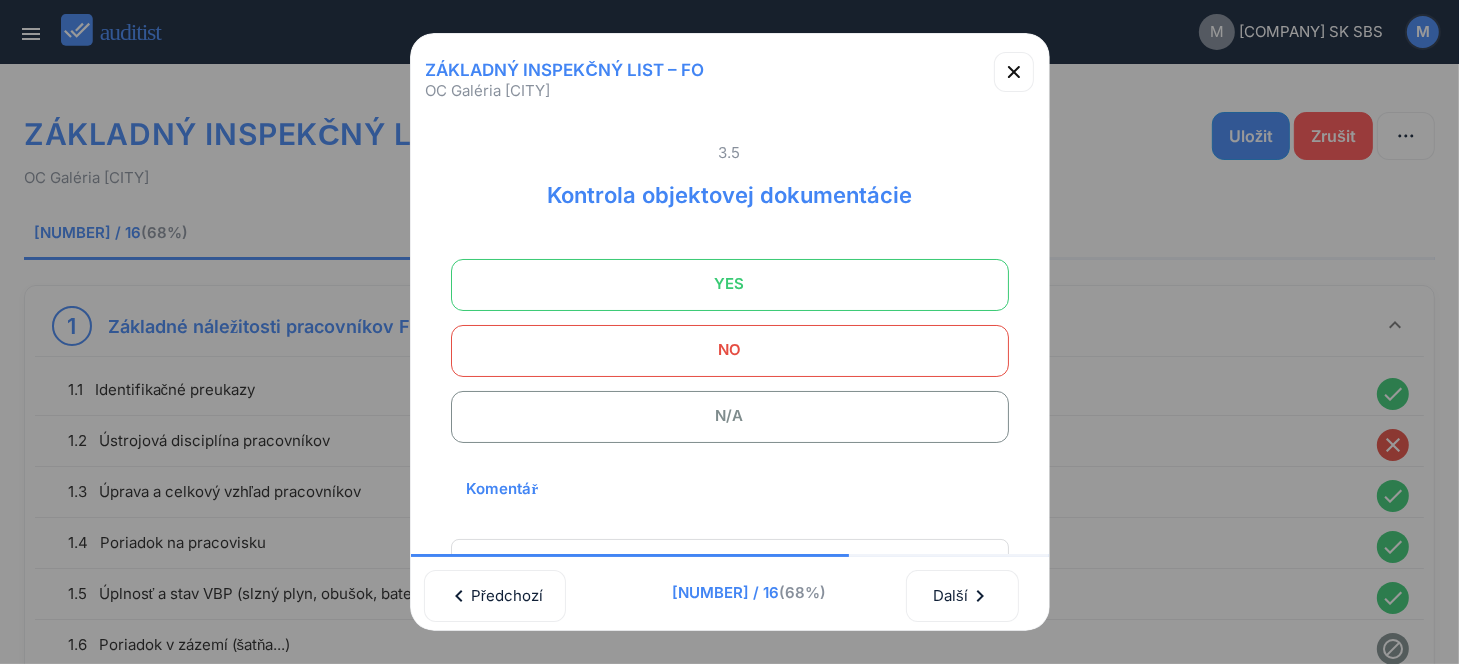 scroll, scrollTop: 0, scrollLeft: 0, axis: both 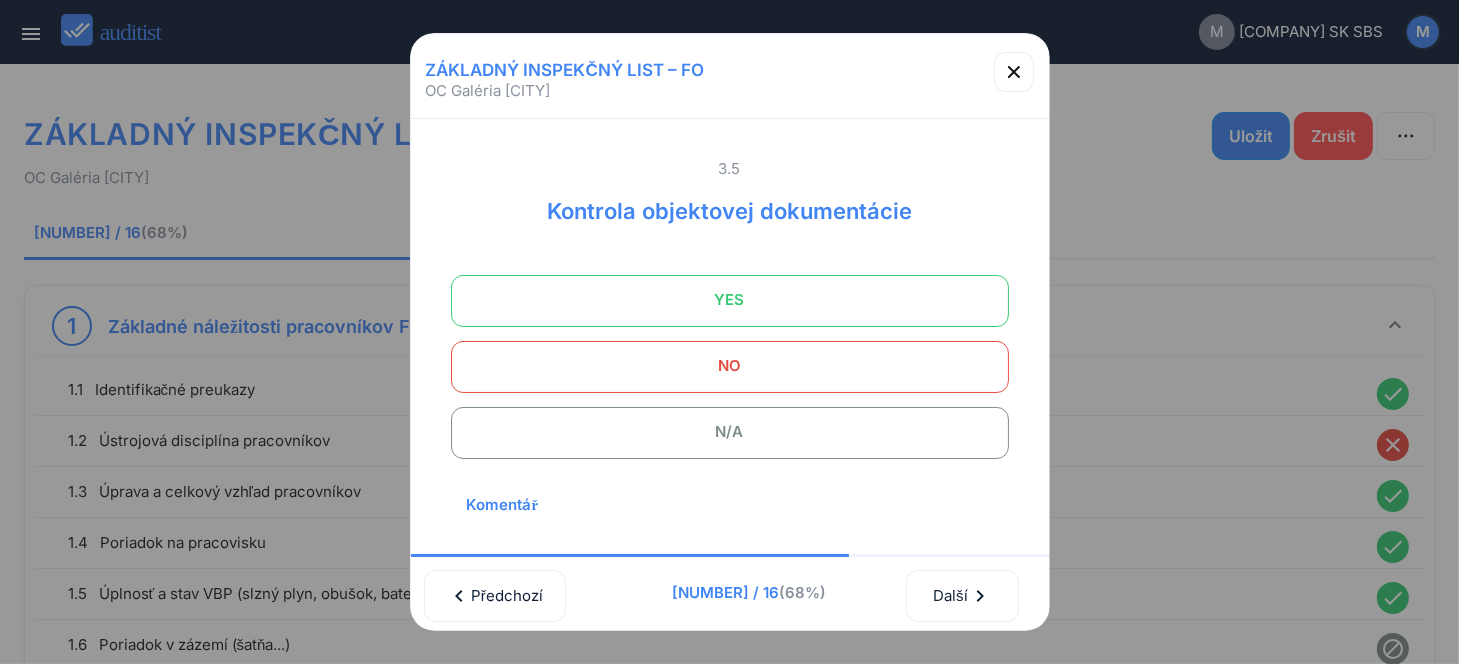 click on "YES" at bounding box center [730, 300] 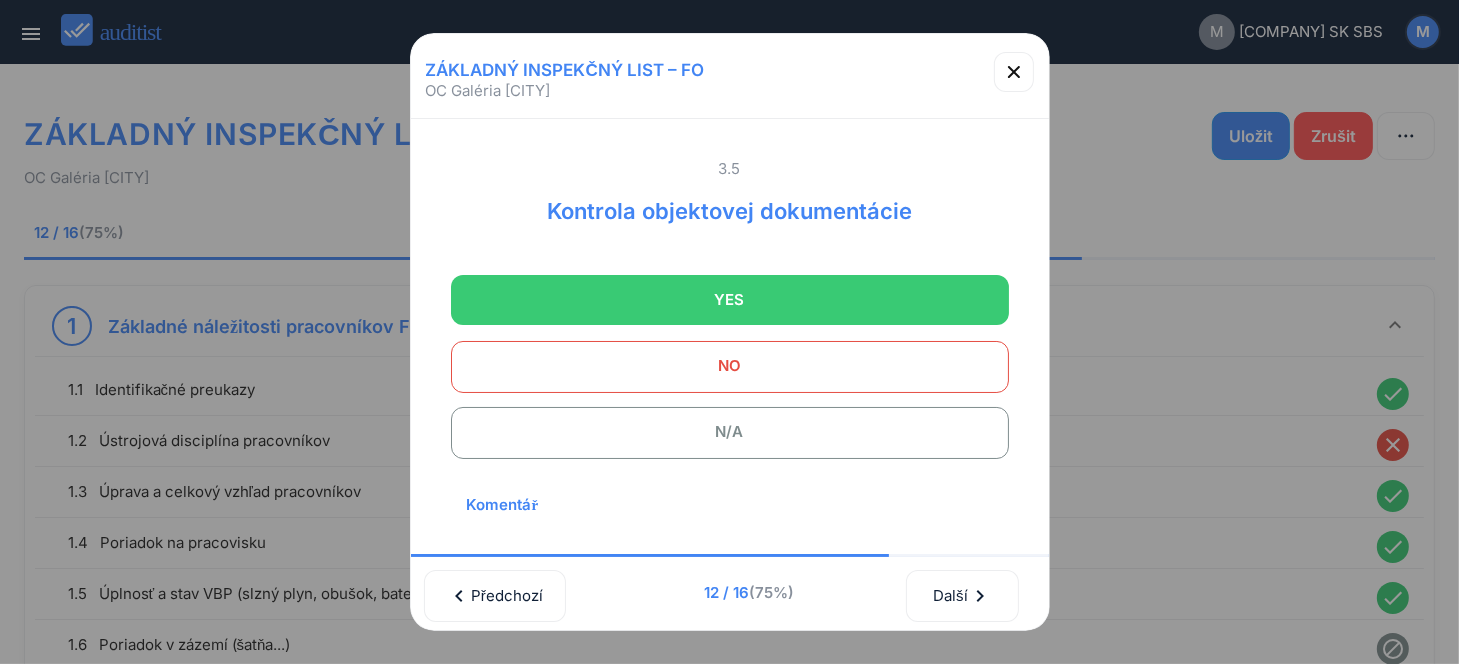 click on "N/A" at bounding box center (730, 432) 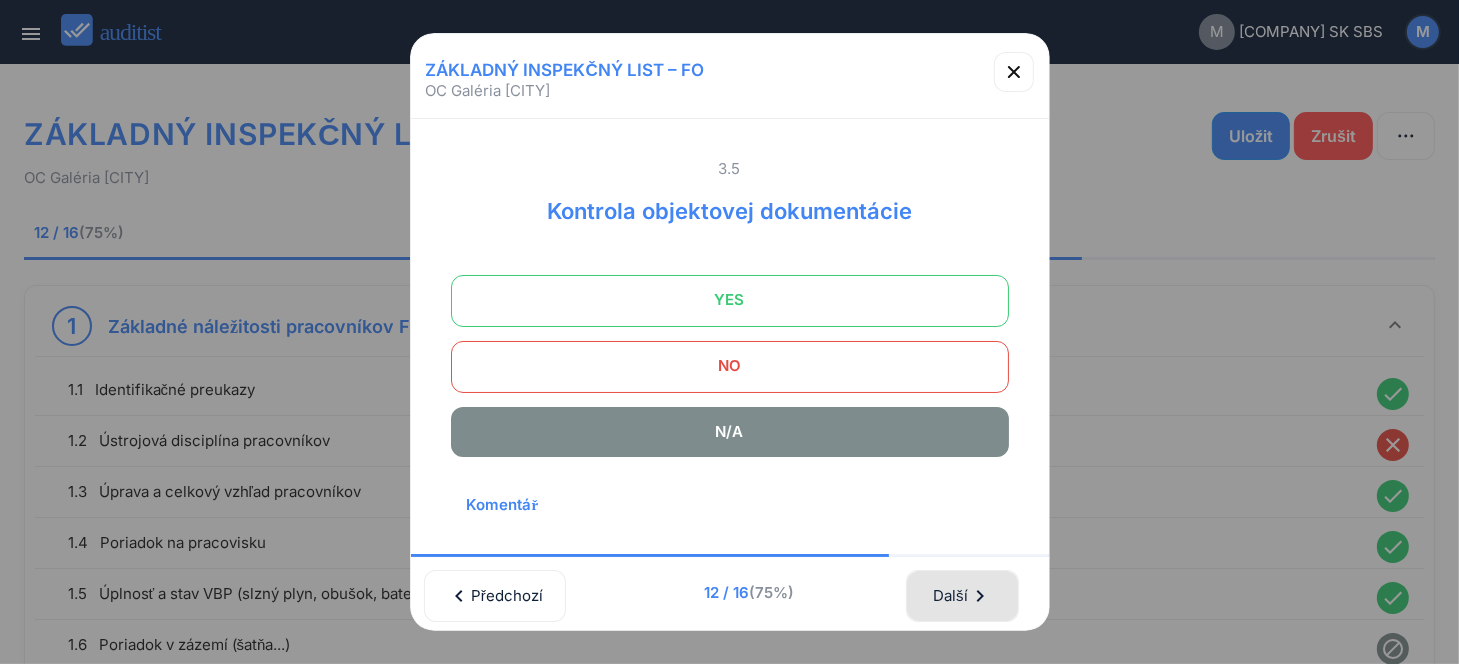 click on "Další
chevron_right" at bounding box center [962, 596] 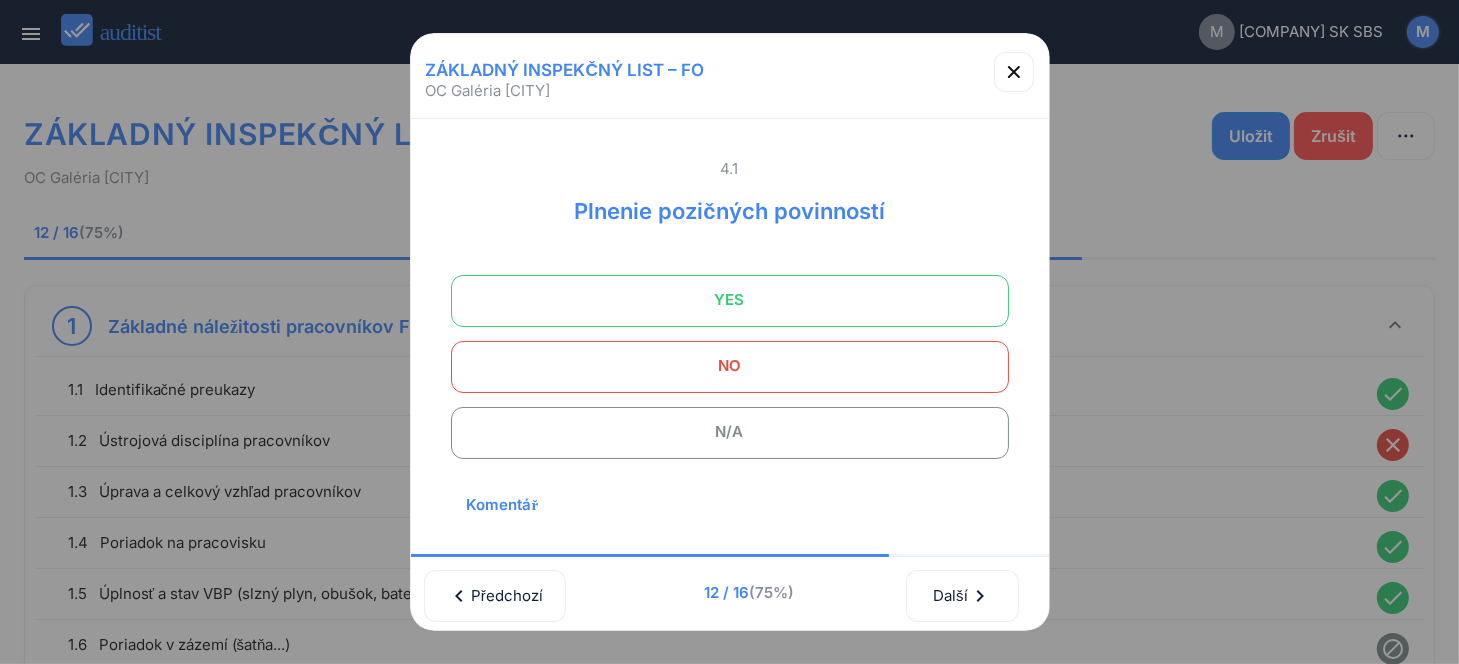 click on "YES" at bounding box center (730, 300) 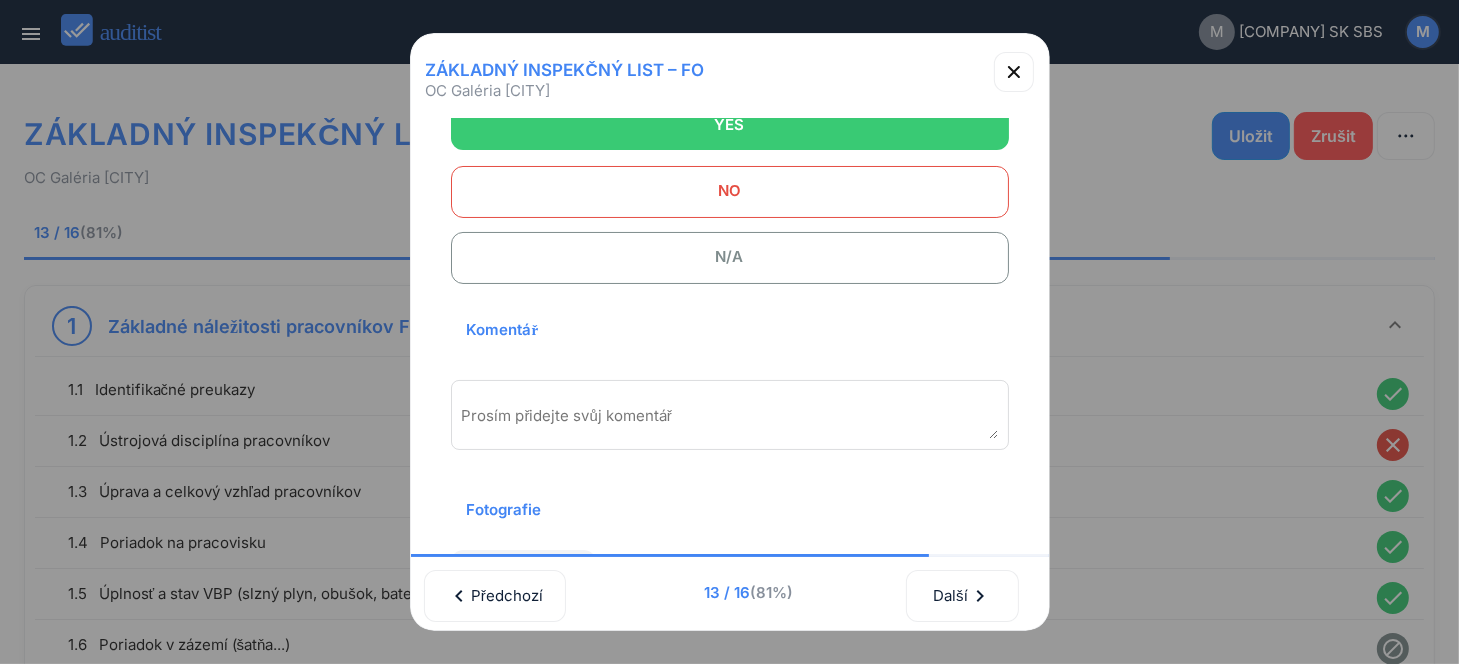 scroll, scrollTop: 270, scrollLeft: 0, axis: vertical 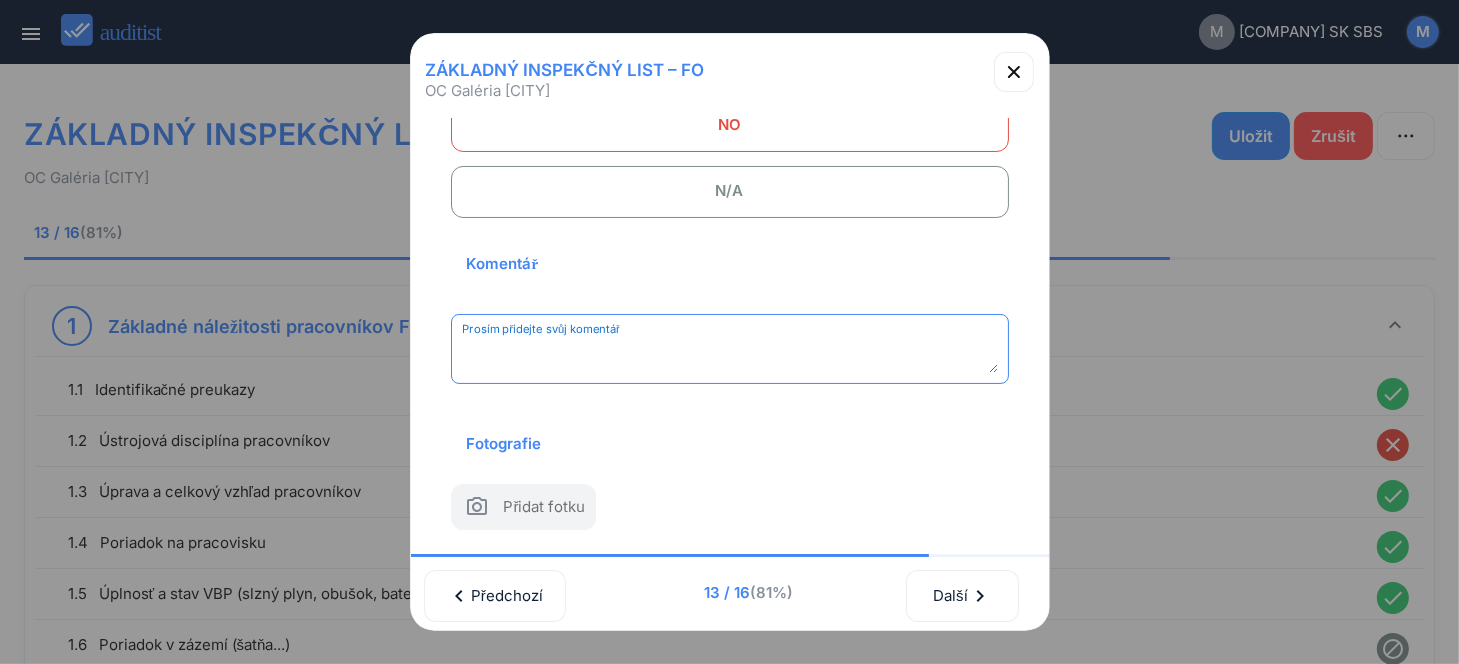 click at bounding box center (730, 356) 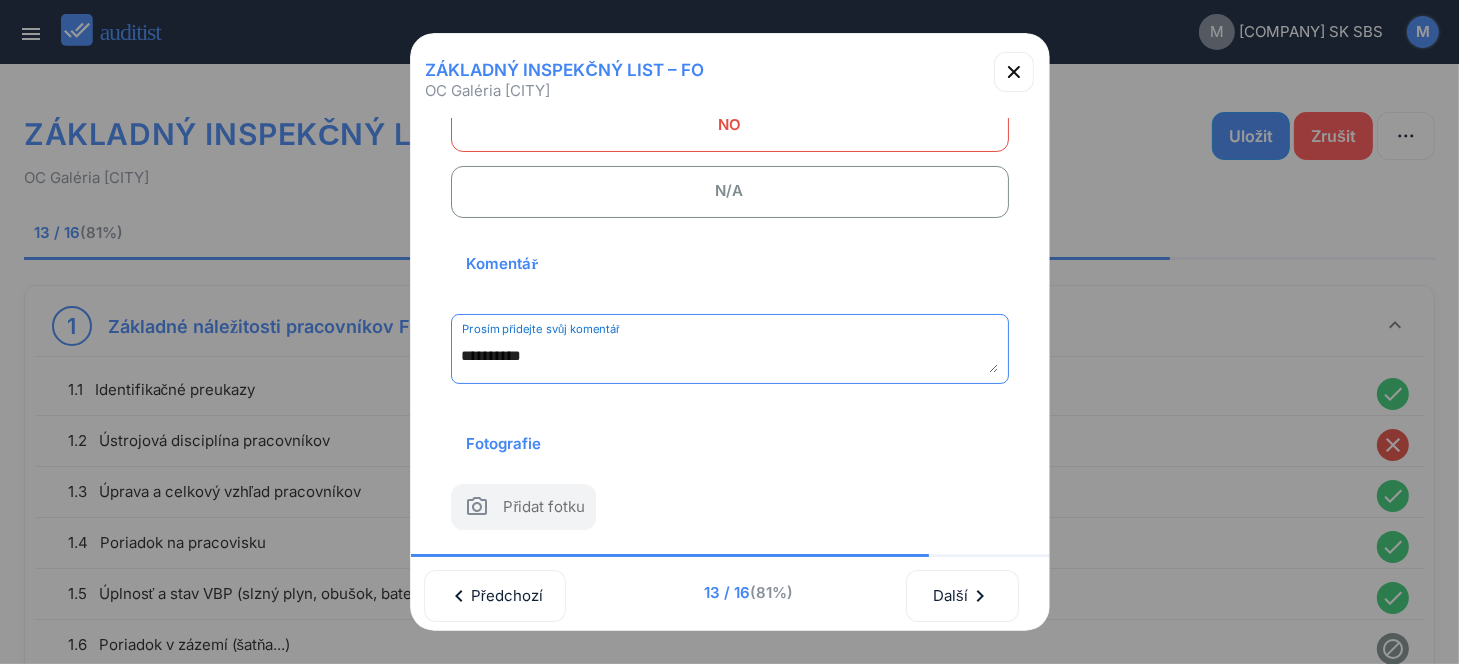 scroll, scrollTop: 262, scrollLeft: 0, axis: vertical 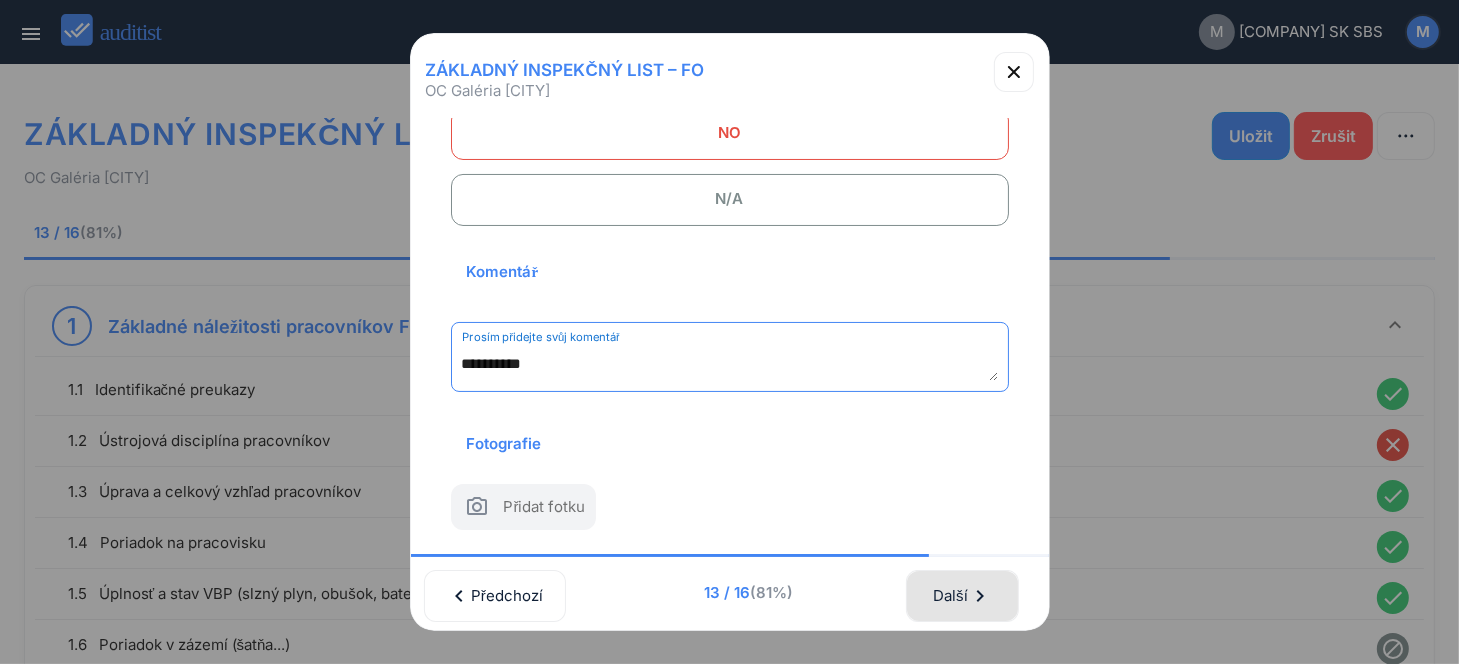 type on "**********" 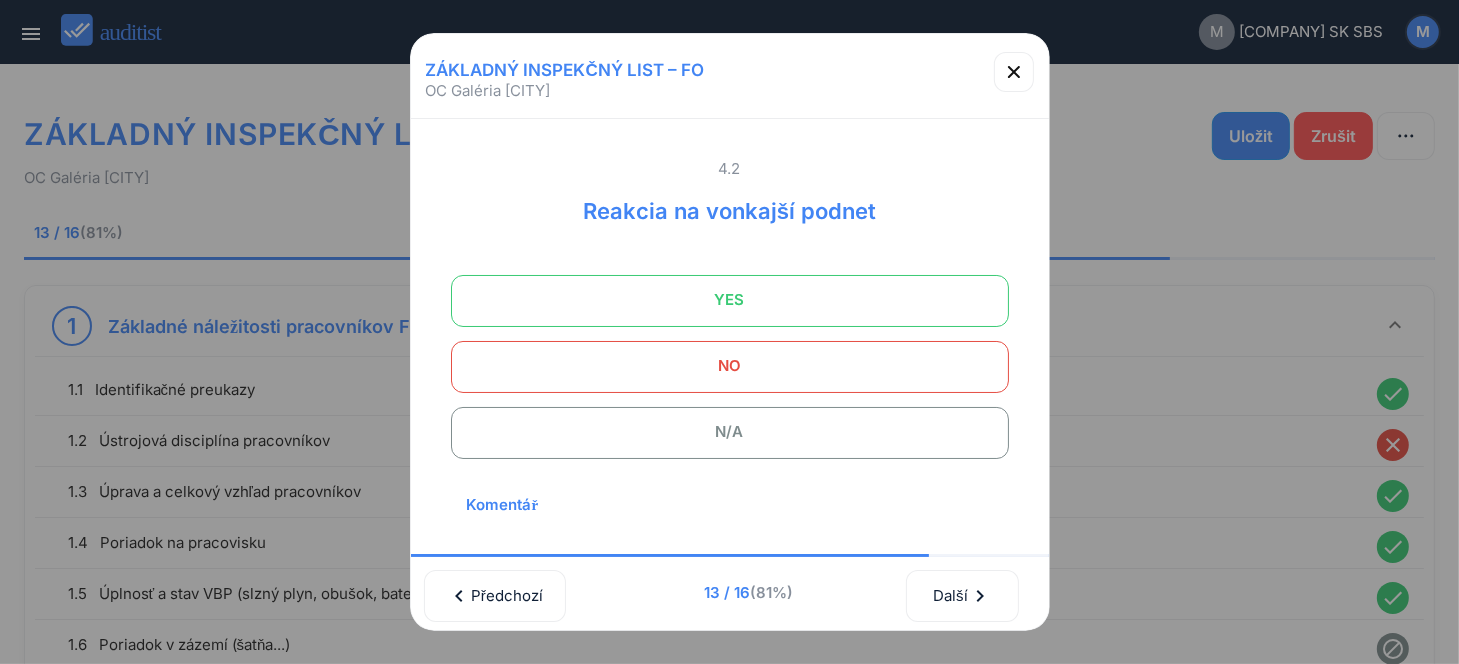 click on "YES" at bounding box center (730, 300) 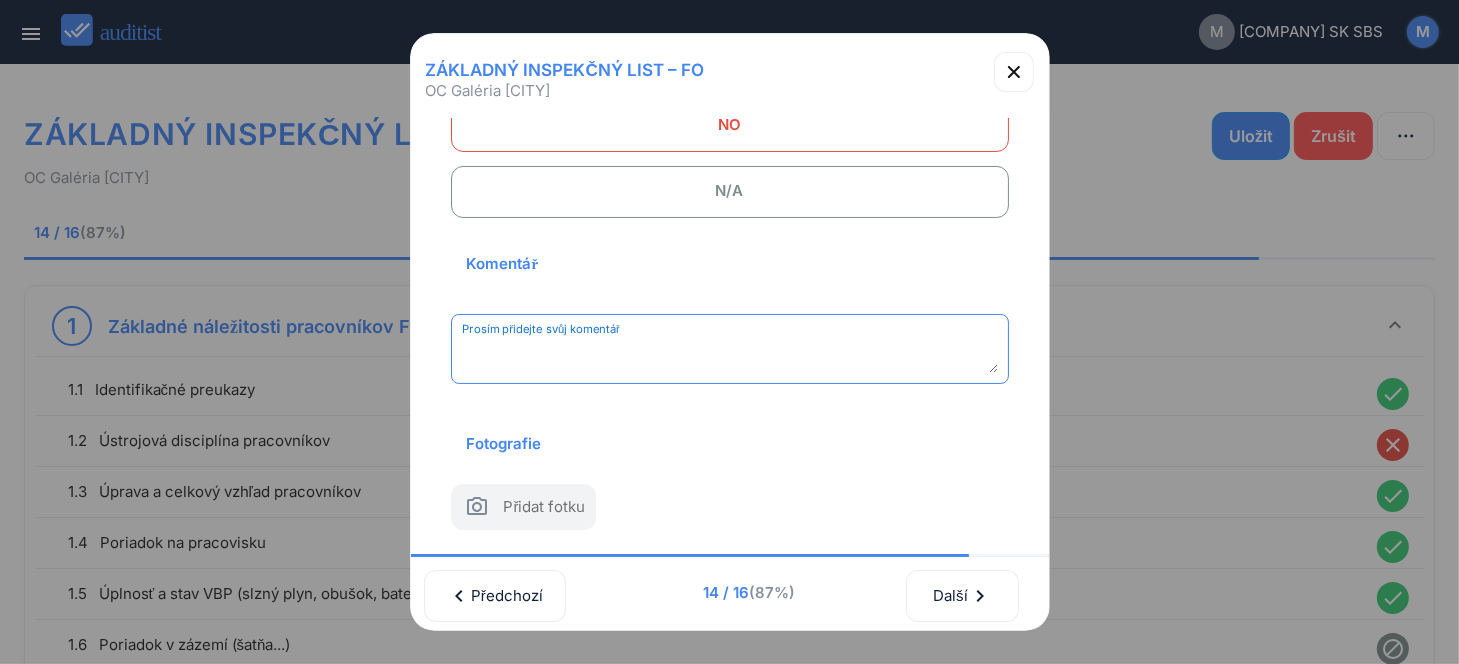 click at bounding box center [730, 356] 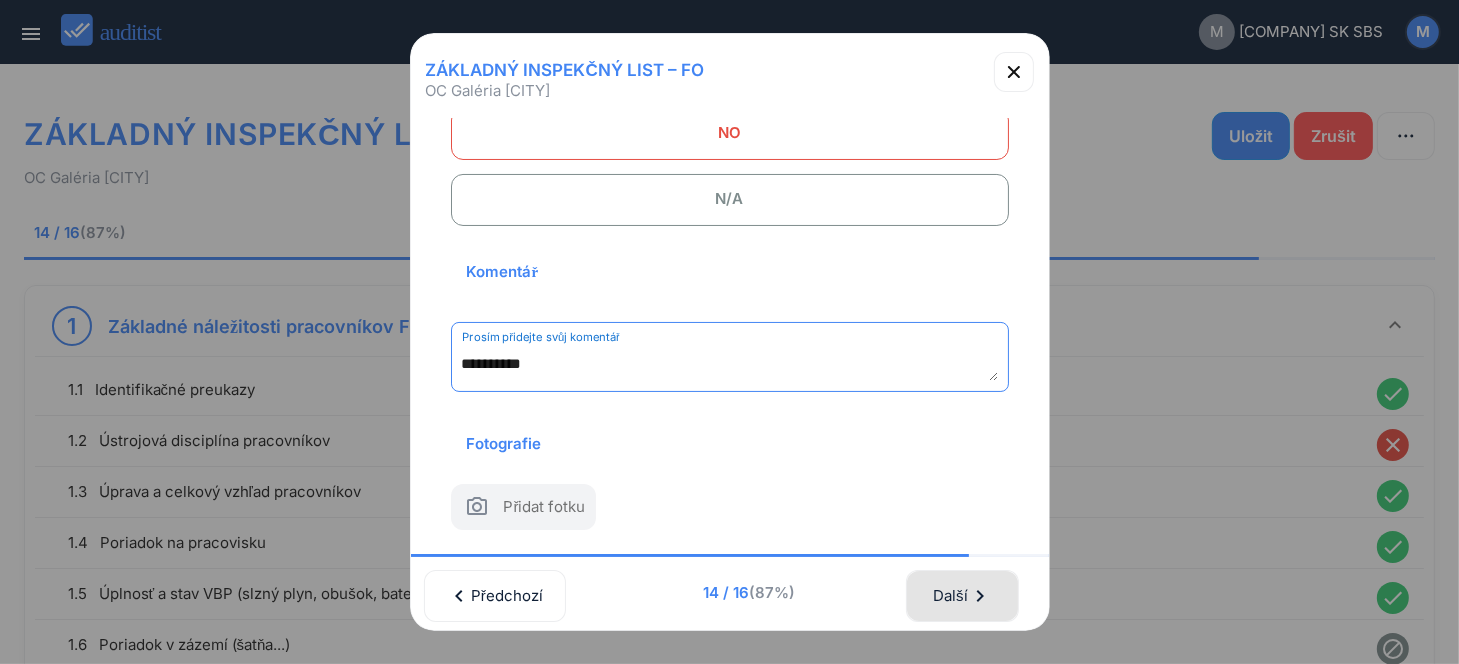 type on "**********" 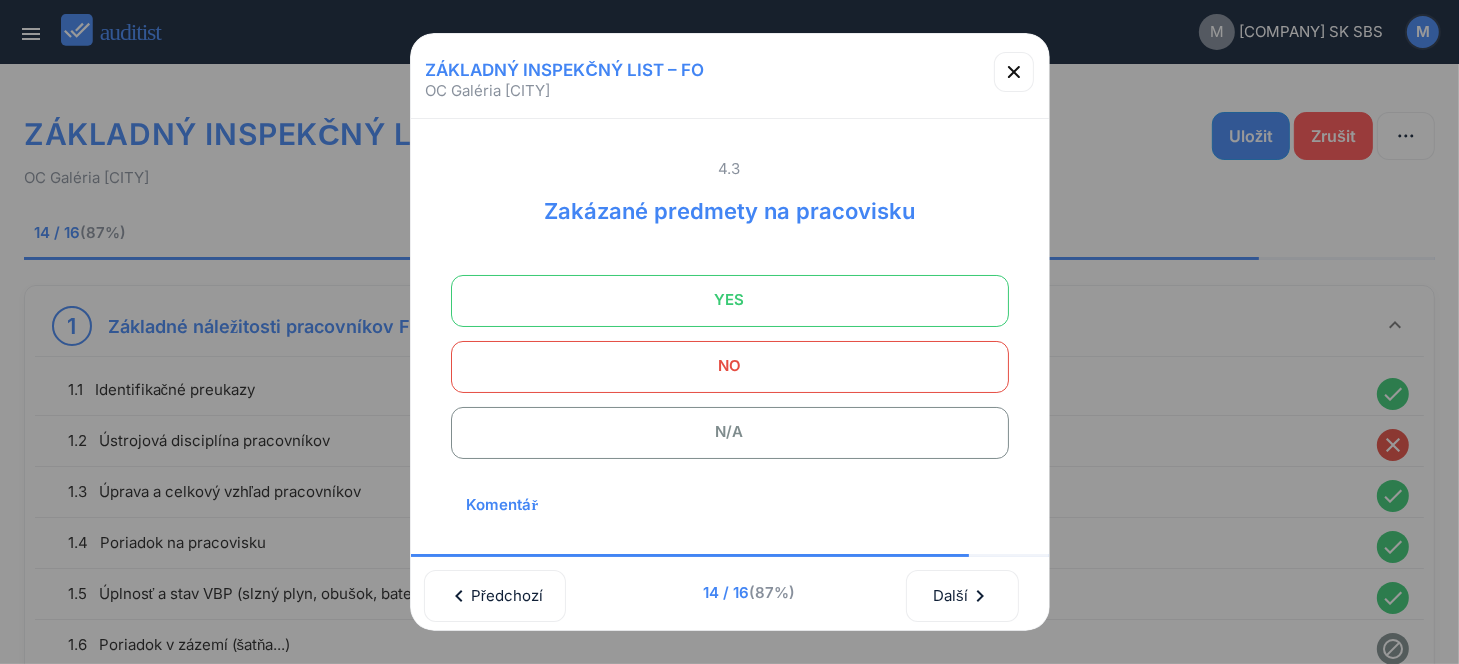 click on "YES" at bounding box center [730, 300] 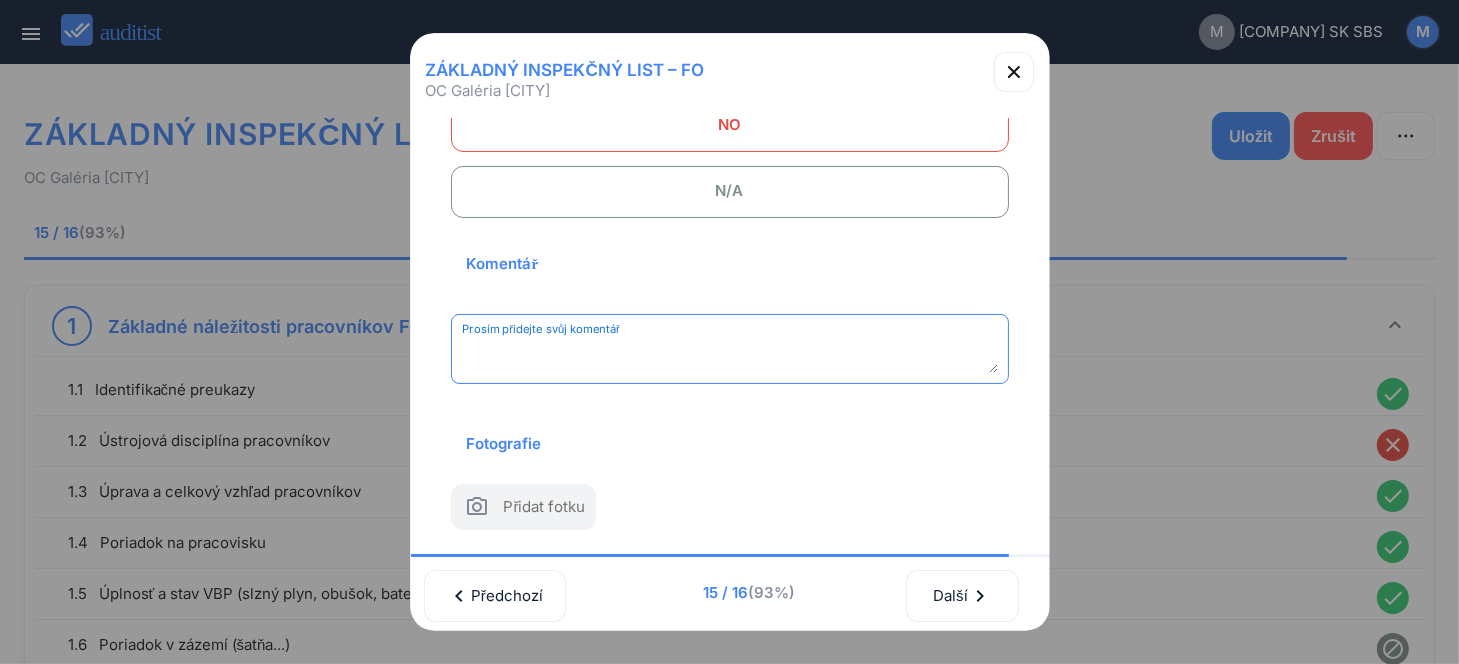 click at bounding box center (730, 356) 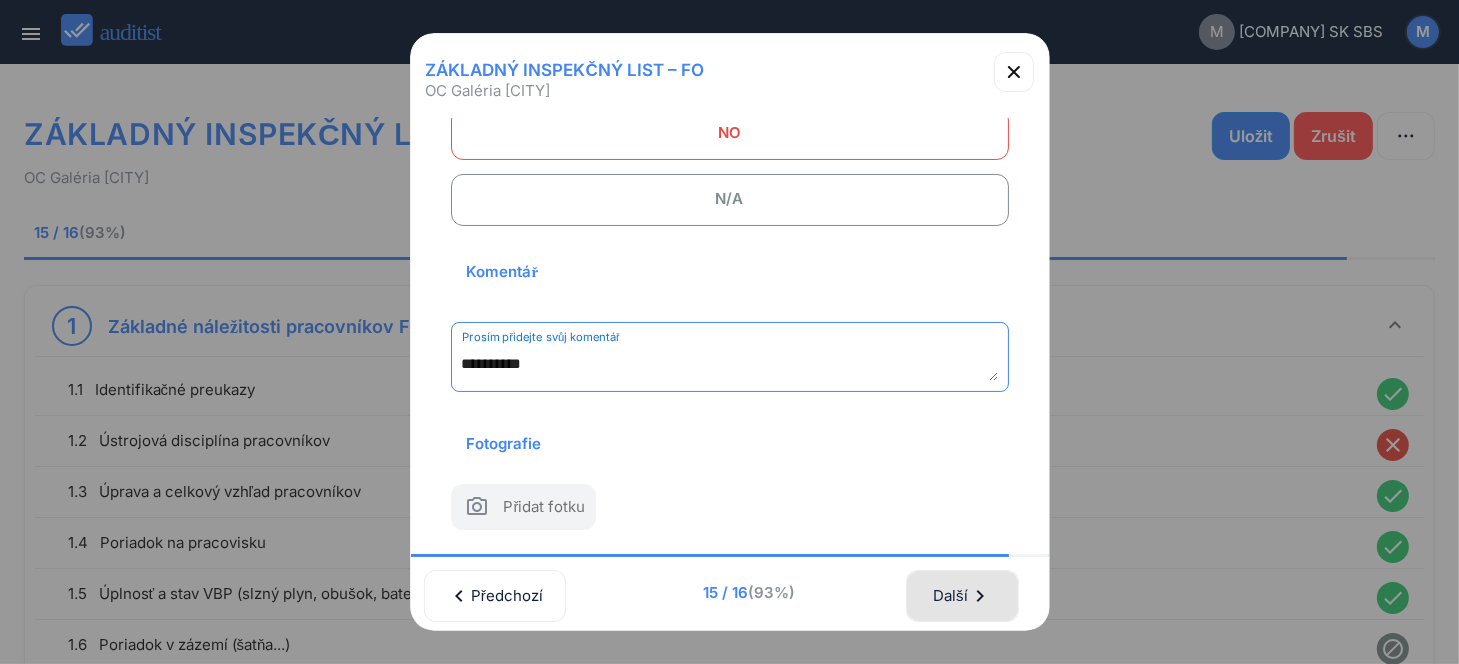 type on "**********" 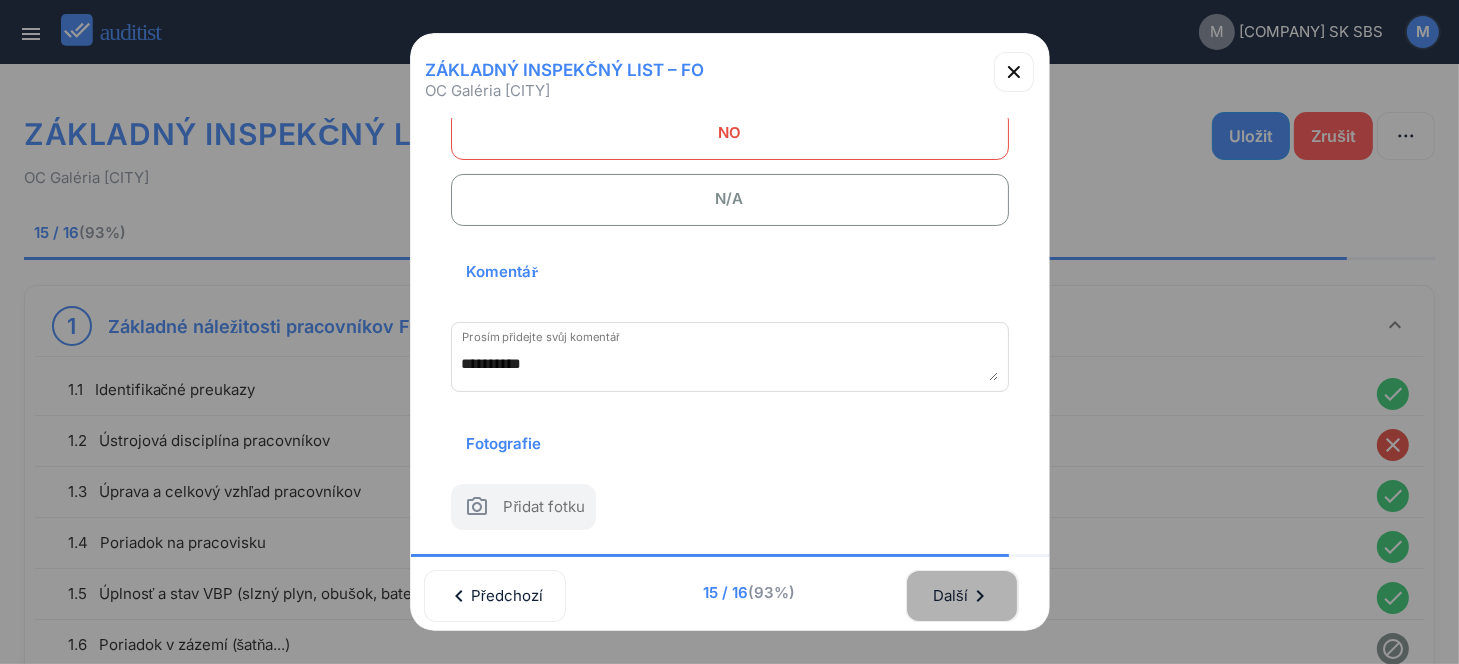 click on "Další
chevron_right" at bounding box center [962, 596] 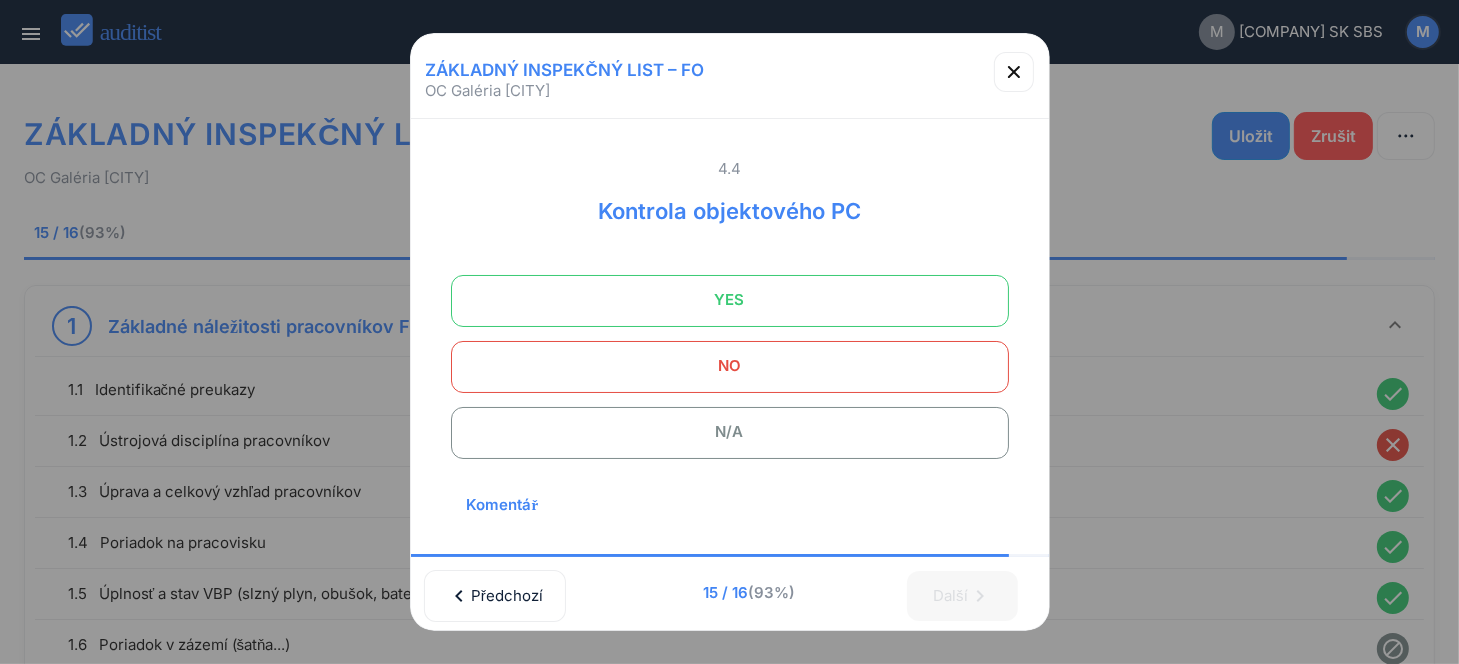 click on "YES" at bounding box center [730, 300] 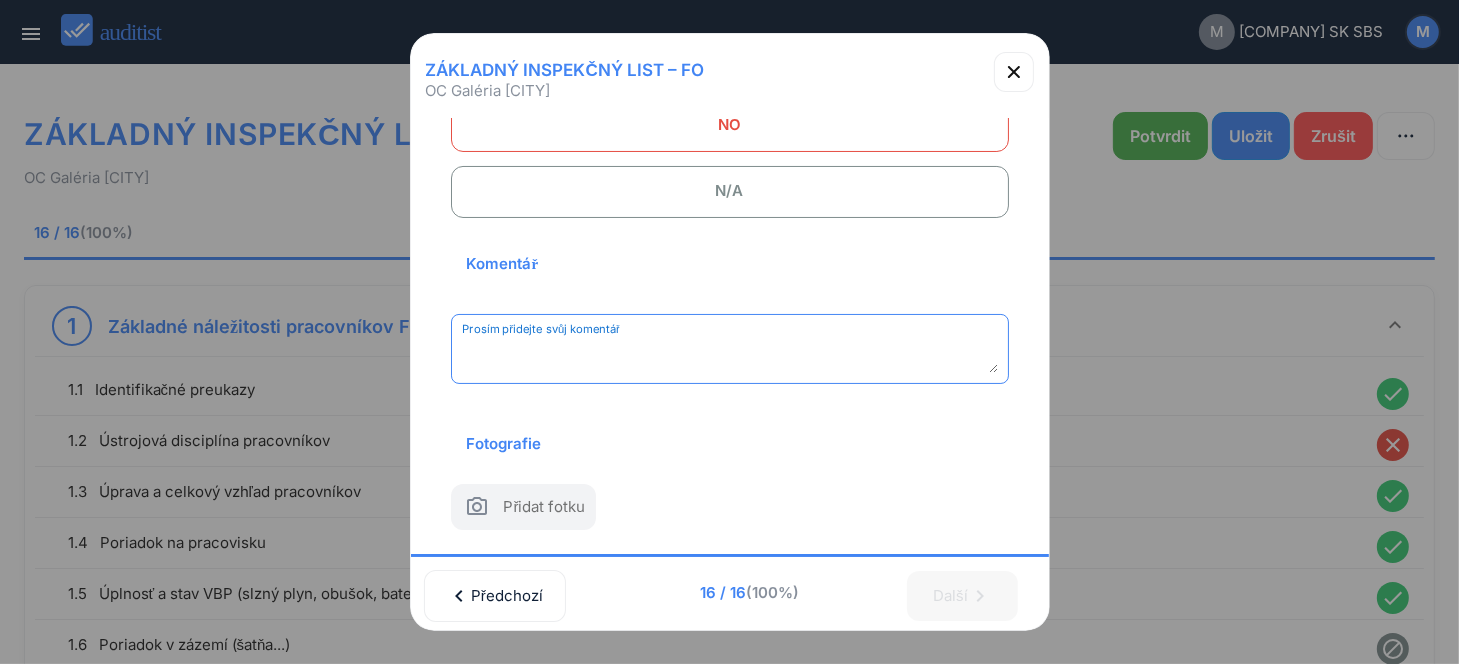 click at bounding box center (730, 356) 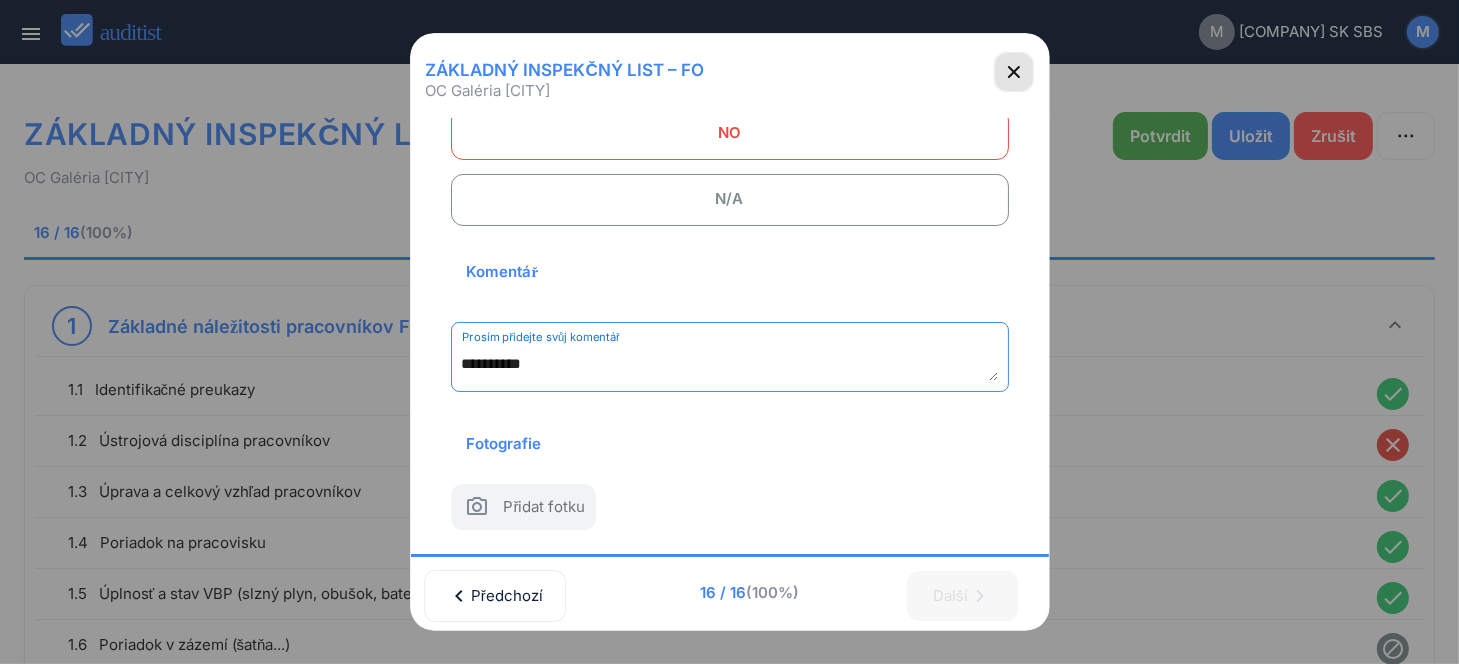 type on "**********" 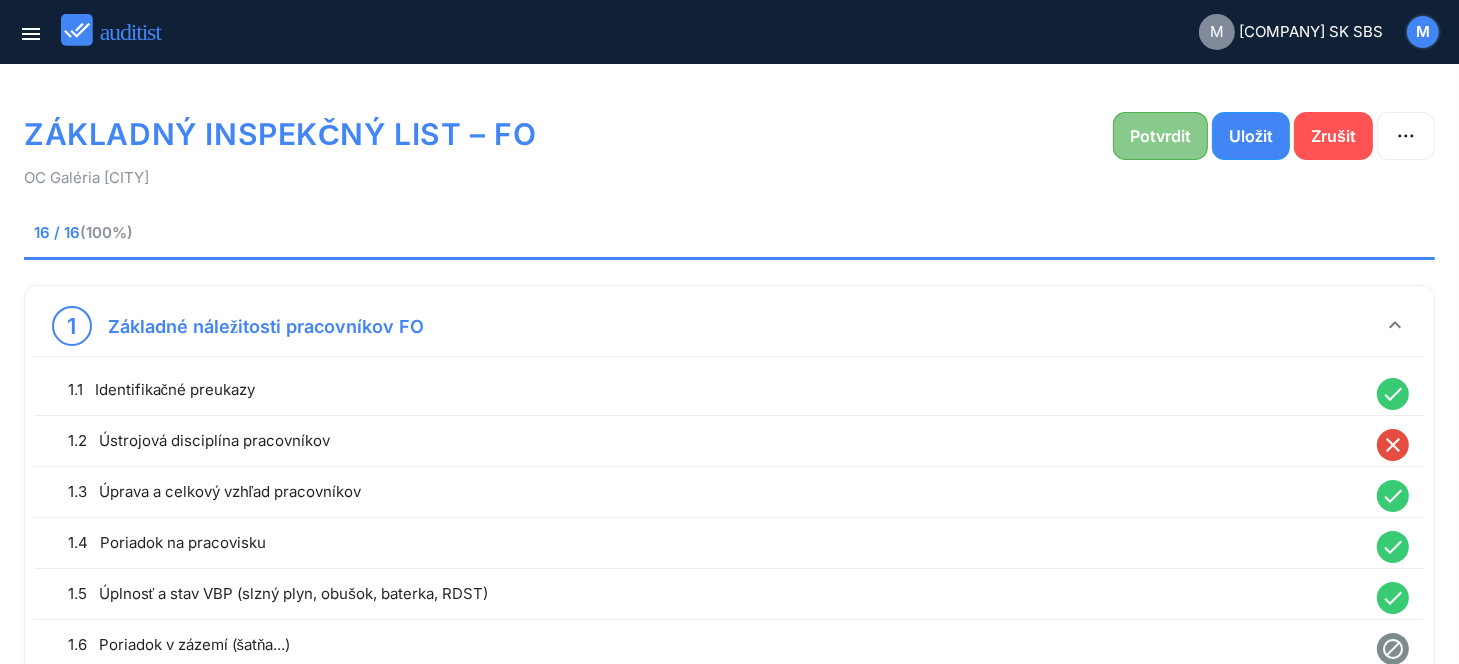 click on "Potvrdit" at bounding box center (1160, 136) 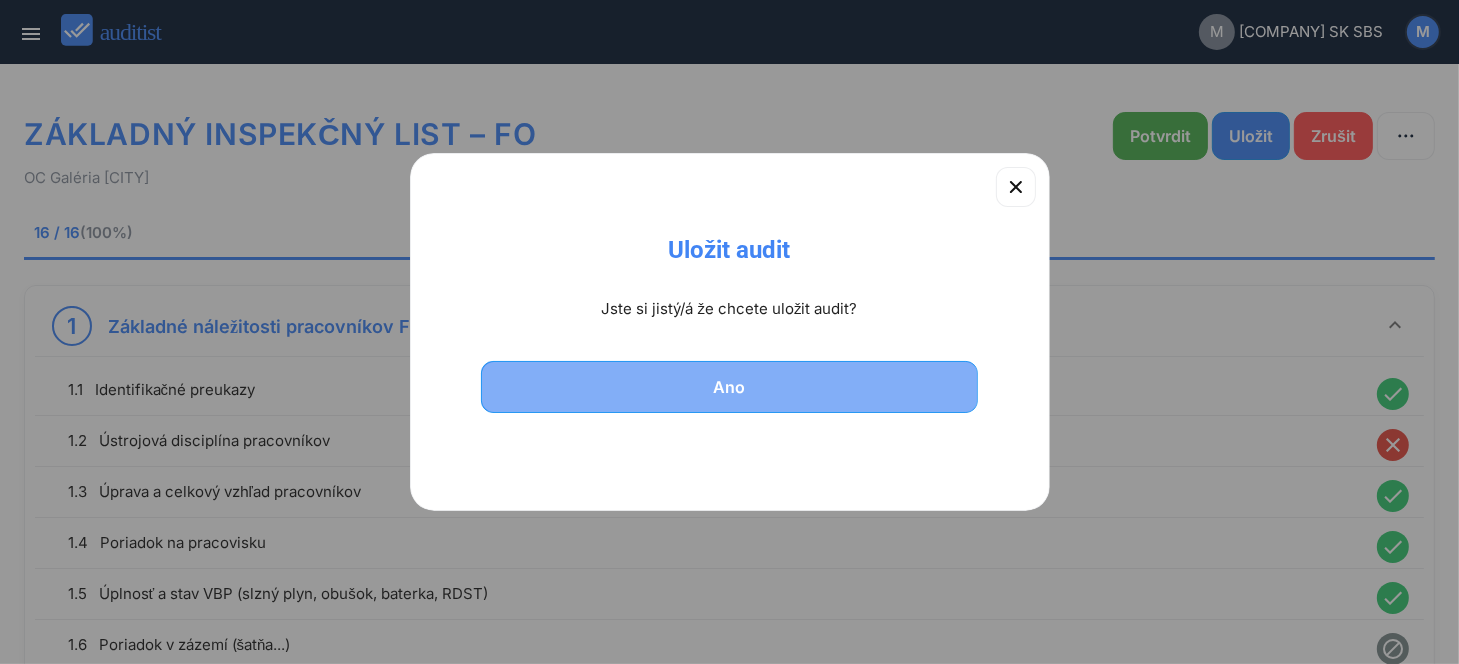 click on "Ano" at bounding box center (730, 387) 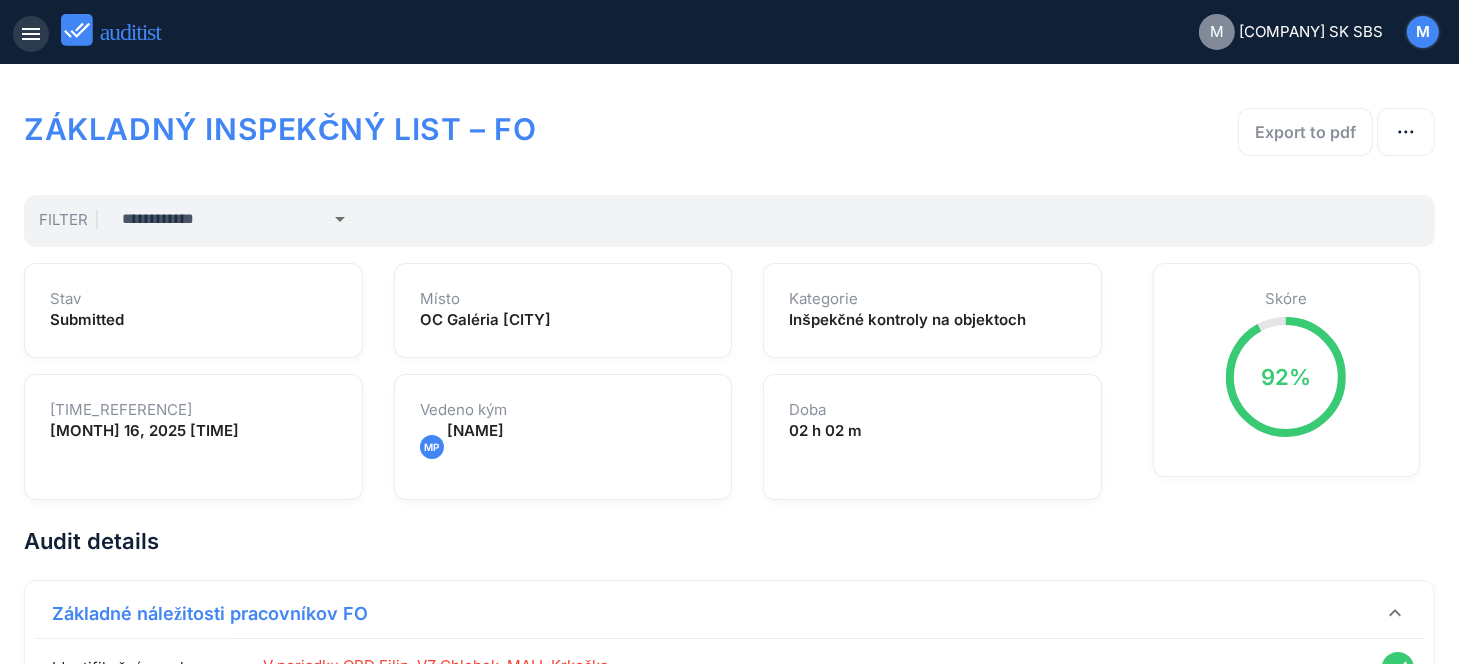 click on "menu" at bounding box center (31, 34) 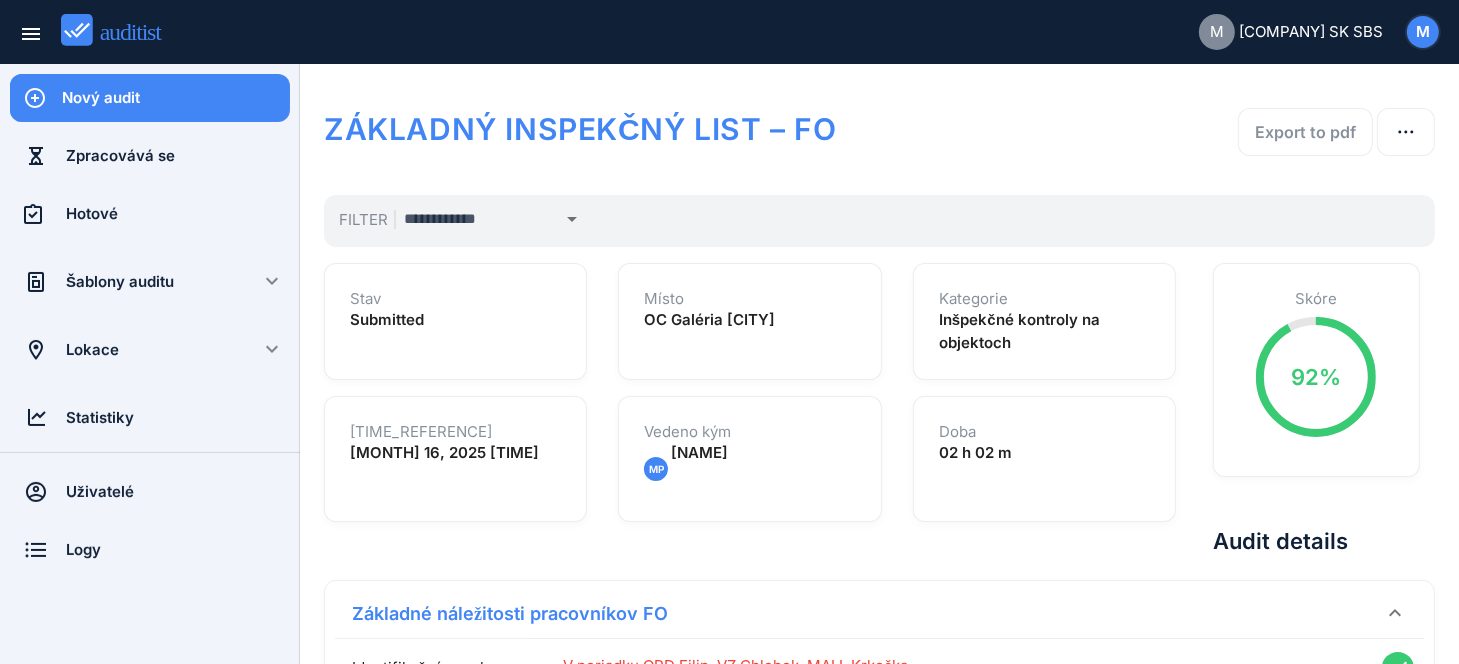 click on "Nový audit" at bounding box center (176, 98) 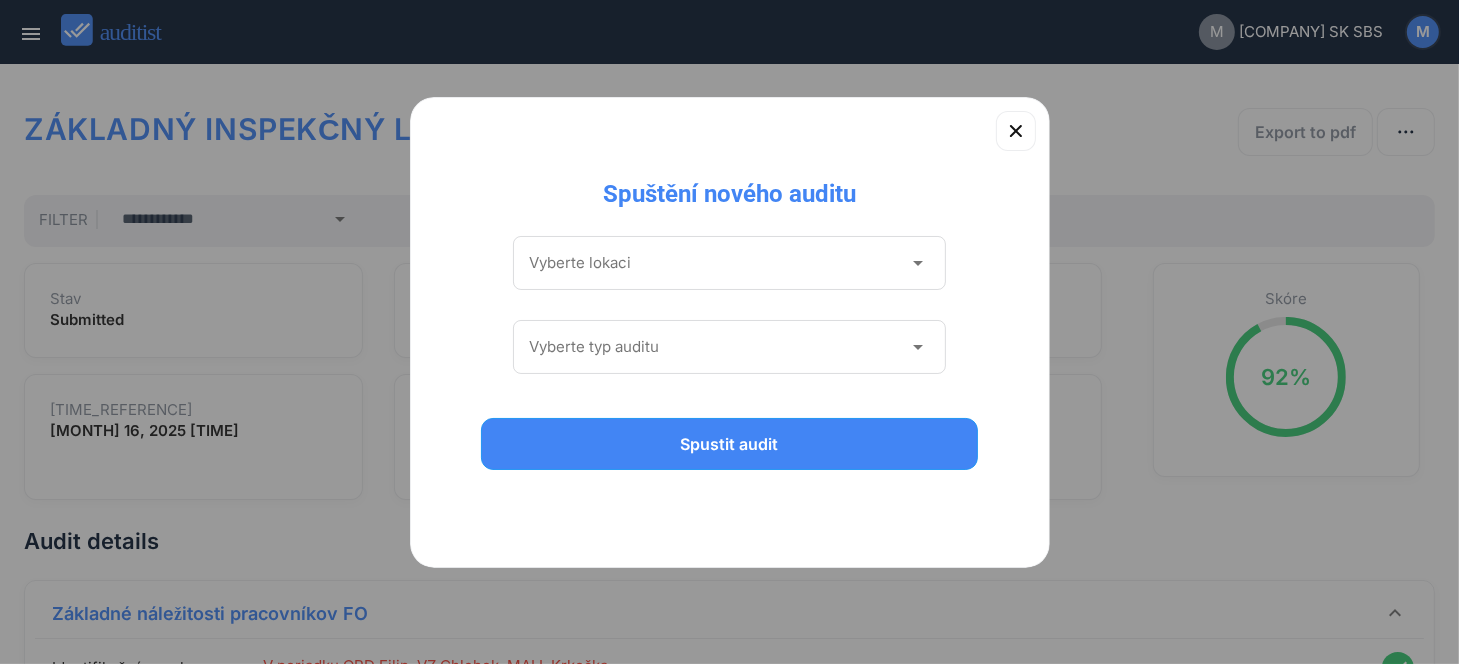 click at bounding box center [716, 263] 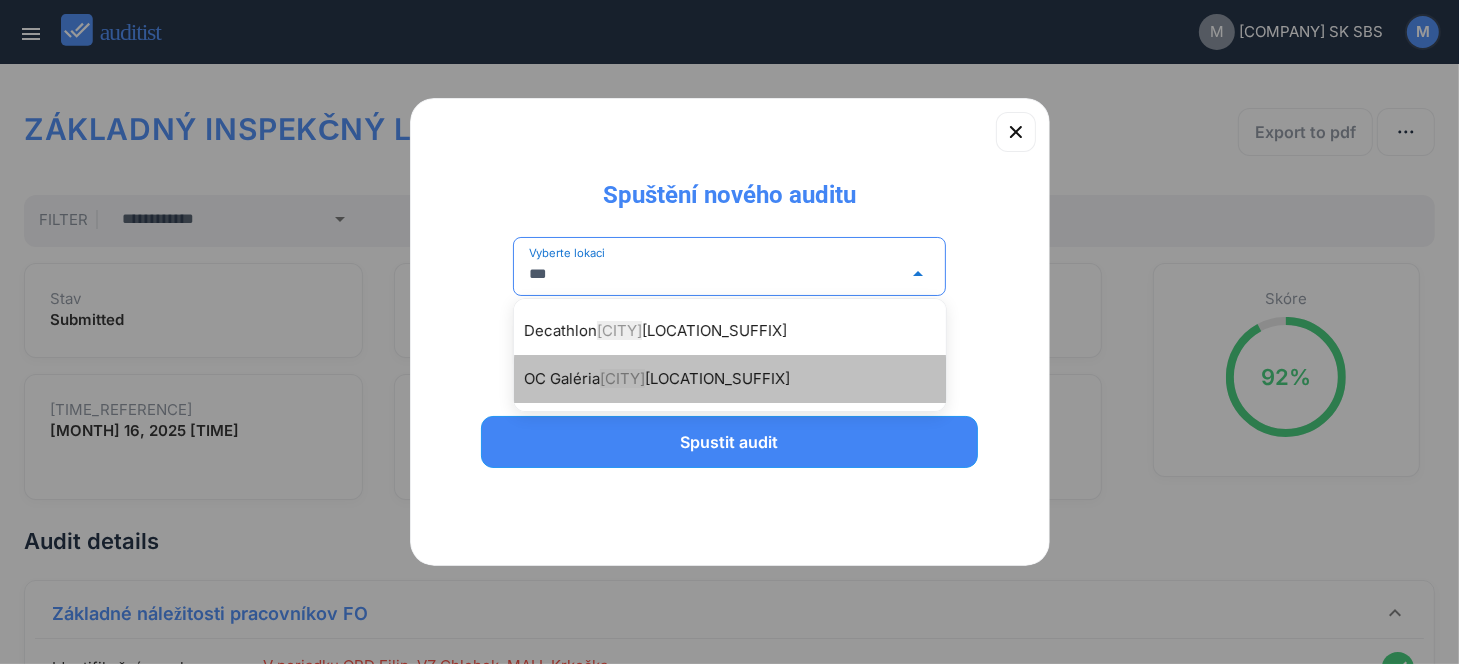 click on "[CITY]" at bounding box center (622, 378) 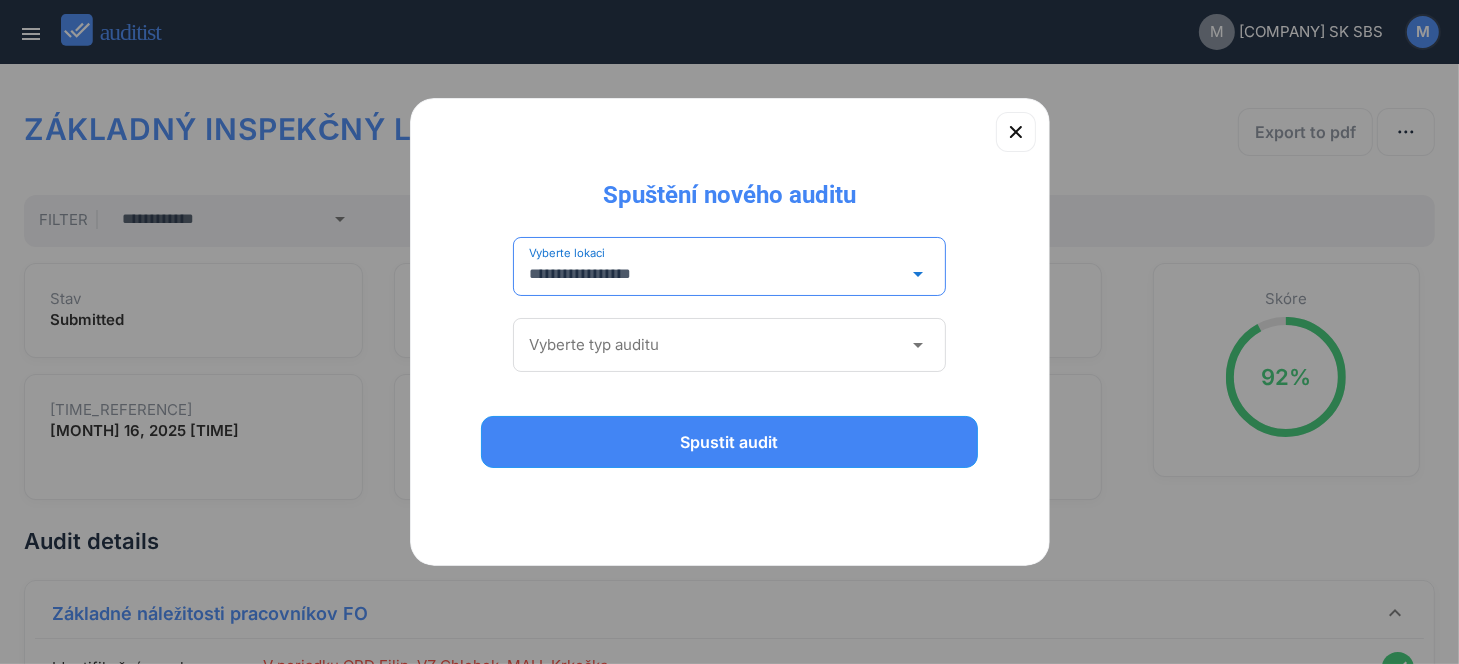 type on "**********" 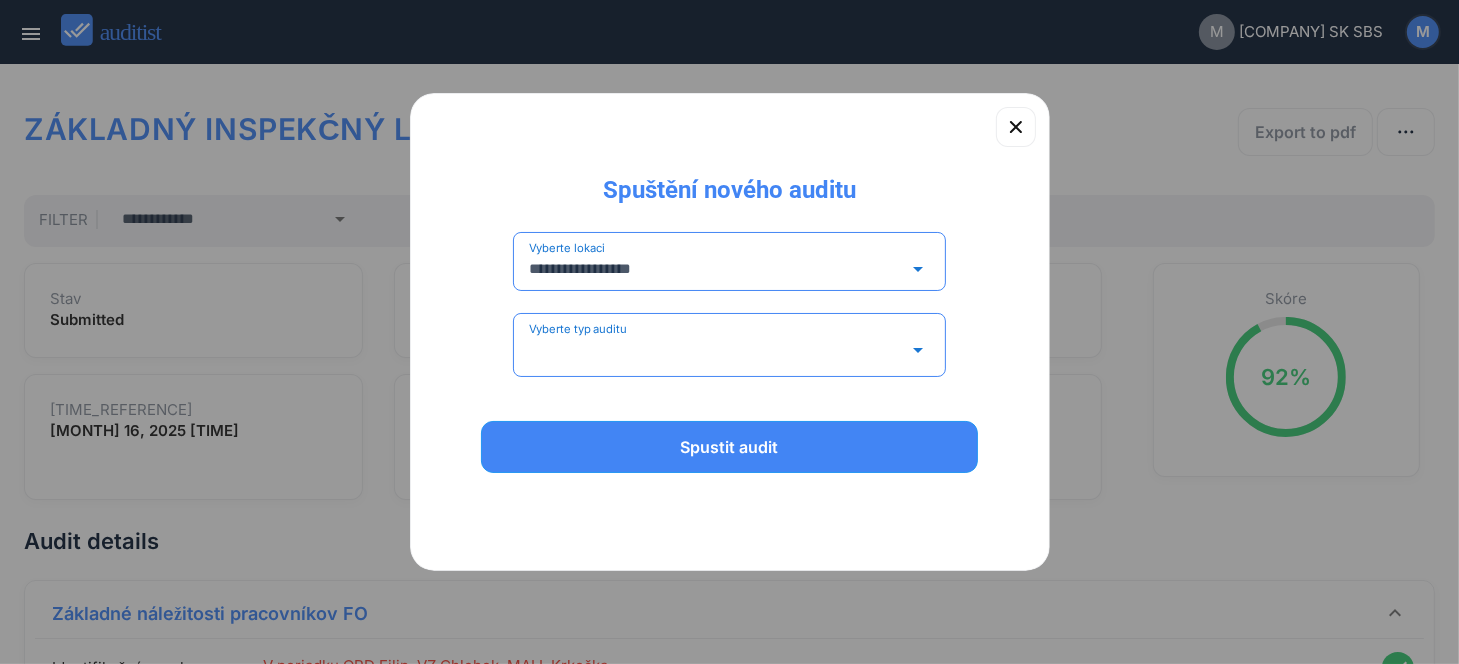 click at bounding box center [716, 350] 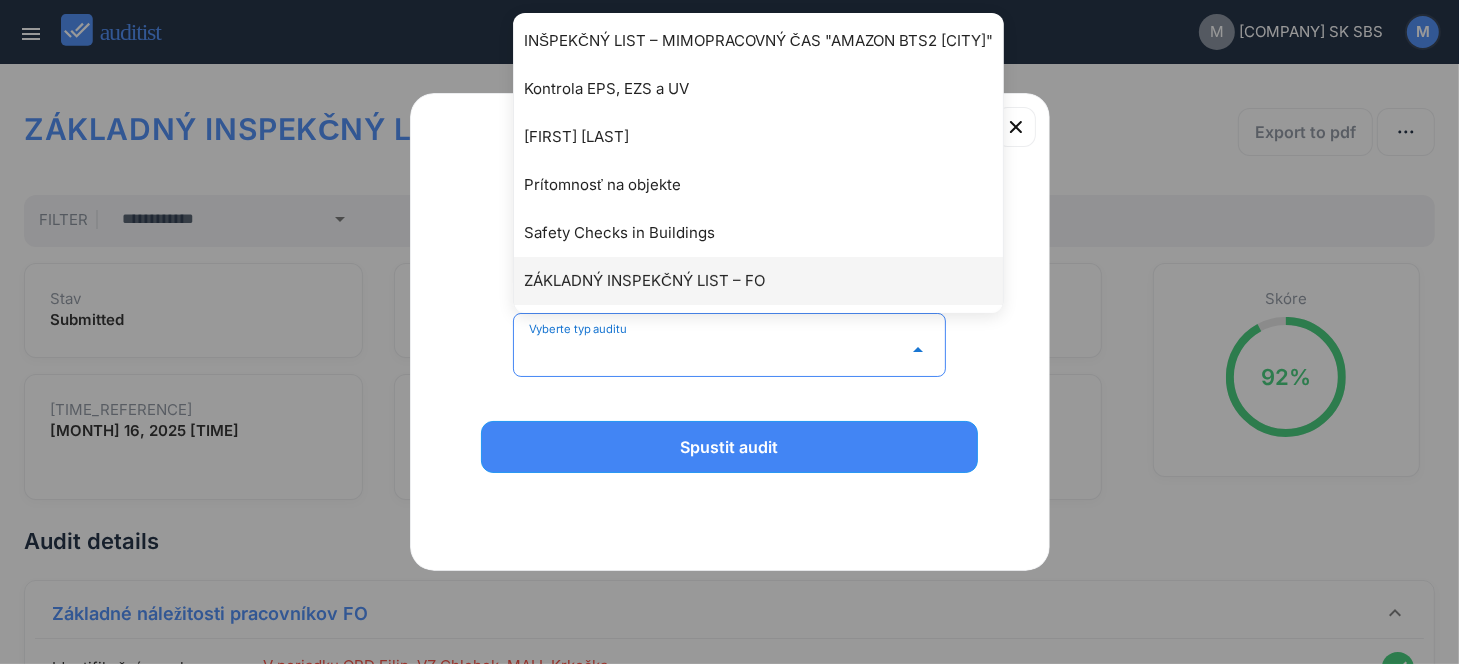 click on "ZÁKLADNÝ INSPEKČNÝ LIST – FO" at bounding box center (768, 281) 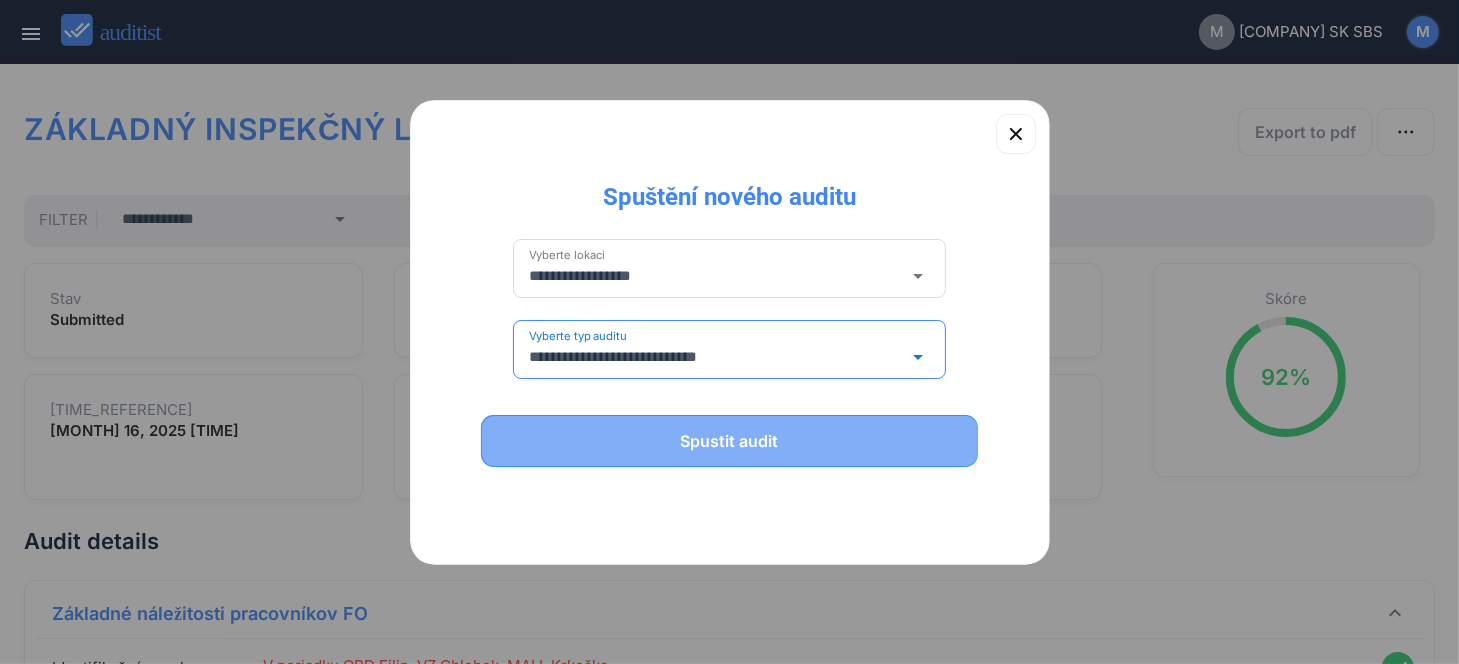 click on "Spustit audit" at bounding box center (730, 441) 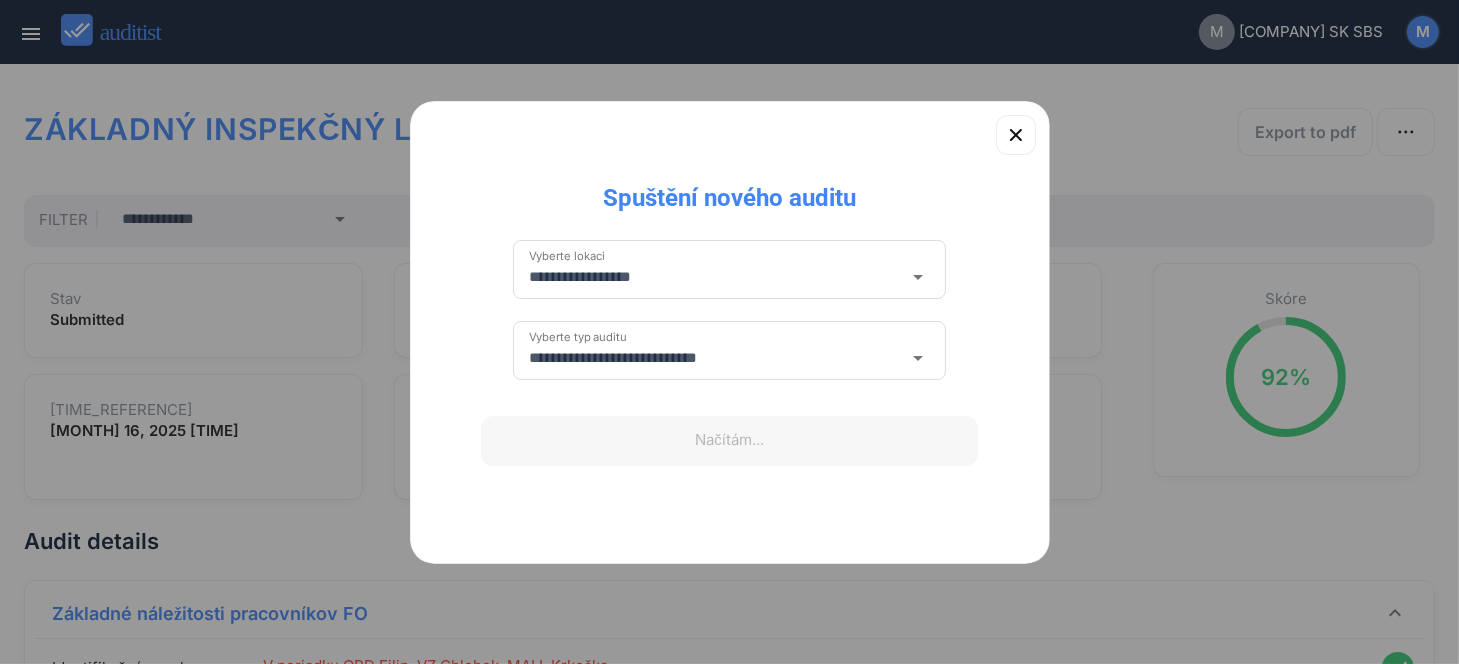 type 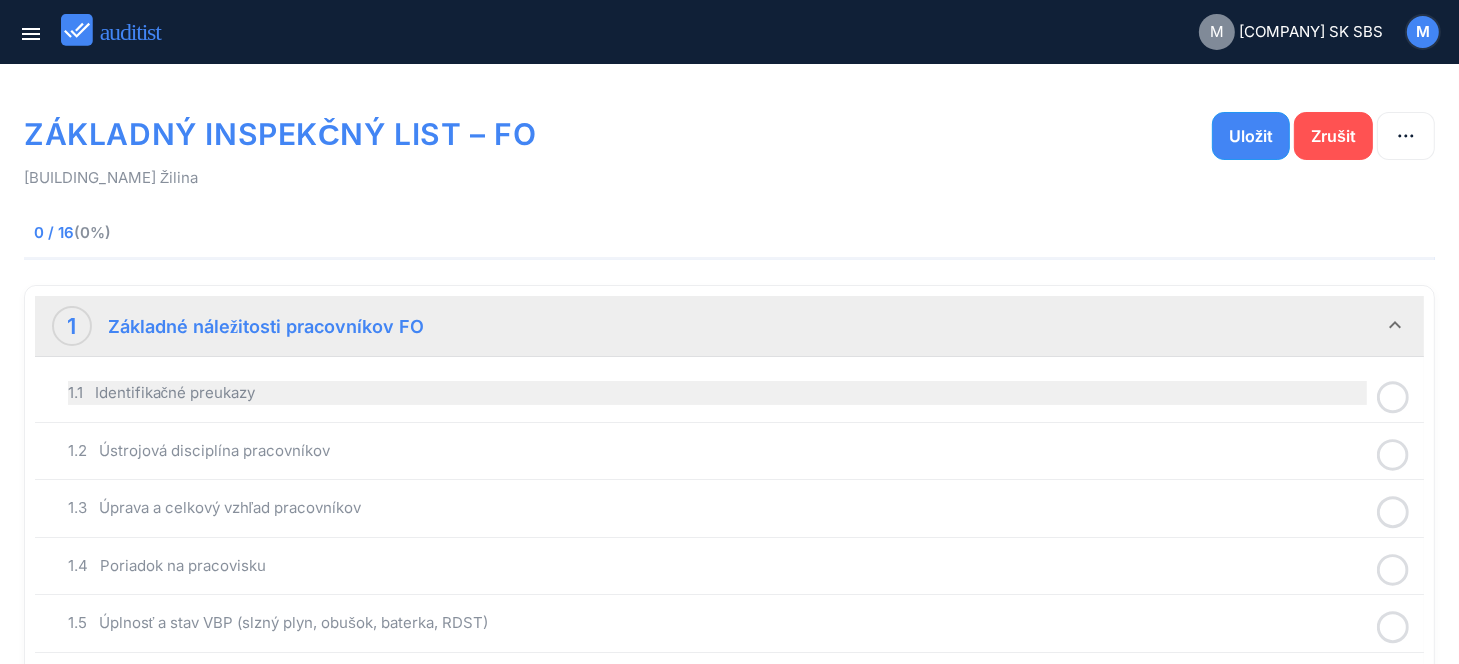 click on "1.1   Identifikačné preukazy" at bounding box center [717, 393] 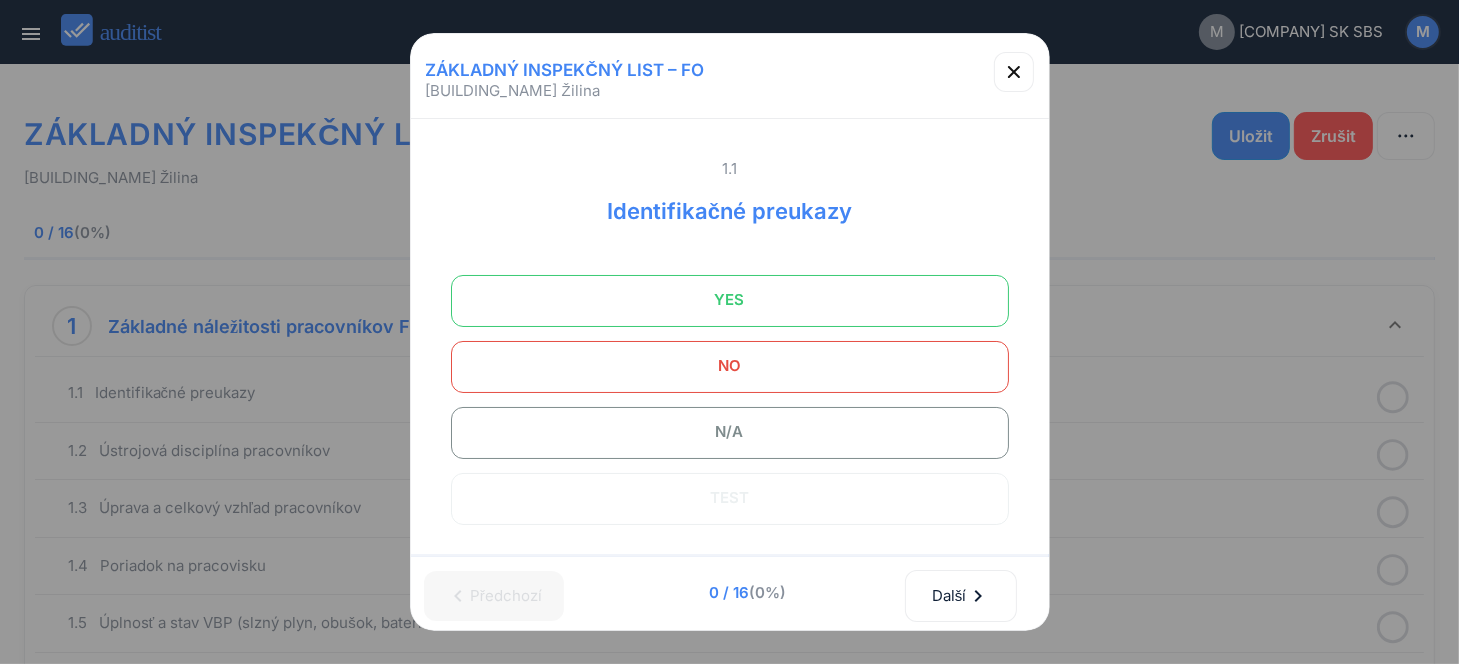 click on "YES" at bounding box center (730, 300) 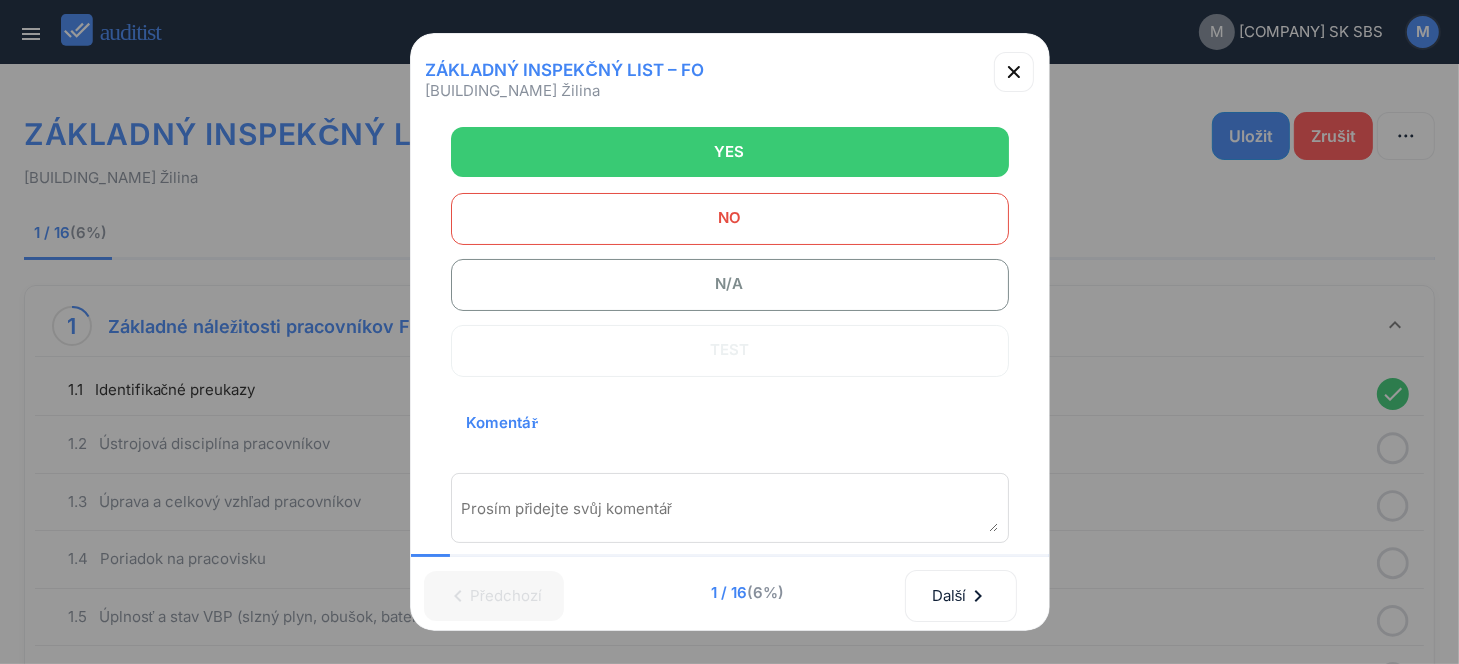 scroll, scrollTop: 300, scrollLeft: 0, axis: vertical 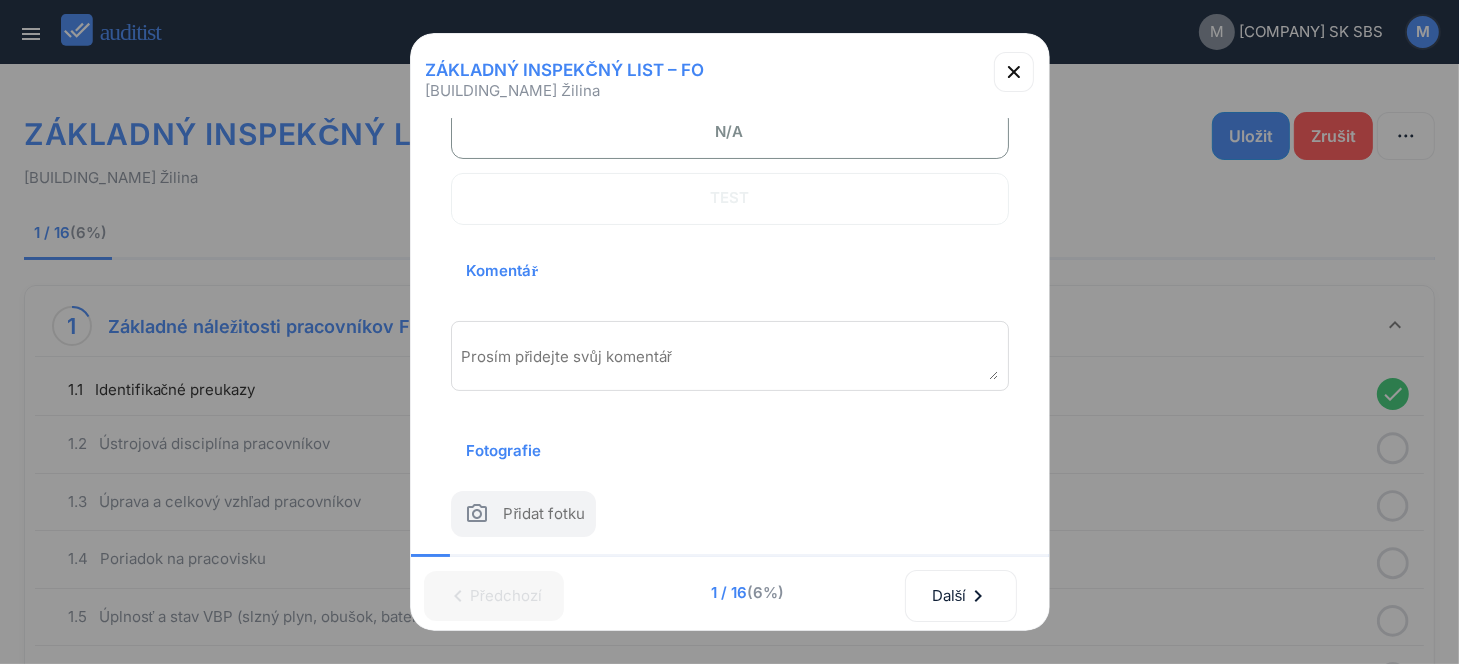 click on "Prosím přidejte svůj komentář" at bounding box center [730, 356] 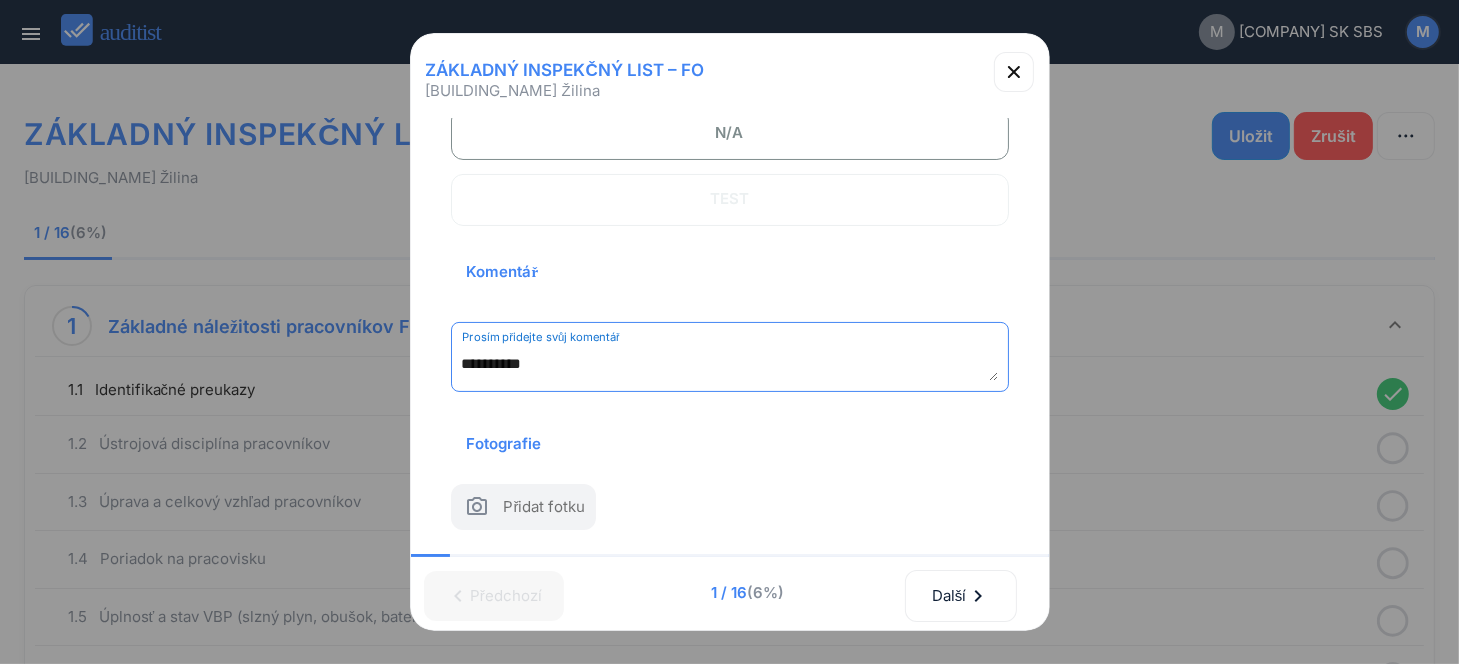 drag, startPoint x: 461, startPoint y: 361, endPoint x: 581, endPoint y: 384, distance: 122.18429 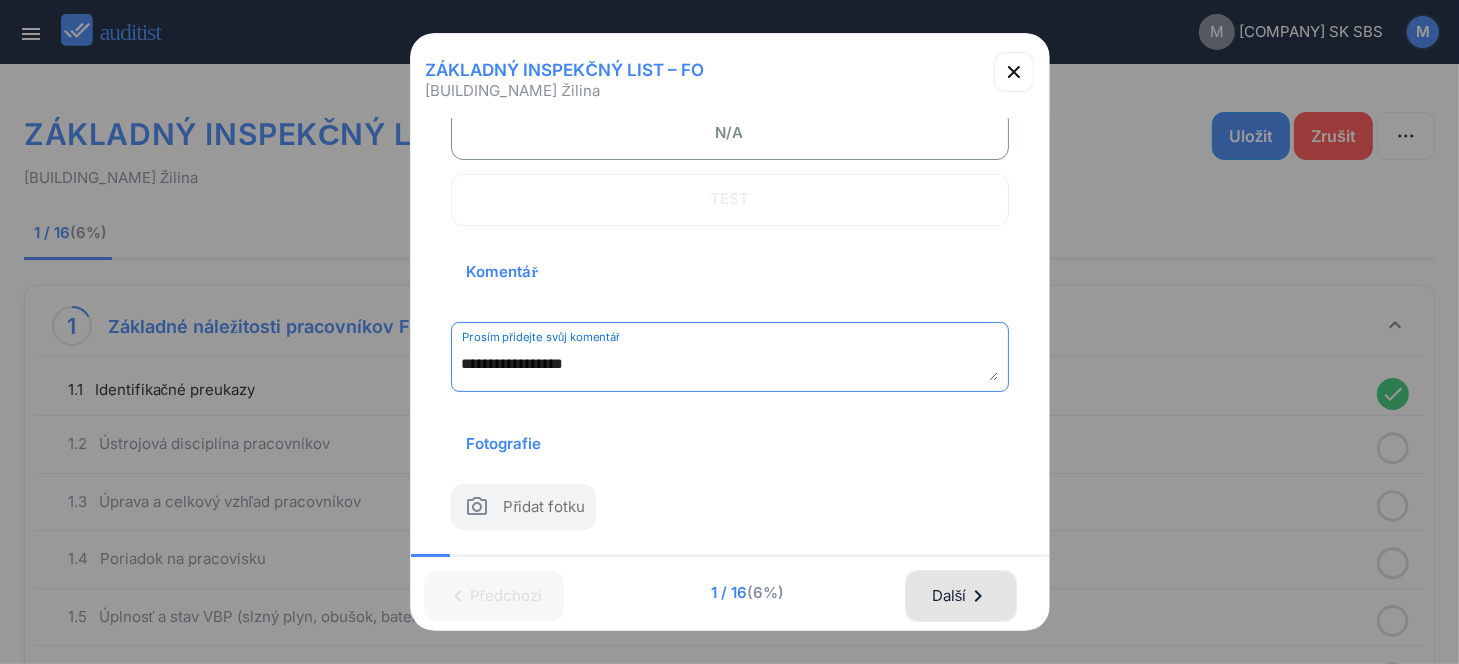 type on "**********" 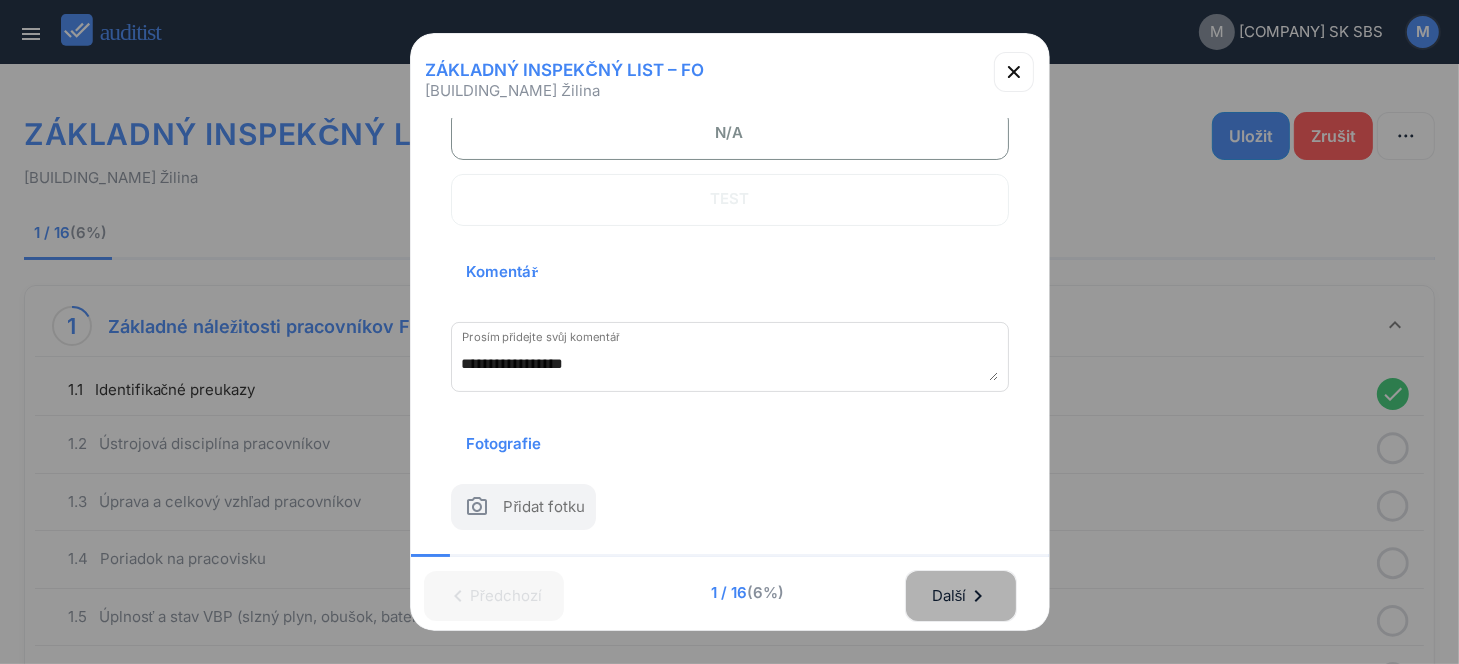 click on "Další
chevron_right" at bounding box center [961, 596] 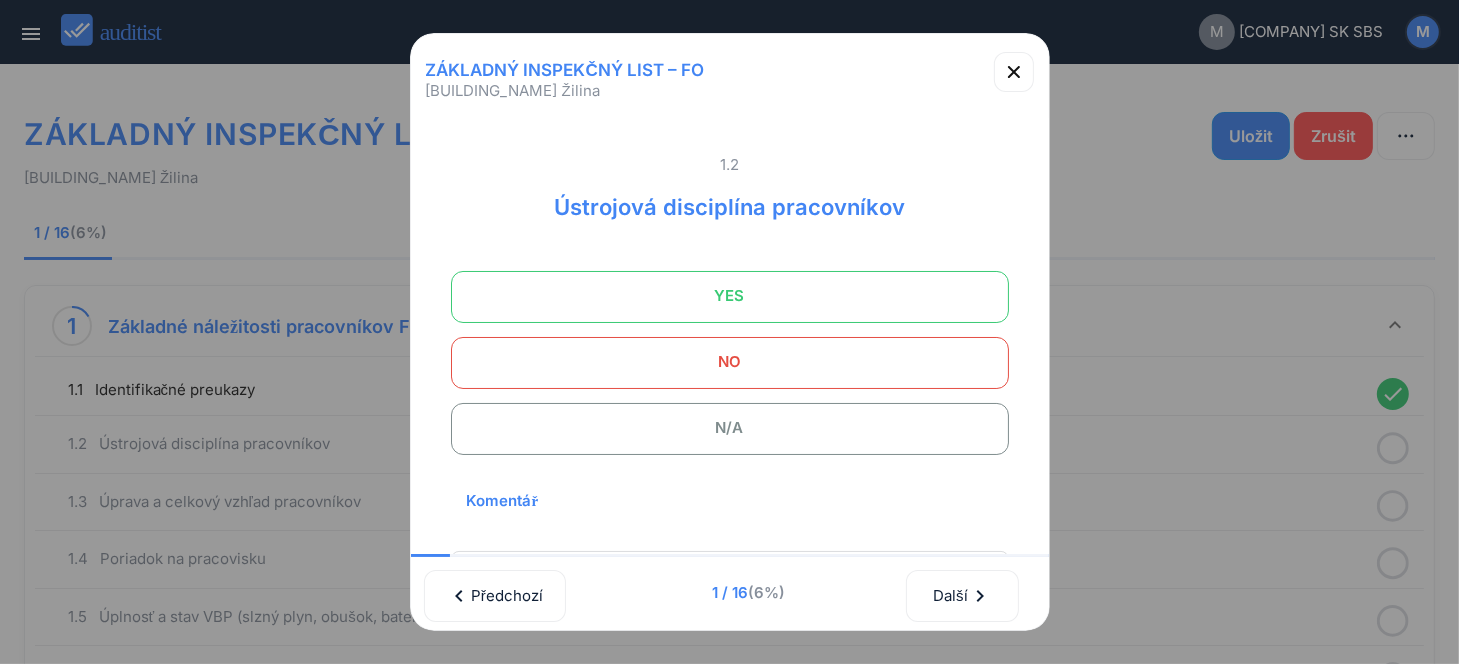 scroll, scrollTop: 0, scrollLeft: 0, axis: both 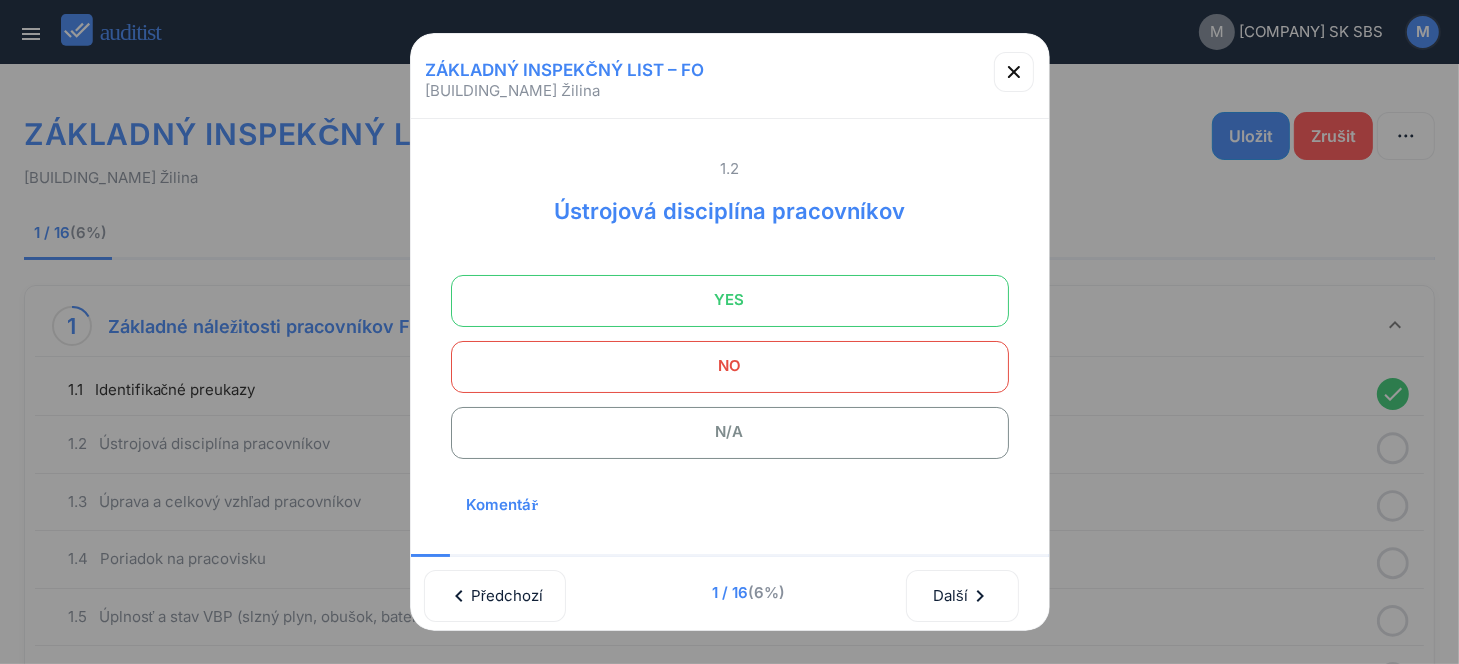 click on "YES" at bounding box center (730, 300) 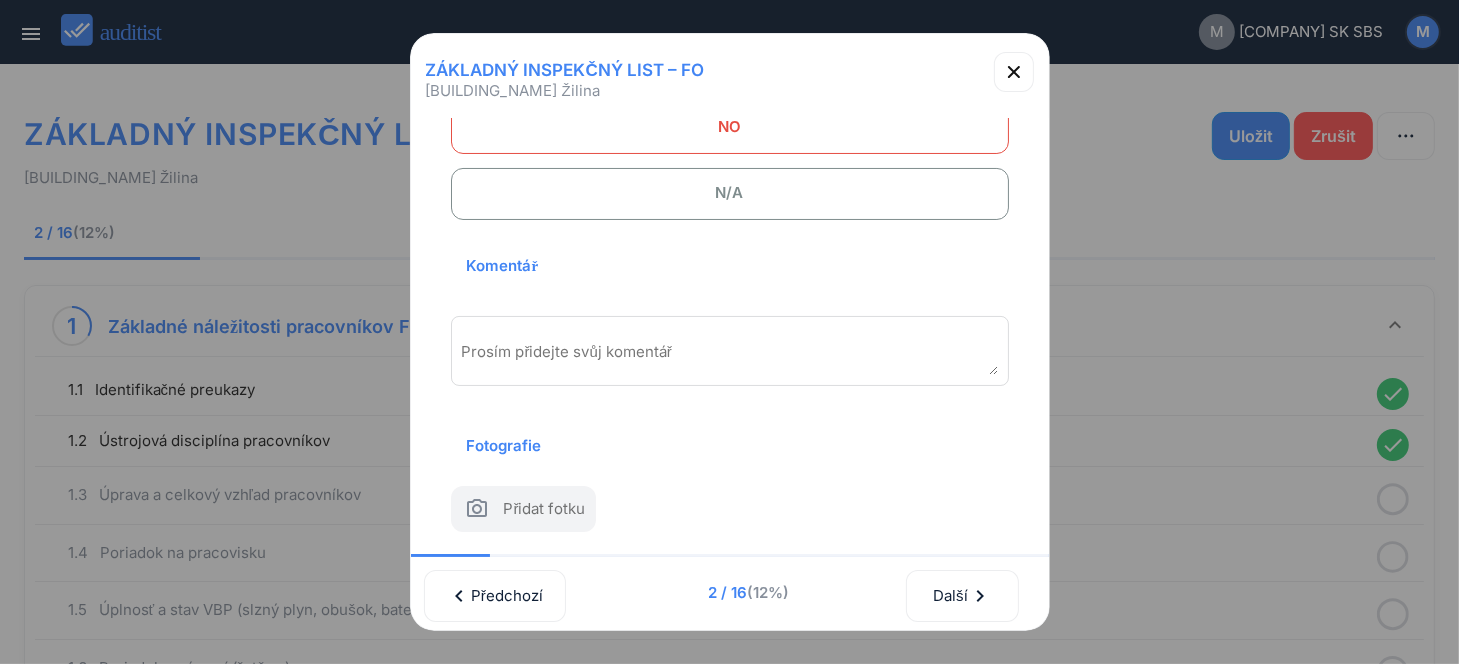 scroll, scrollTop: 270, scrollLeft: 0, axis: vertical 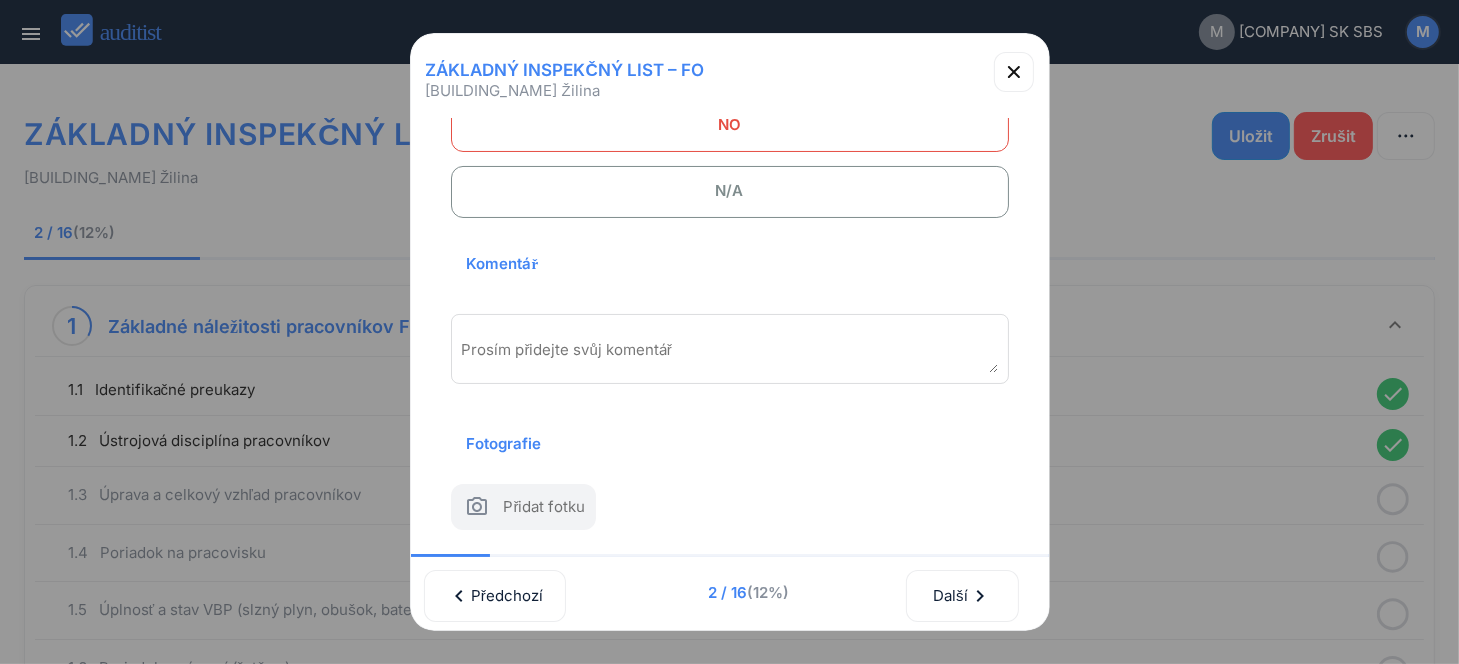 click at bounding box center (730, 356) 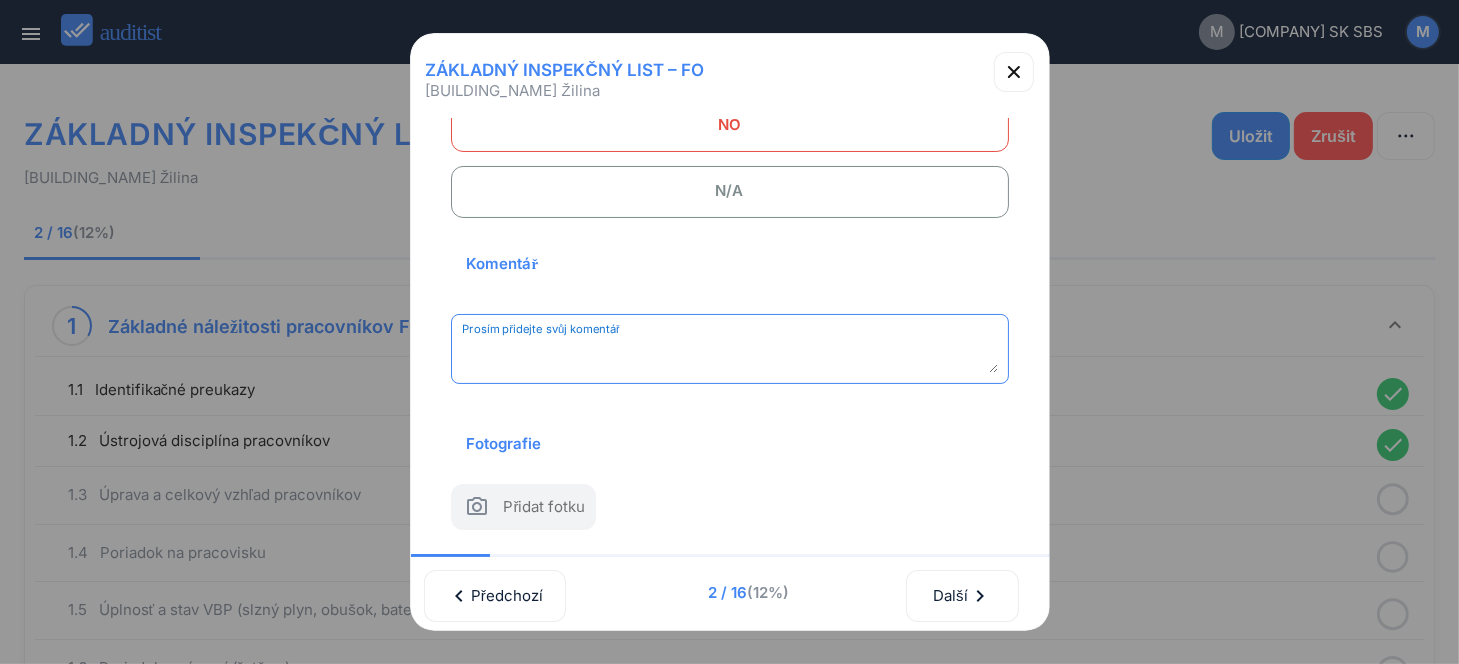 paste on "**********" 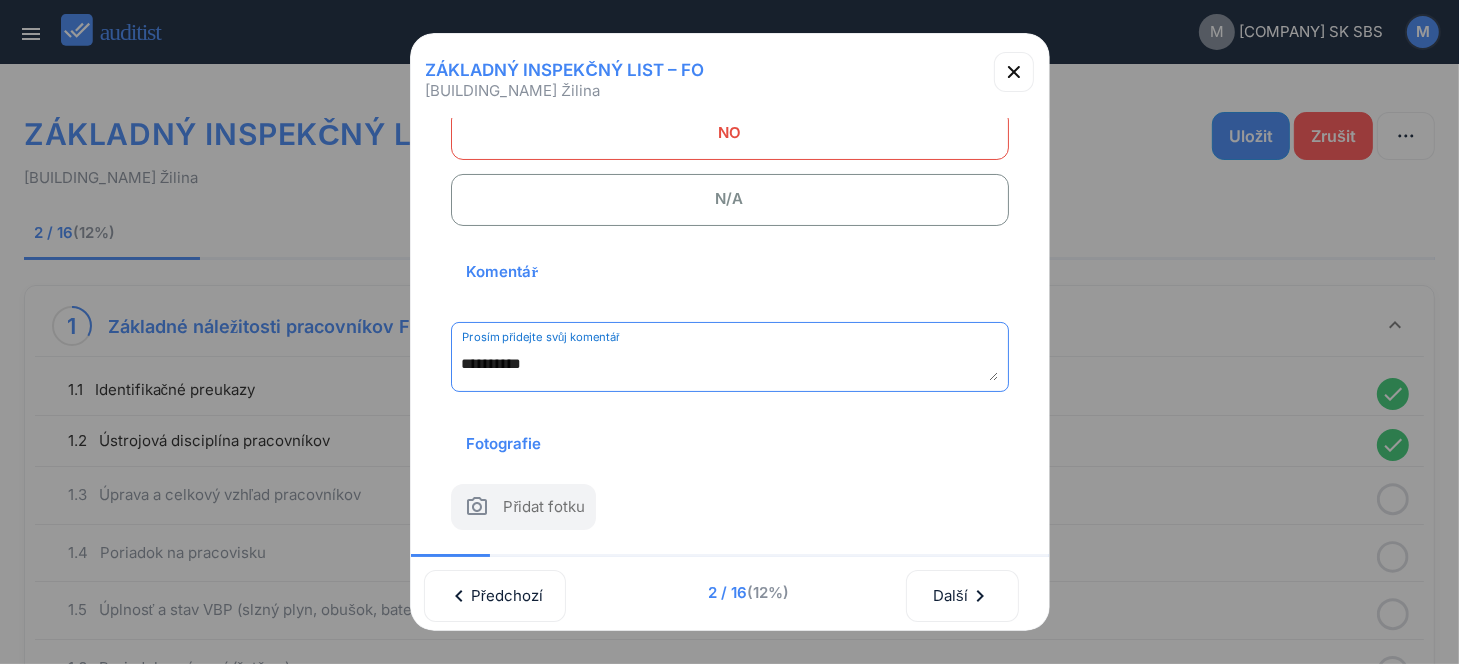 scroll, scrollTop: 262, scrollLeft: 0, axis: vertical 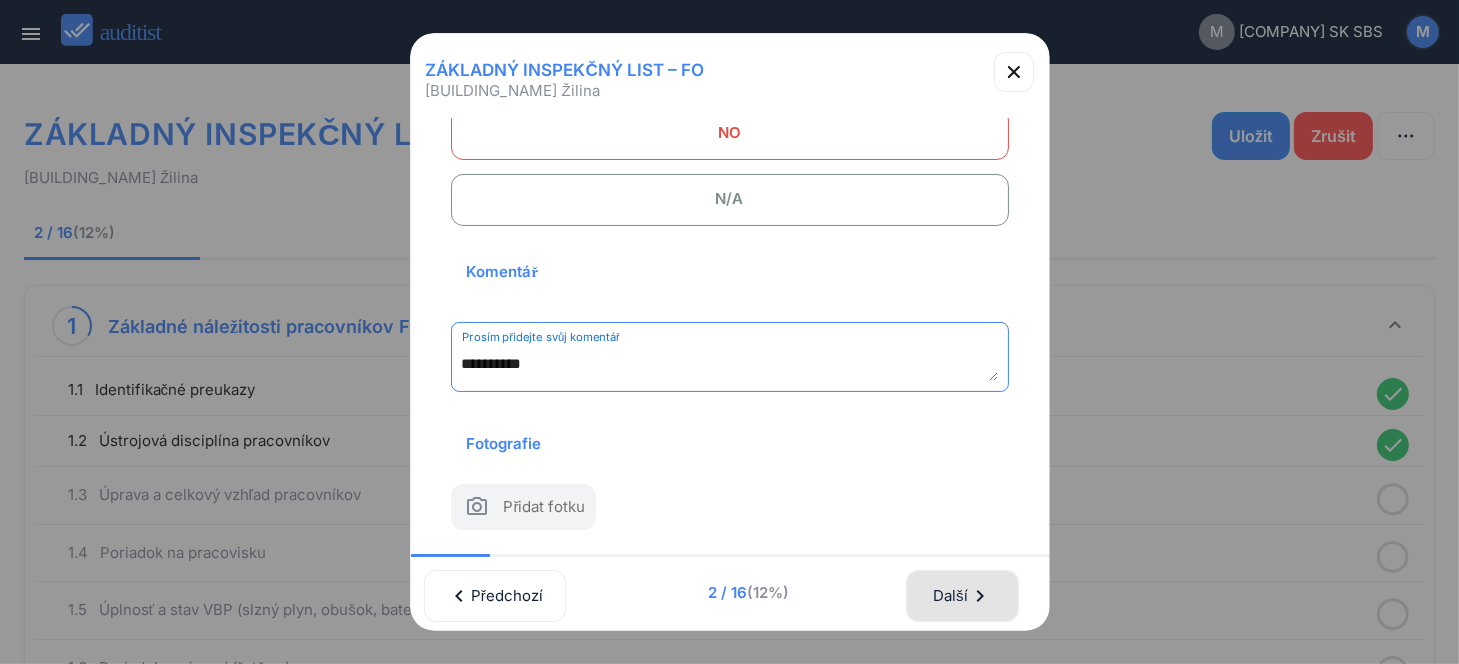 type on "**********" 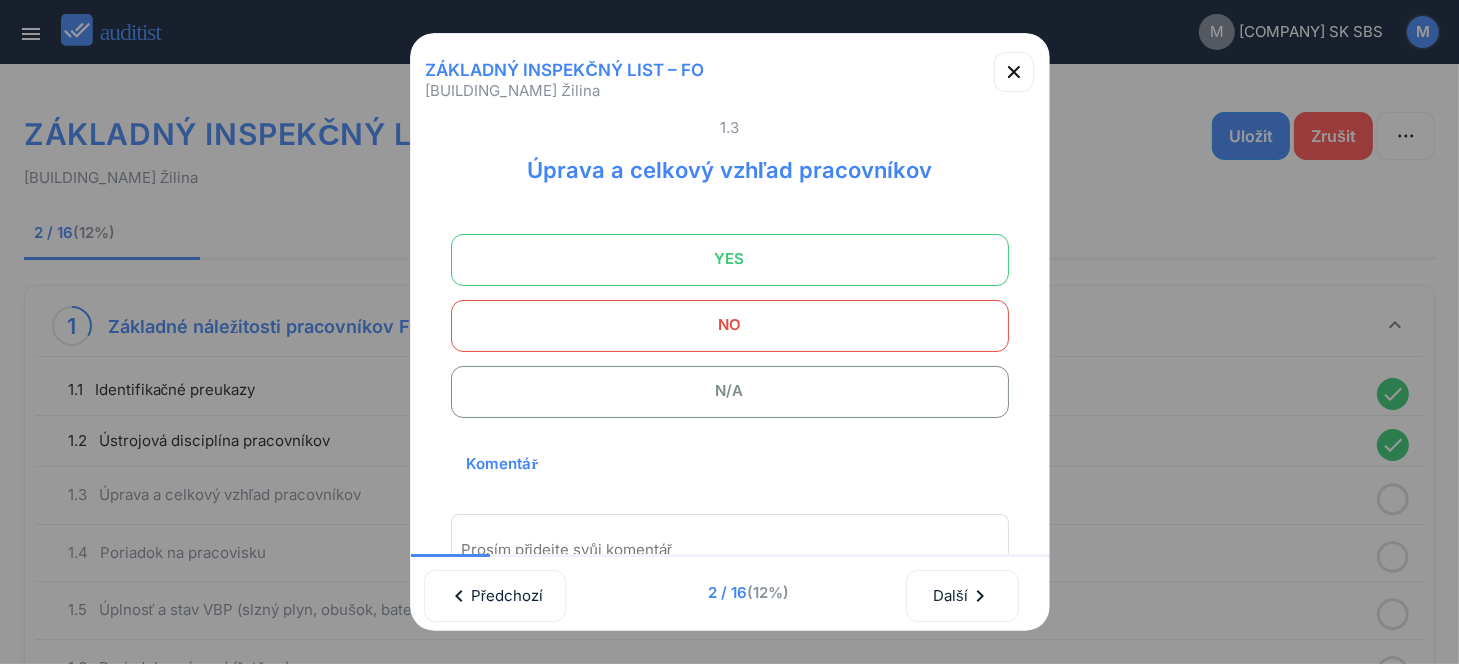 scroll, scrollTop: 0, scrollLeft: 0, axis: both 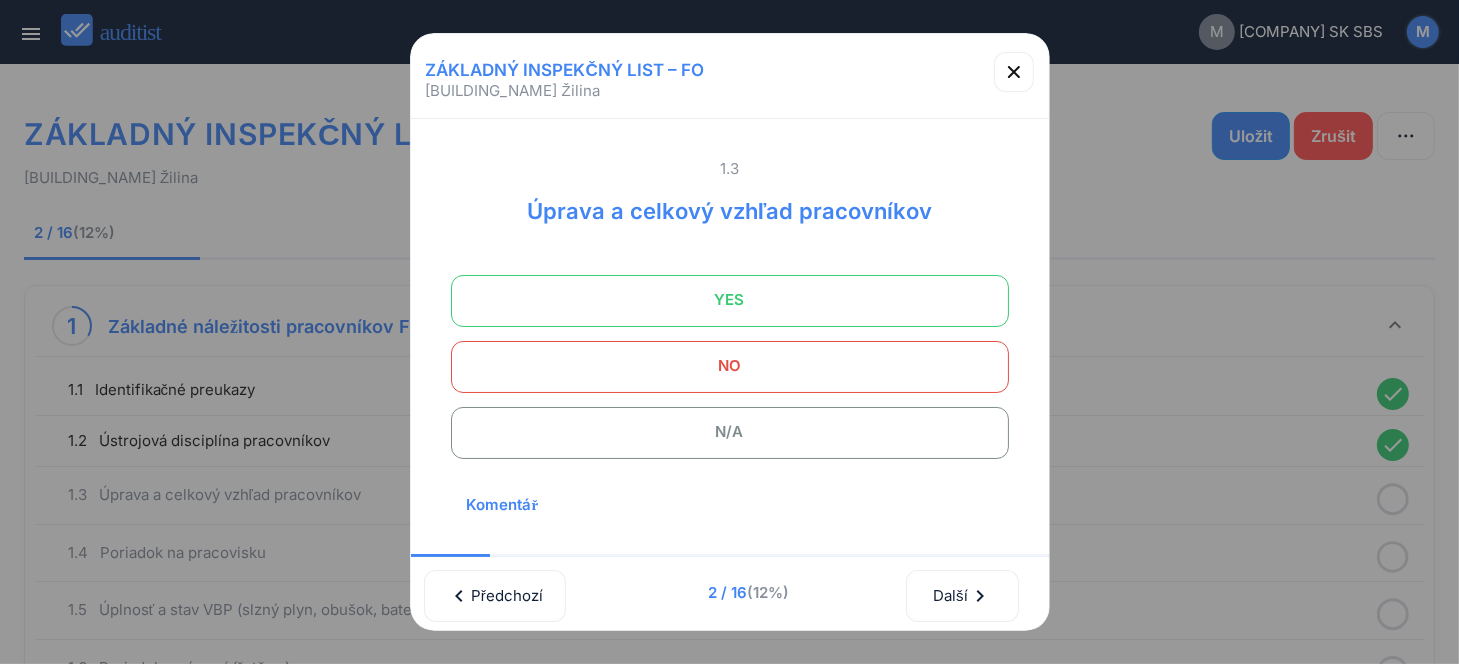 click on "YES" at bounding box center [730, 300] 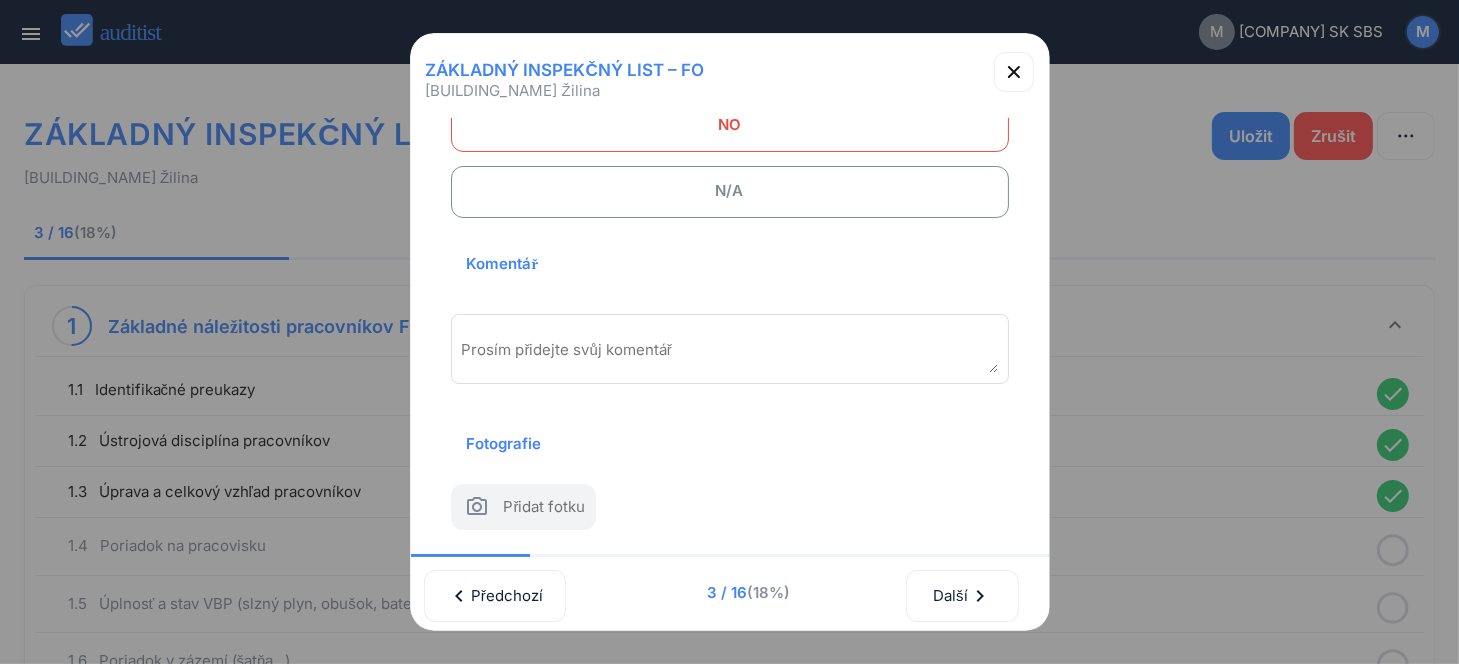 click at bounding box center (730, 356) 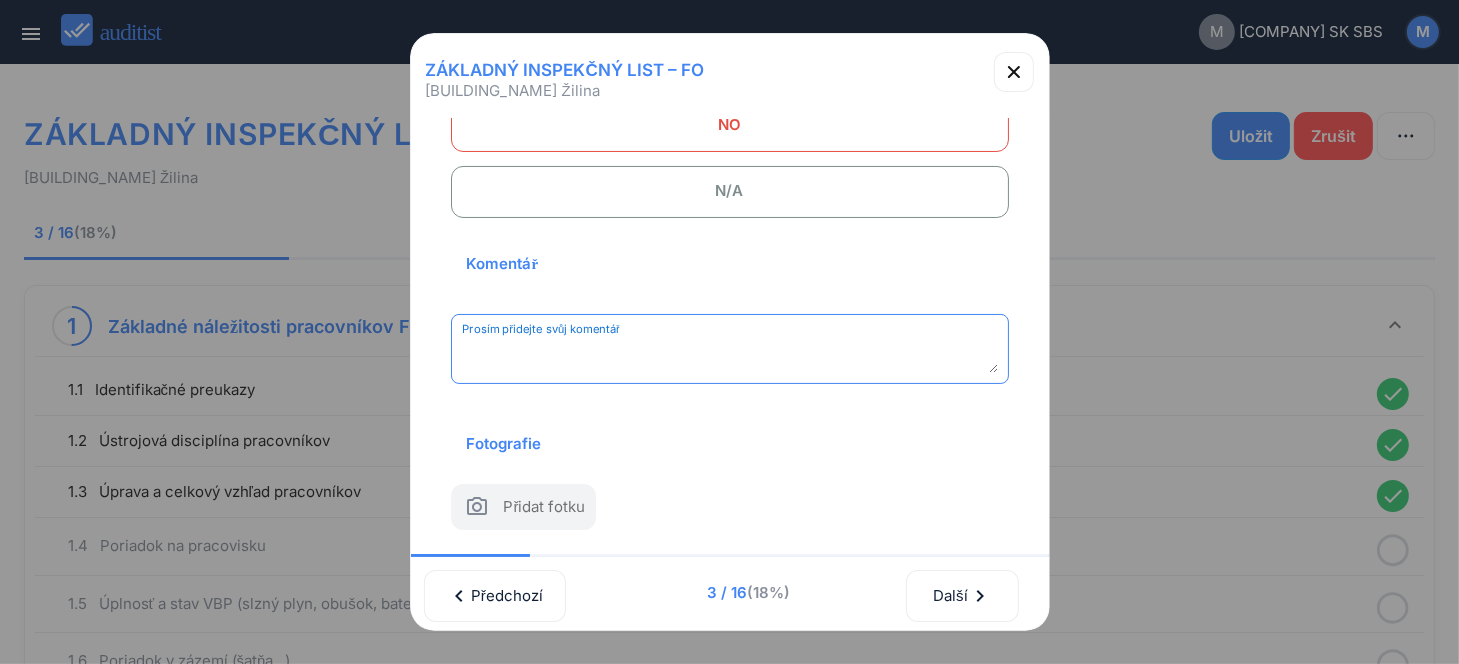 paste on "**********" 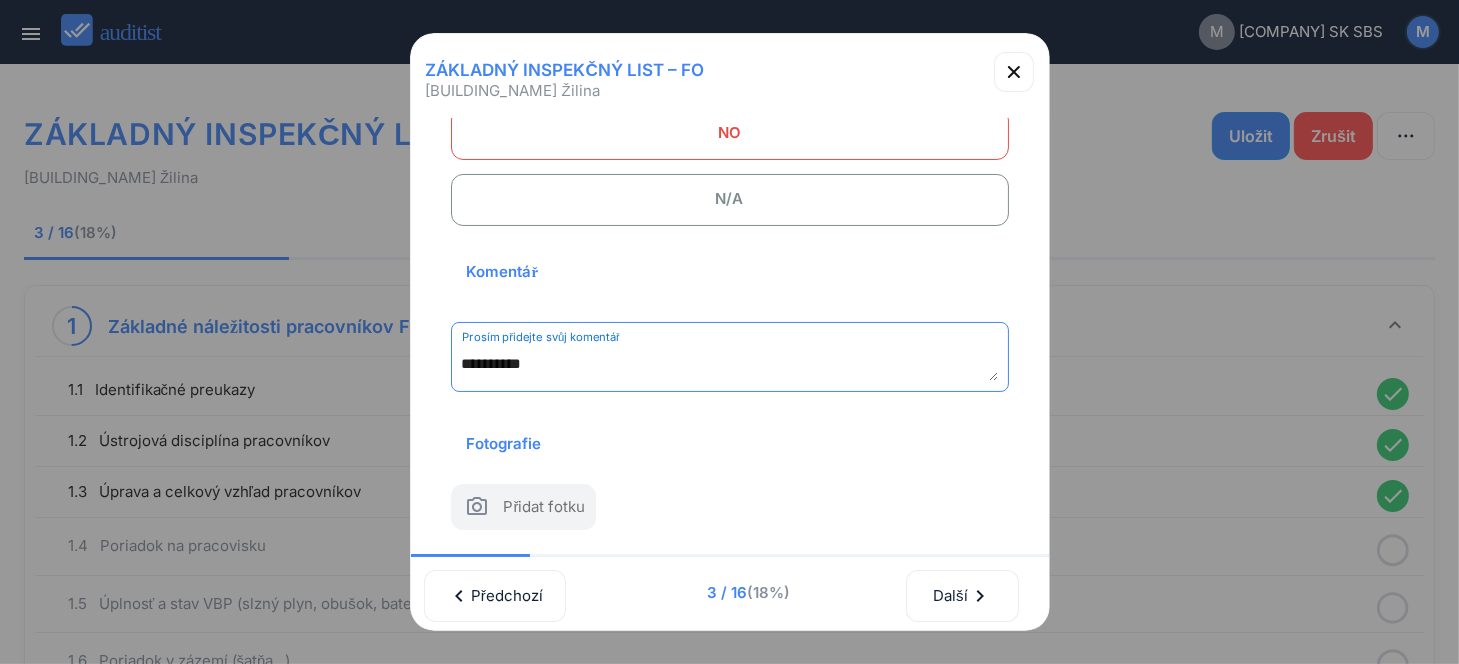 scroll, scrollTop: 262, scrollLeft: 0, axis: vertical 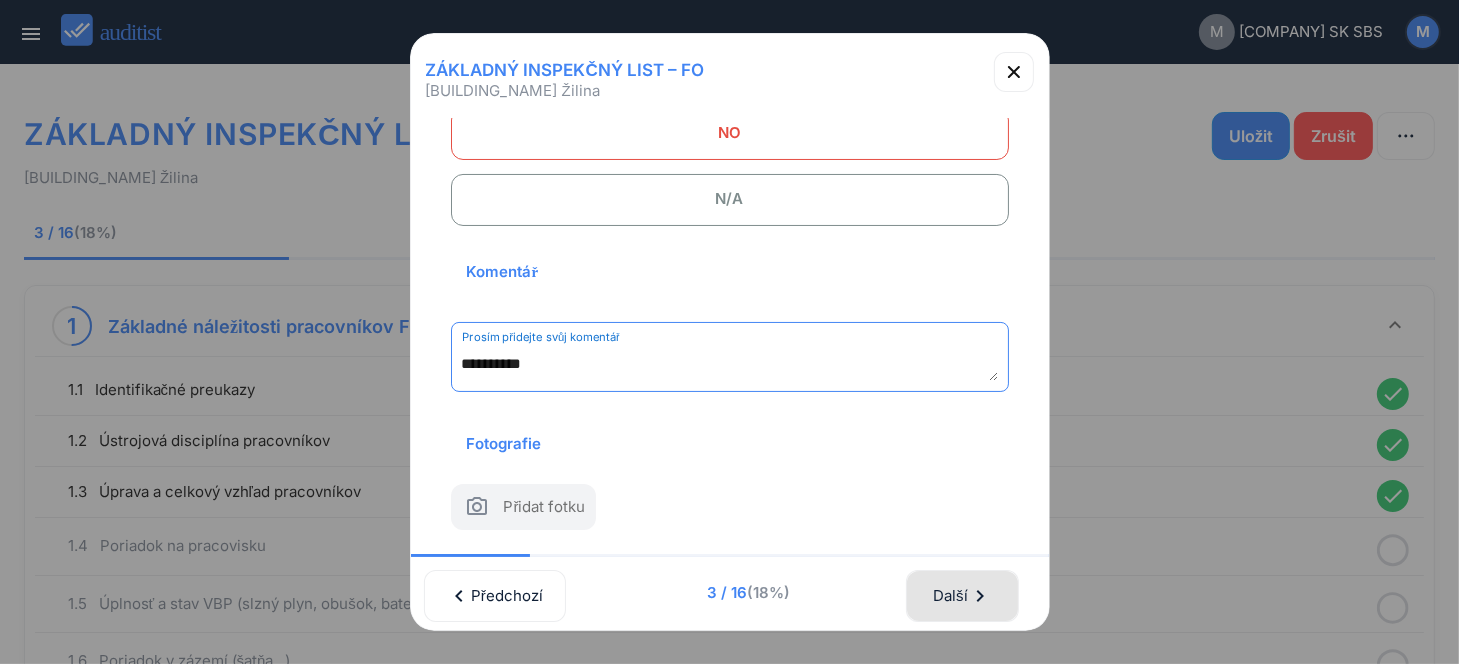 type on "**********" 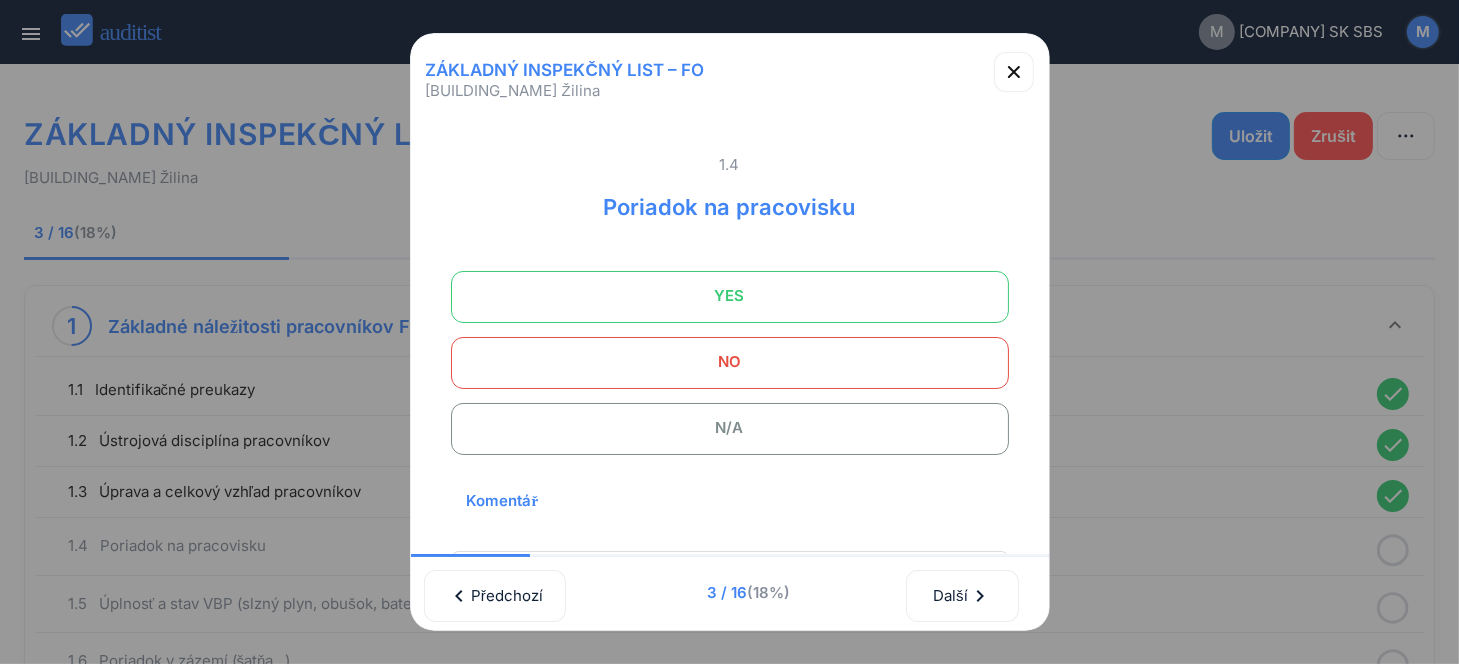 scroll, scrollTop: 0, scrollLeft: 0, axis: both 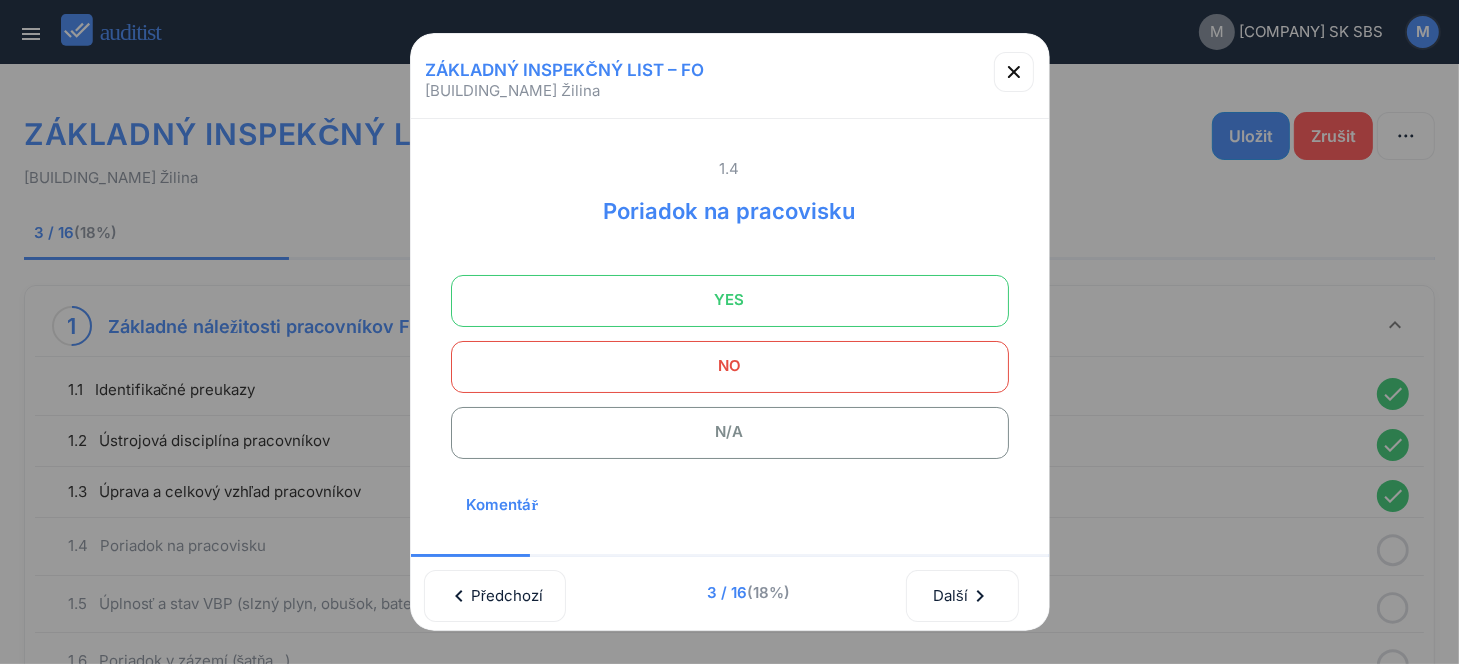 click on "YES" at bounding box center [730, 300] 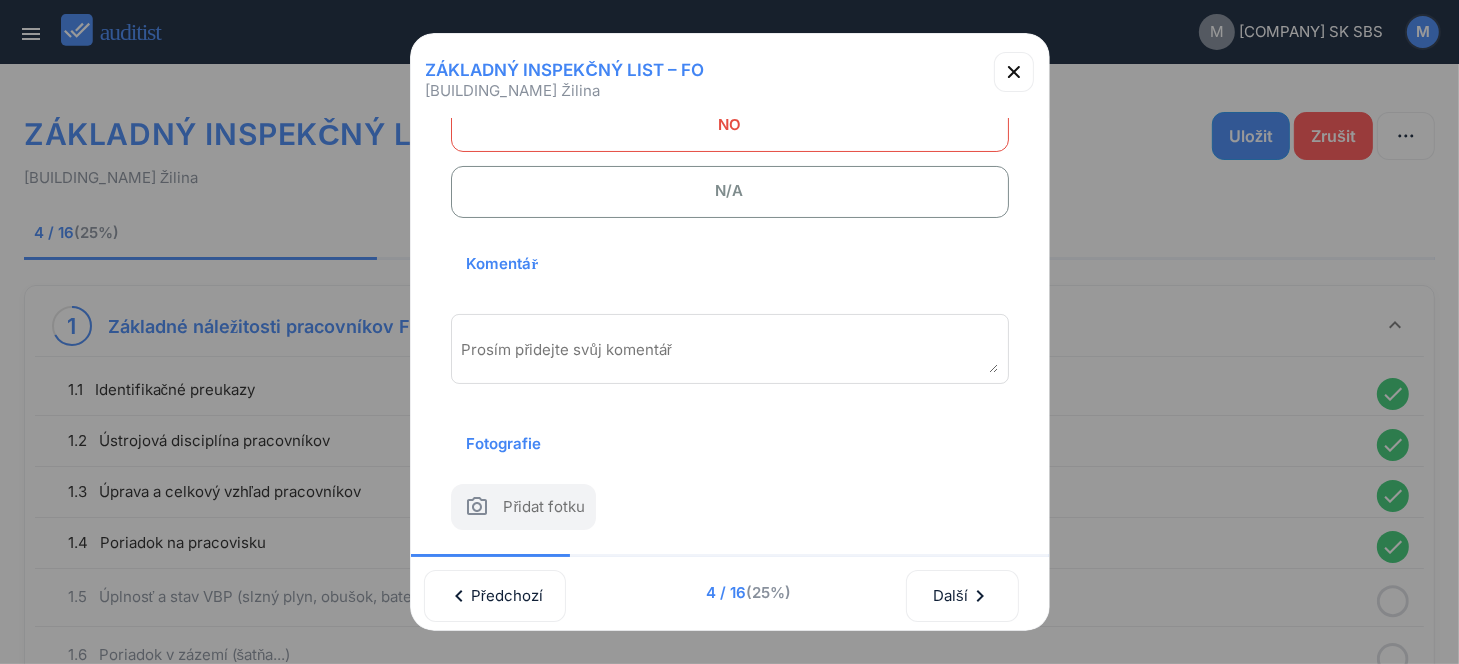 click at bounding box center (730, 356) 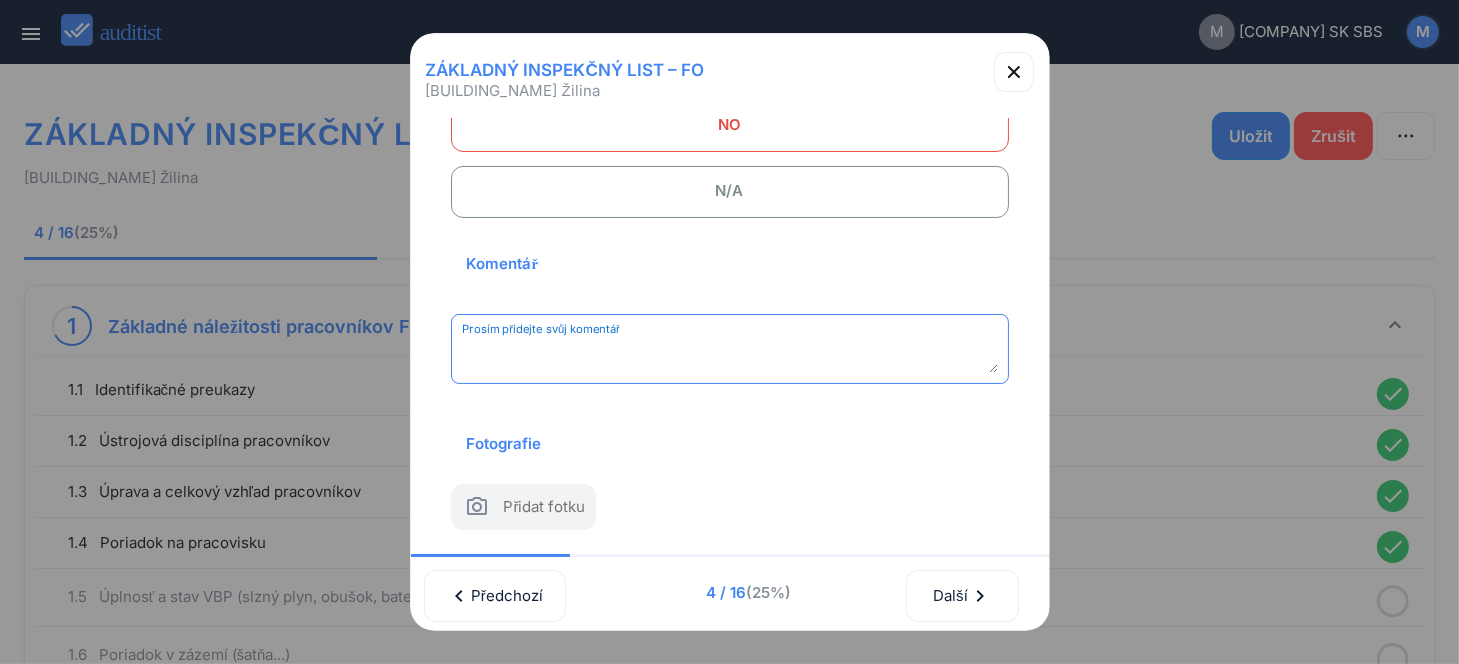 paste on "**********" 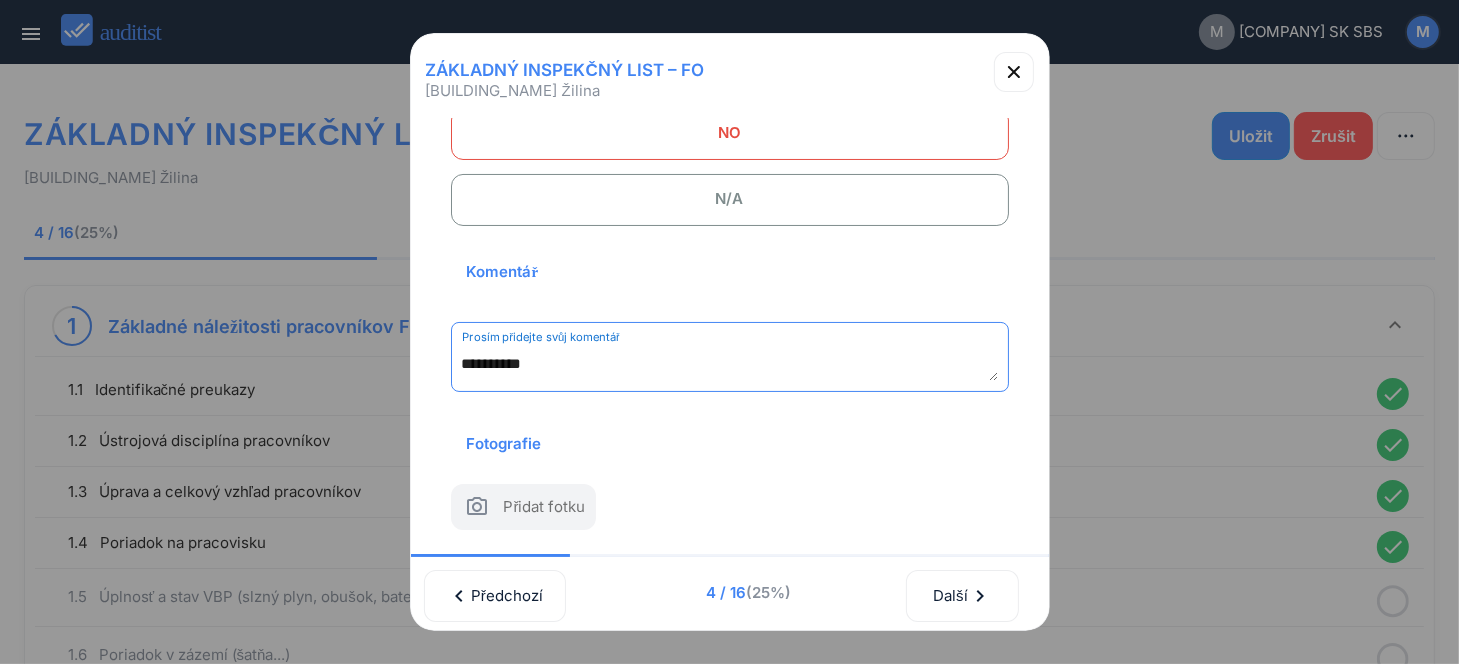 scroll, scrollTop: 262, scrollLeft: 0, axis: vertical 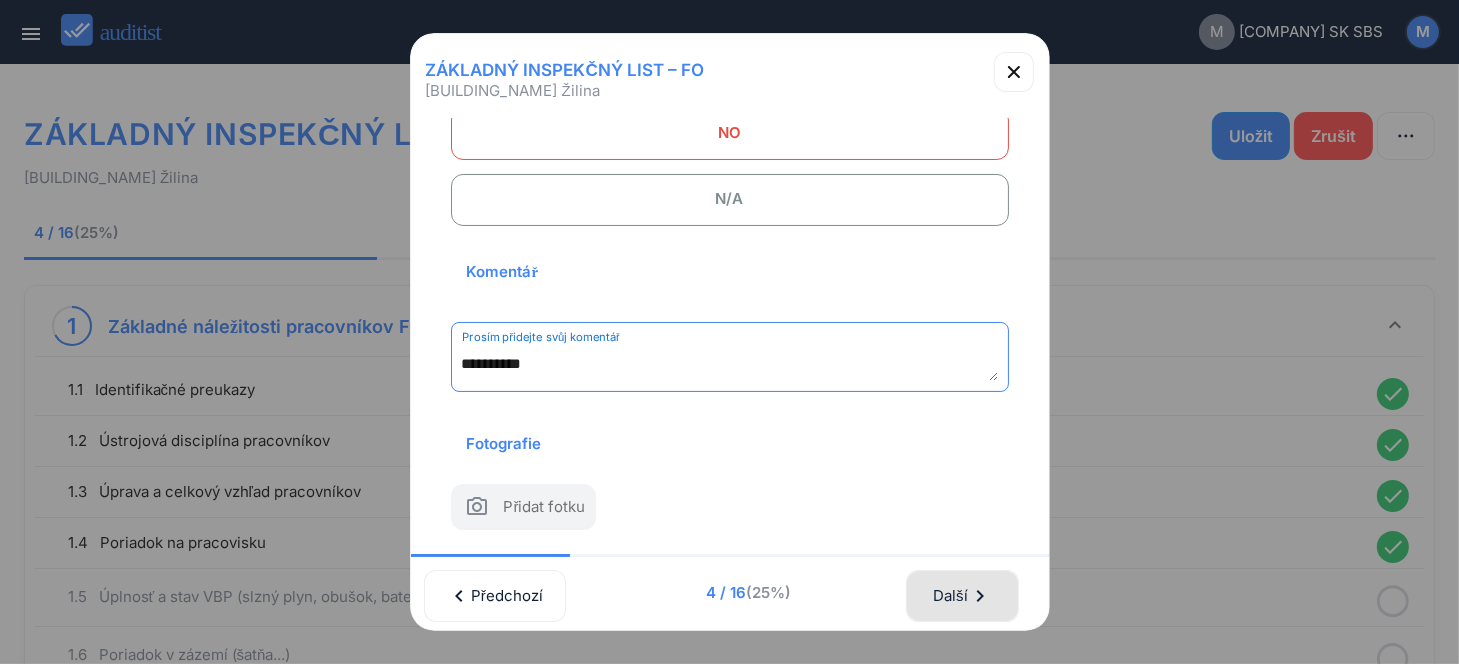 type on "**********" 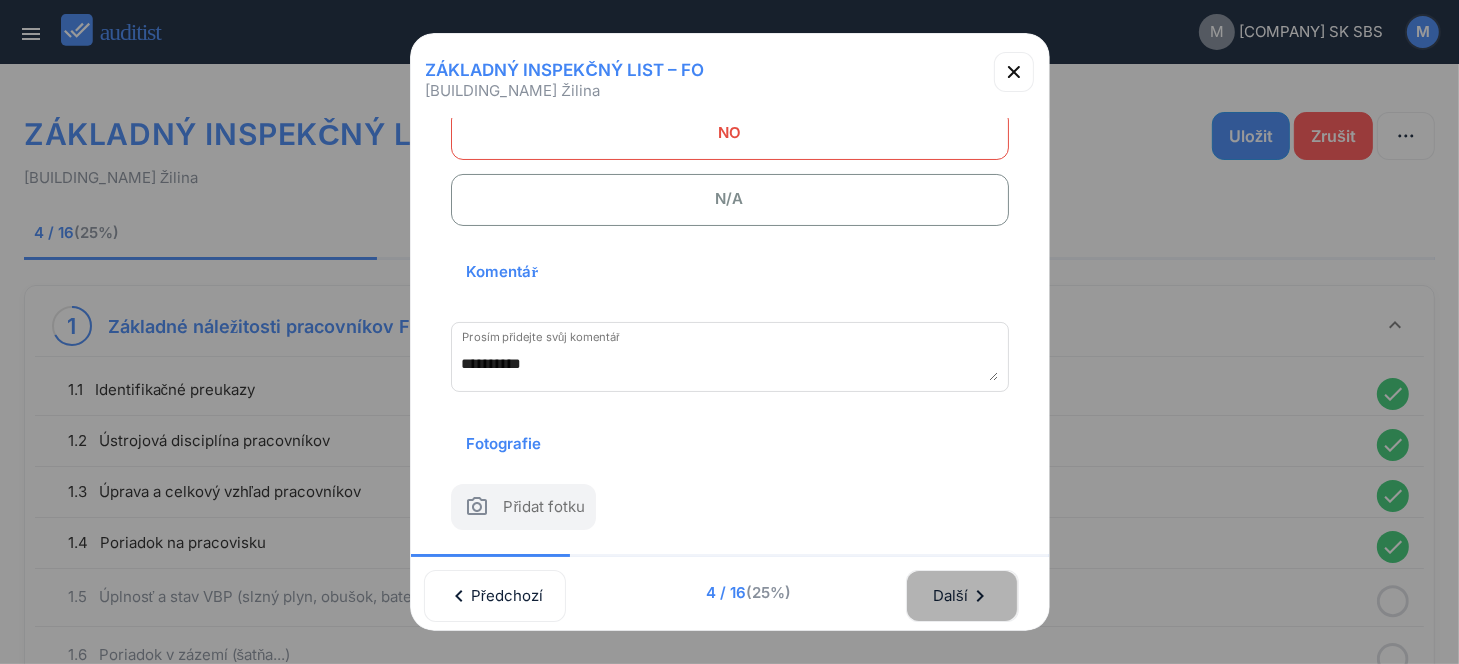click on "chevron_right" at bounding box center (980, 596) 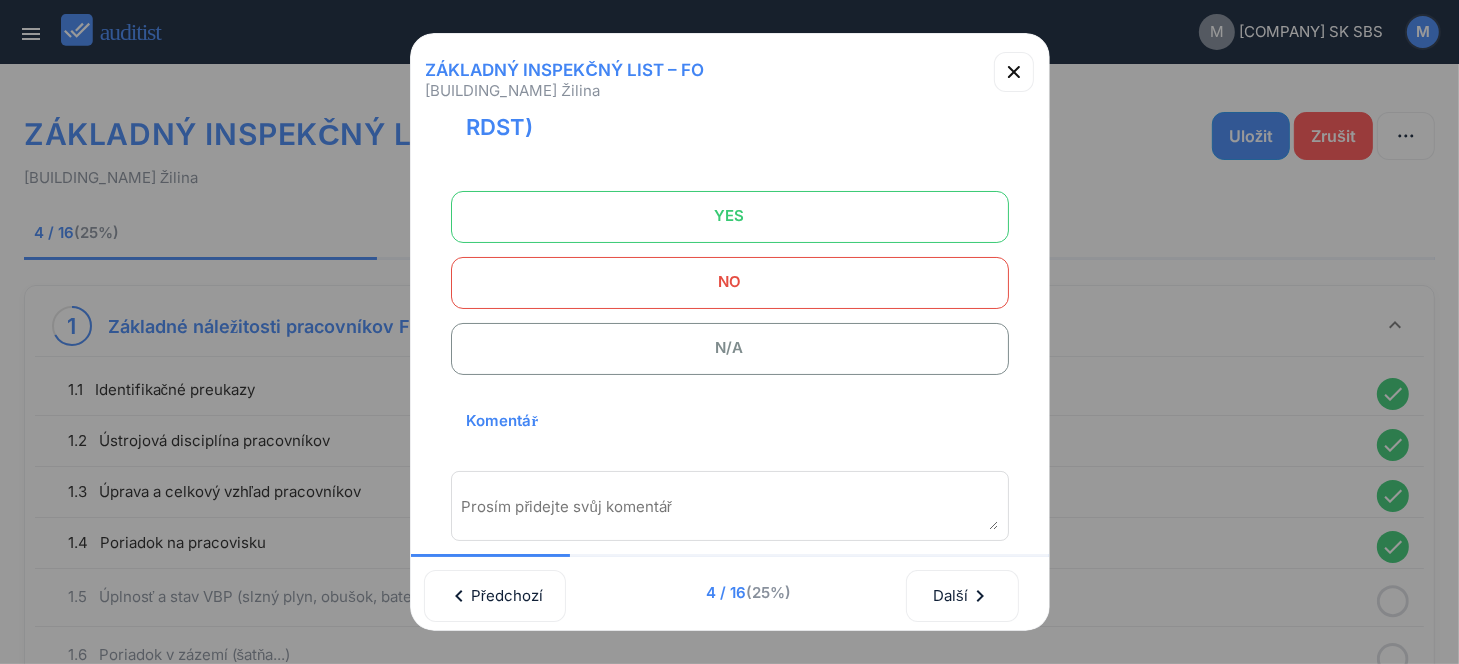 scroll, scrollTop: 0, scrollLeft: 0, axis: both 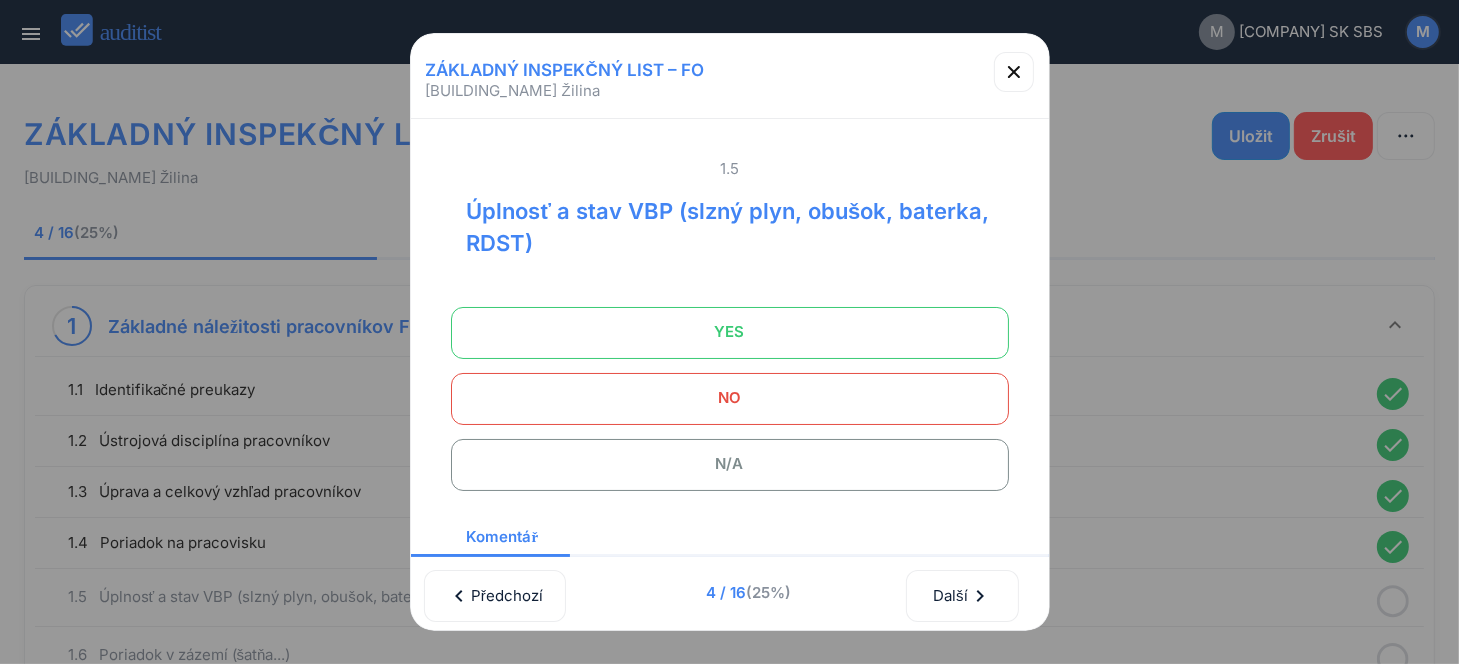 click on "YES" at bounding box center [730, 332] 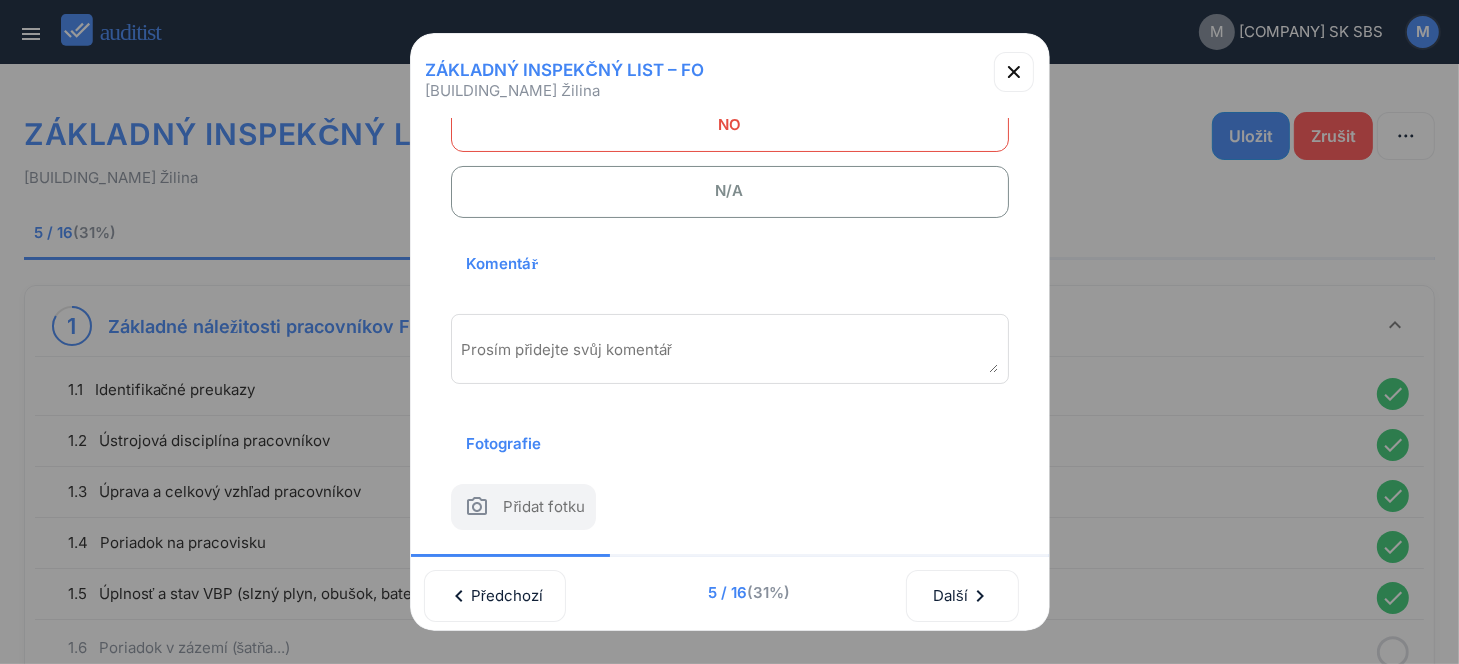 scroll, scrollTop: 302, scrollLeft: 0, axis: vertical 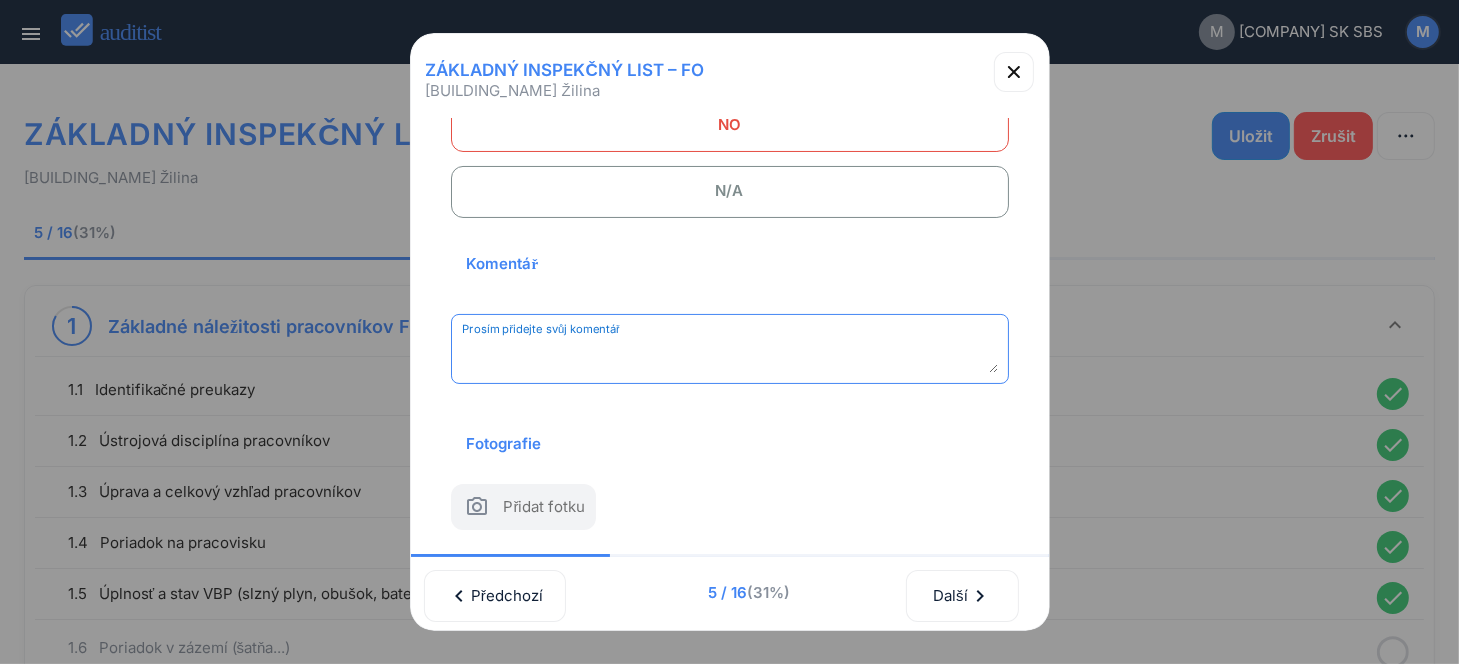 click at bounding box center [730, 356] 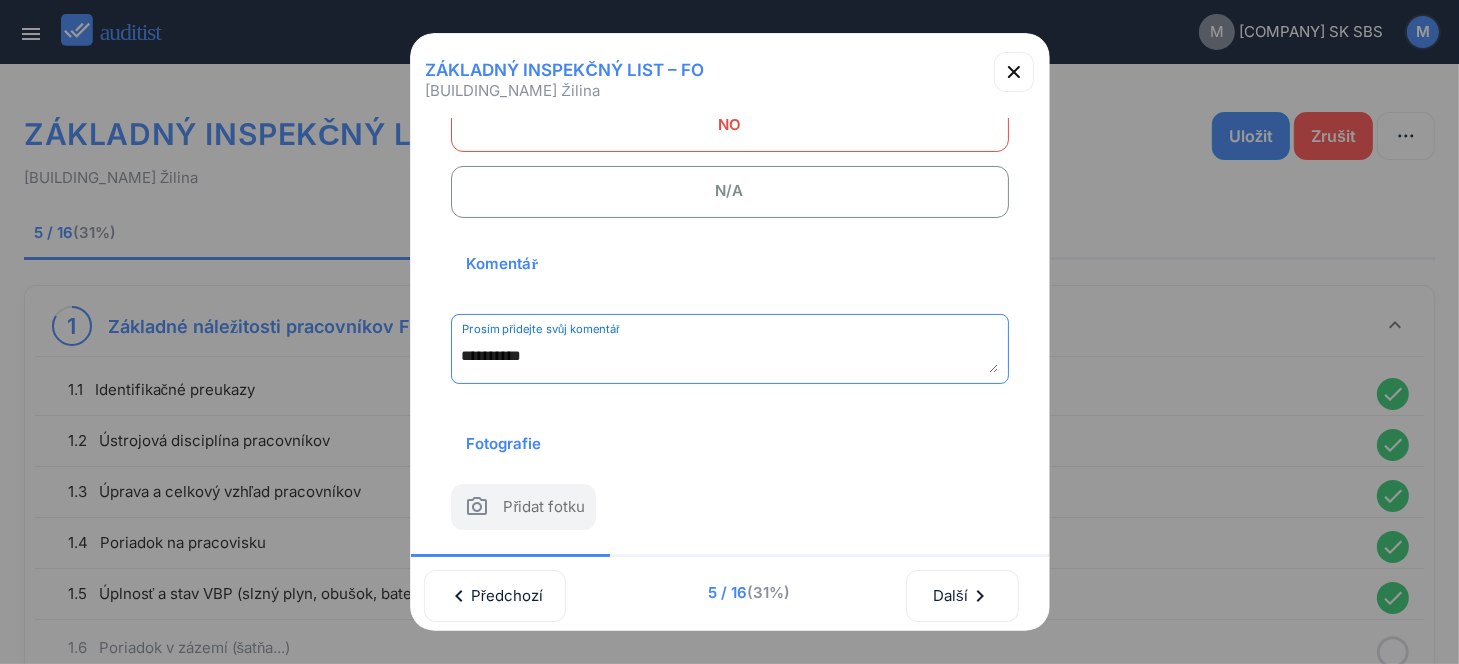 scroll, scrollTop: 294, scrollLeft: 0, axis: vertical 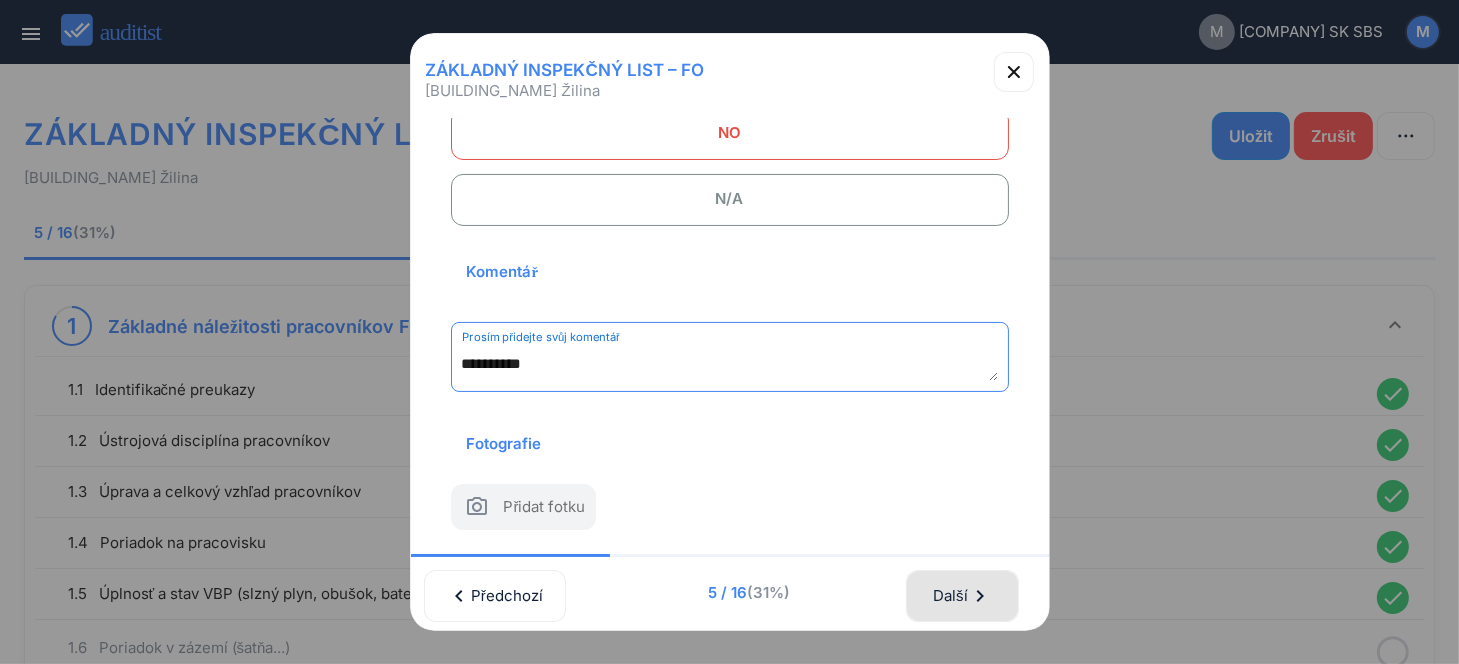 click on "Další
chevron_right" at bounding box center [962, 596] 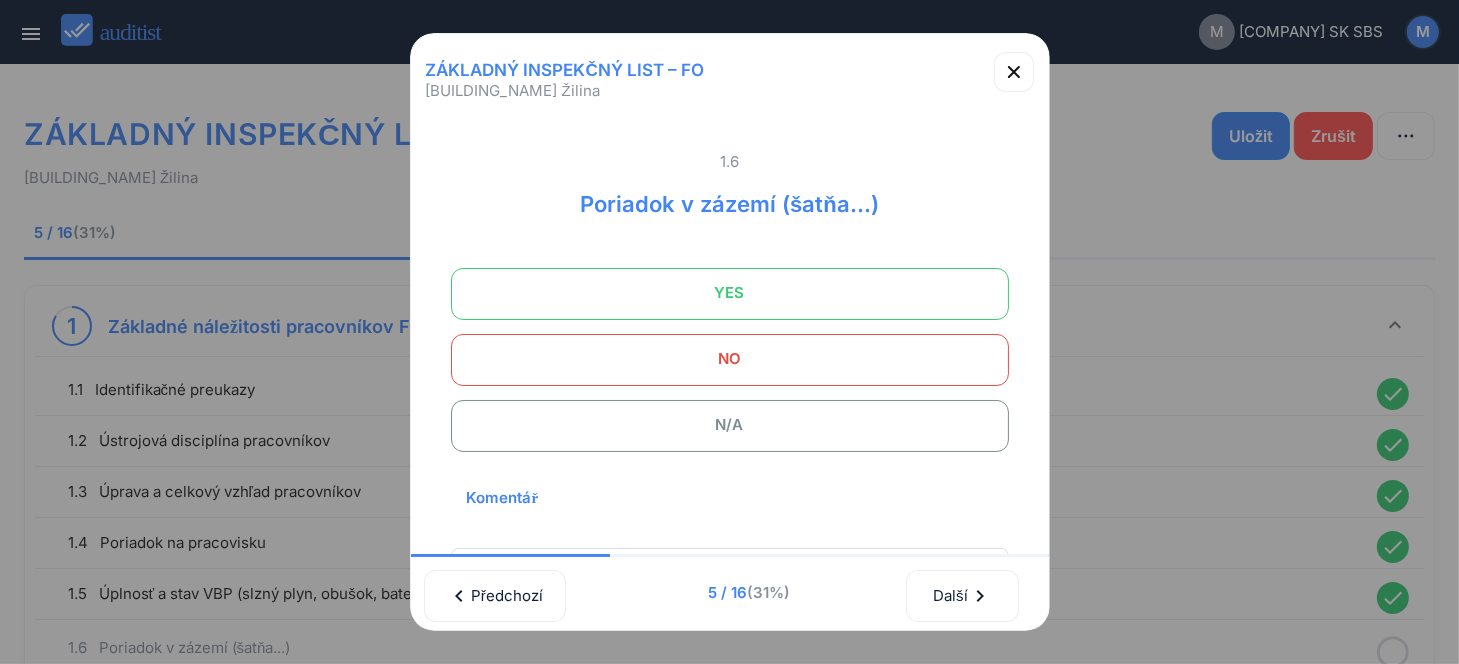 scroll, scrollTop: 0, scrollLeft: 0, axis: both 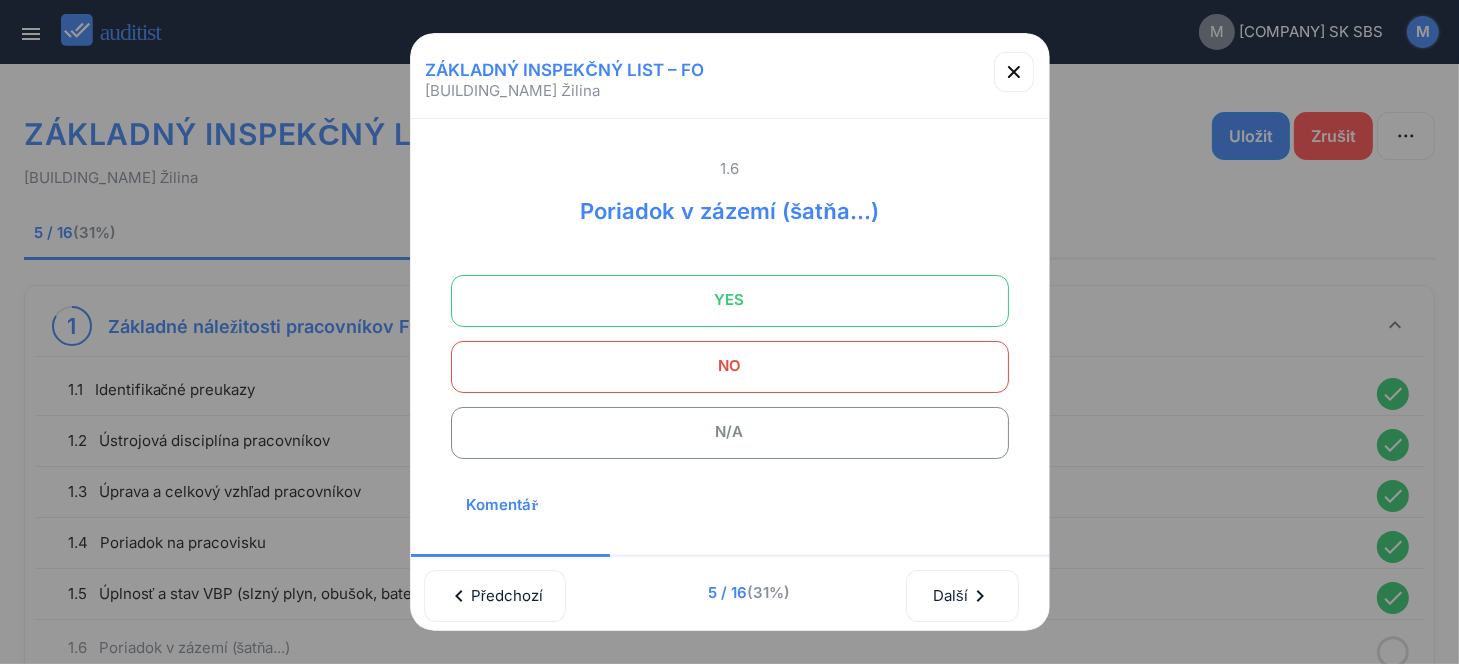 click on "YES" at bounding box center (730, 300) 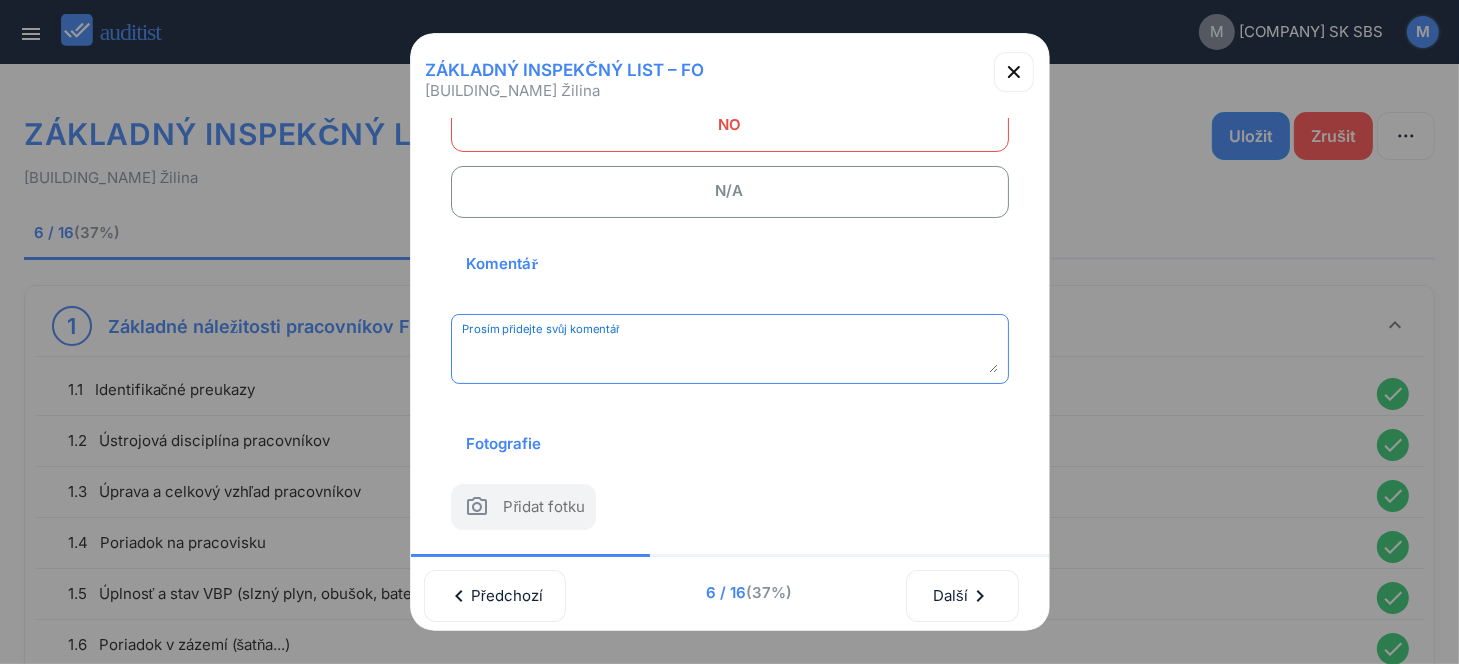 click at bounding box center (730, 356) 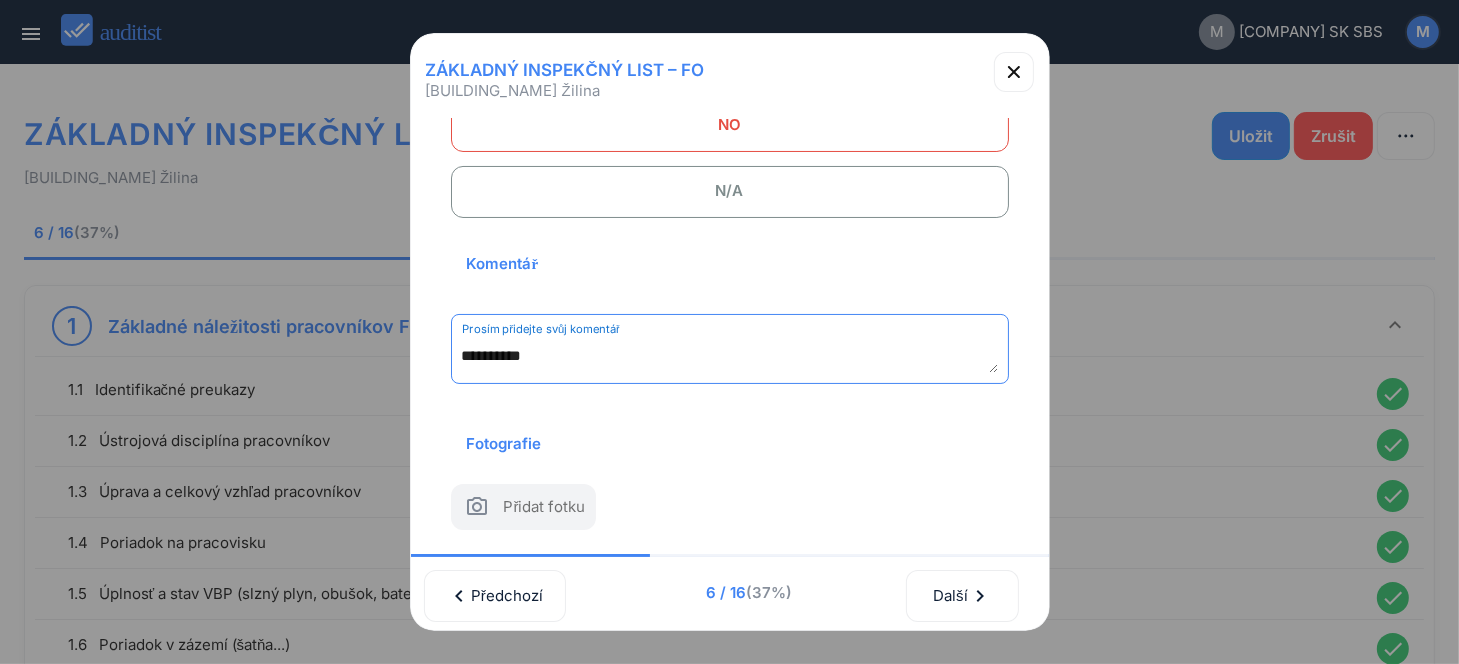 scroll, scrollTop: 262, scrollLeft: 0, axis: vertical 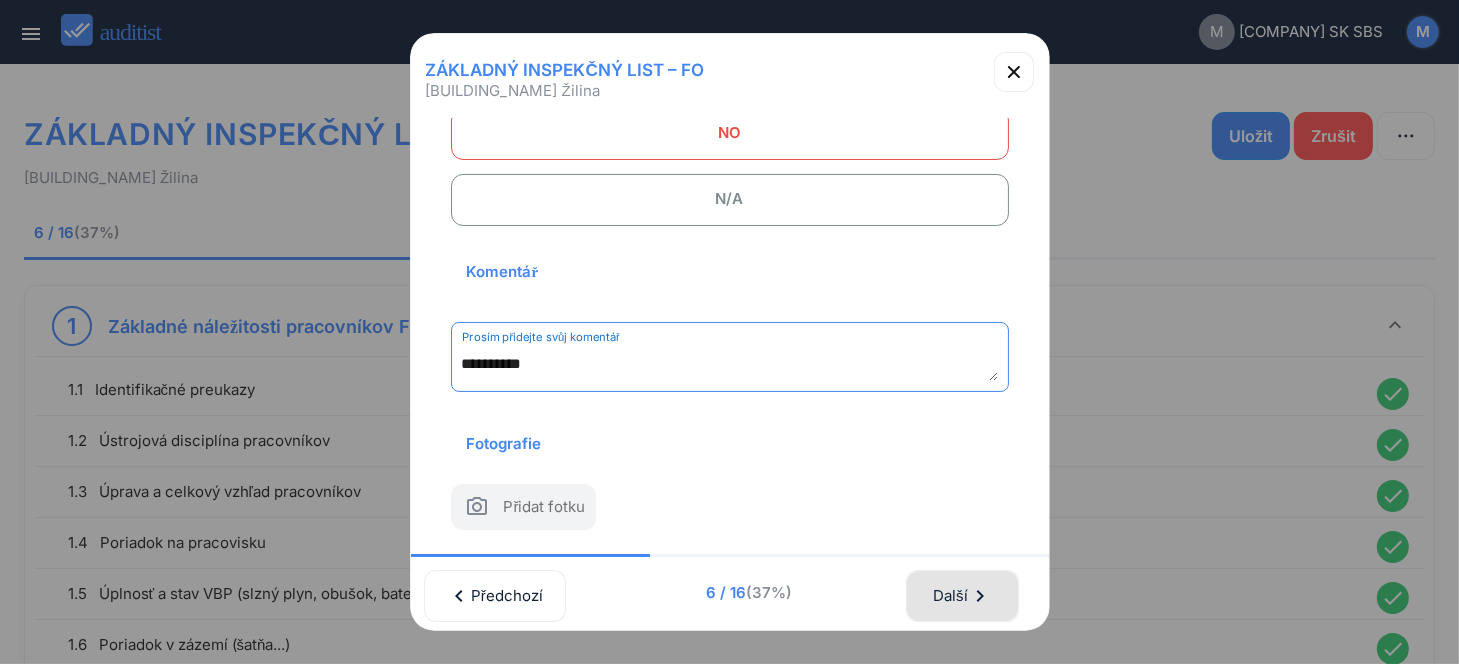 type on "**********" 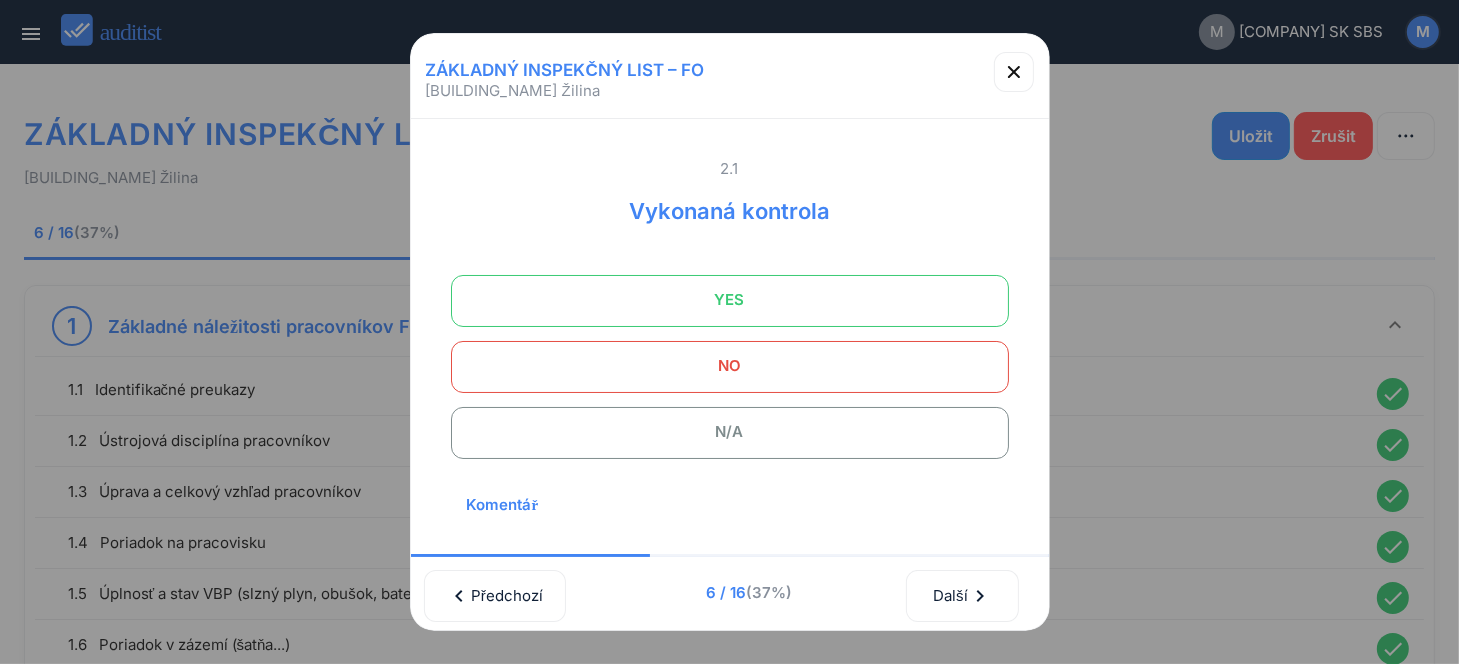 scroll, scrollTop: 0, scrollLeft: 0, axis: both 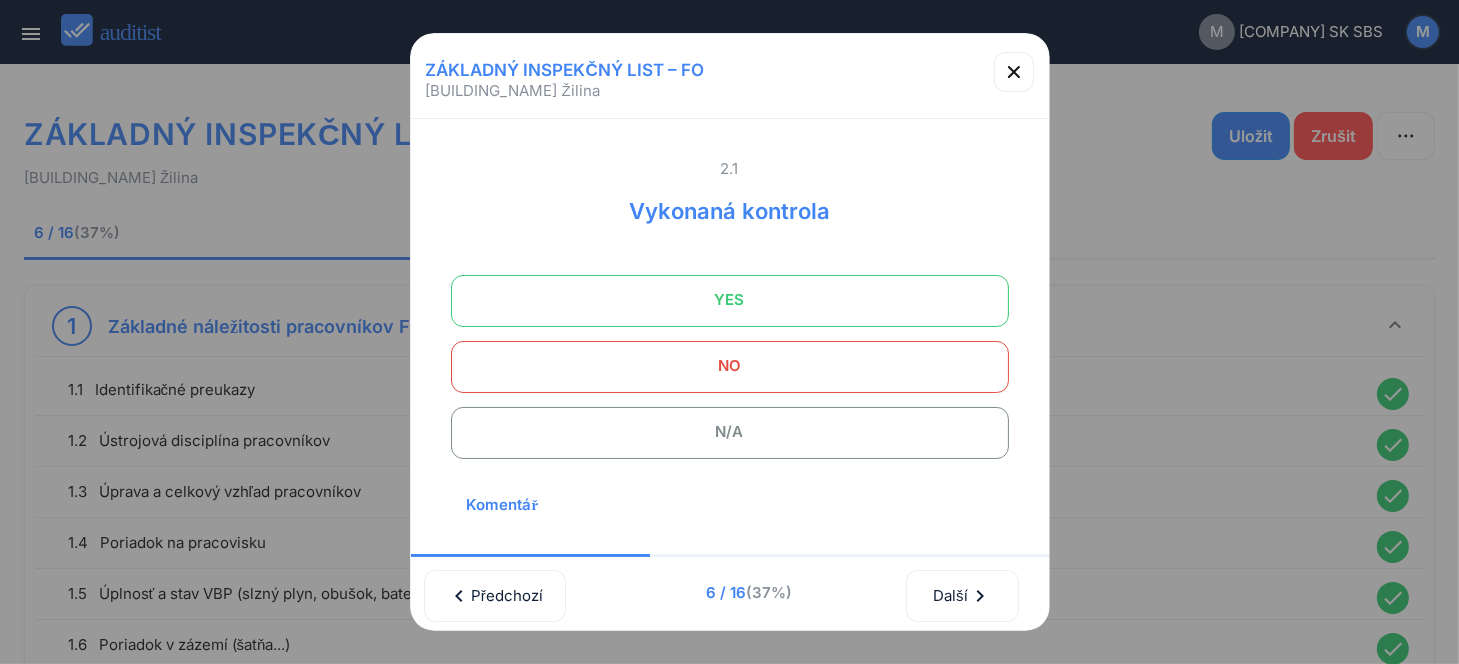 click on "N/A" at bounding box center (730, 432) 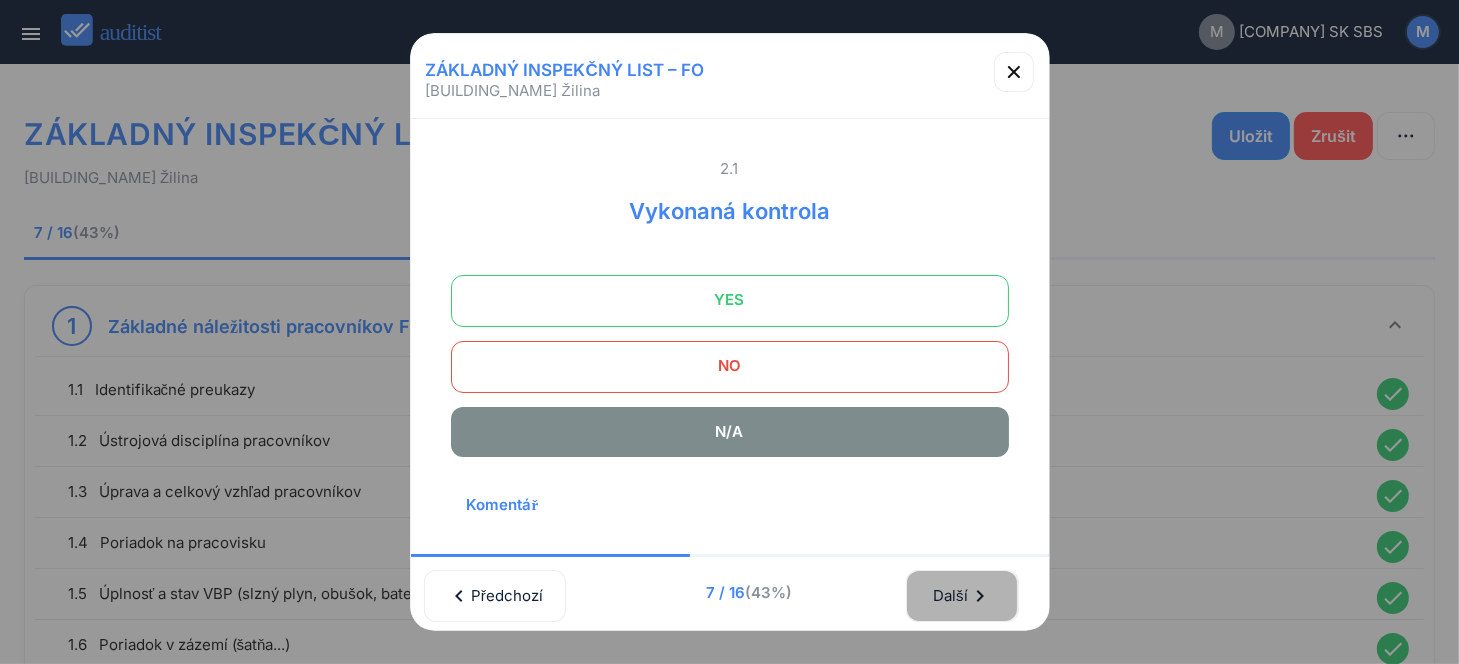 click on "Další
chevron_right" at bounding box center [962, 596] 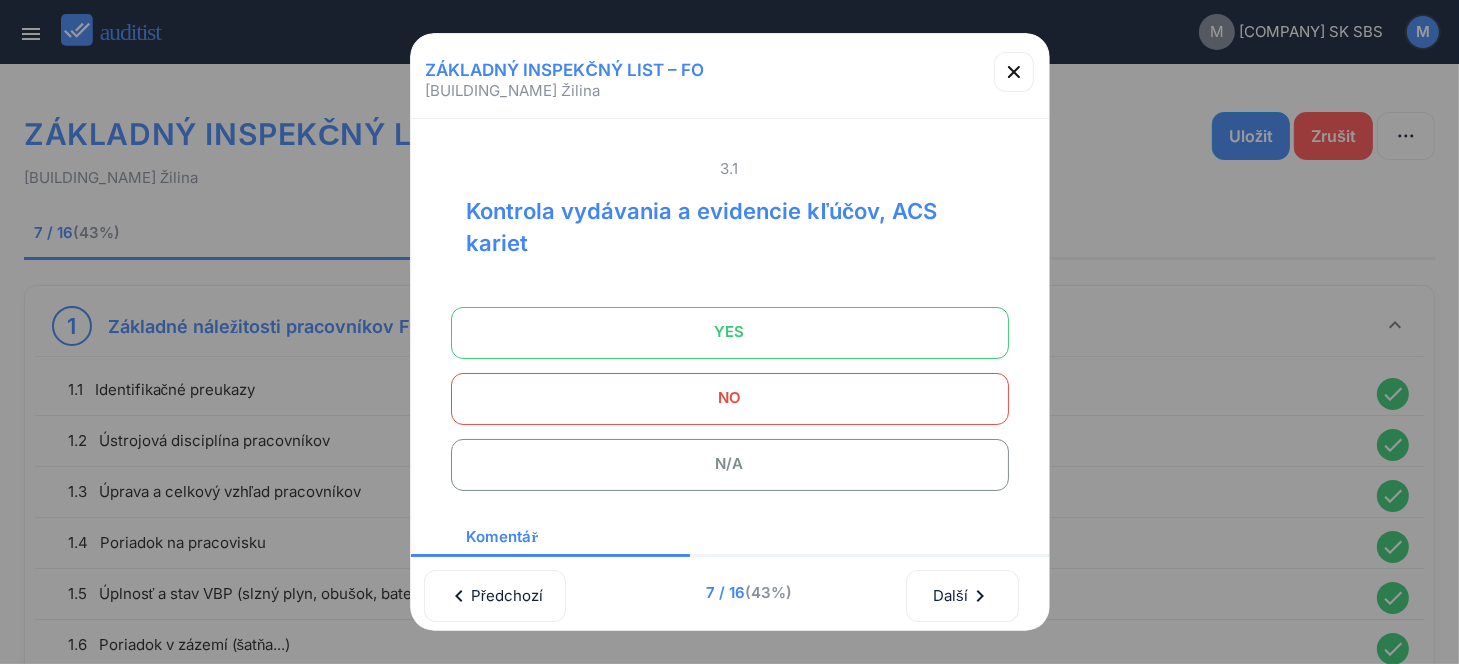 click on "N/A" at bounding box center [730, 464] 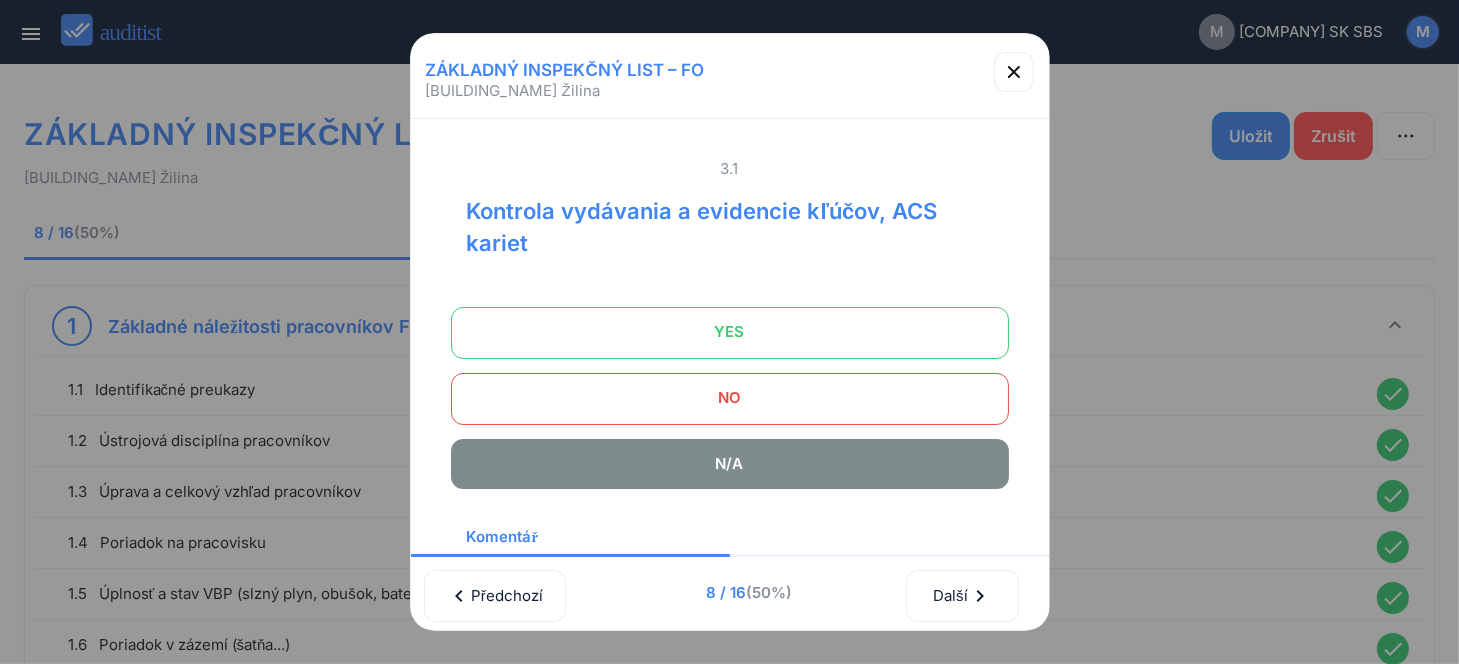 click on "YES" at bounding box center [730, 332] 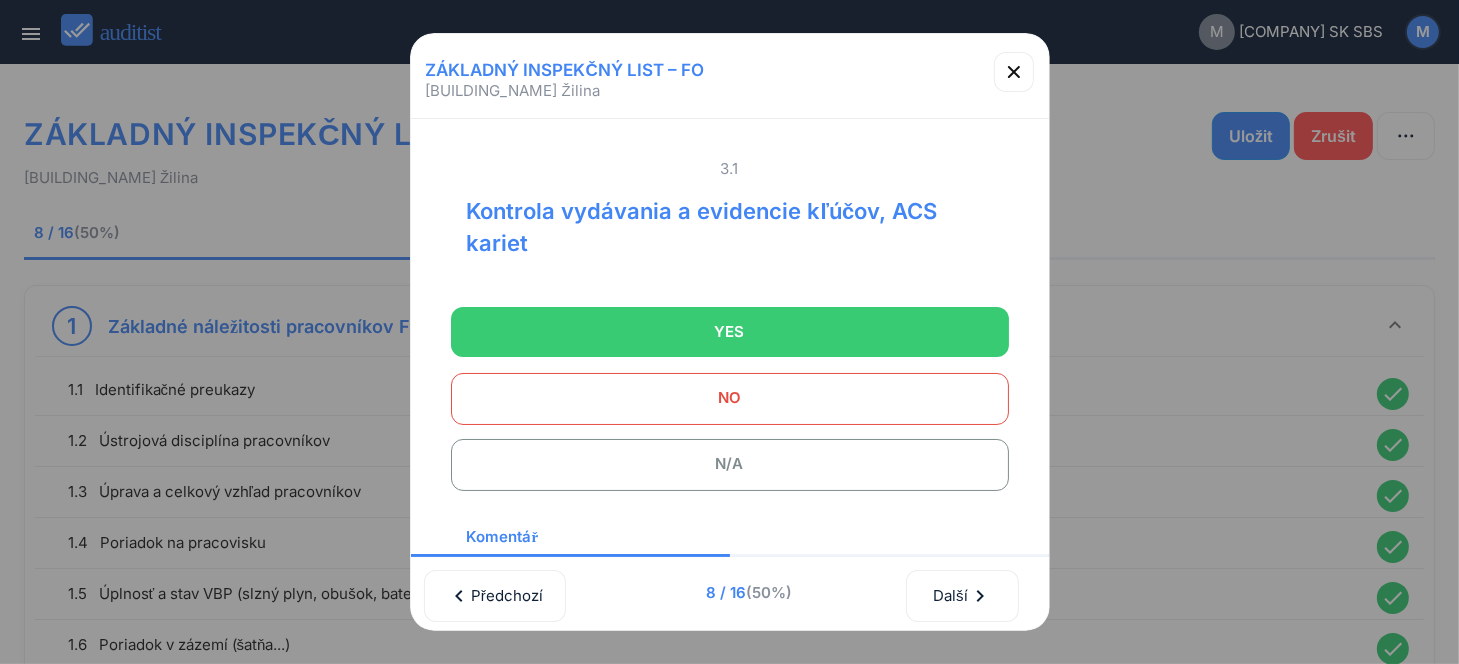 scroll, scrollTop: 300, scrollLeft: 0, axis: vertical 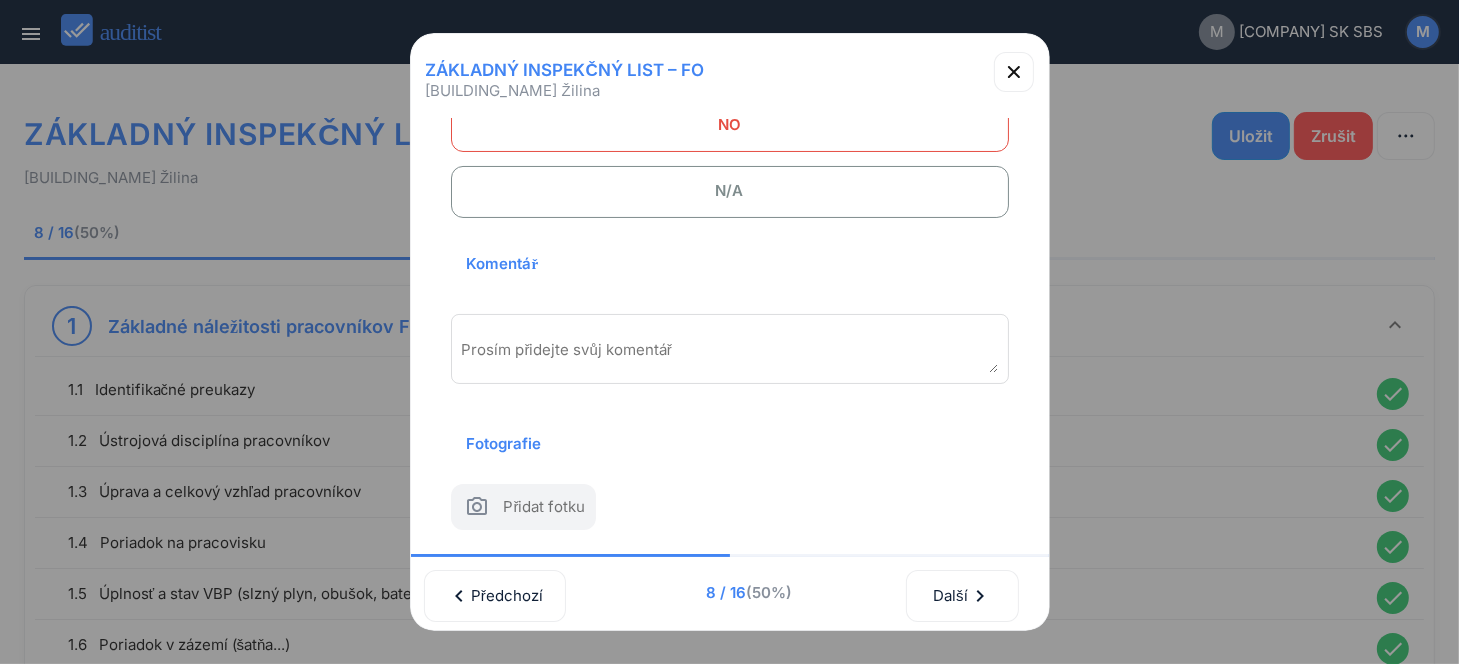 click at bounding box center [730, 356] 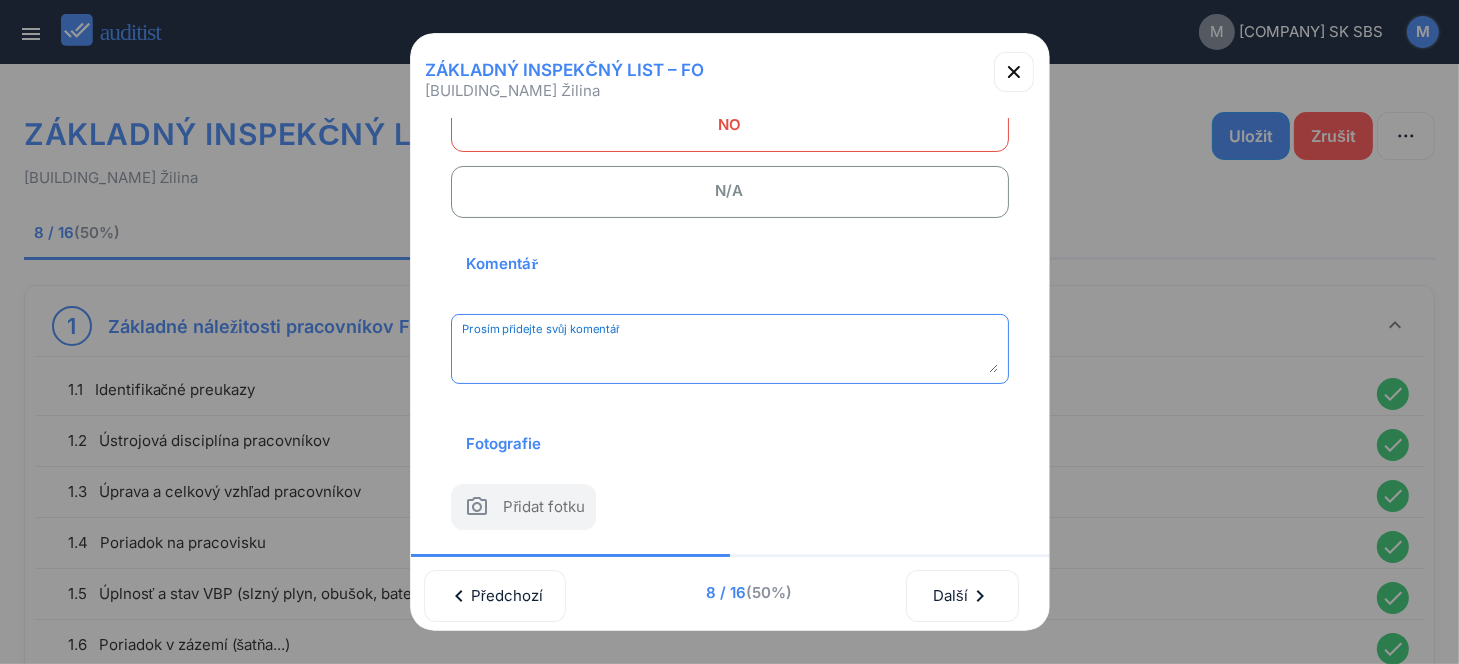 paste on "**********" 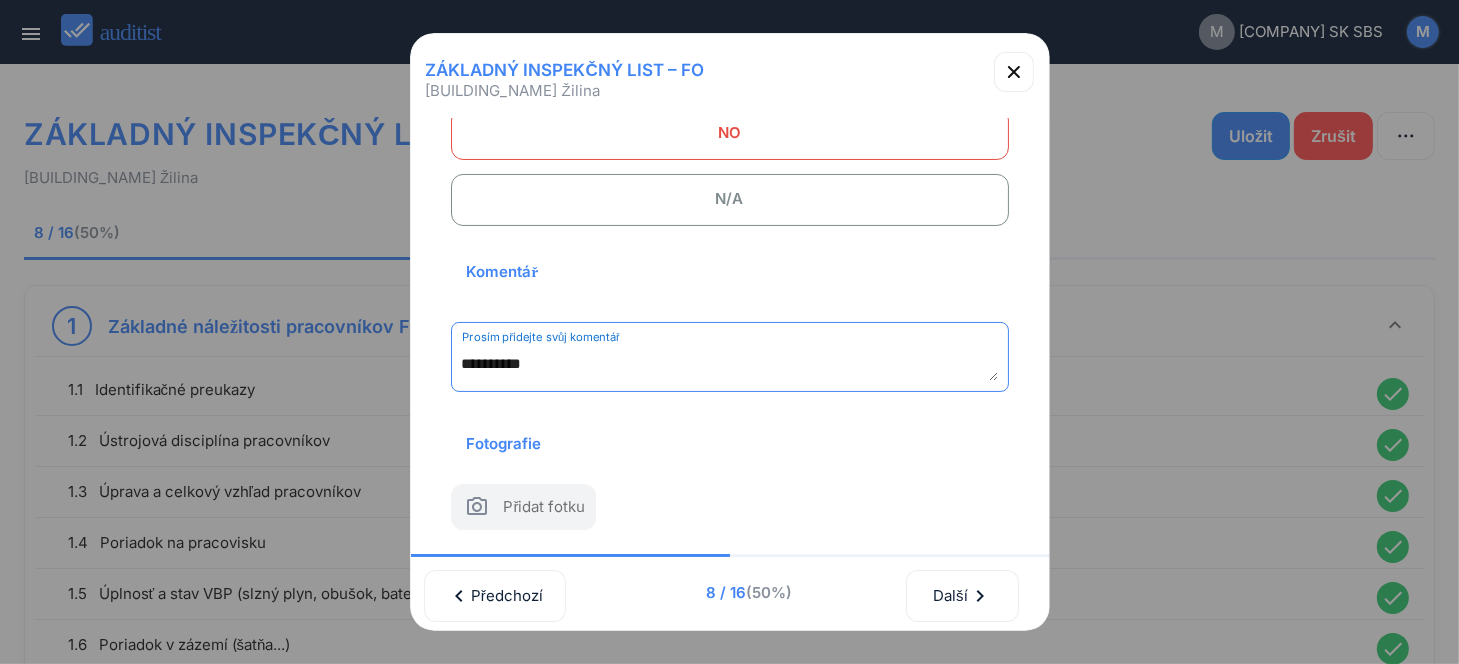 scroll, scrollTop: 294, scrollLeft: 0, axis: vertical 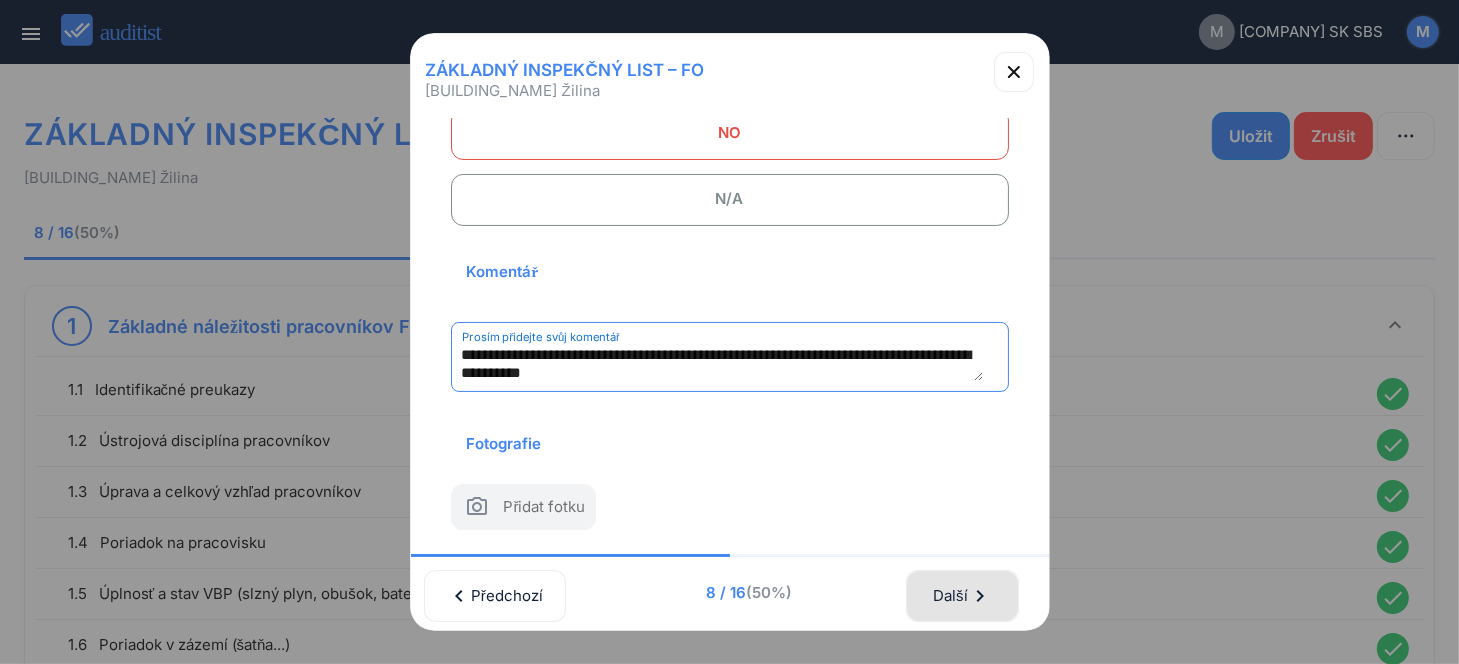 type on "**********" 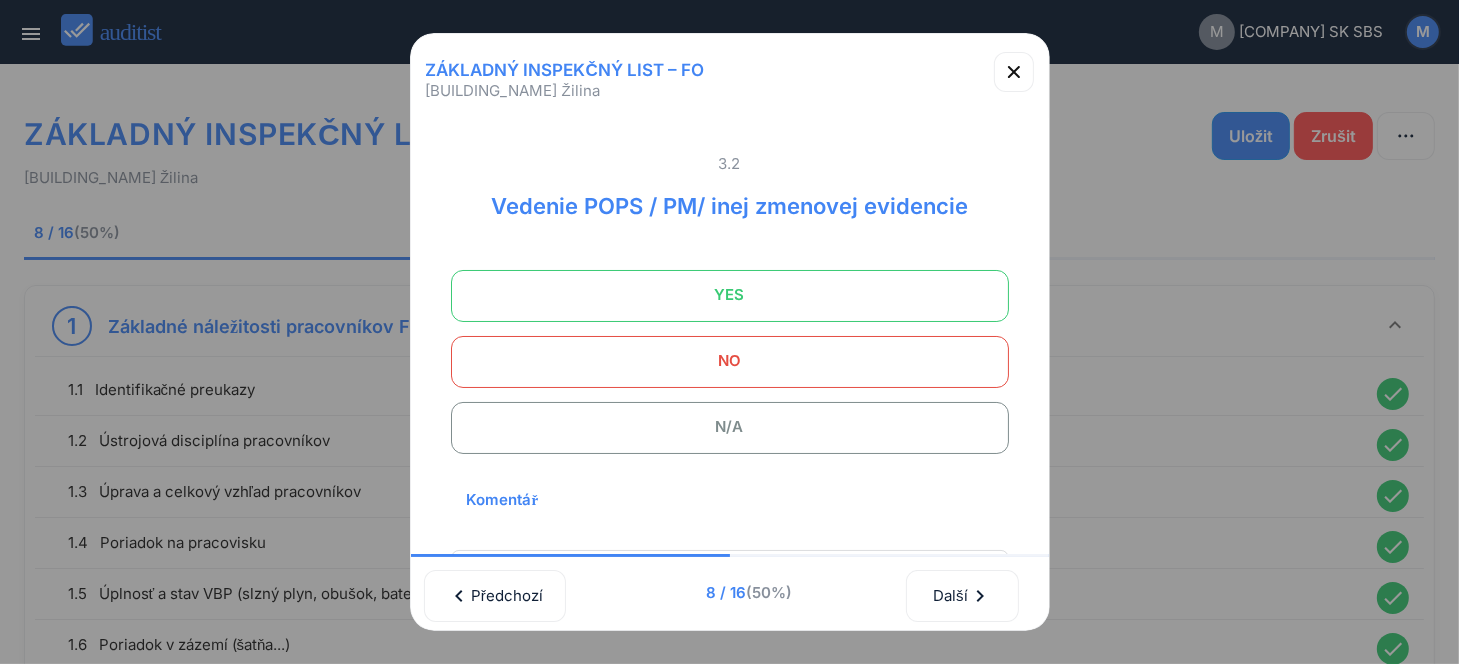 scroll, scrollTop: 0, scrollLeft: 0, axis: both 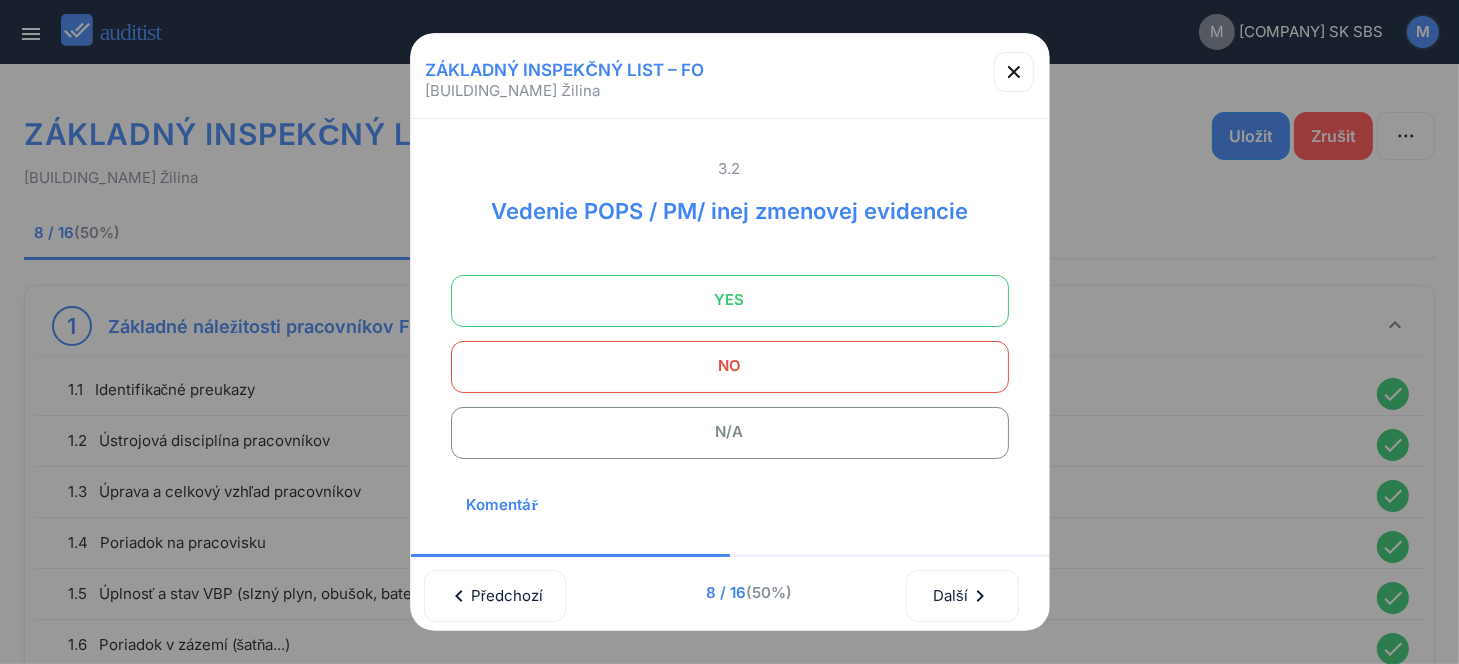 click on "YES" at bounding box center [730, 300] 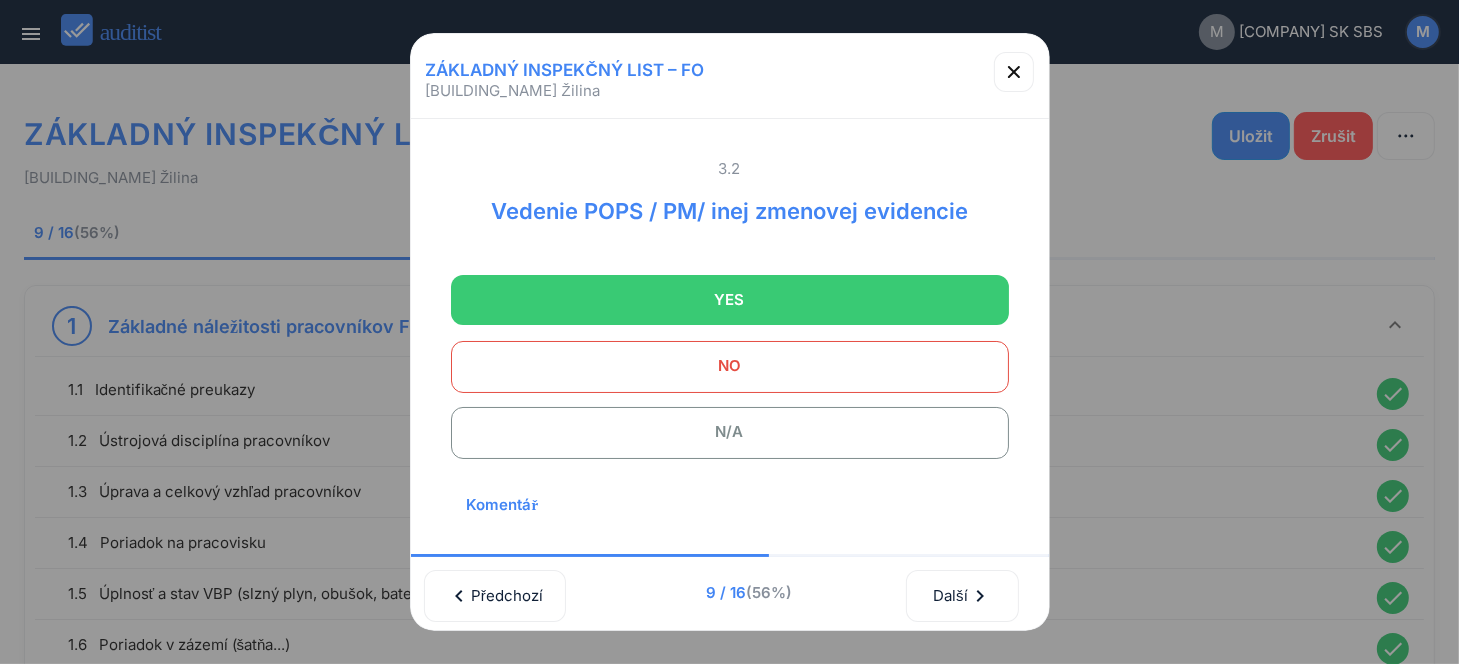 click on "N/A" at bounding box center (730, 432) 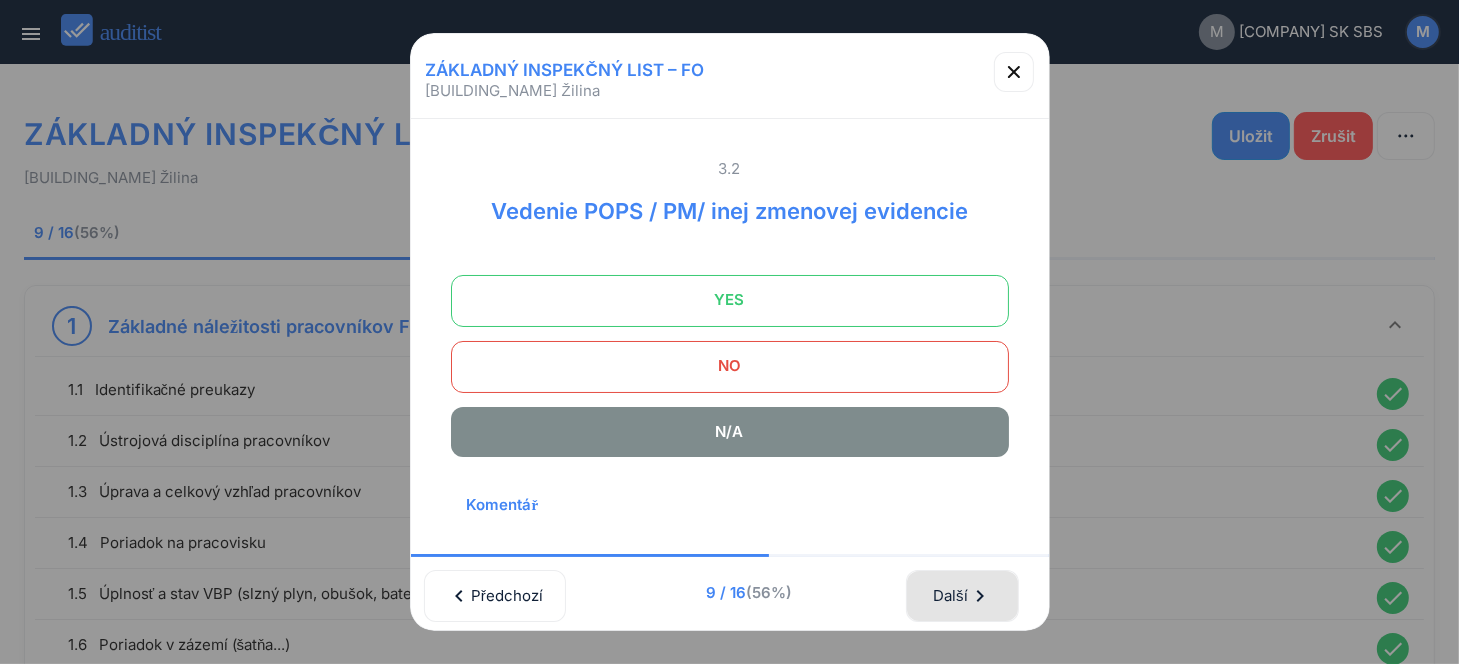 click on "Další
chevron_right" at bounding box center [962, 596] 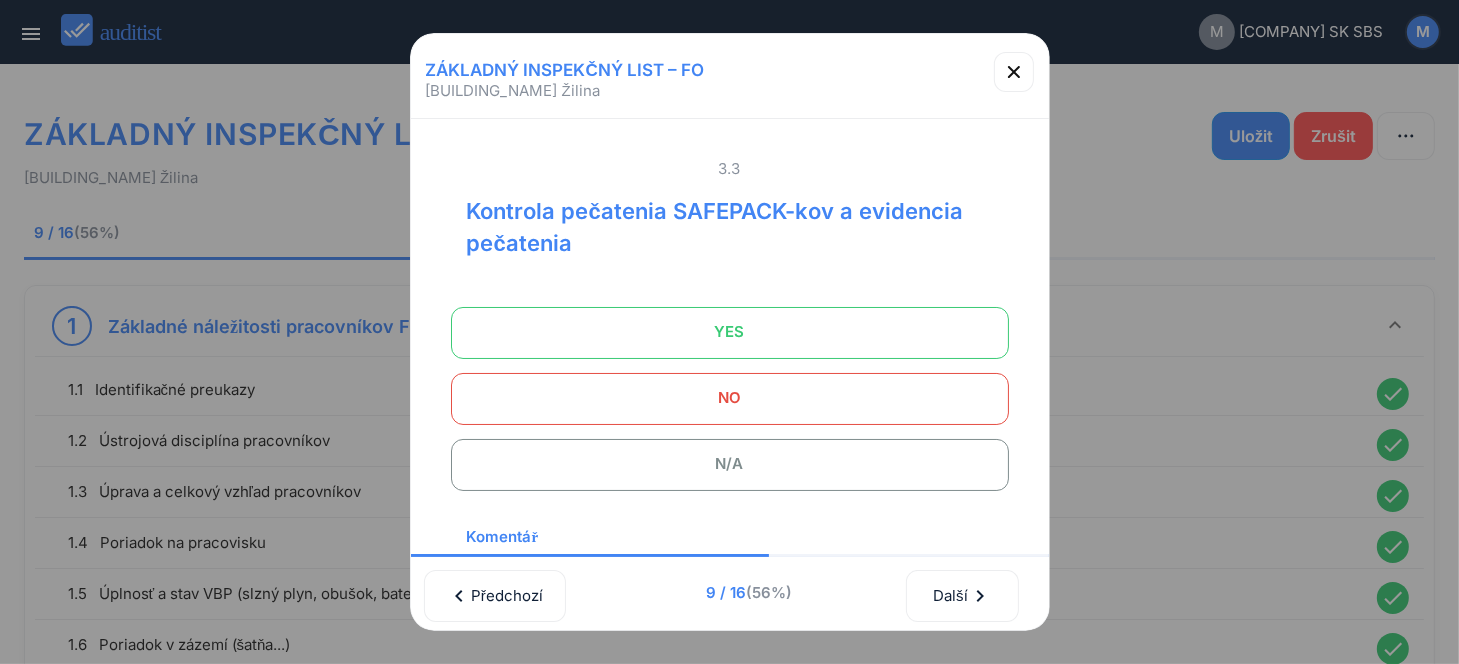 click on "N/A" at bounding box center (730, 464) 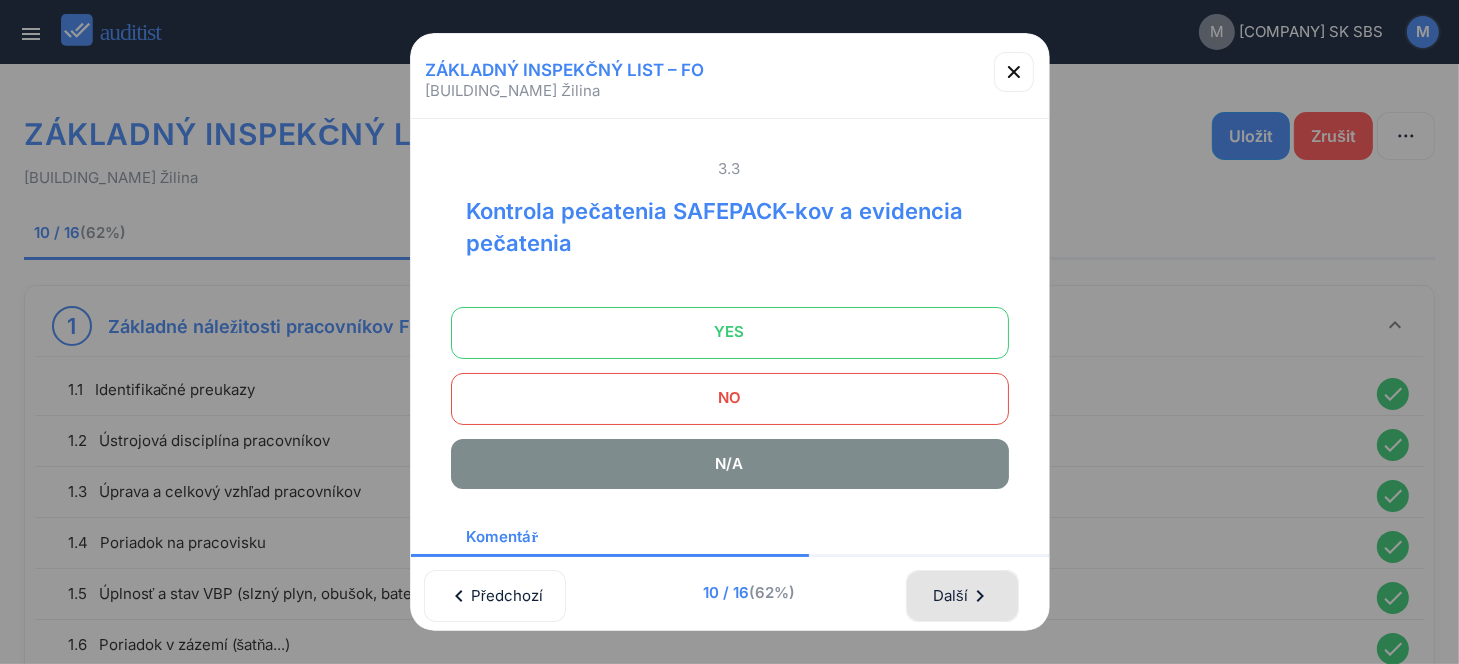 click on "Další
chevron_right" at bounding box center [962, 596] 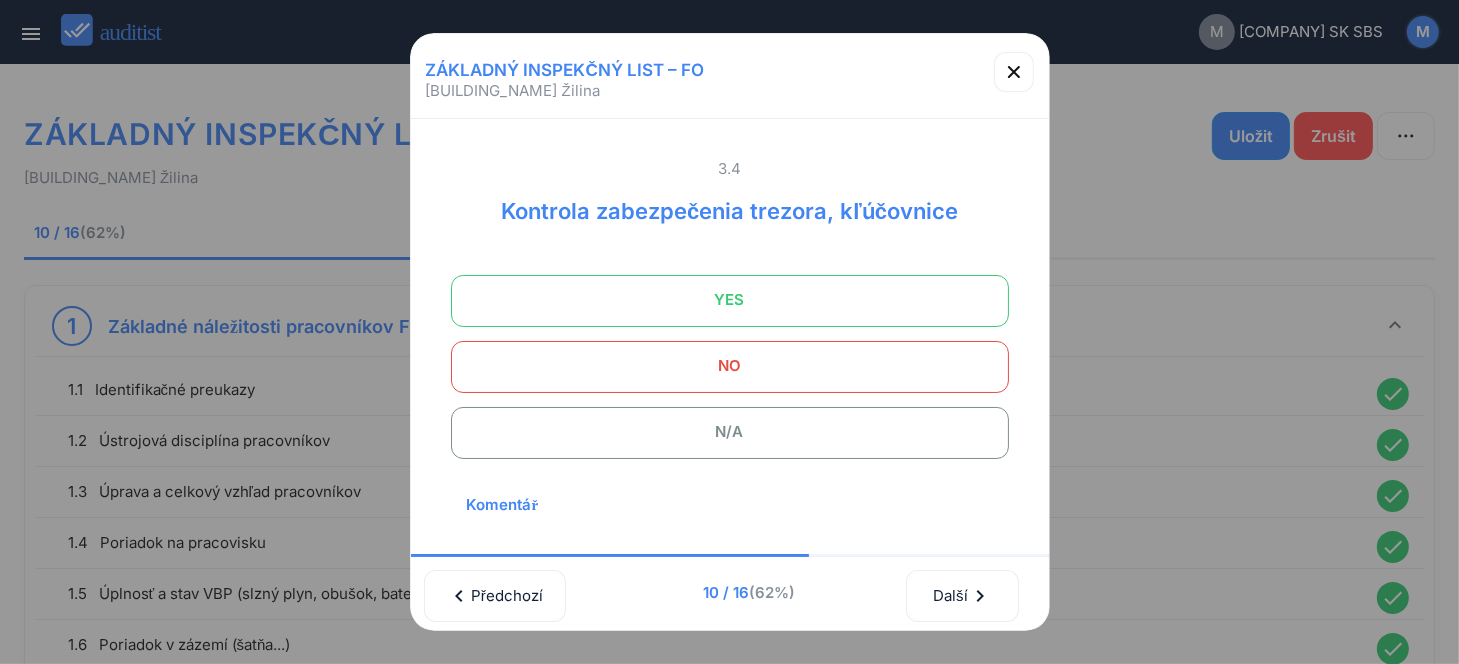 click on "N/A" at bounding box center [730, 432] 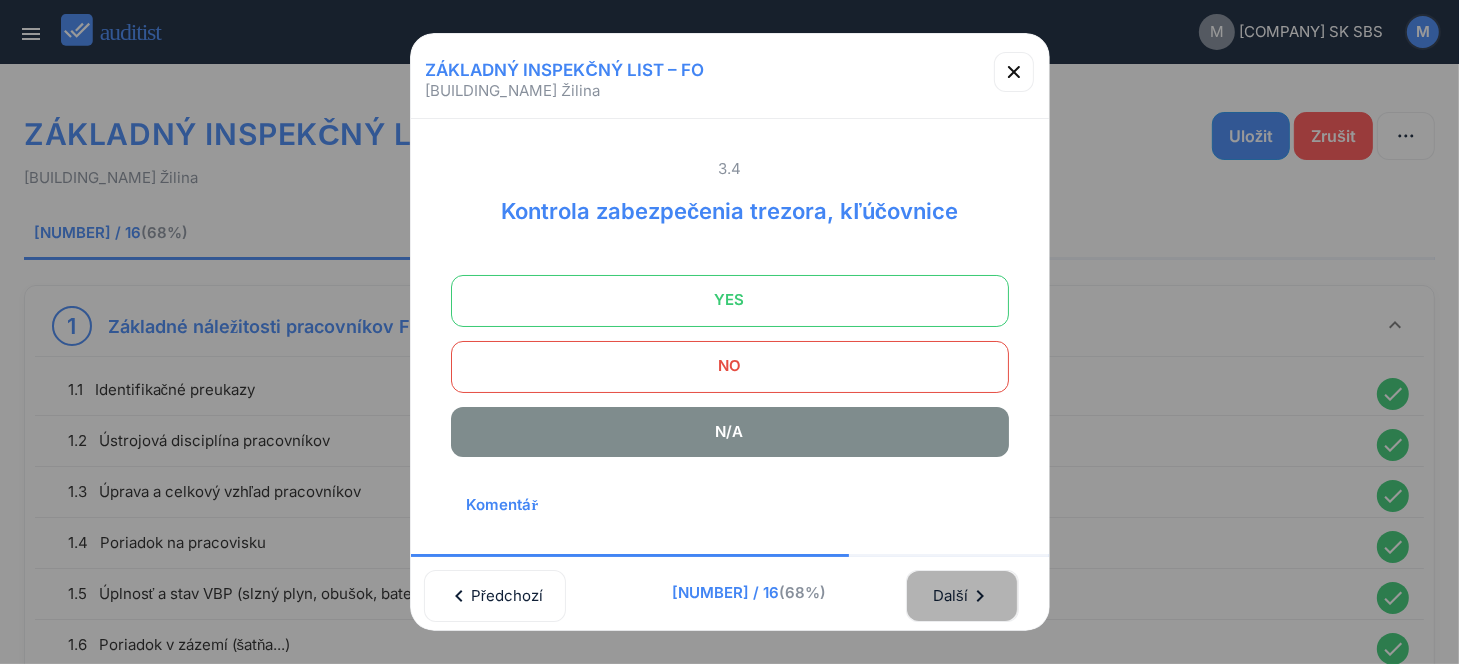 click on "Další
chevron_right" at bounding box center (962, 596) 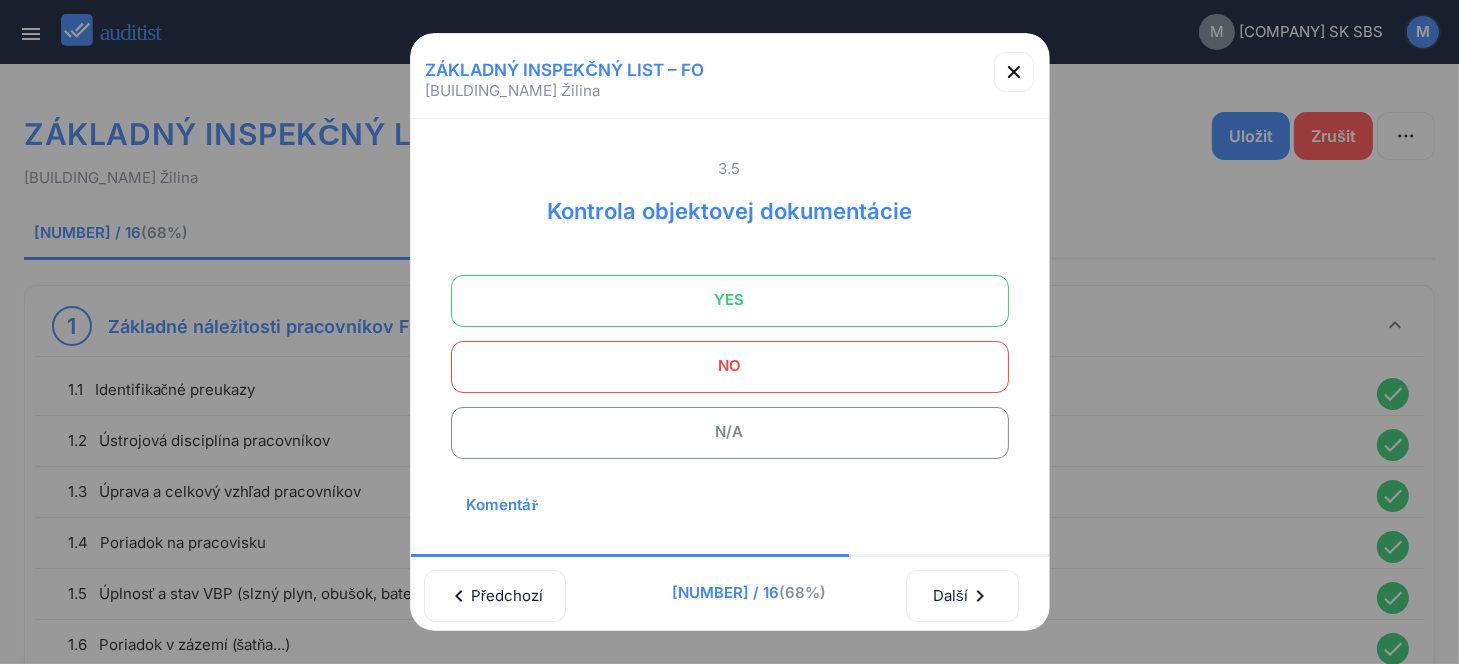 click on "N/A" at bounding box center [730, 432] 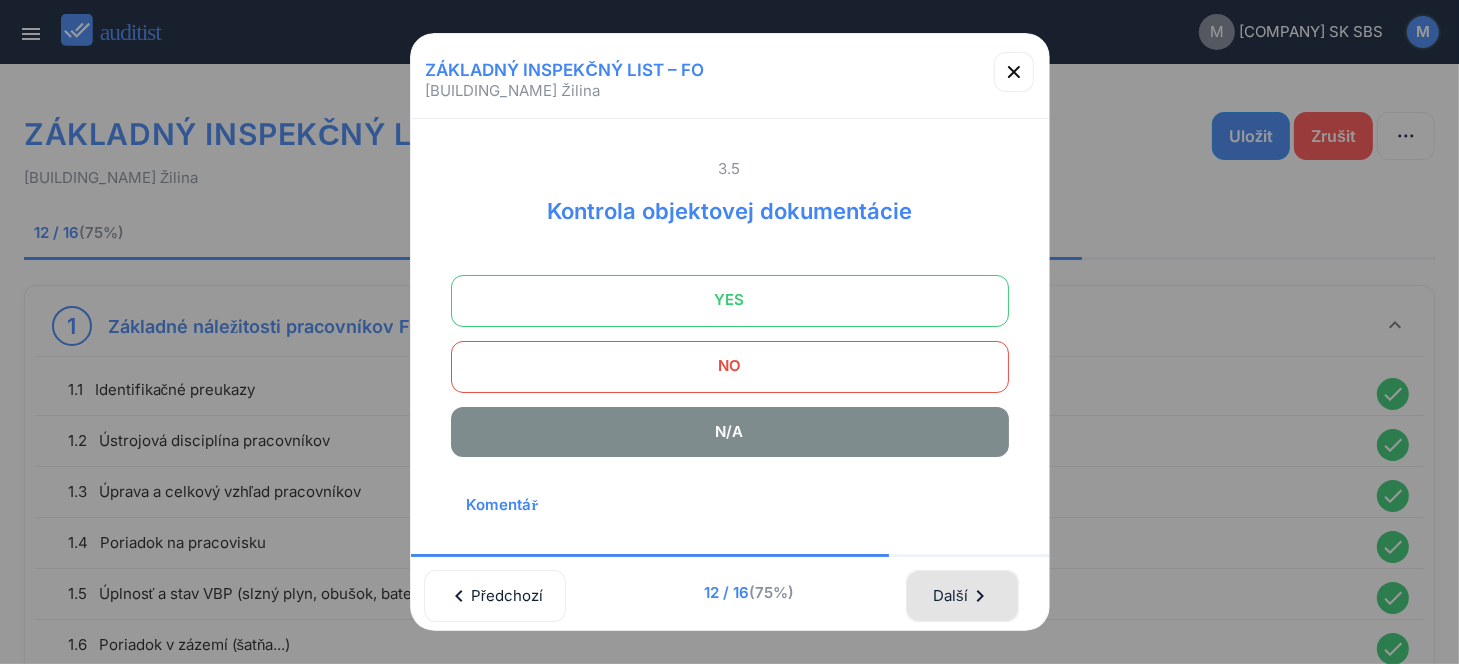 click on "Další
chevron_right" at bounding box center (962, 596) 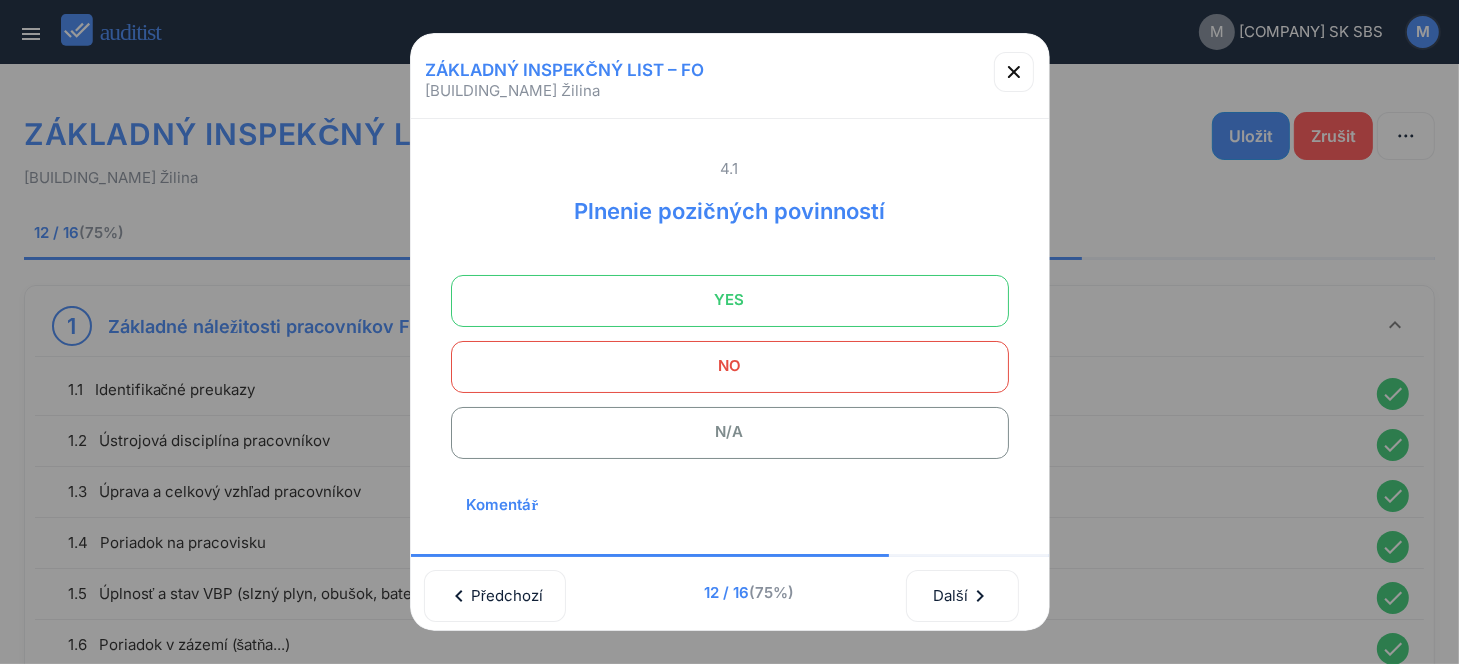 click on "YES" at bounding box center (730, 300) 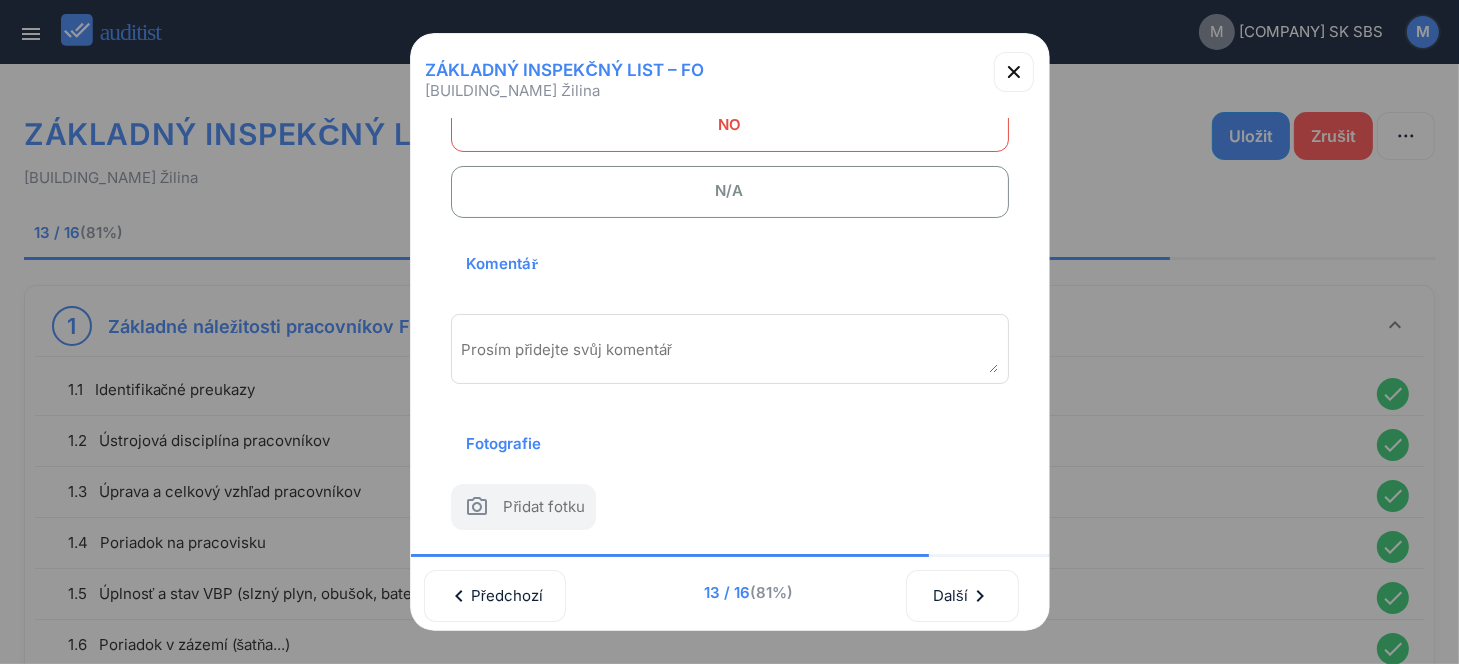 scroll, scrollTop: 270, scrollLeft: 0, axis: vertical 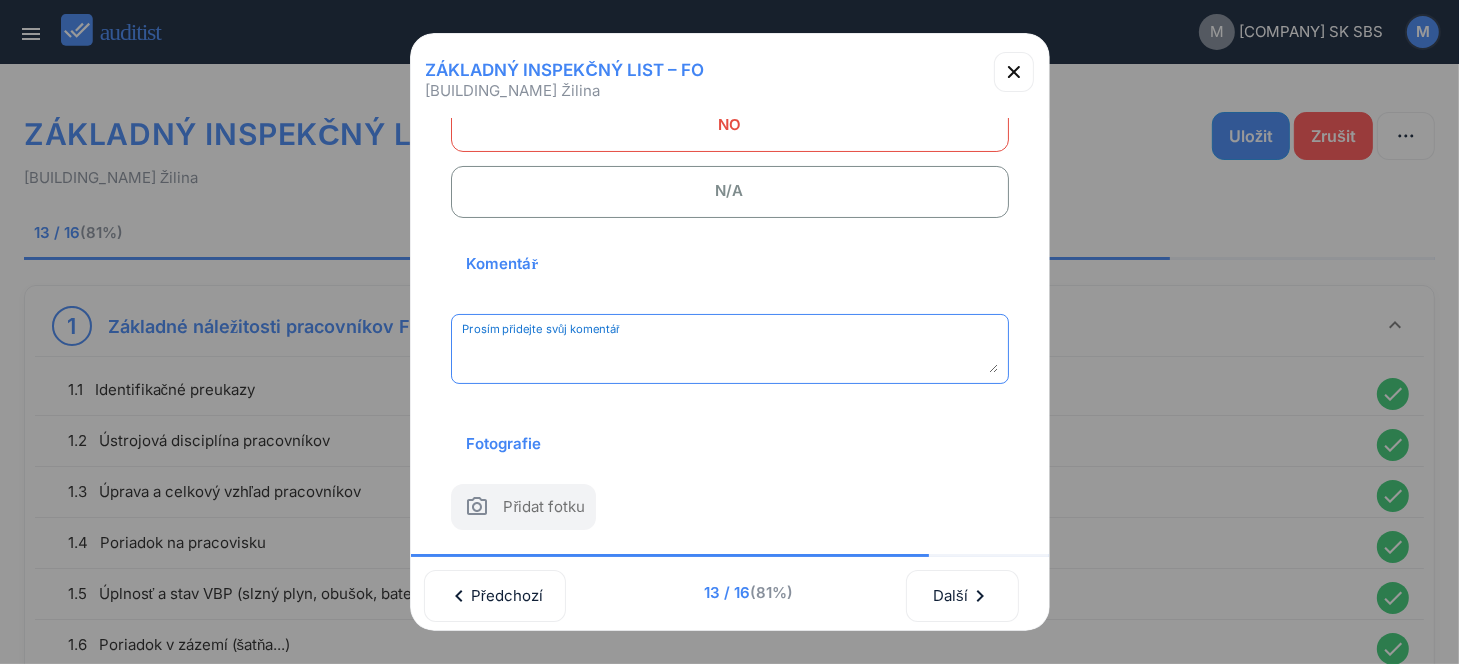 paste on "**********" 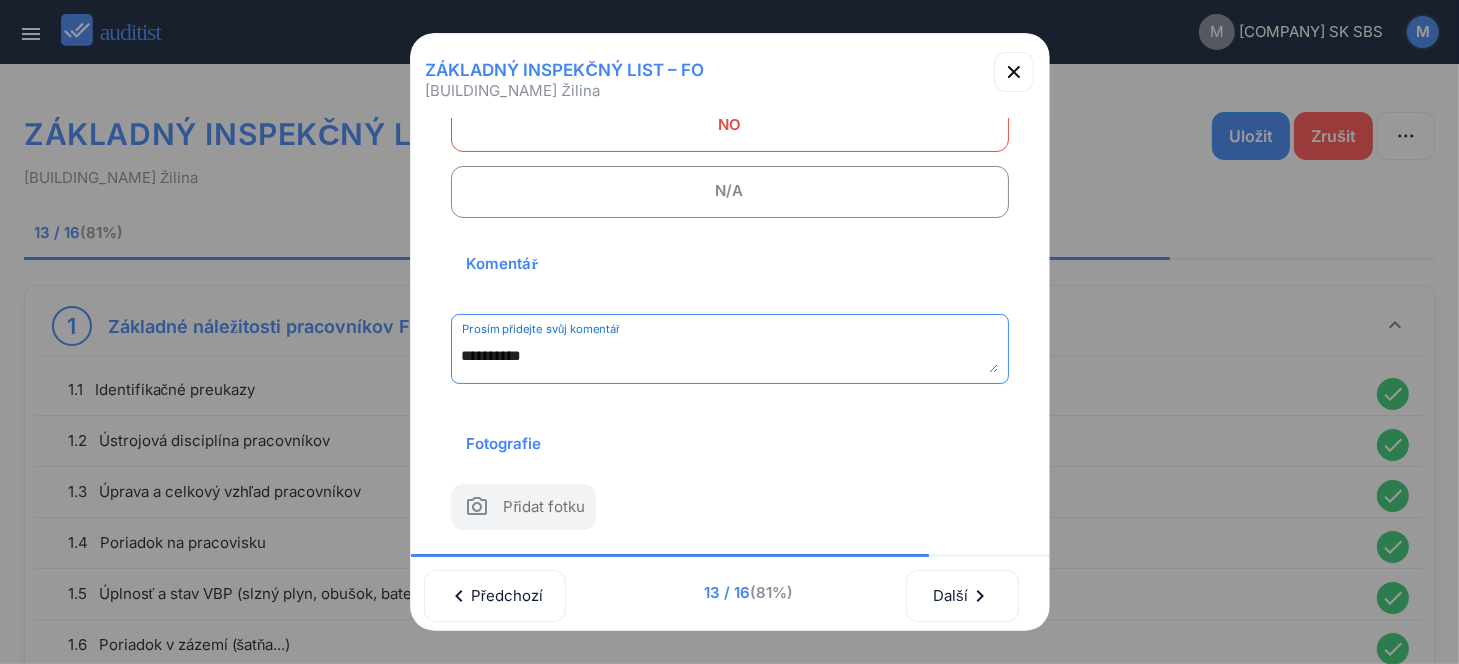scroll, scrollTop: 262, scrollLeft: 0, axis: vertical 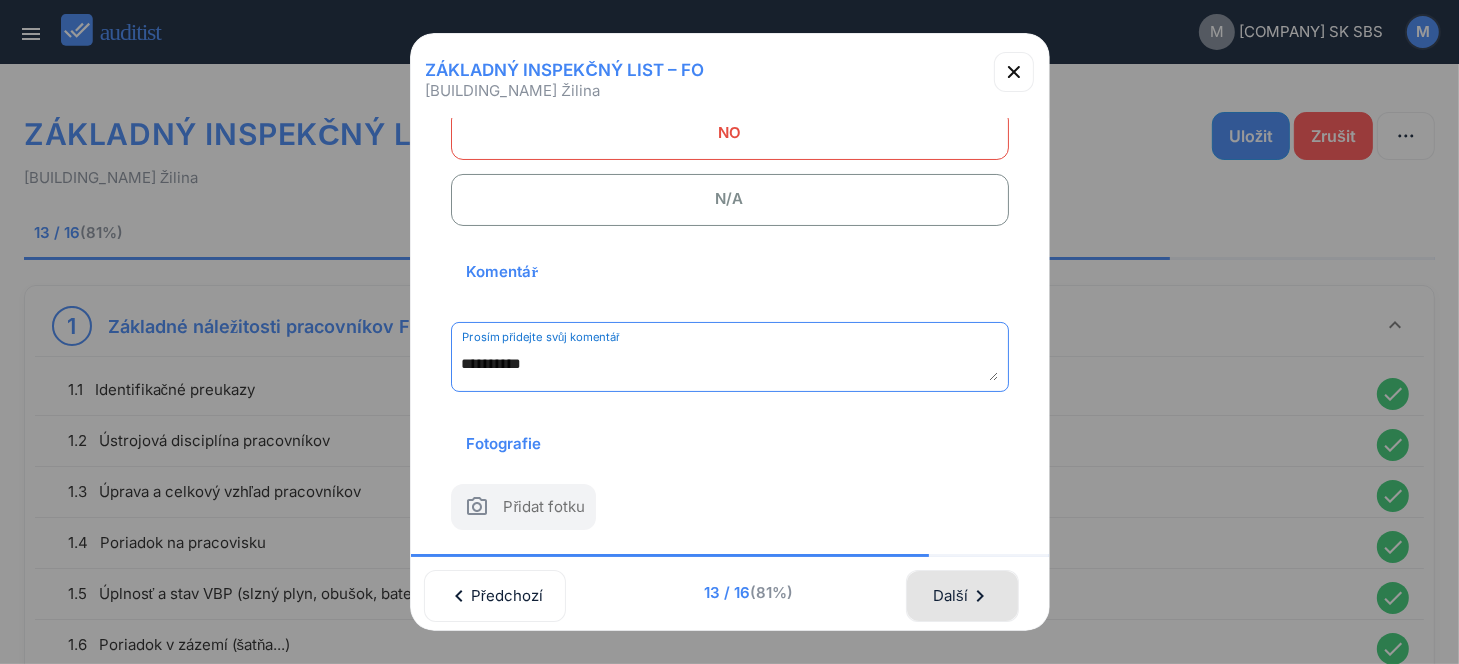 type on "**********" 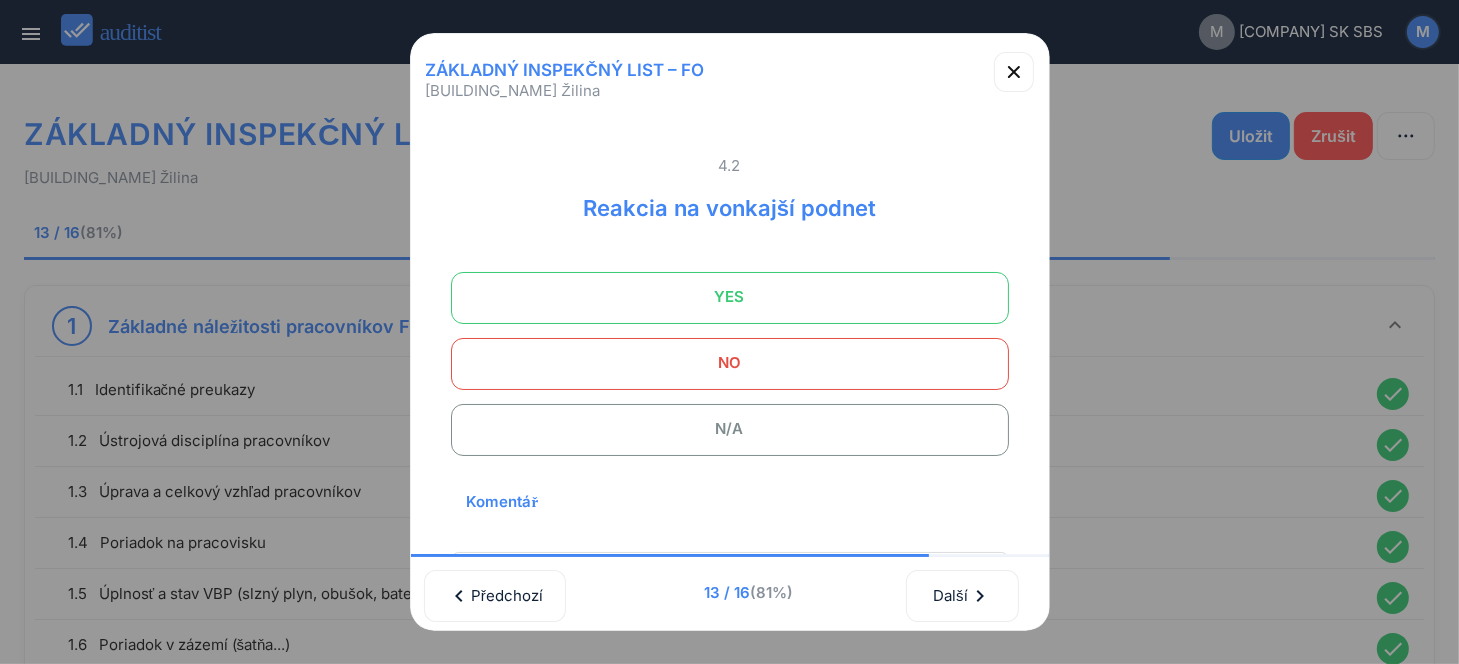 scroll, scrollTop: 0, scrollLeft: 0, axis: both 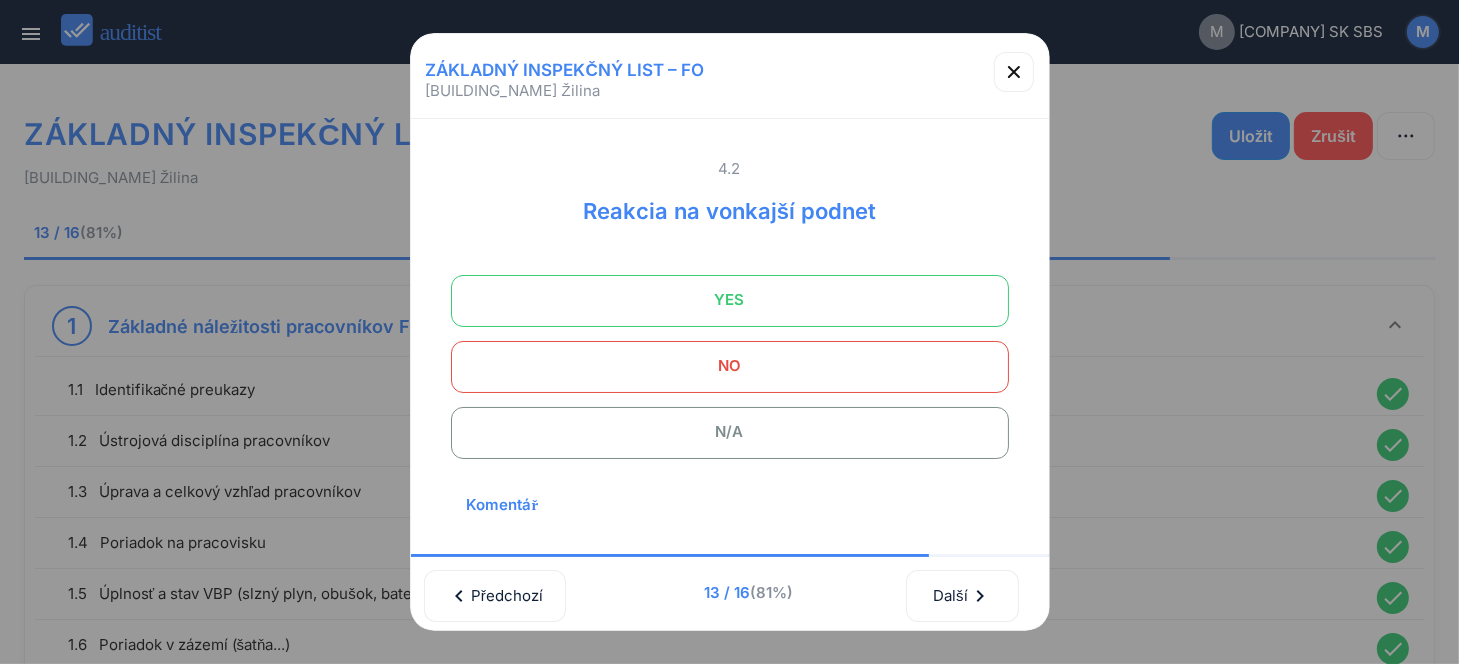 click on "YES" at bounding box center (730, 300) 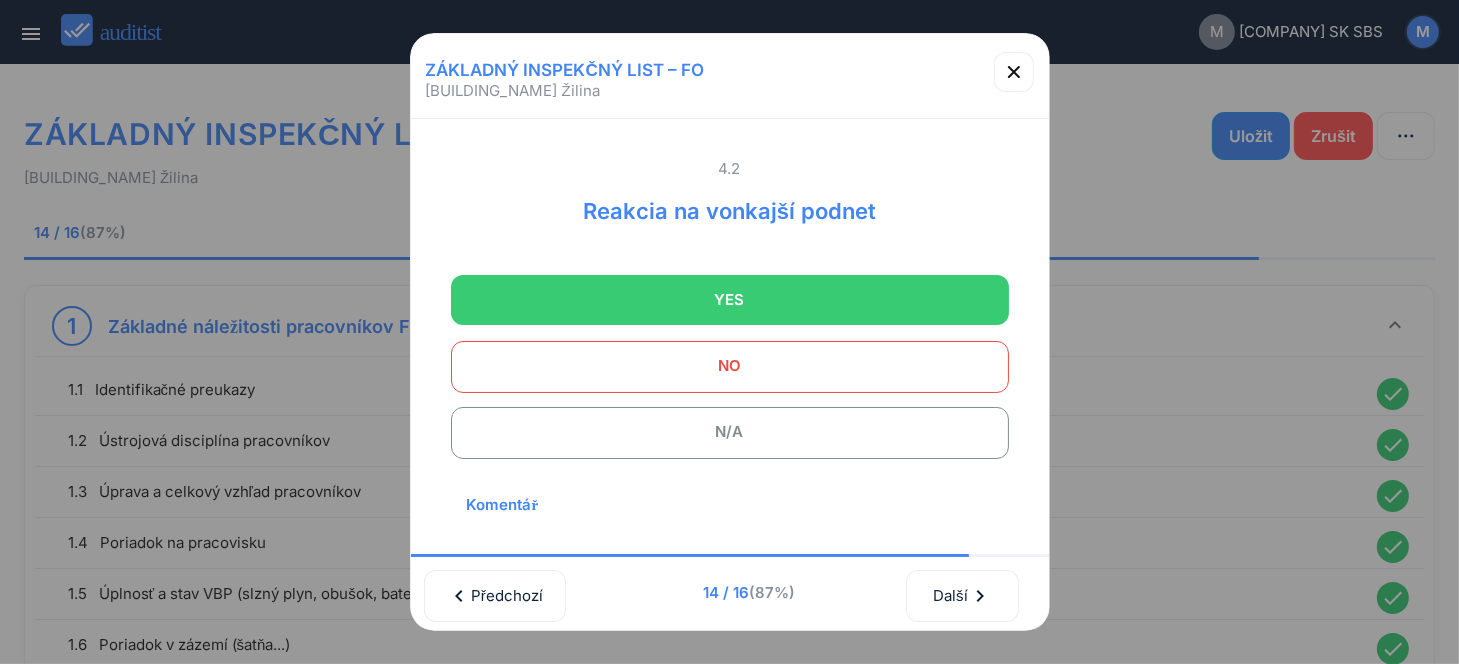 scroll, scrollTop: 270, scrollLeft: 0, axis: vertical 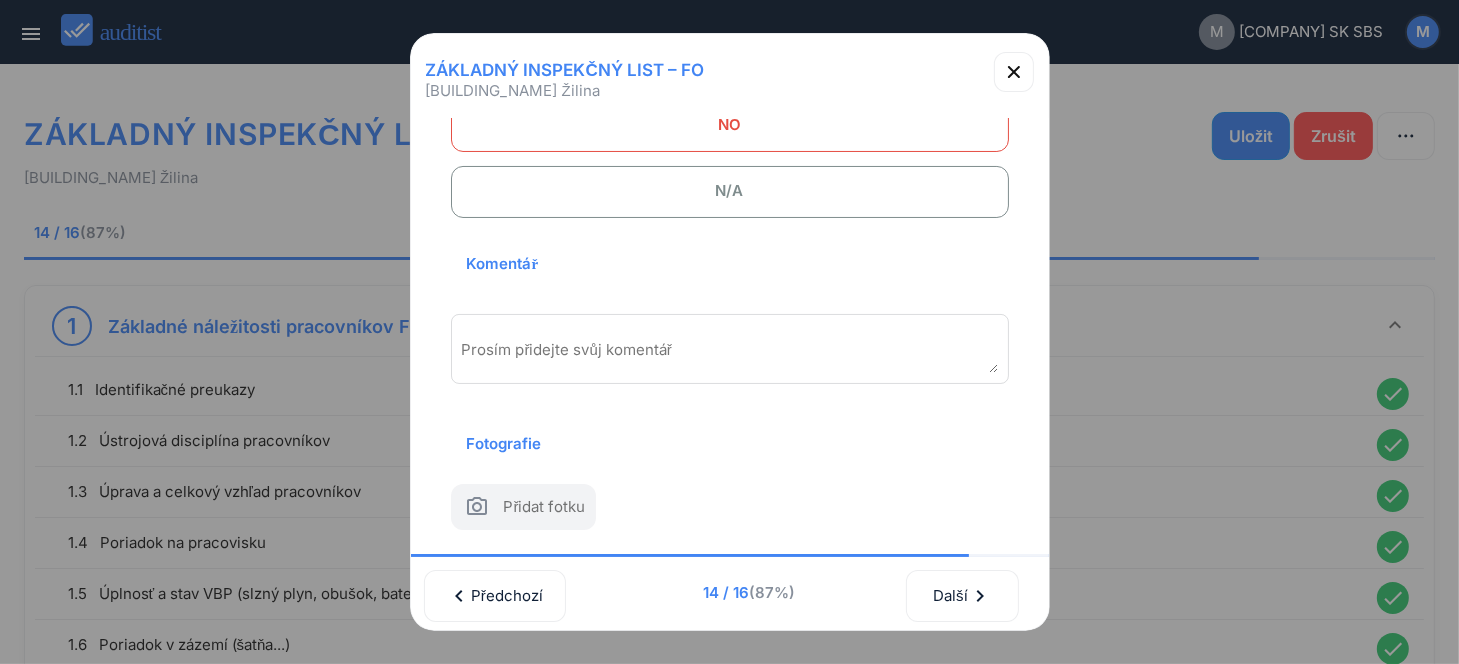 click at bounding box center [730, 356] 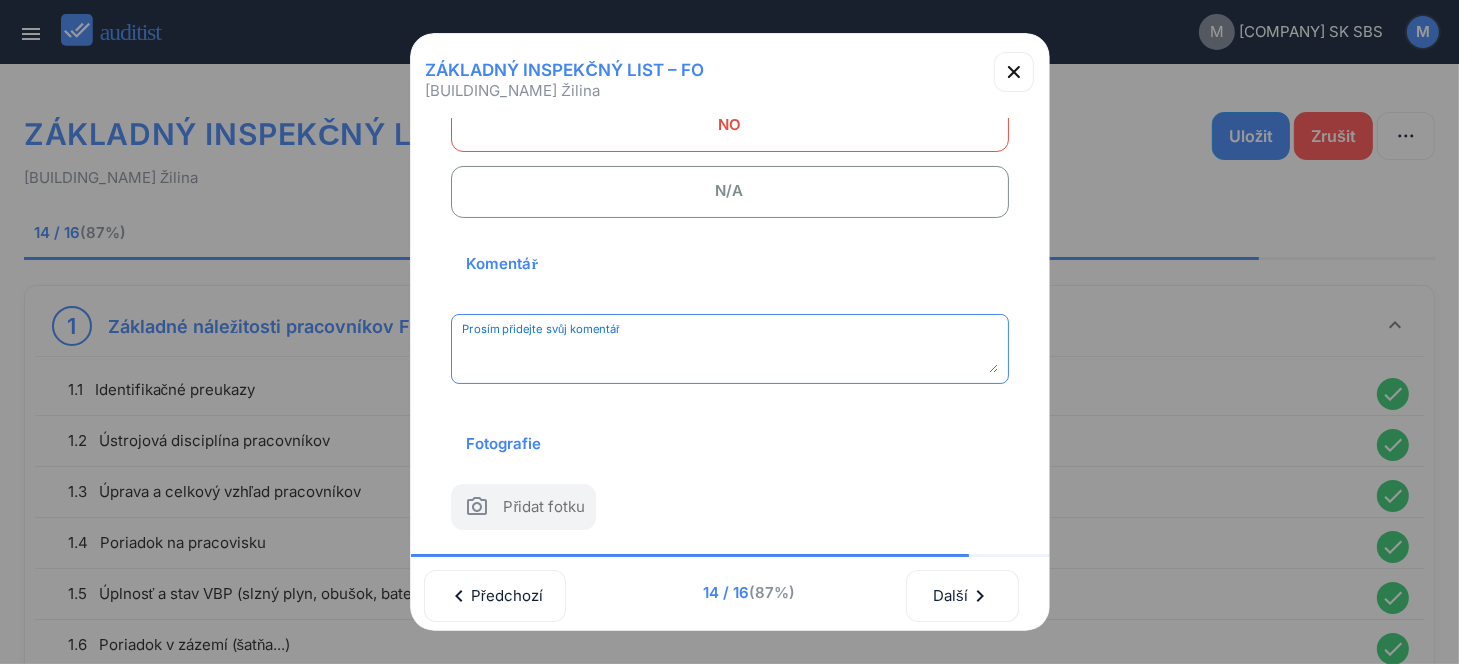 paste on "**********" 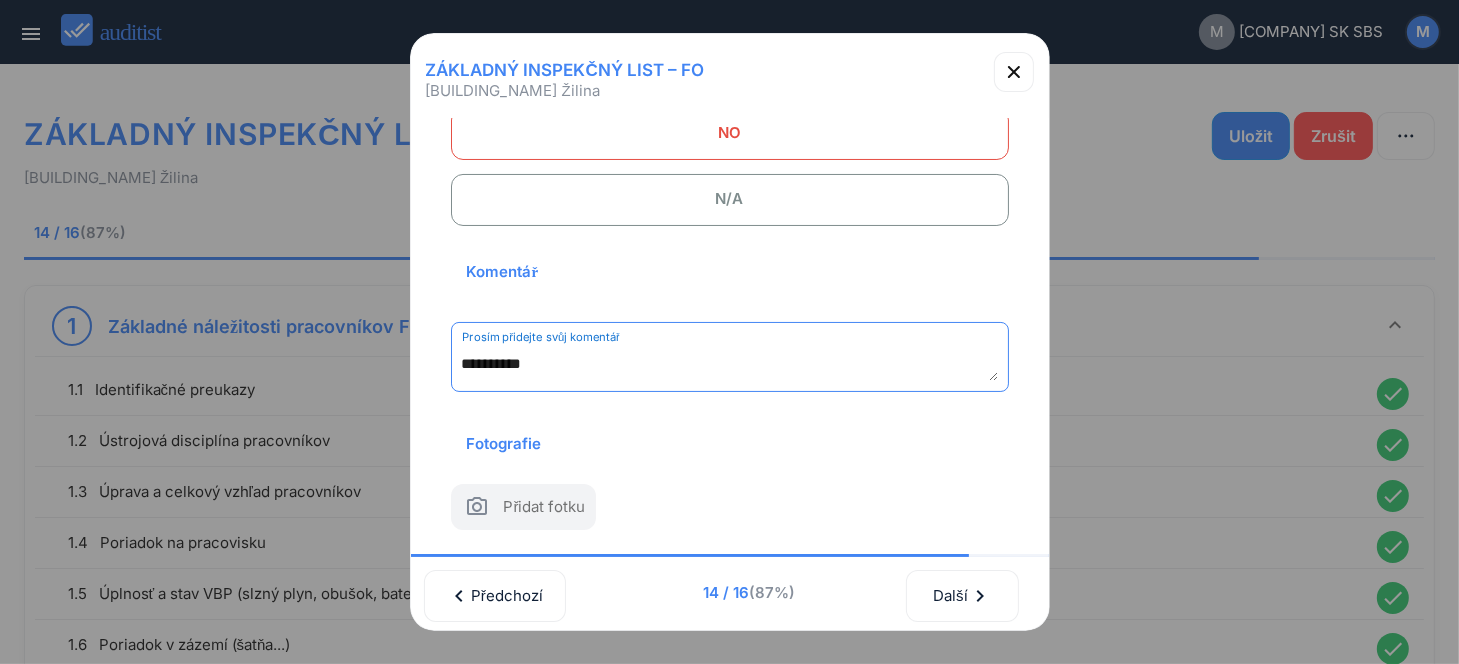 scroll, scrollTop: 262, scrollLeft: 0, axis: vertical 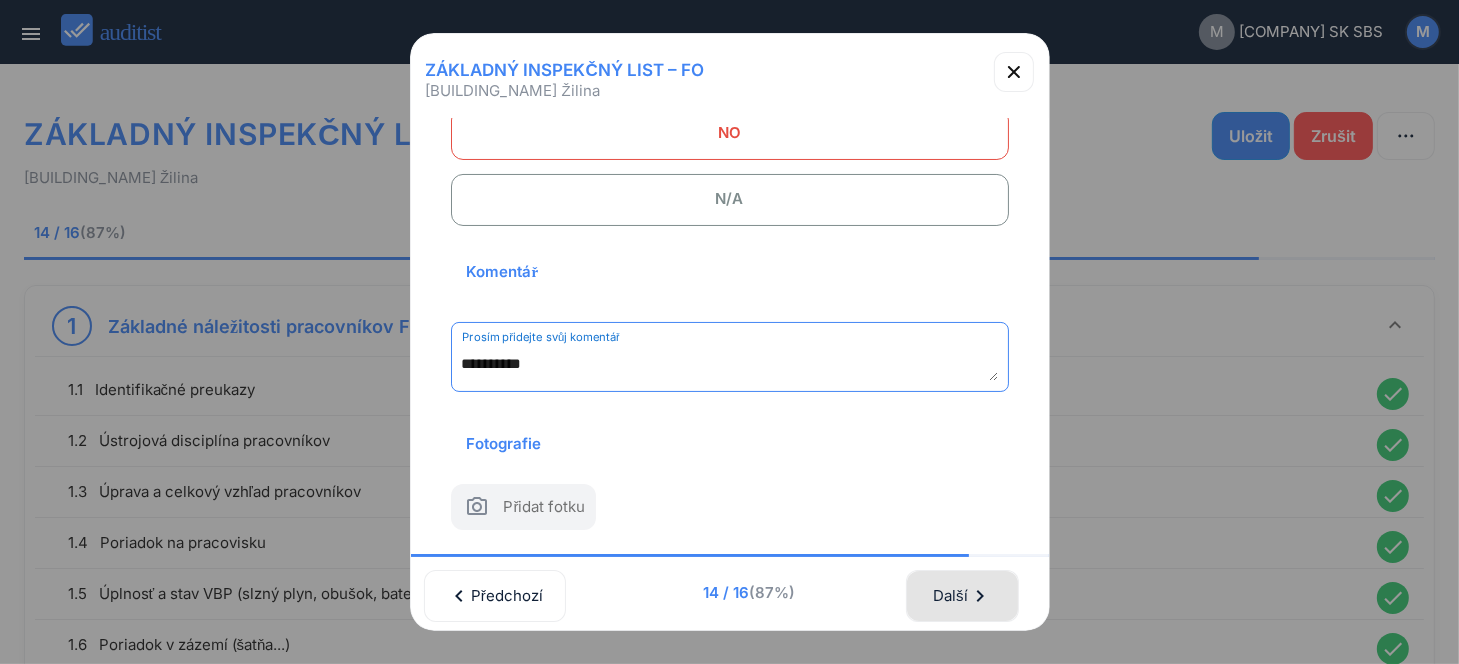type on "**********" 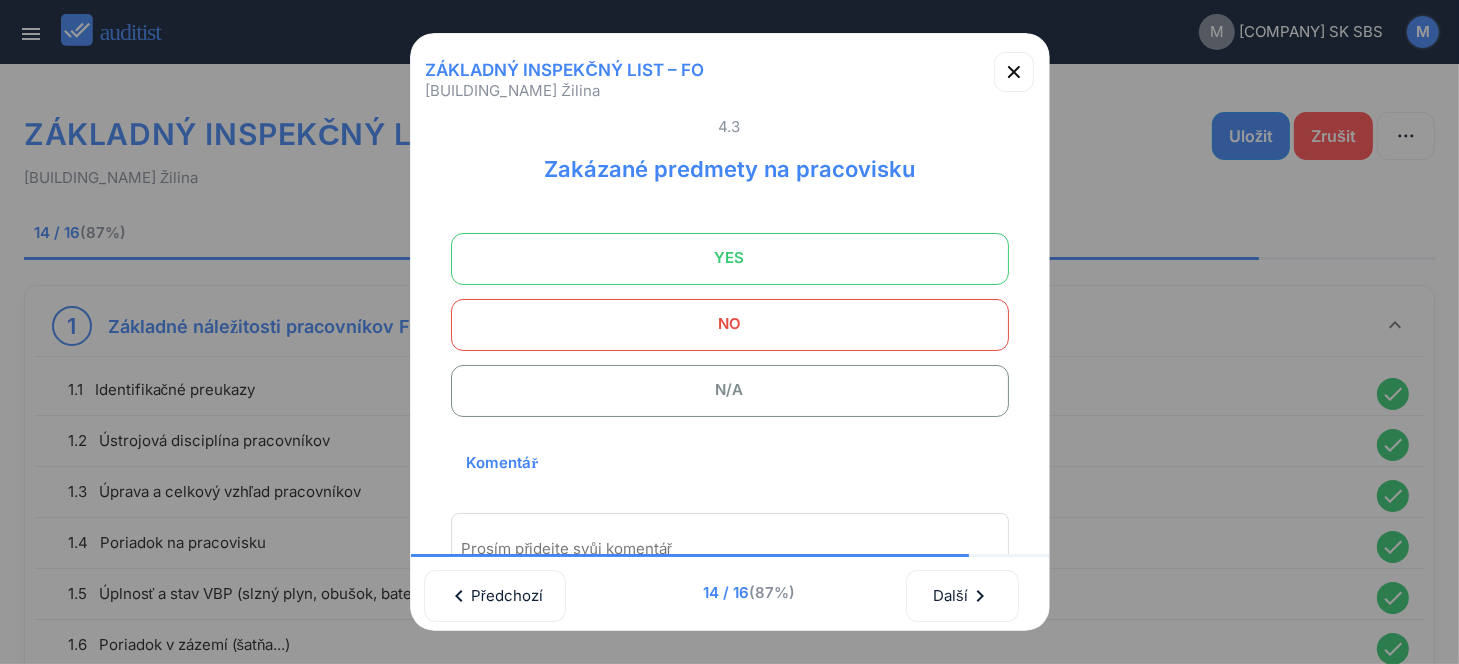 scroll, scrollTop: 0, scrollLeft: 0, axis: both 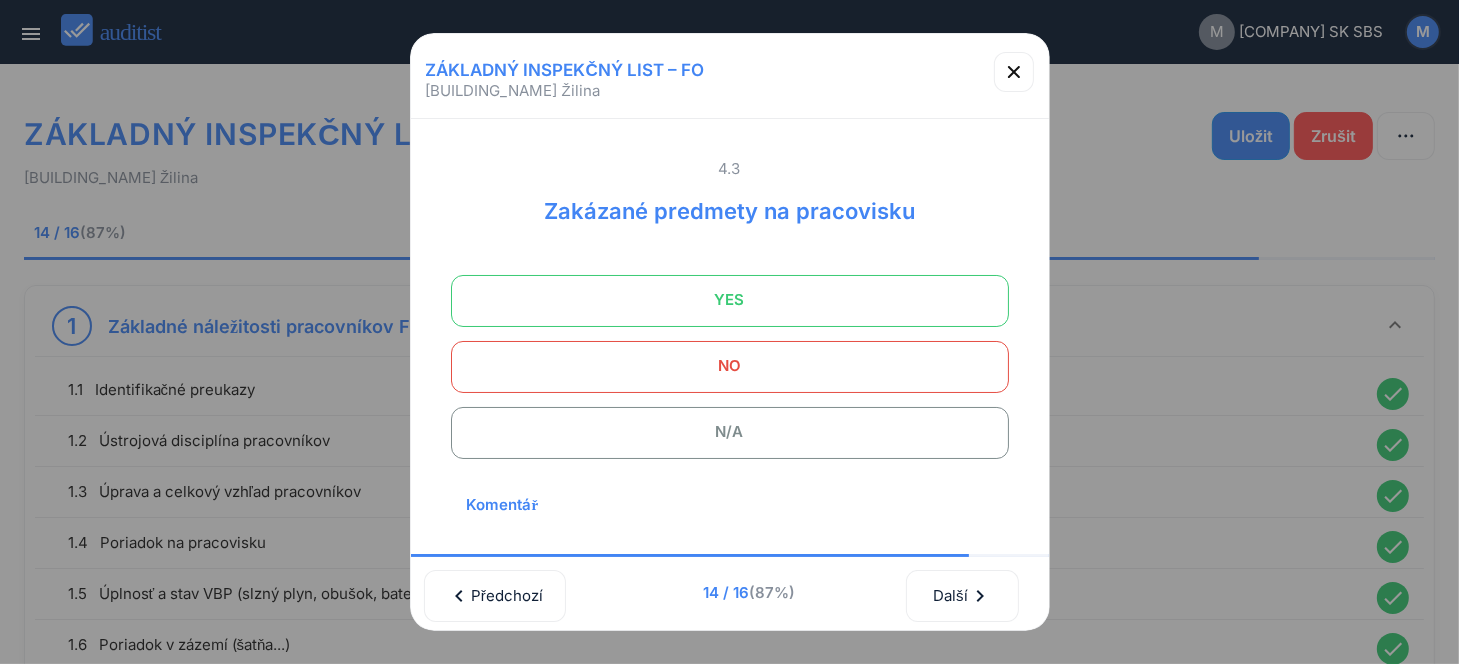 click on "YES" at bounding box center [730, 300] 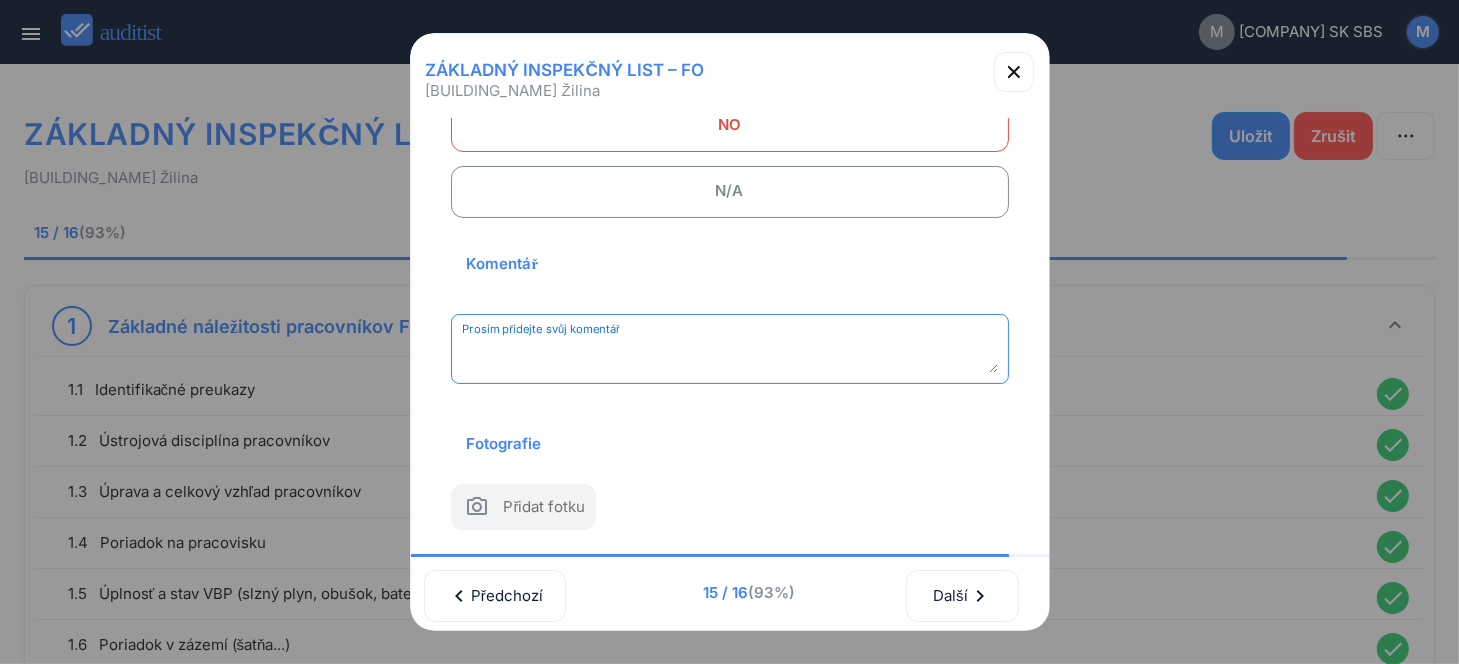 click at bounding box center (730, 356) 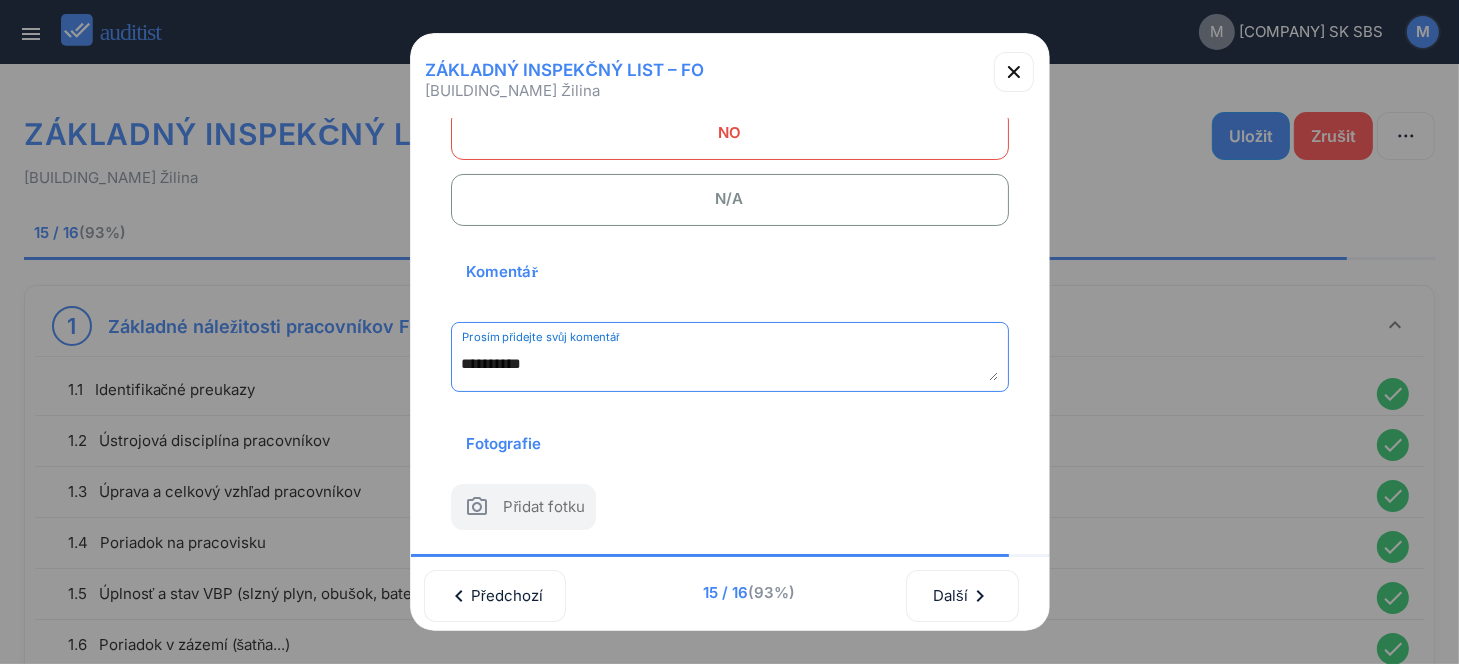 scroll, scrollTop: 262, scrollLeft: 0, axis: vertical 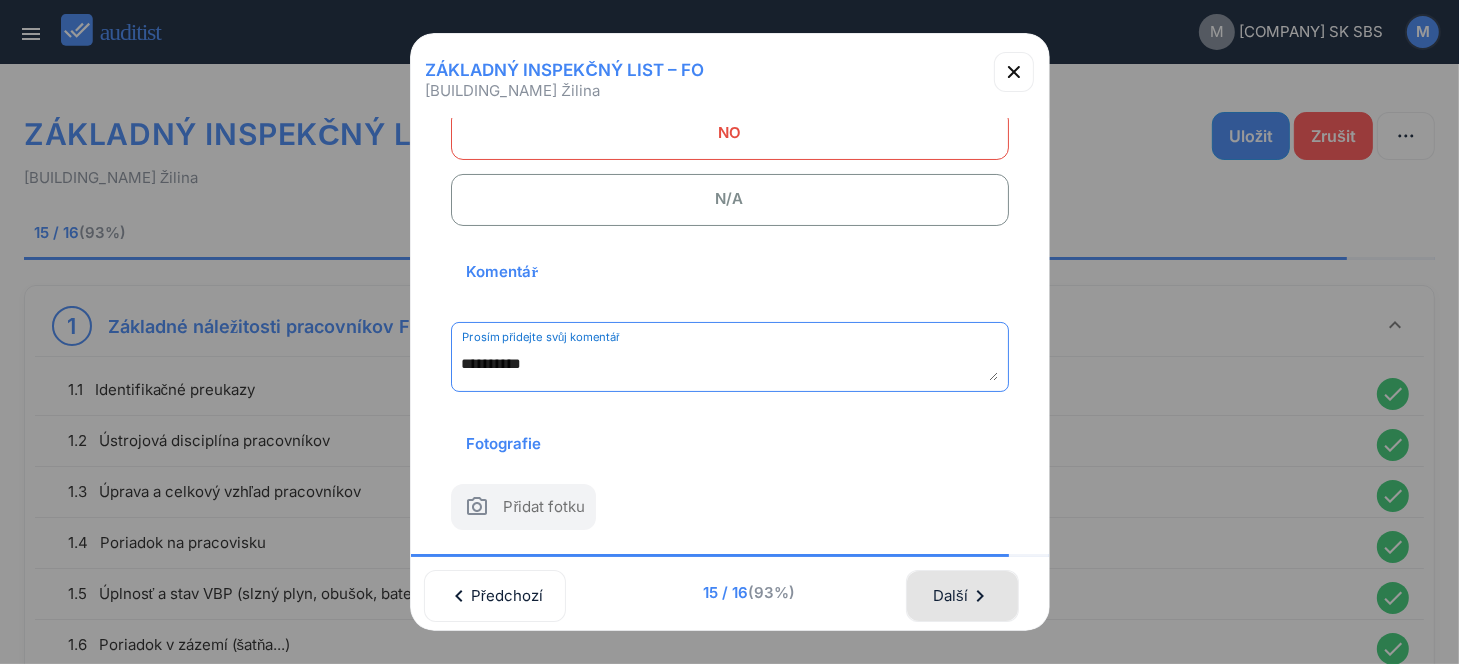 type on "**********" 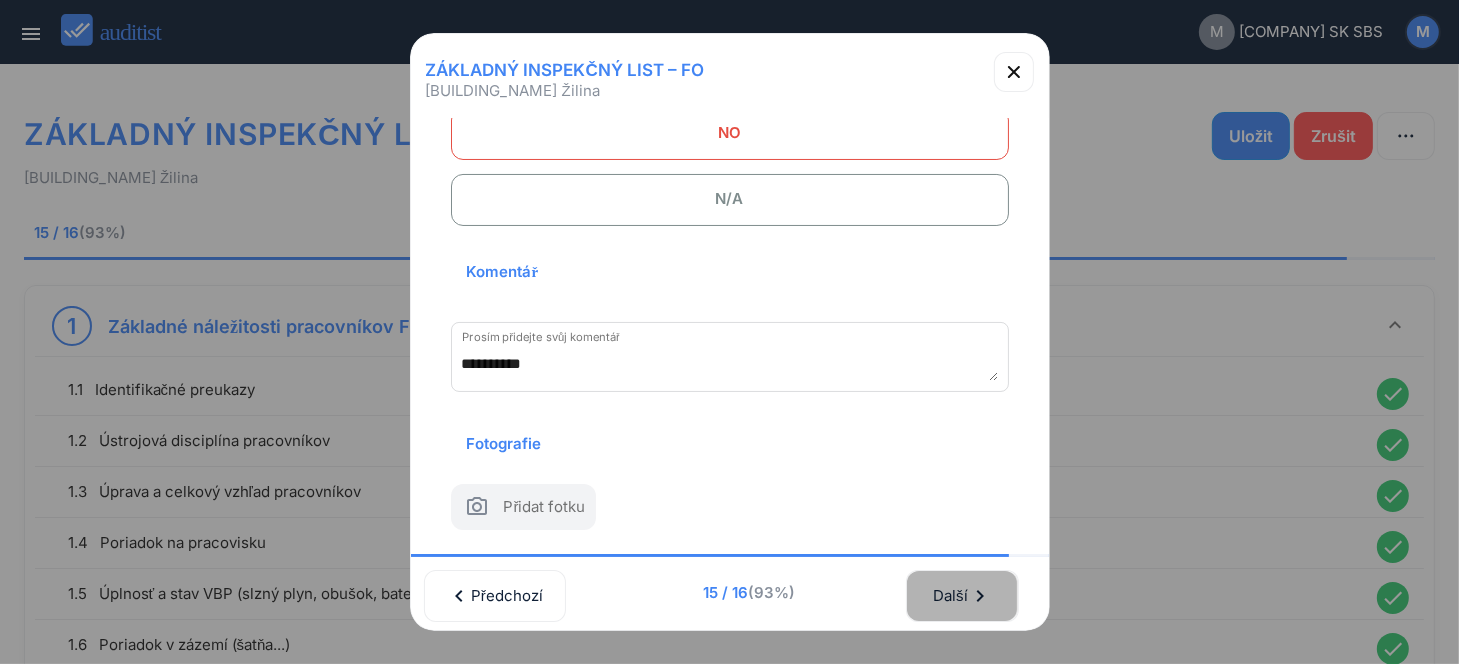 click on "Další
chevron_right" at bounding box center [962, 596] 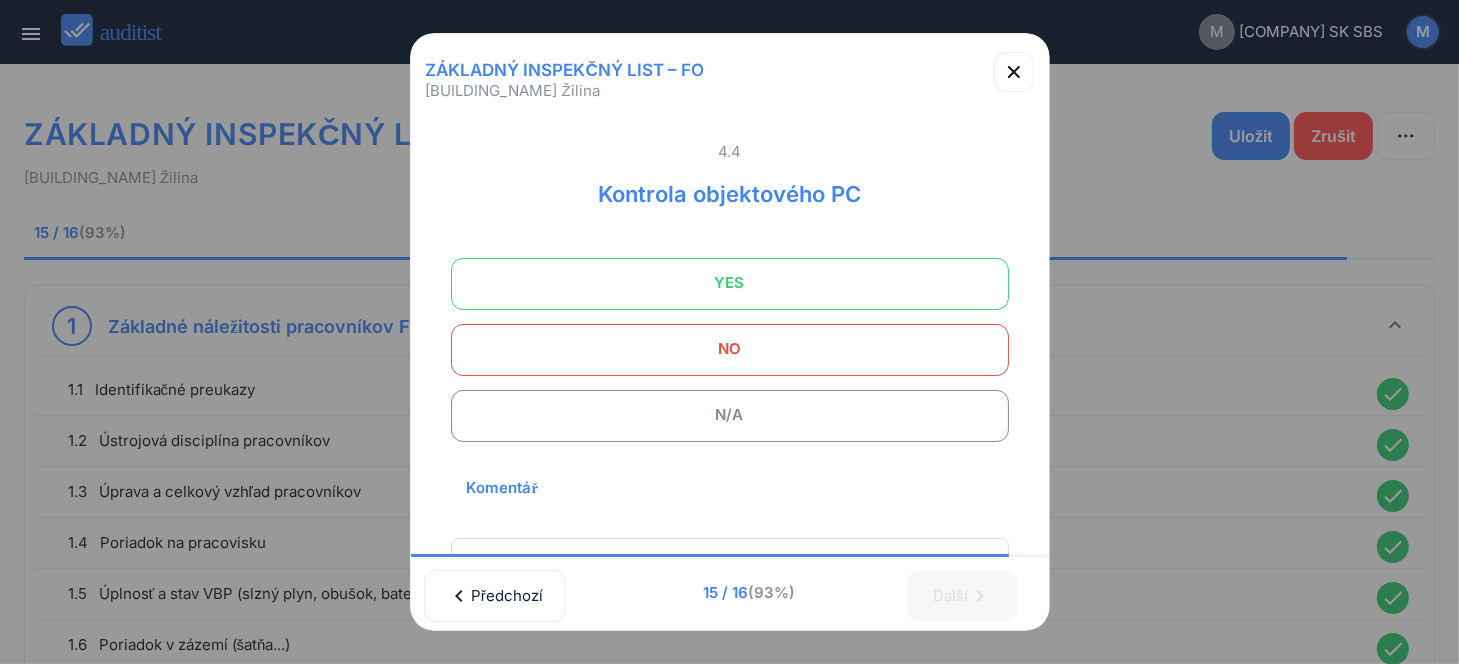 scroll, scrollTop: 0, scrollLeft: 0, axis: both 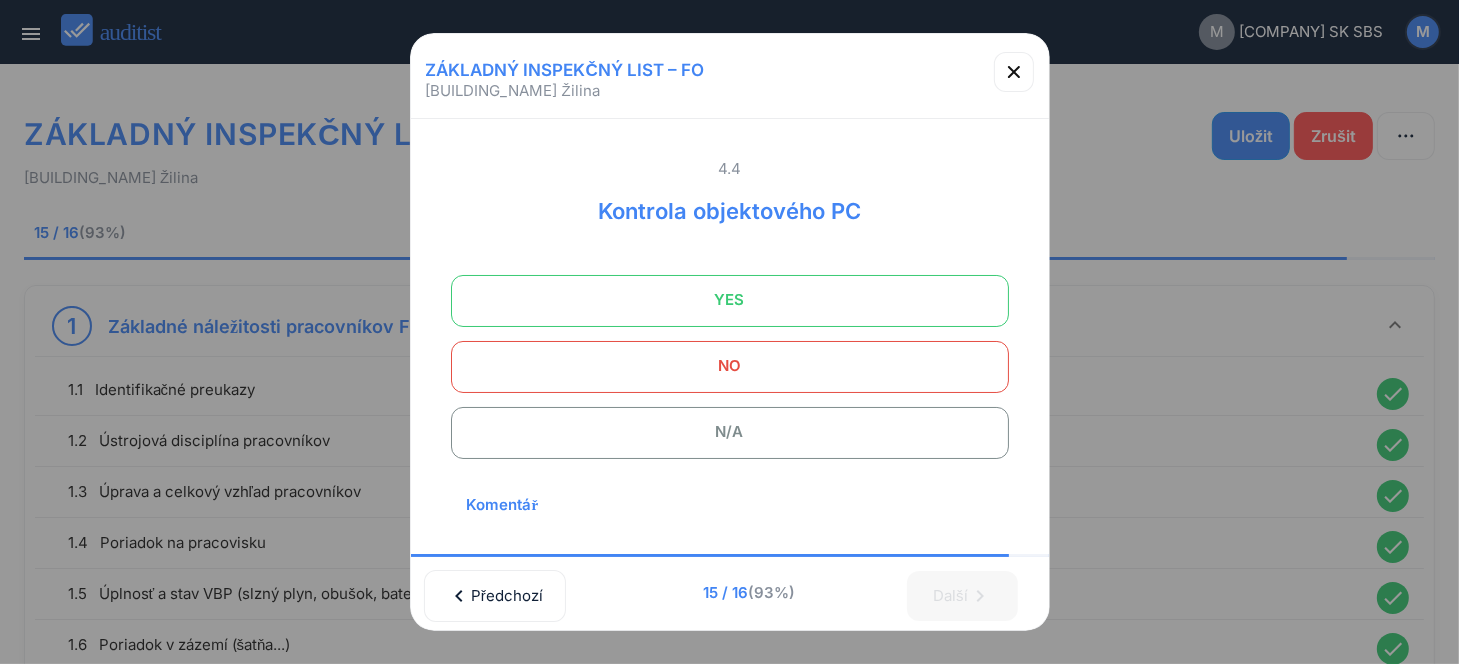 click on "N/A" at bounding box center [730, 432] 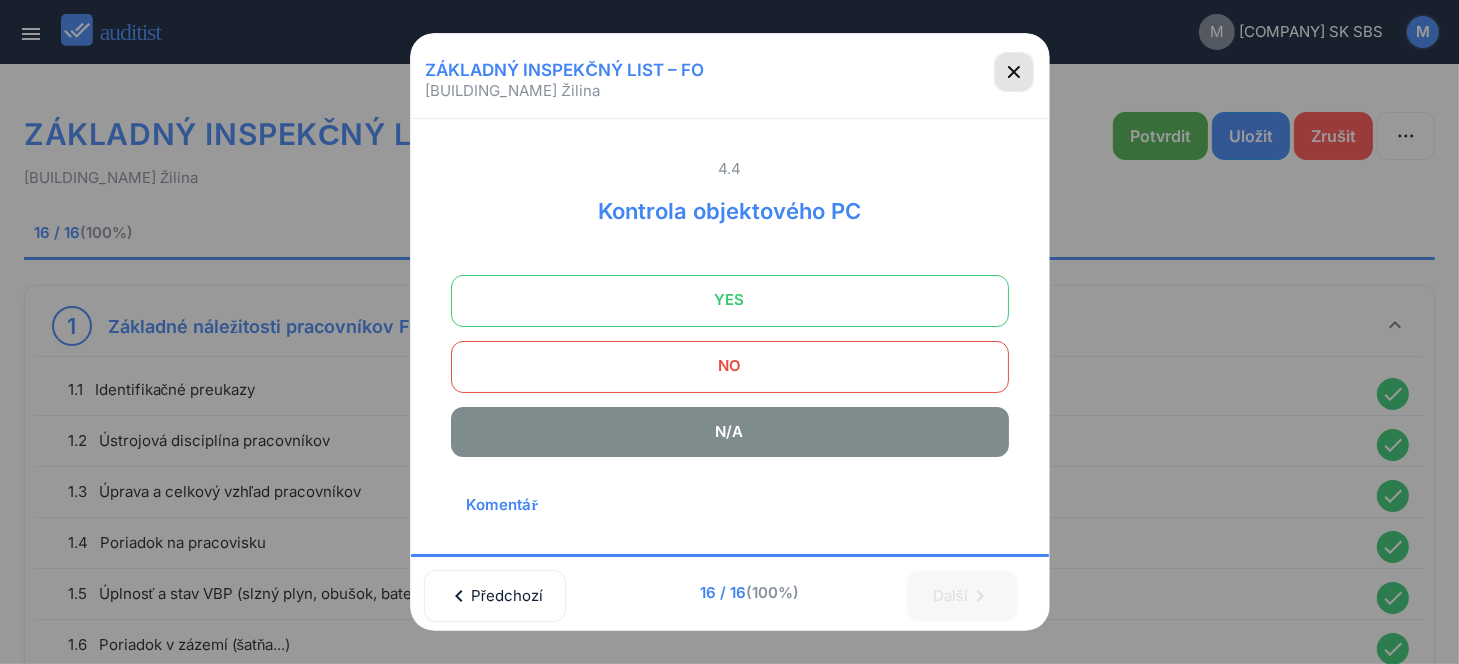 click 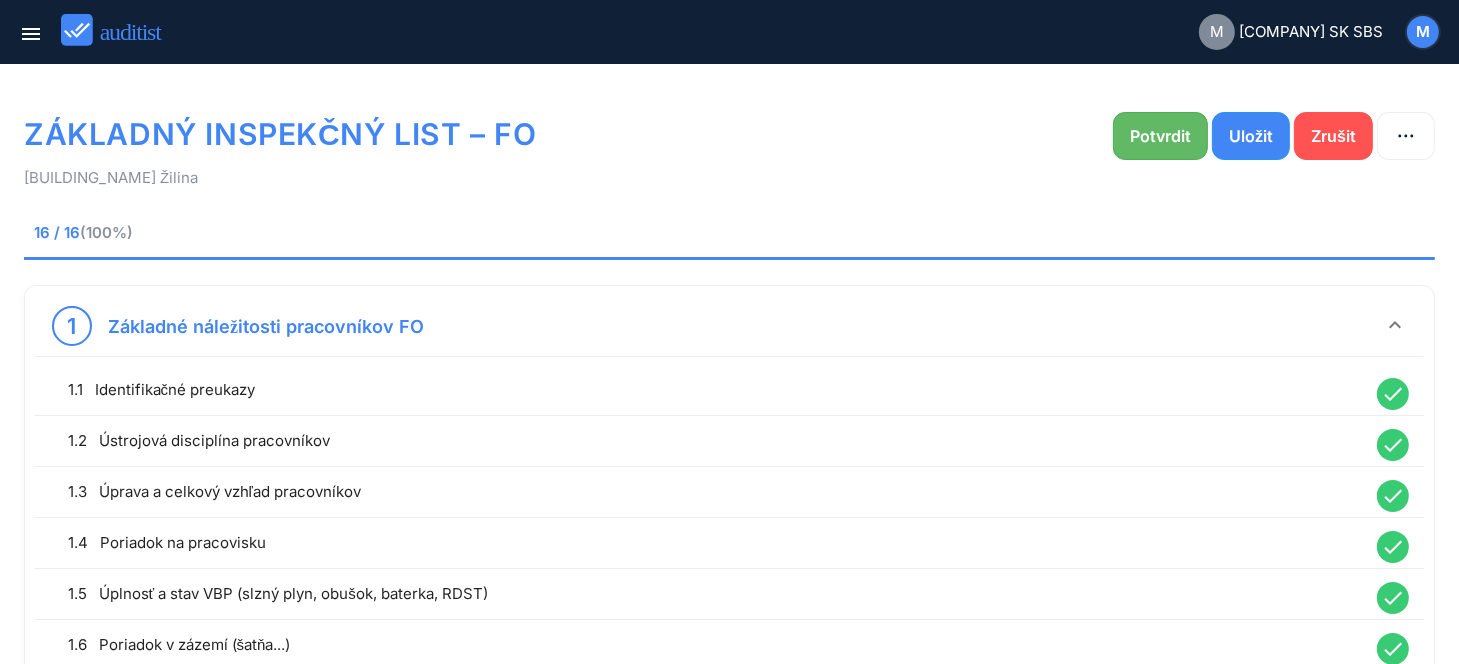 click on "Potvrdit" at bounding box center [1160, 136] 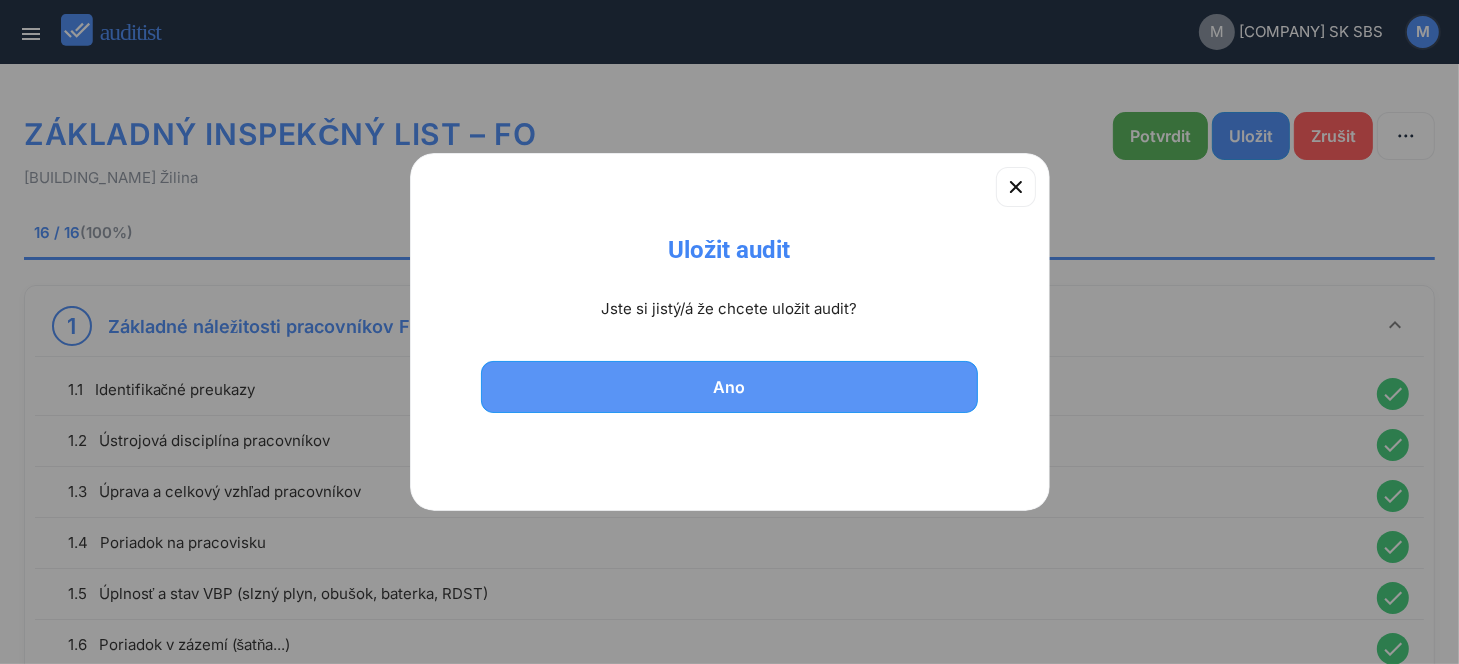 click on "Ano" at bounding box center [730, 387] 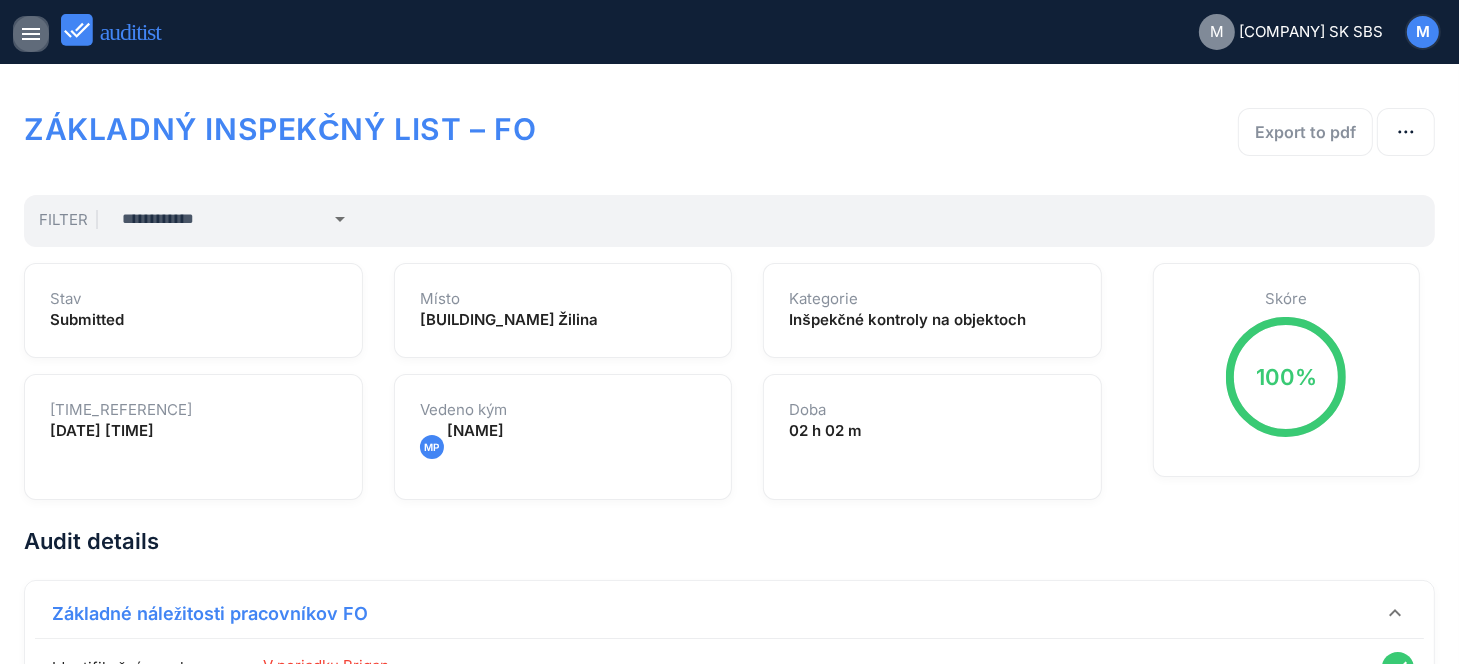 click on "menu" at bounding box center [31, 34] 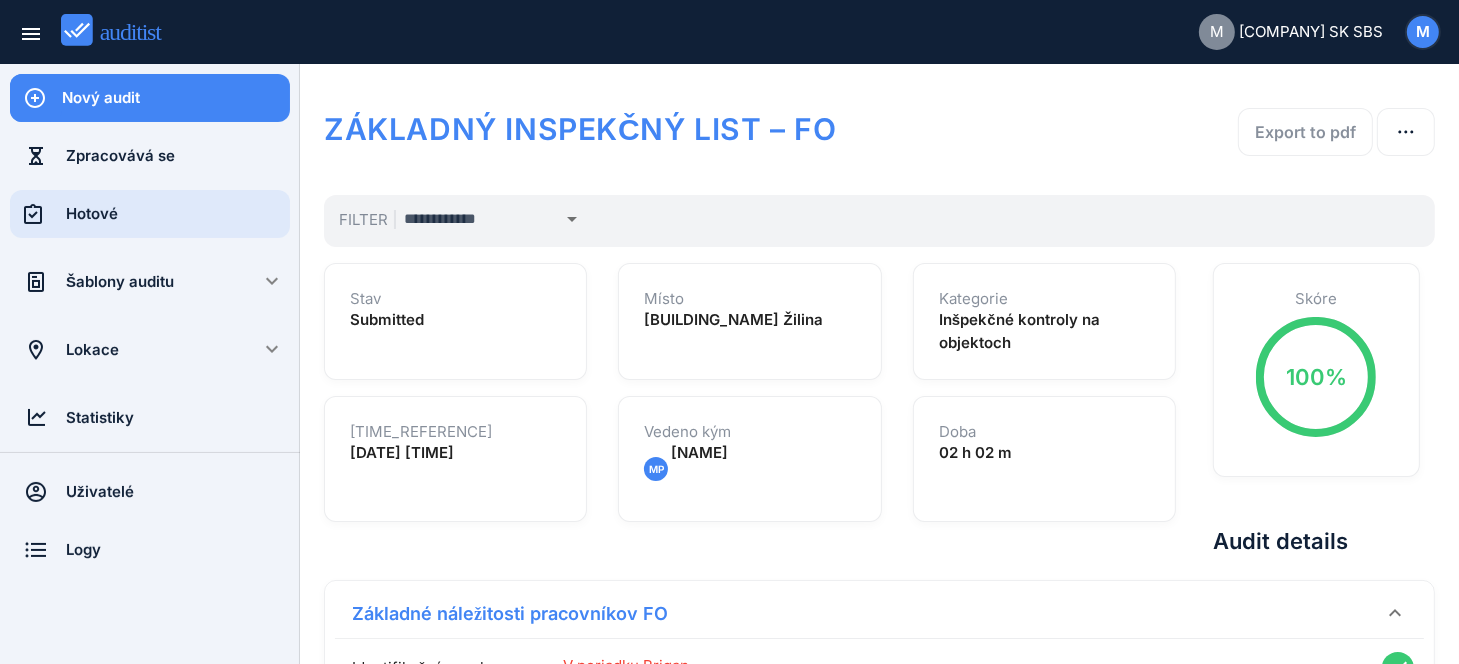 click on "Hotové" at bounding box center (178, 214) 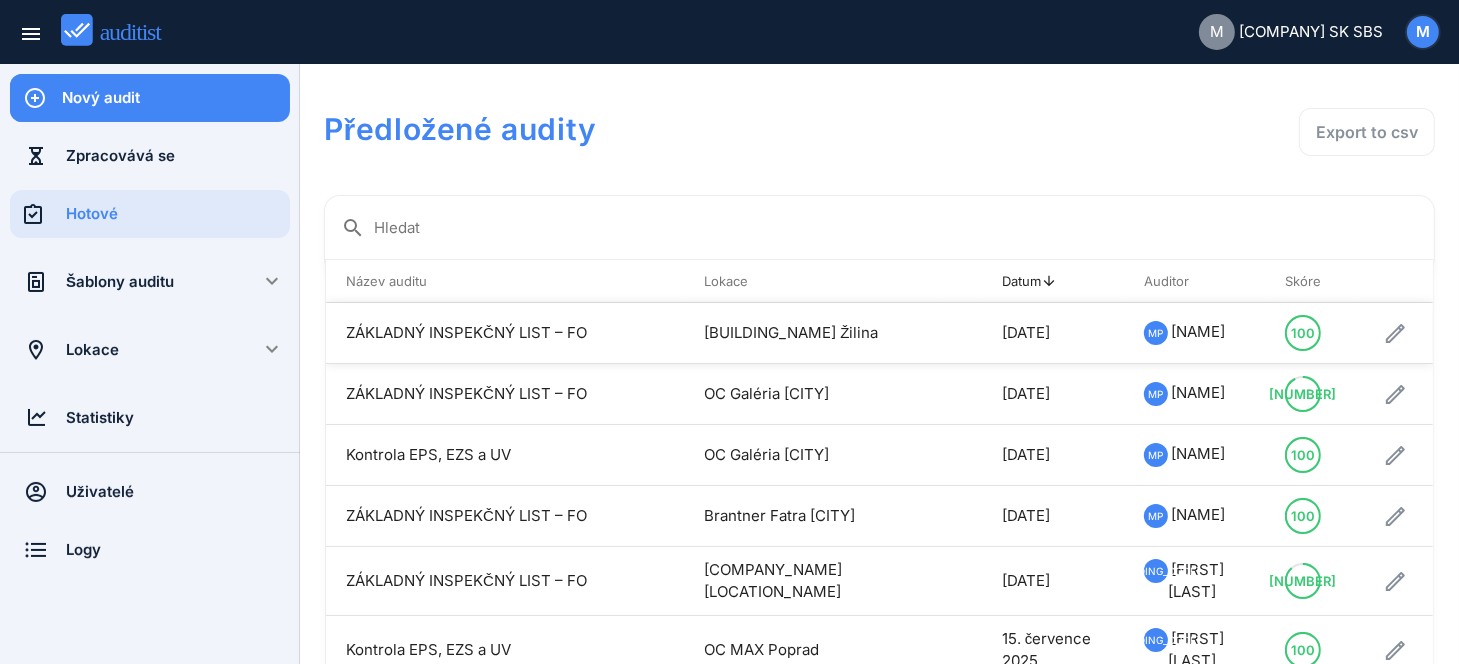 click on "ZÁKLADNÝ INSPEKČNÝ LIST – FO" at bounding box center [505, 333] 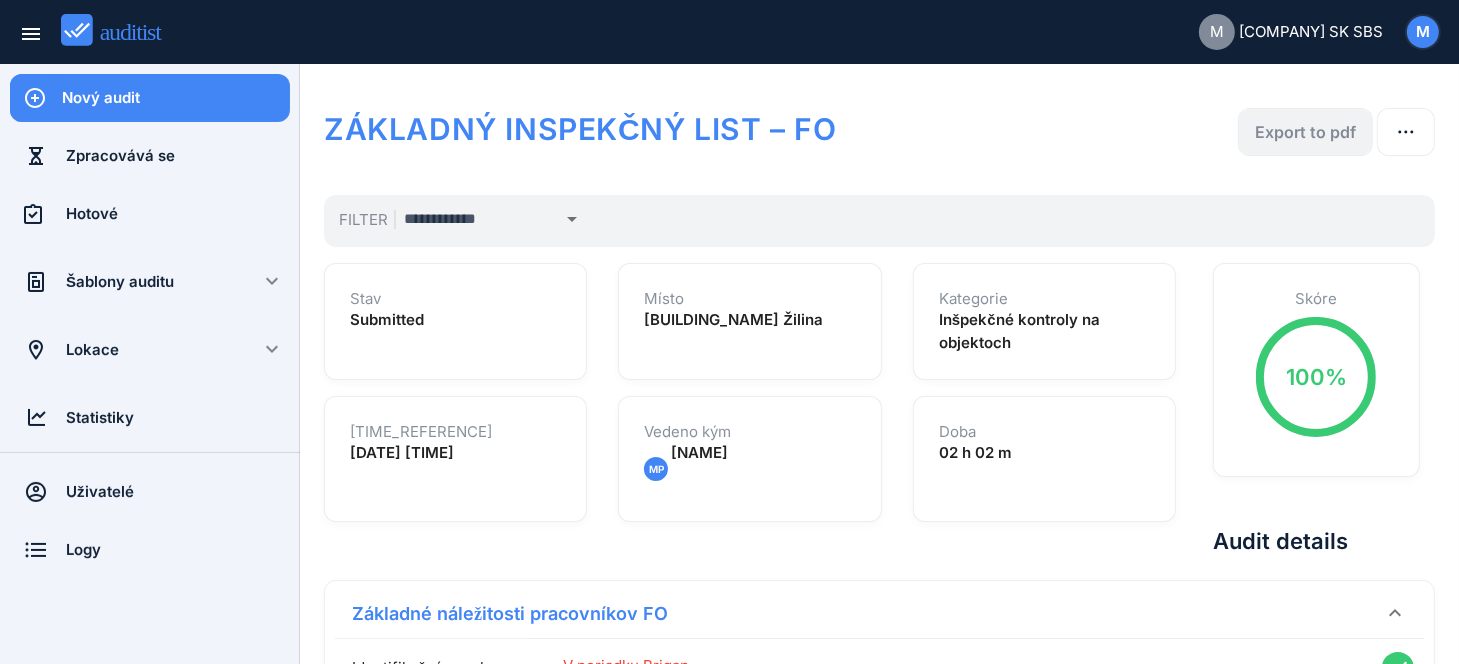 click on "Export to pdf" at bounding box center [1305, 132] 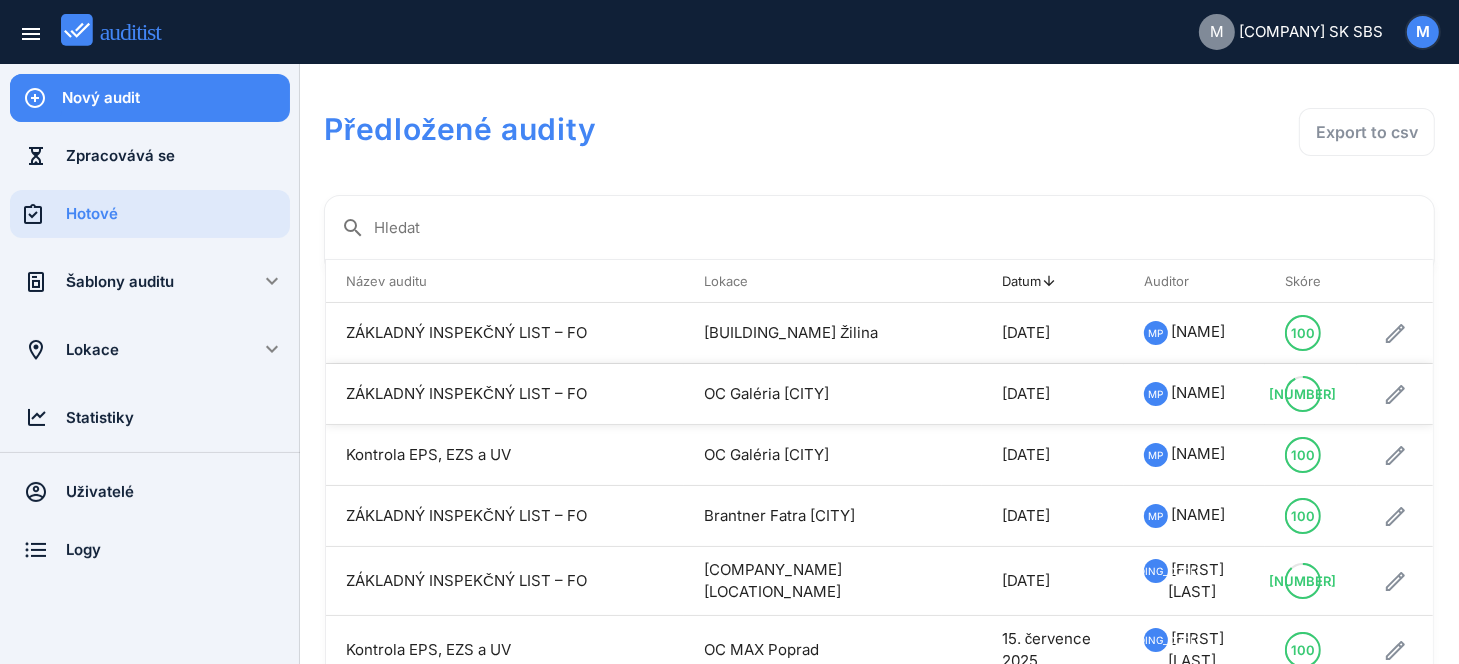 click on "OC Galéria [CITY]" at bounding box center (813, 394) 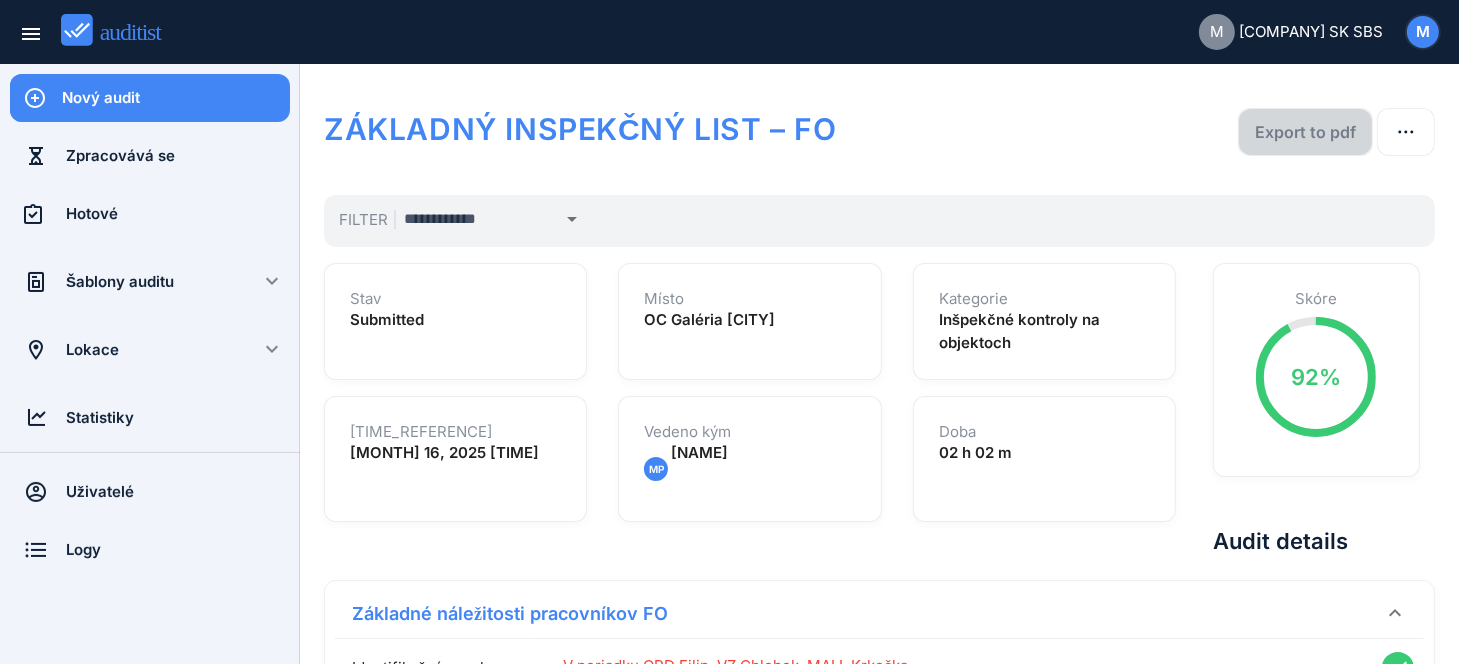 click on "Export to pdf" at bounding box center [1305, 132] 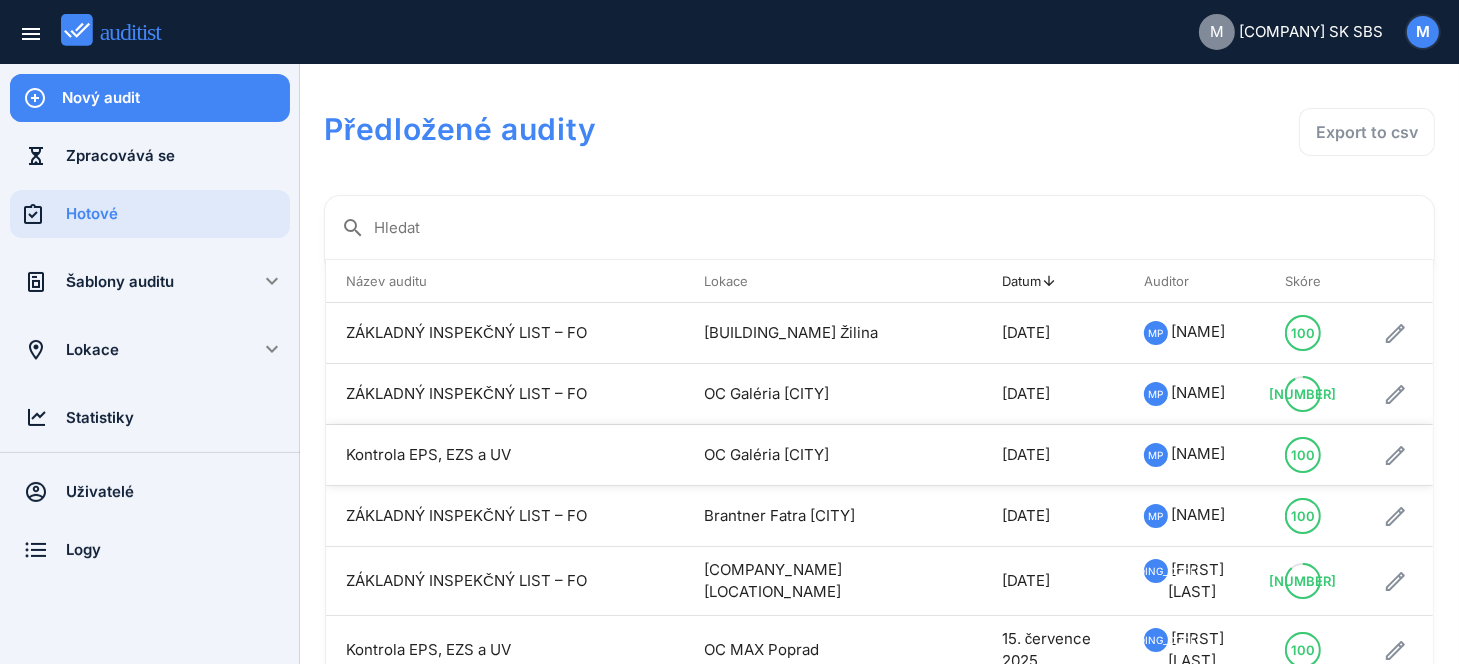 click on "OC Galéria [CITY]" at bounding box center [813, 455] 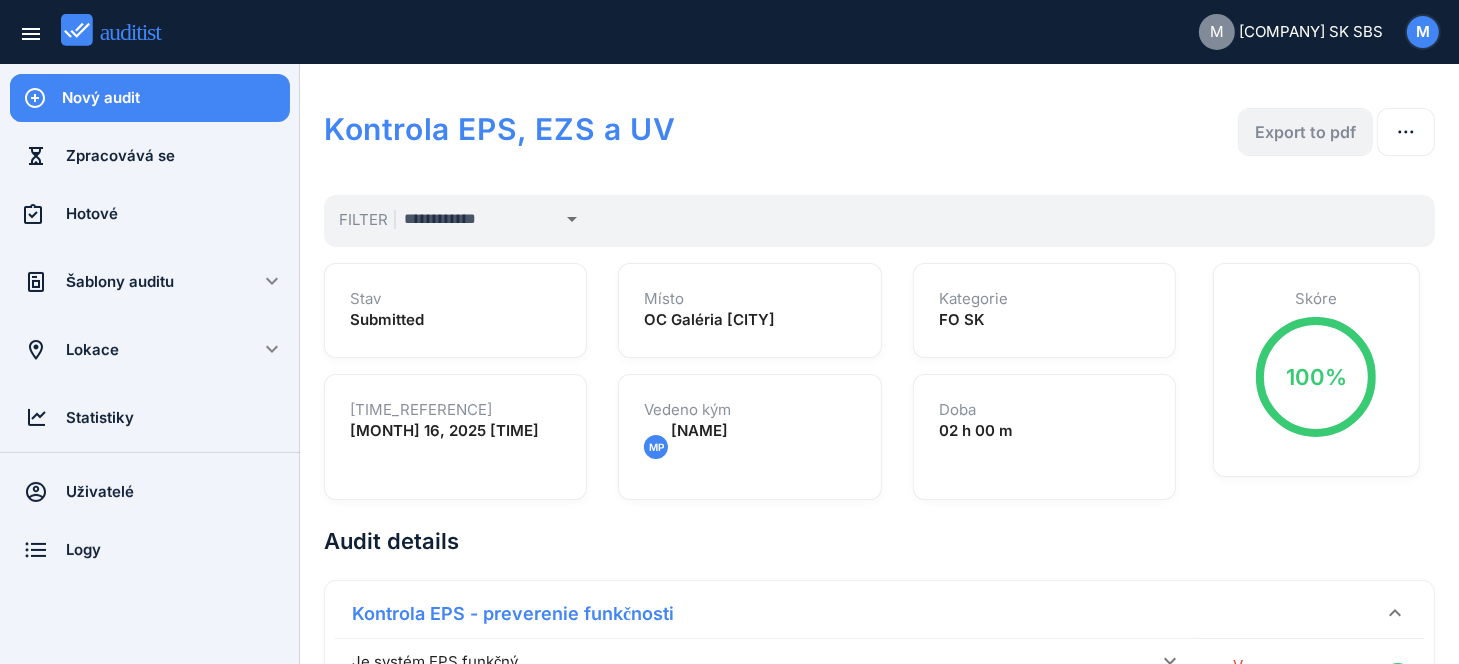 click on "Export to pdf" at bounding box center (1305, 132) 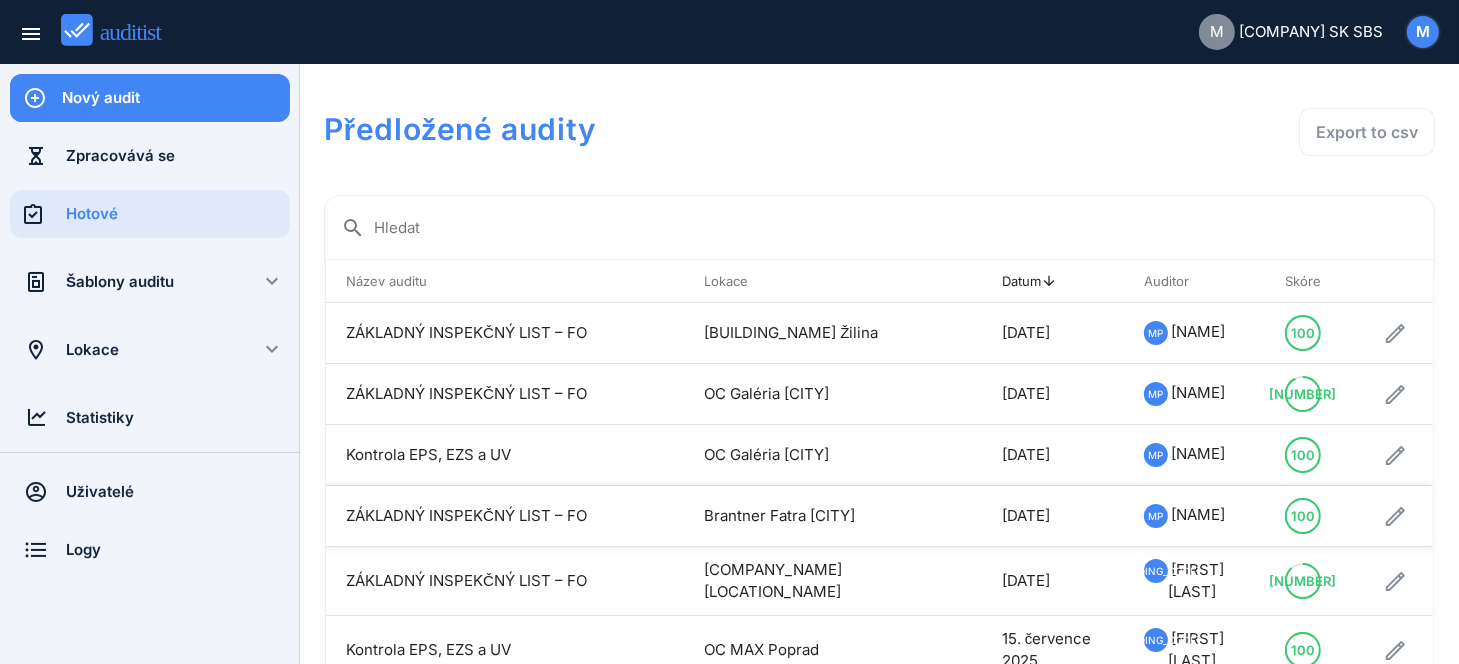 click on "Brantner Fatra [CITY]" at bounding box center (813, 516) 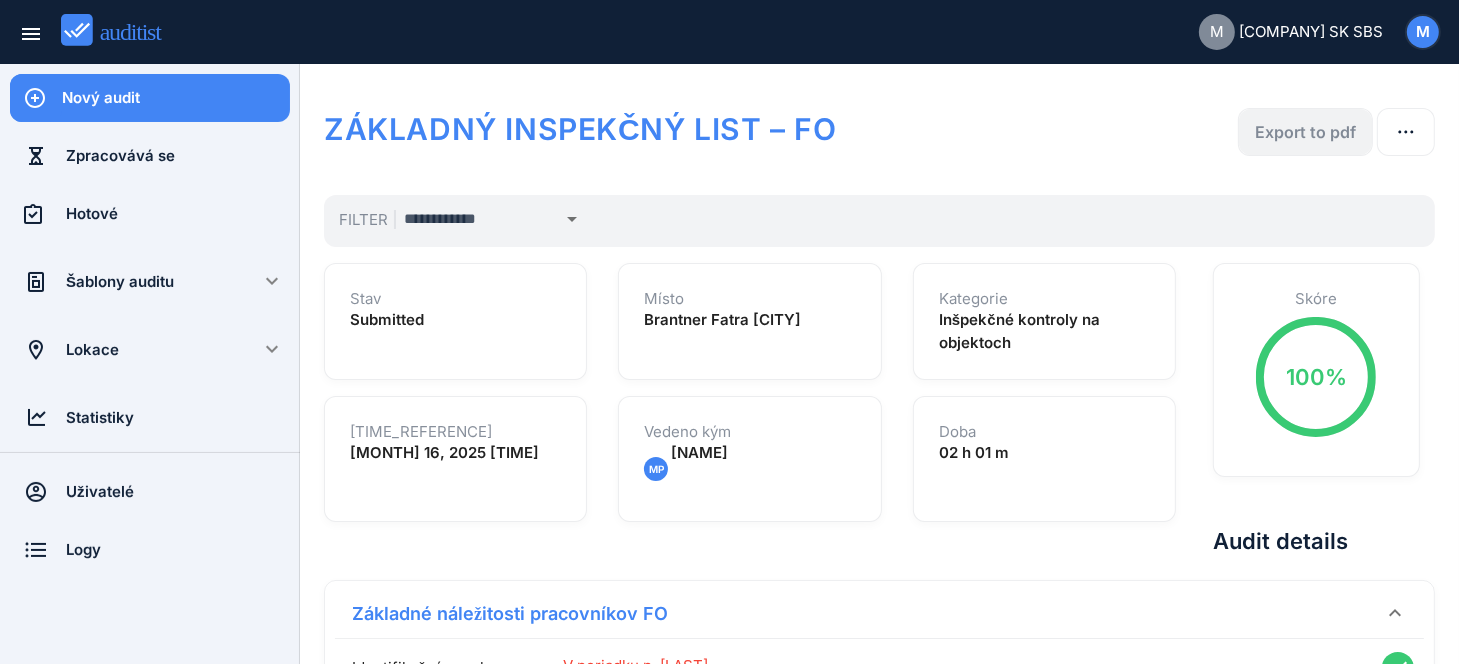 click on "Export to pdf" at bounding box center (1305, 132) 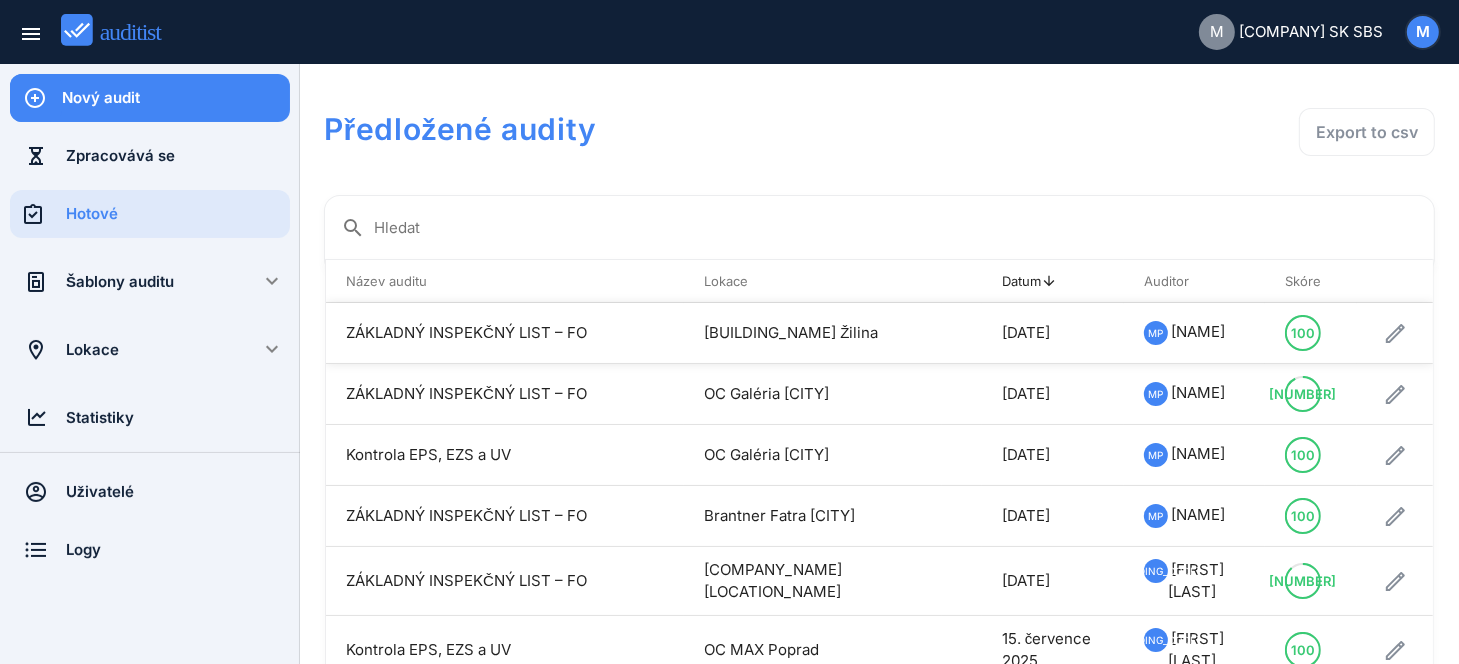 click on "[BUILDING_NAME] Žilina" at bounding box center [813, 333] 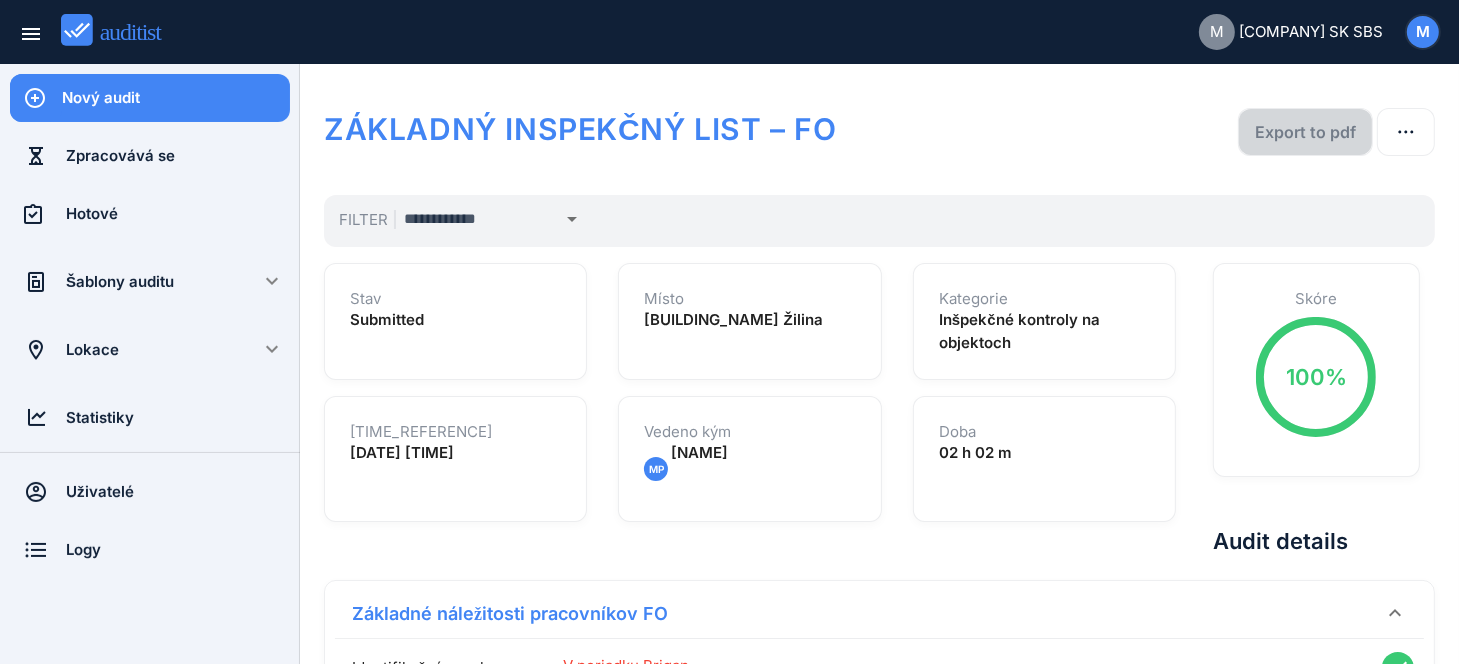 click on "Export to pdf" at bounding box center [1305, 132] 